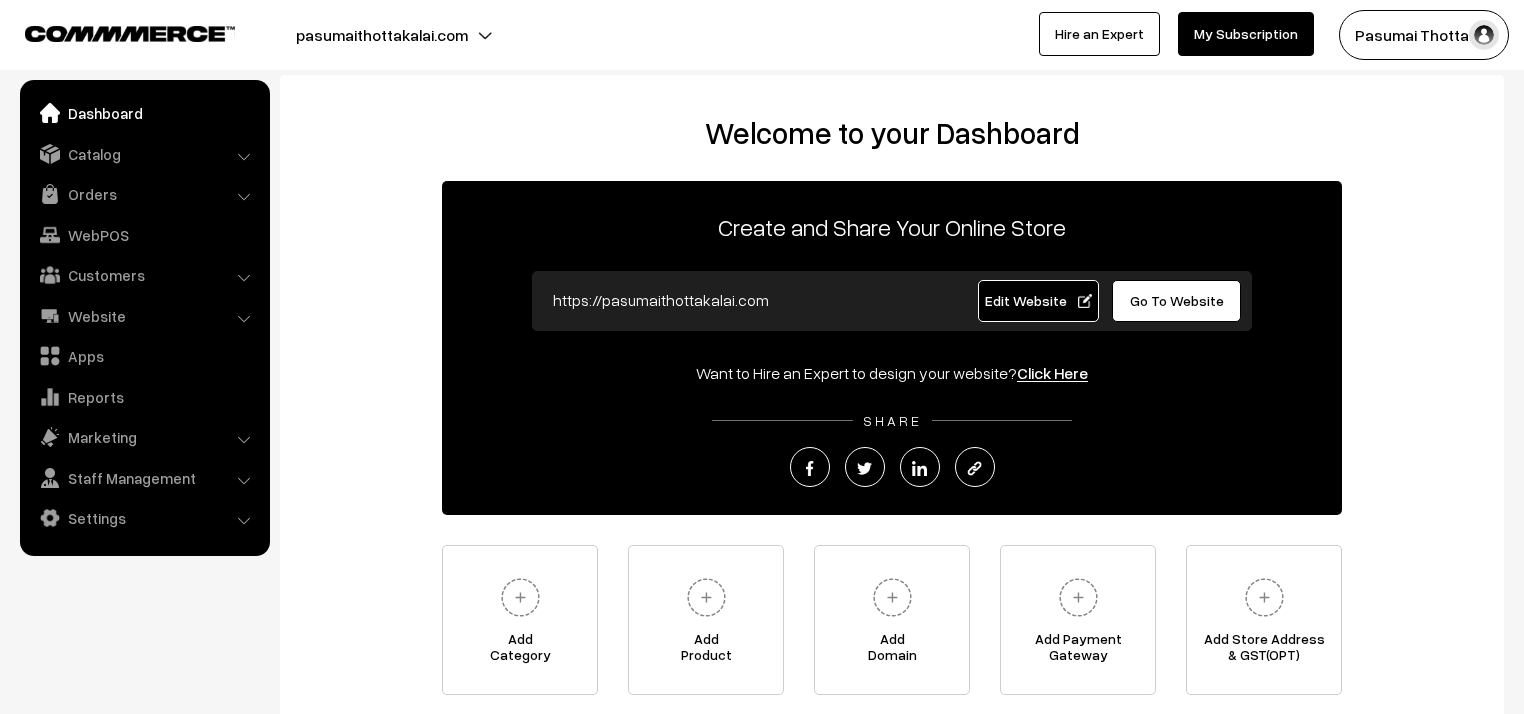 scroll, scrollTop: 0, scrollLeft: 0, axis: both 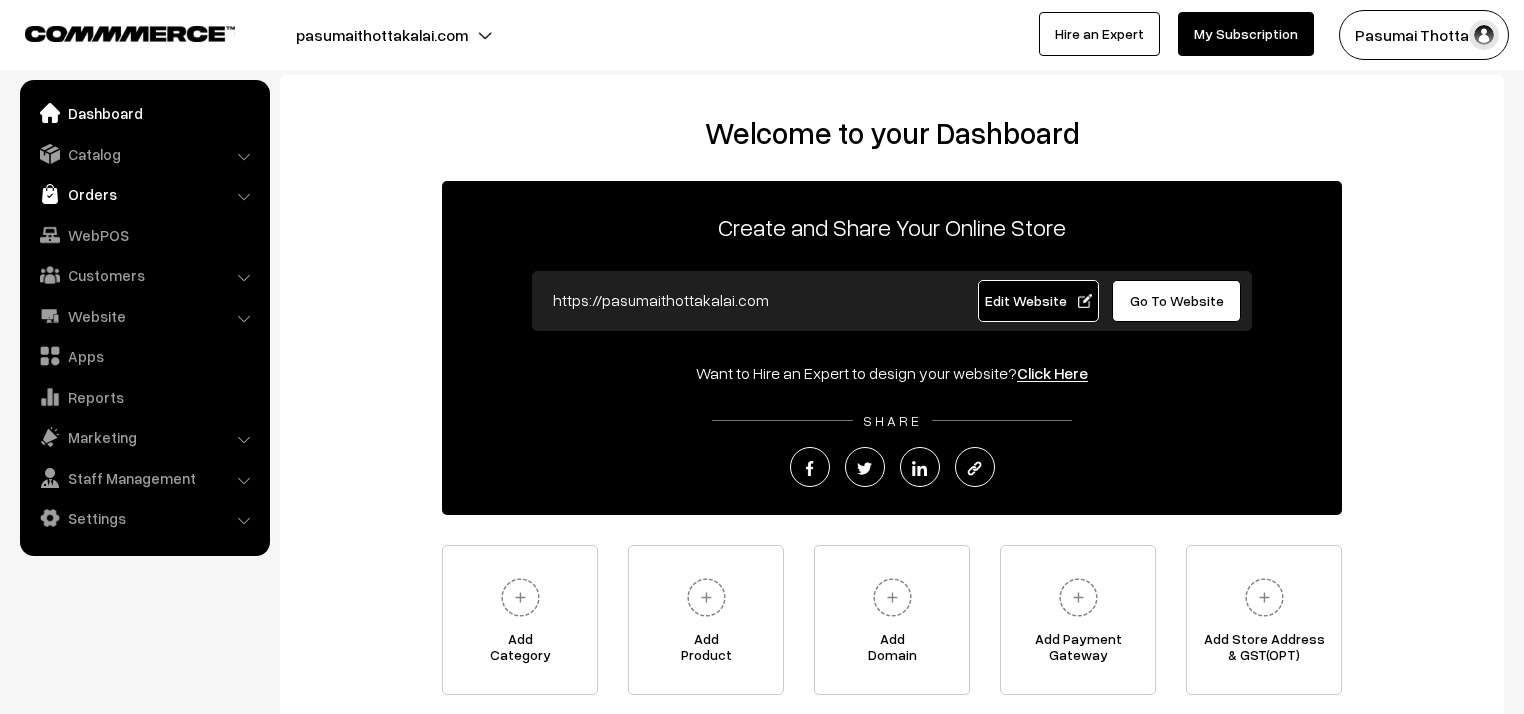 click on "Orders" at bounding box center (144, 194) 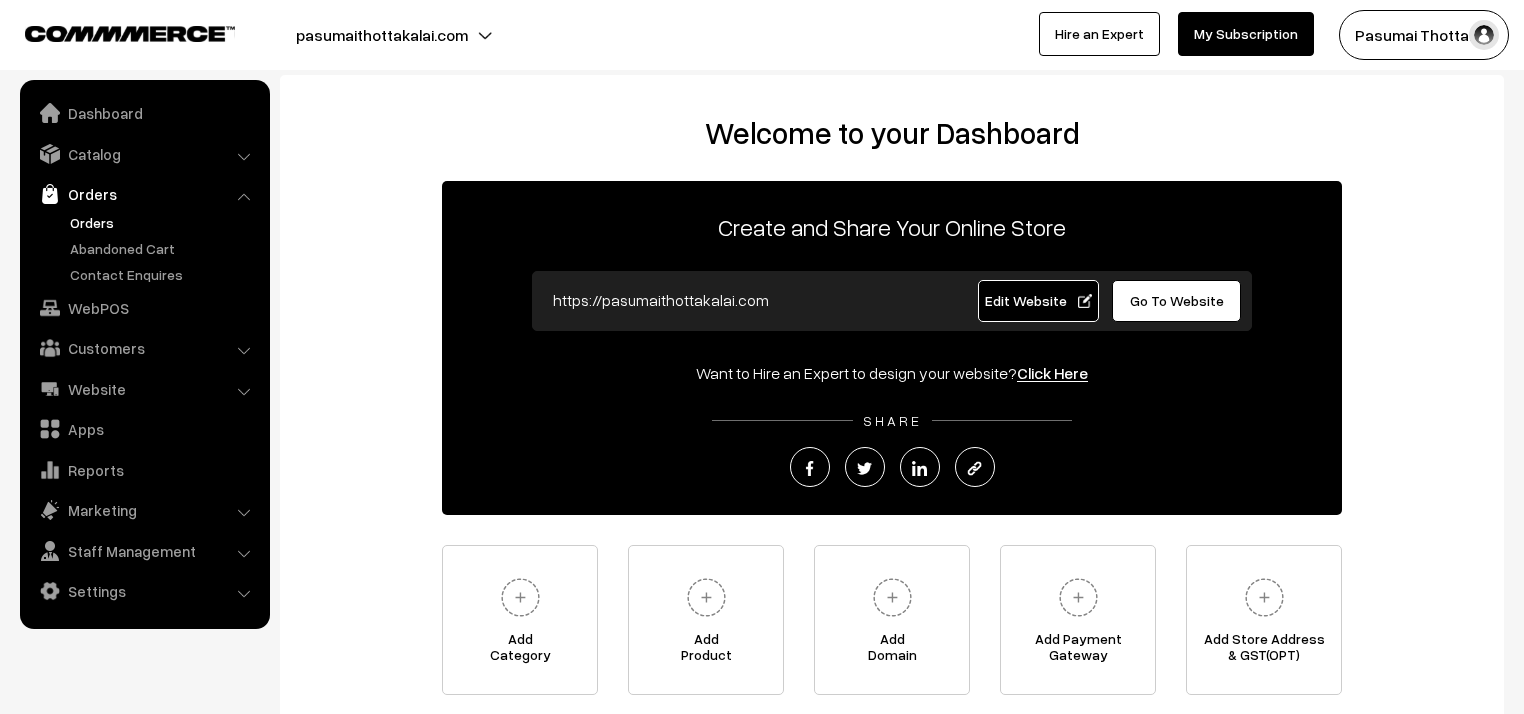 click on "Orders" at bounding box center (164, 222) 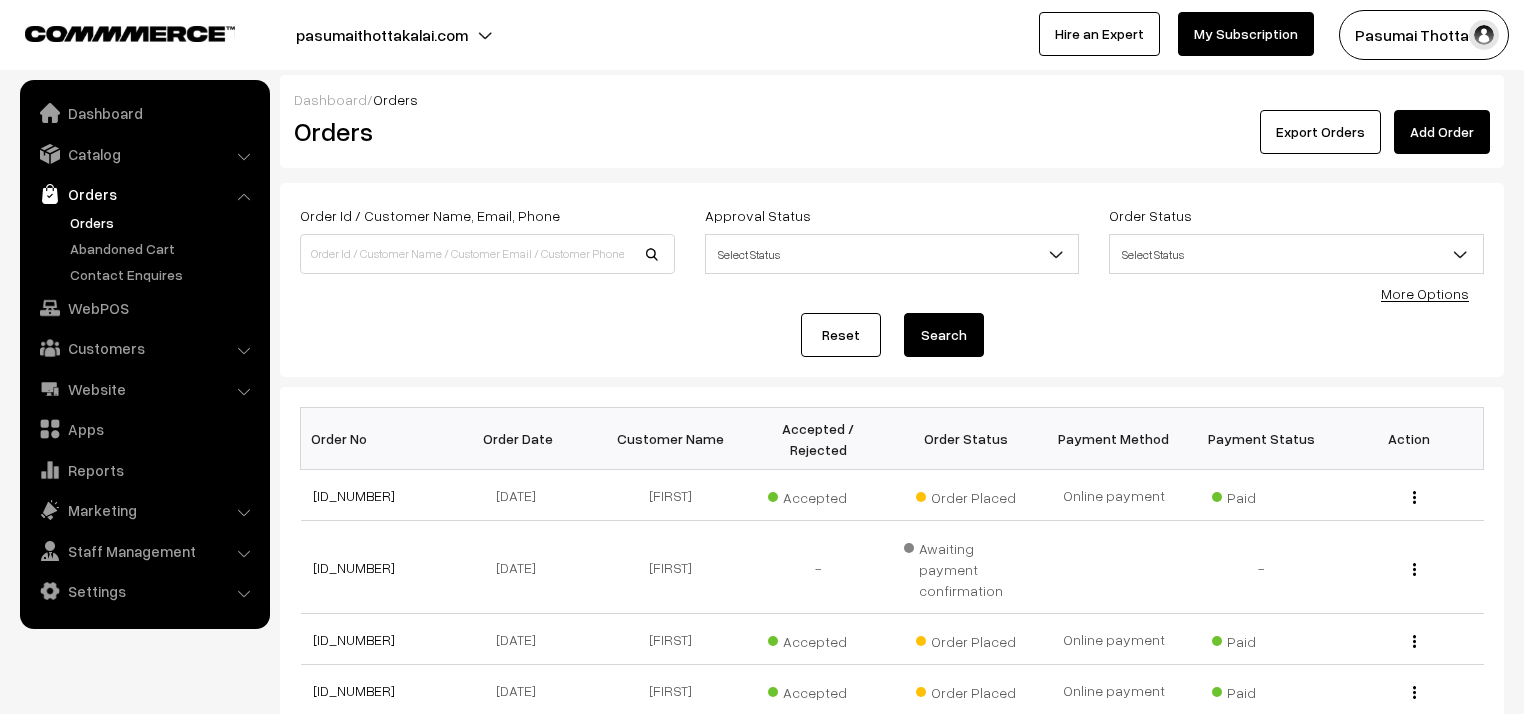 scroll, scrollTop: 0, scrollLeft: 0, axis: both 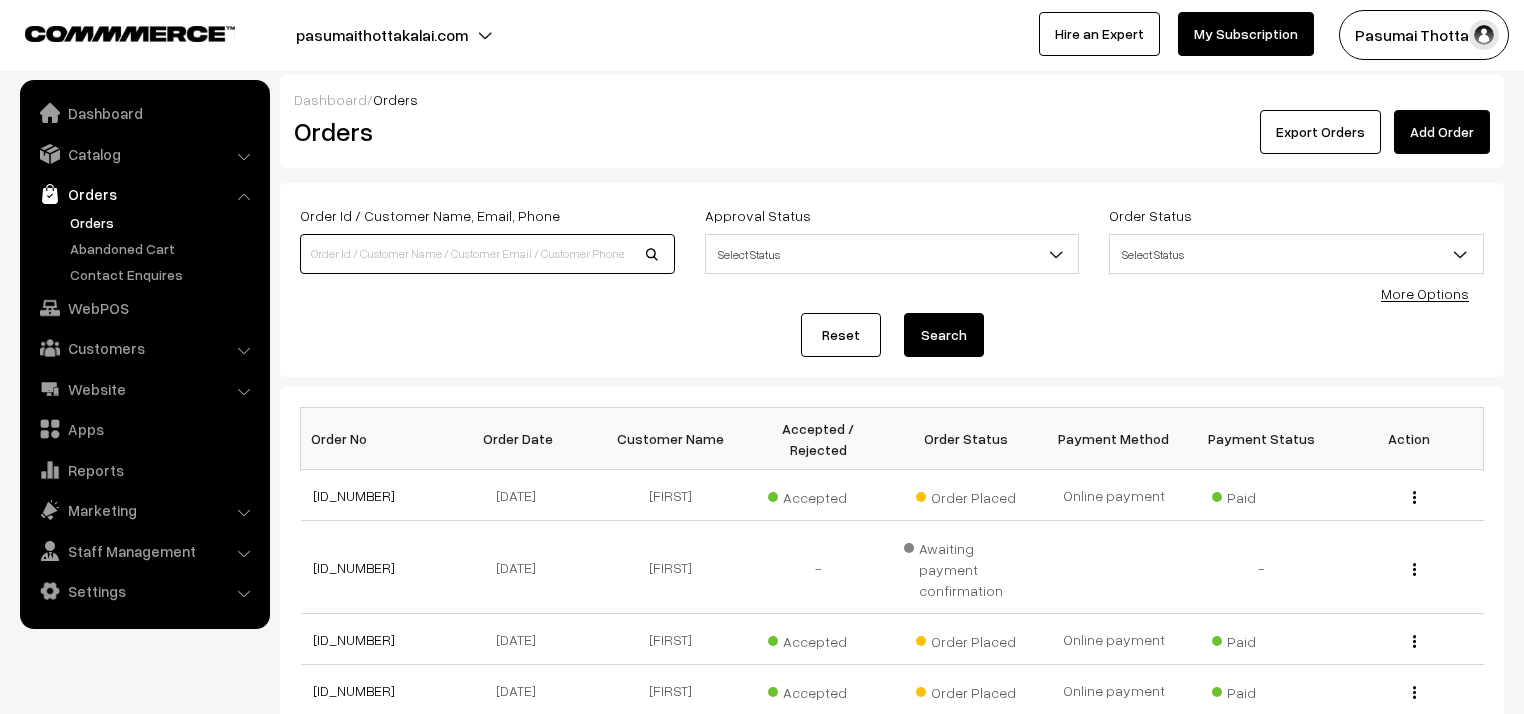 click at bounding box center (487, 254) 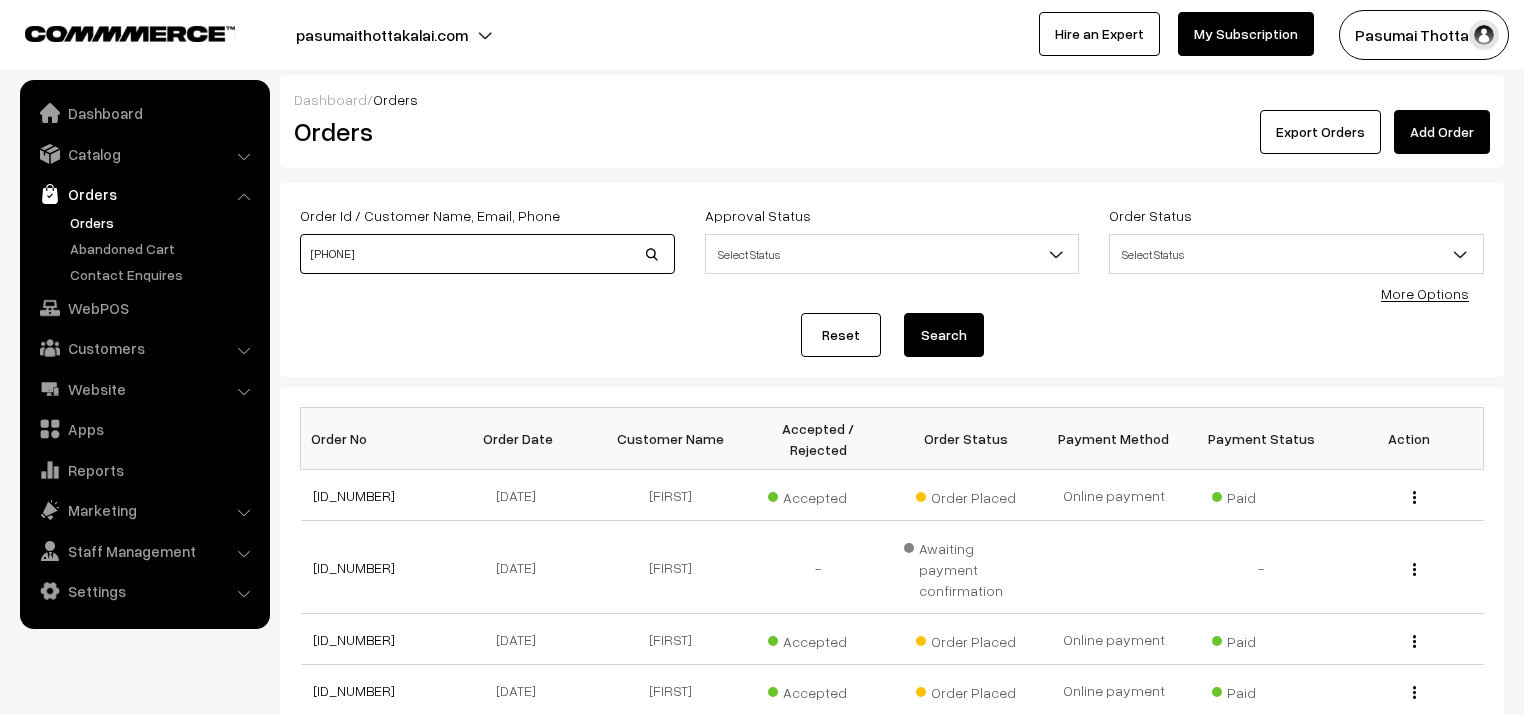 type on "[PHONE]" 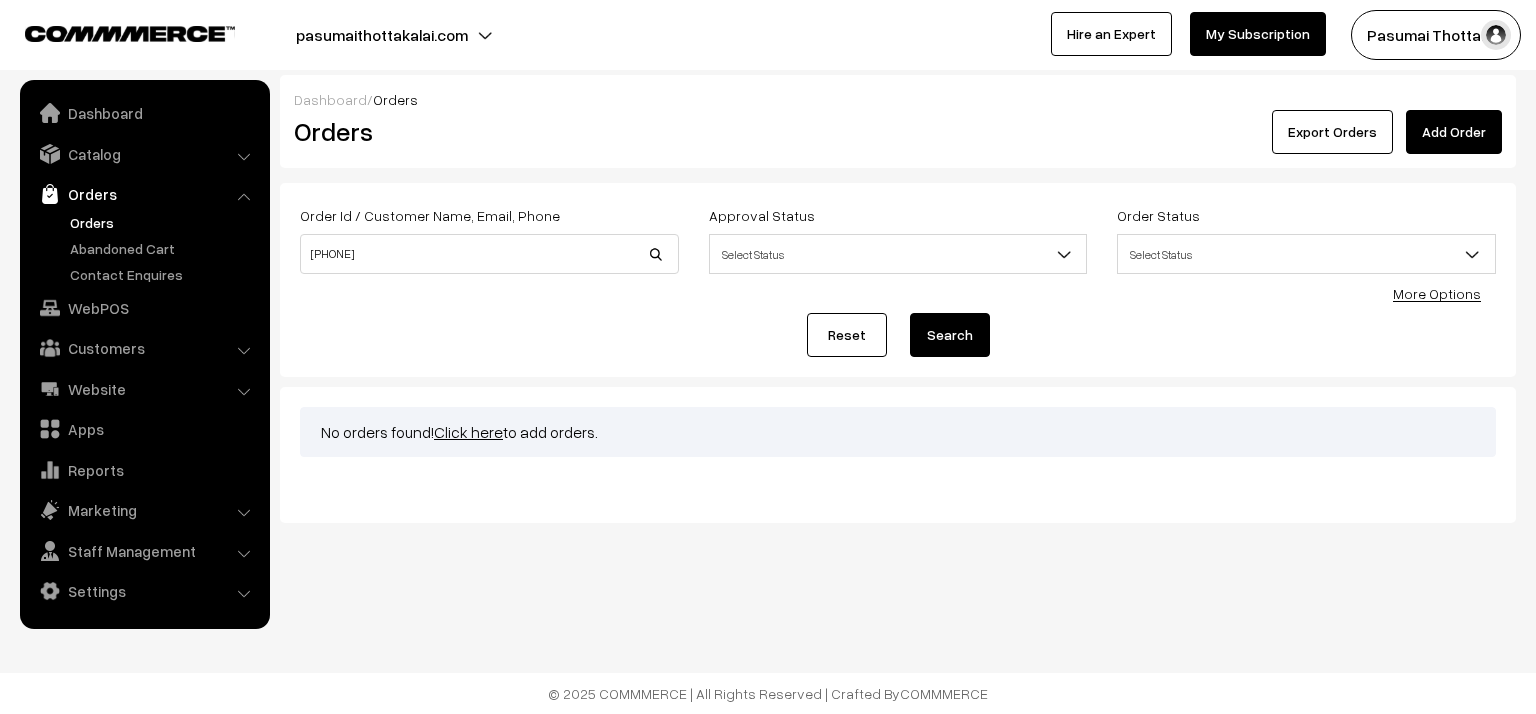 scroll, scrollTop: 0, scrollLeft: 0, axis: both 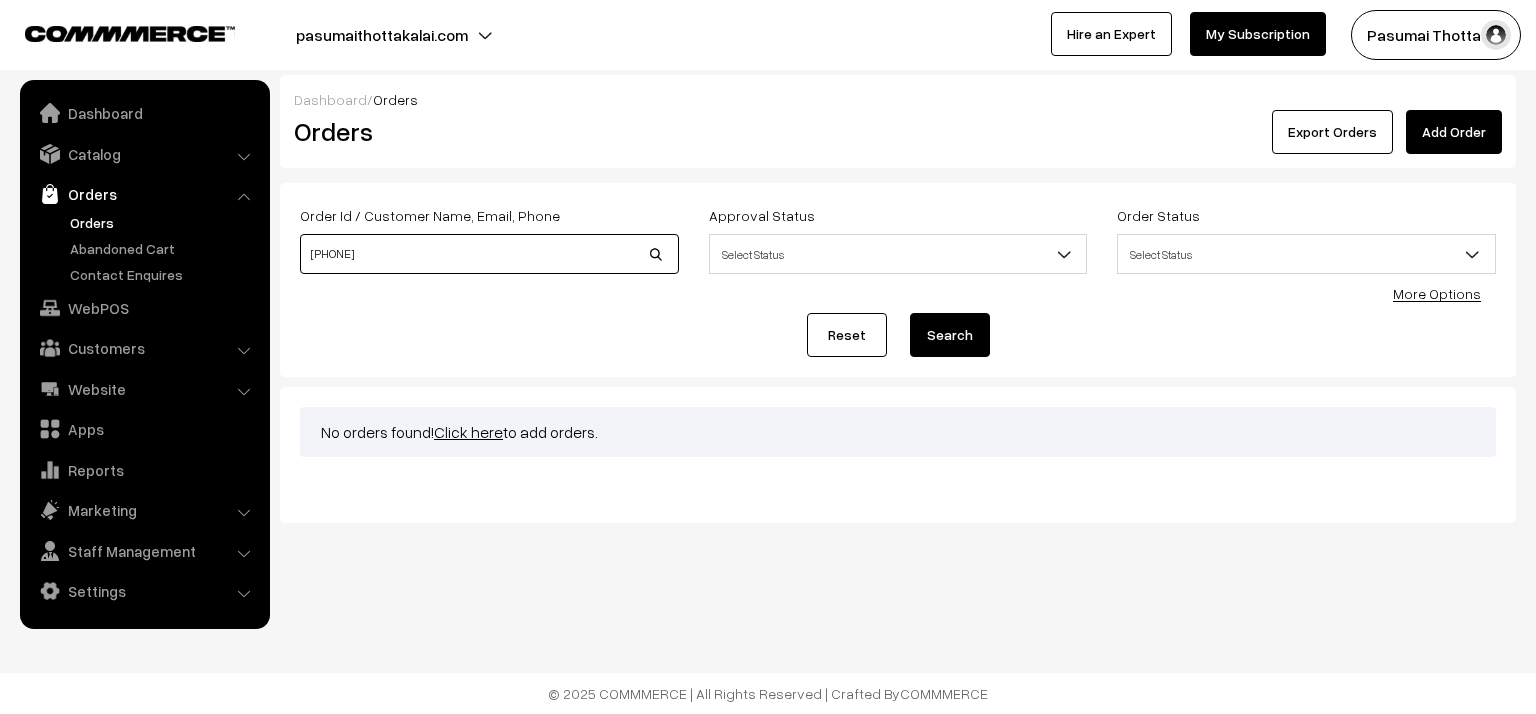 click on "[PHONE]" at bounding box center (489, 254) 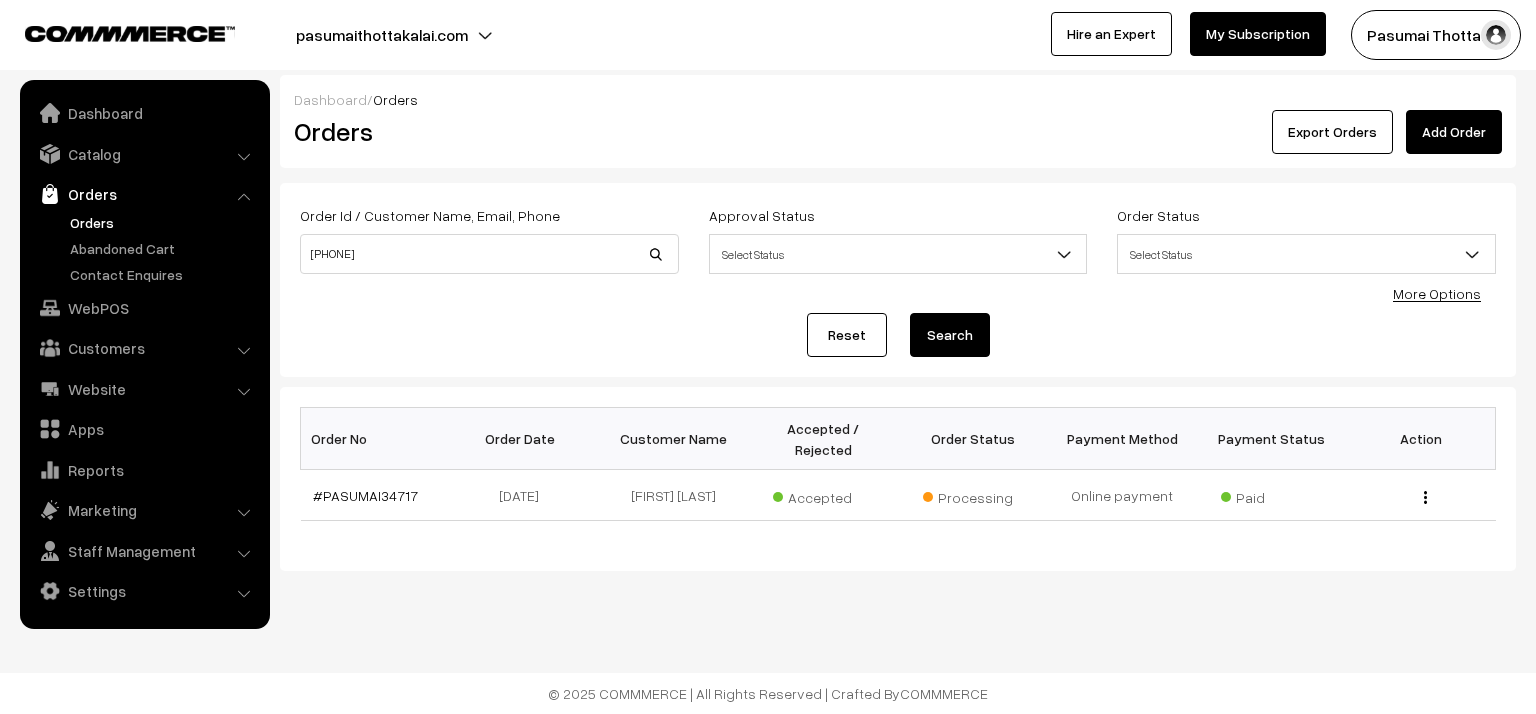 scroll, scrollTop: 0, scrollLeft: 0, axis: both 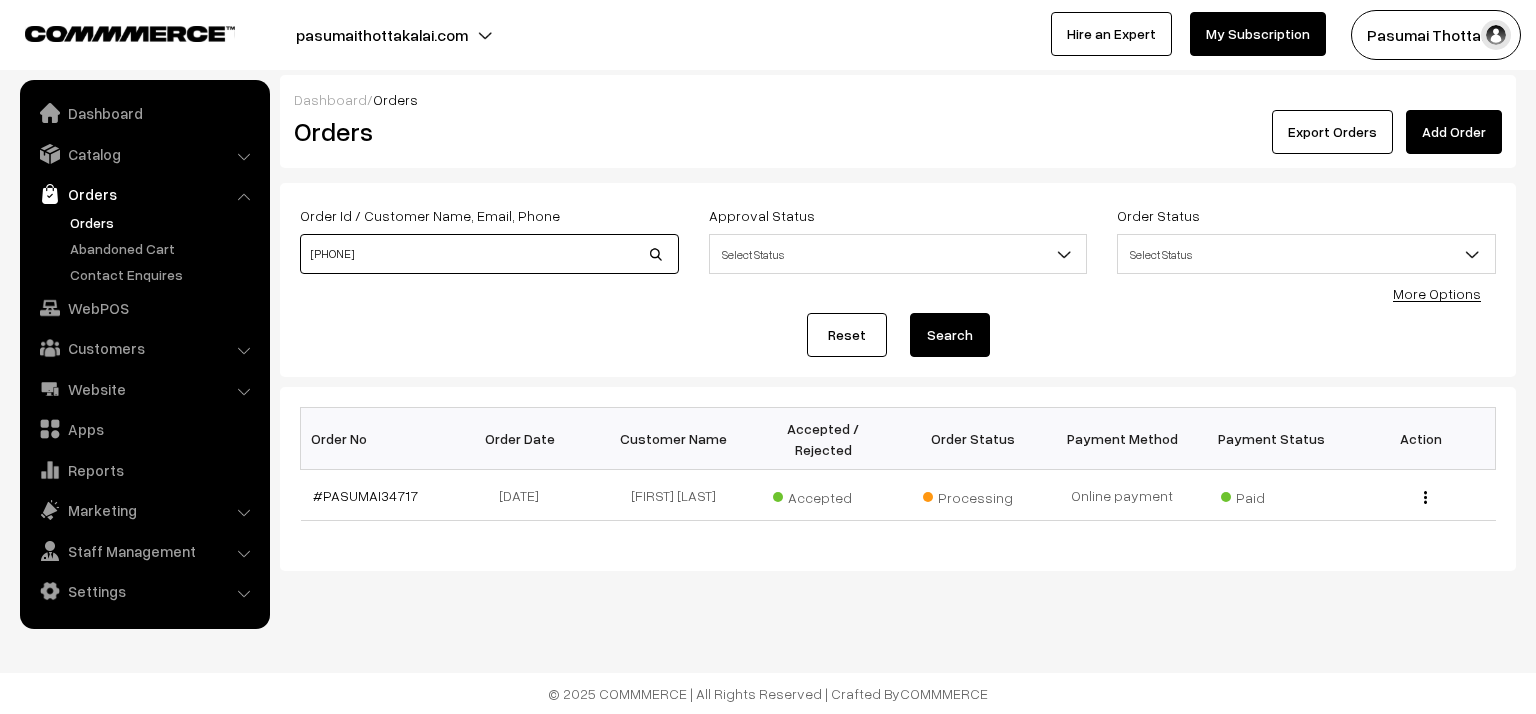 drag, startPoint x: 387, startPoint y: 255, endPoint x: 288, endPoint y: 250, distance: 99.12618 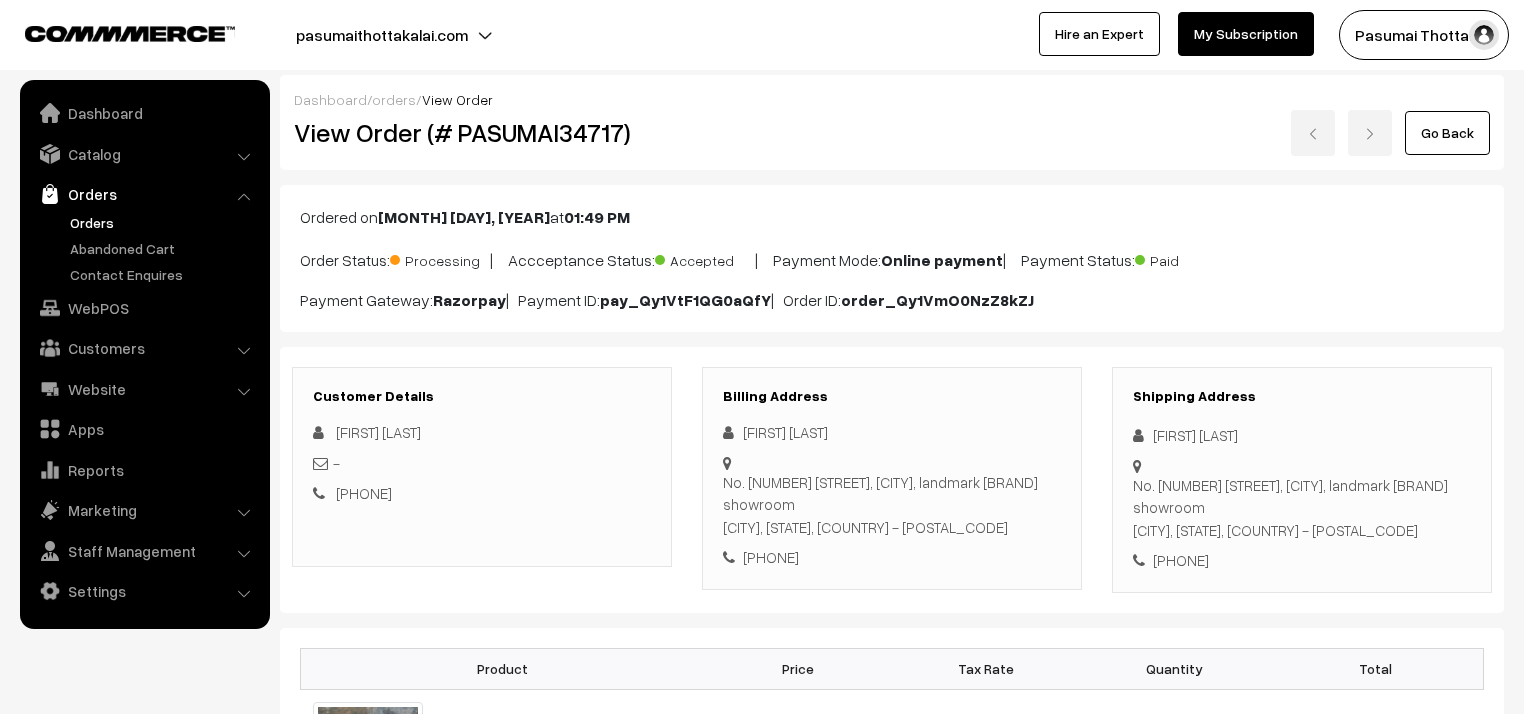 scroll, scrollTop: 160, scrollLeft: 0, axis: vertical 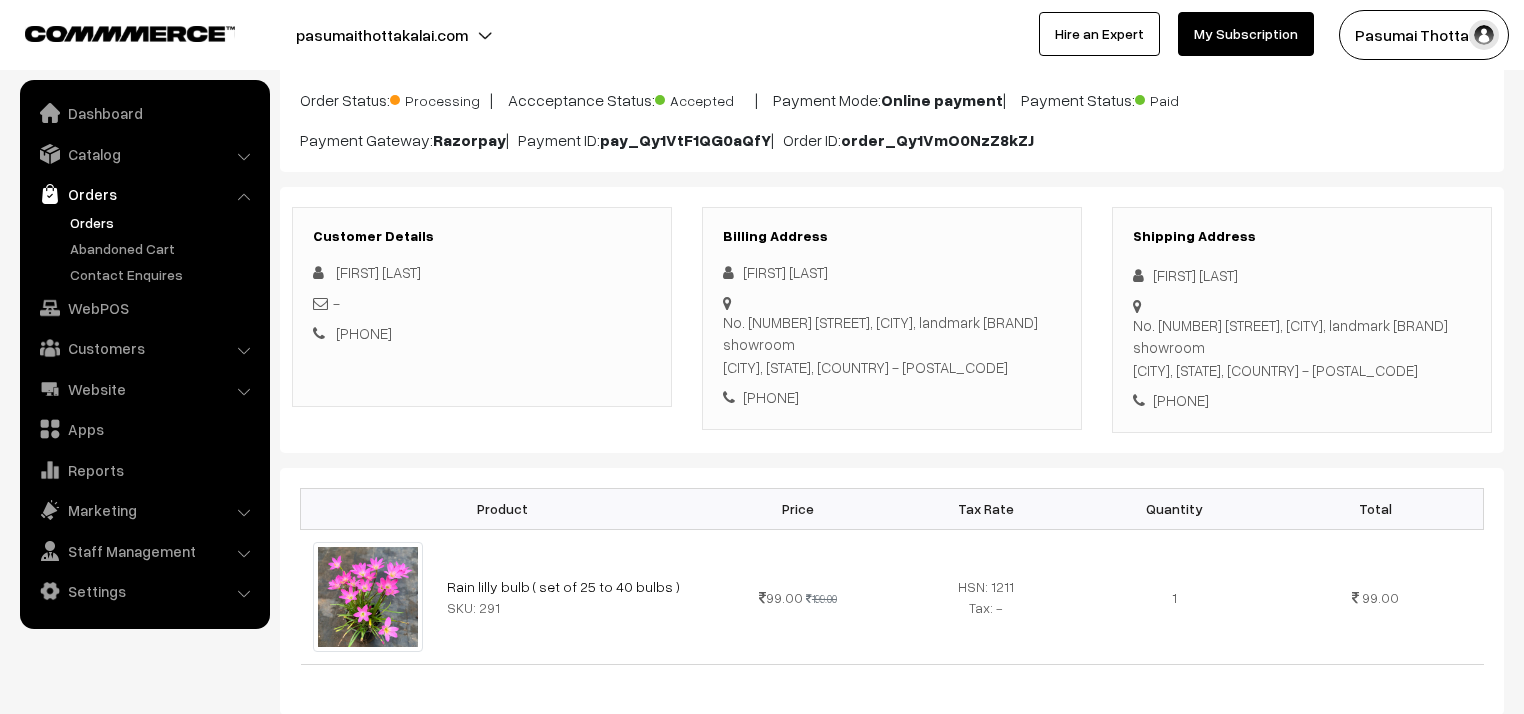 drag, startPoint x: 1179, startPoint y: 402, endPoint x: 1272, endPoint y: 401, distance: 93.00538 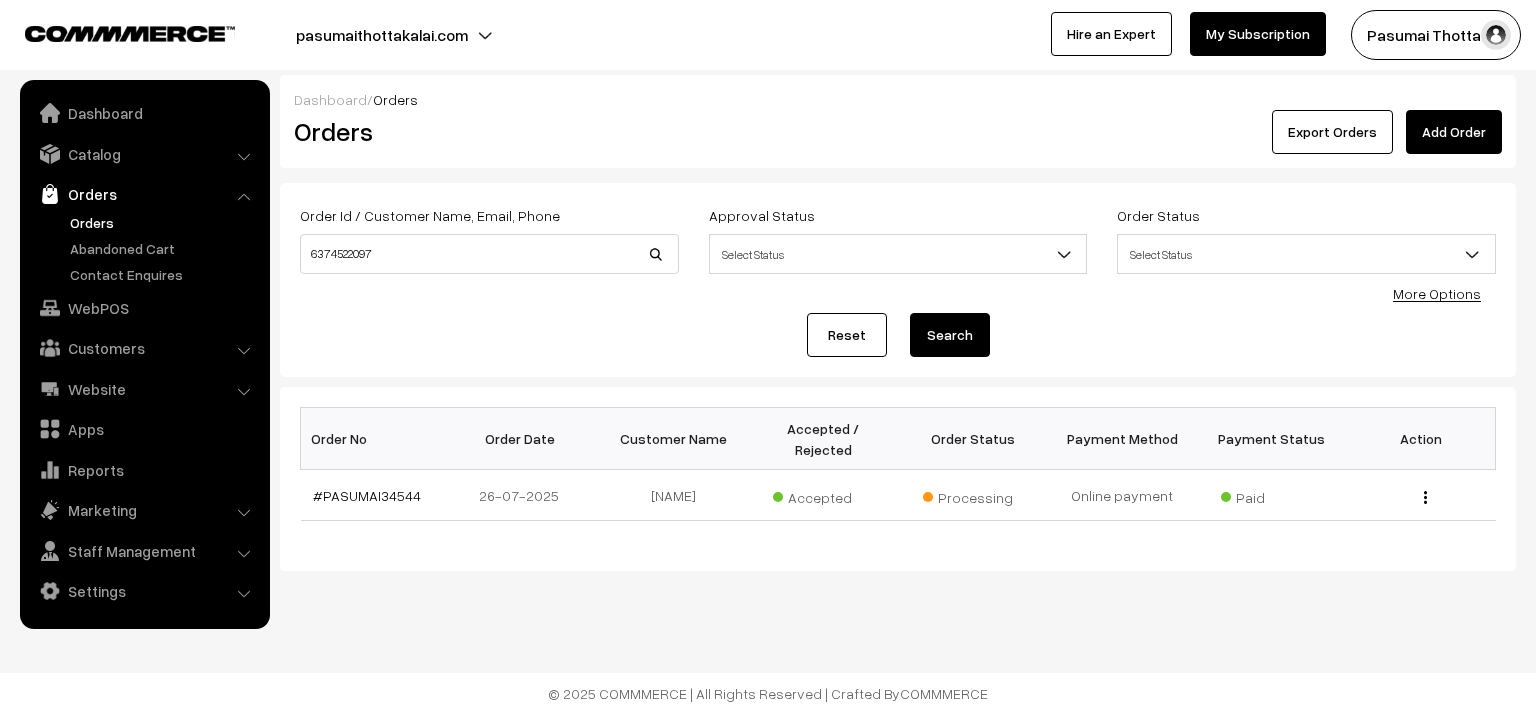 scroll, scrollTop: 0, scrollLeft: 0, axis: both 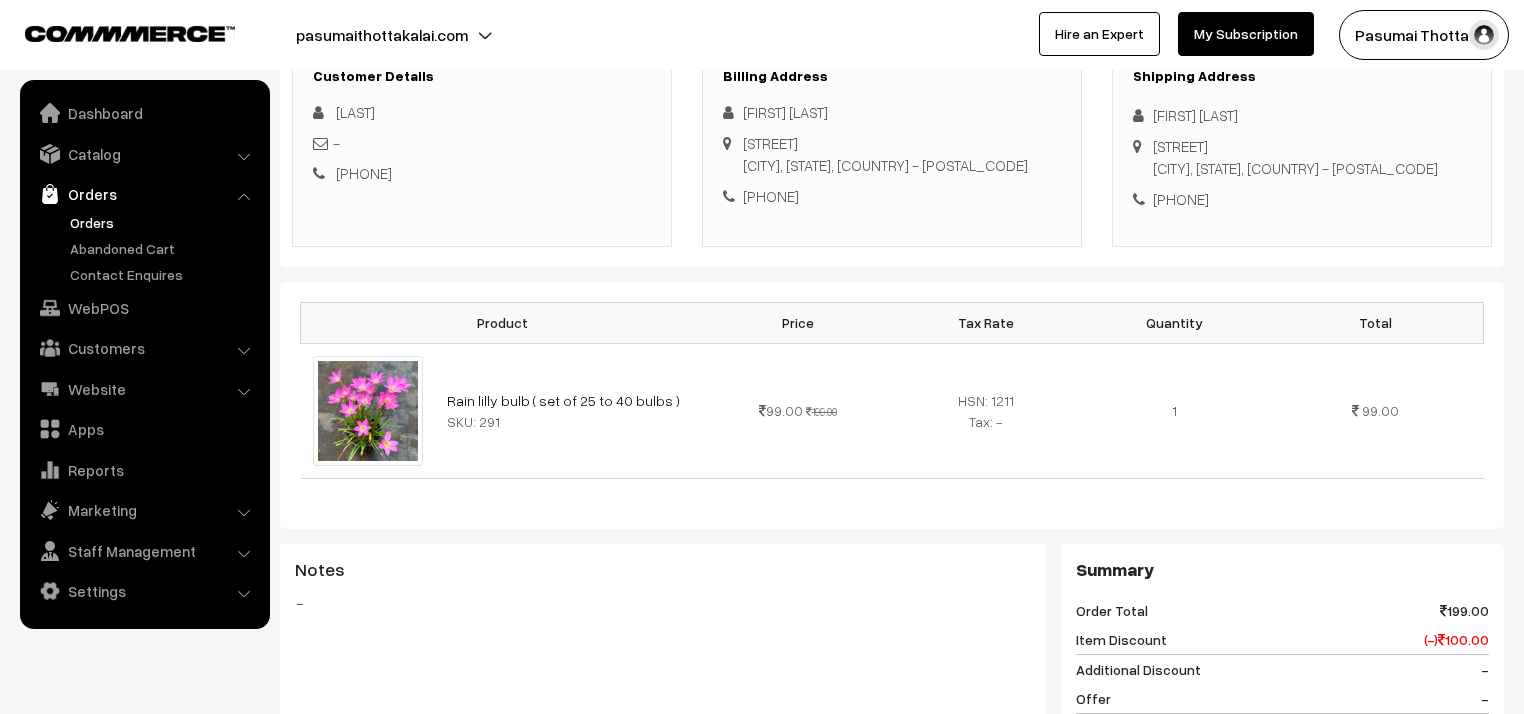 drag, startPoint x: 1176, startPoint y: 204, endPoint x: 1263, endPoint y: 193, distance: 87.69264 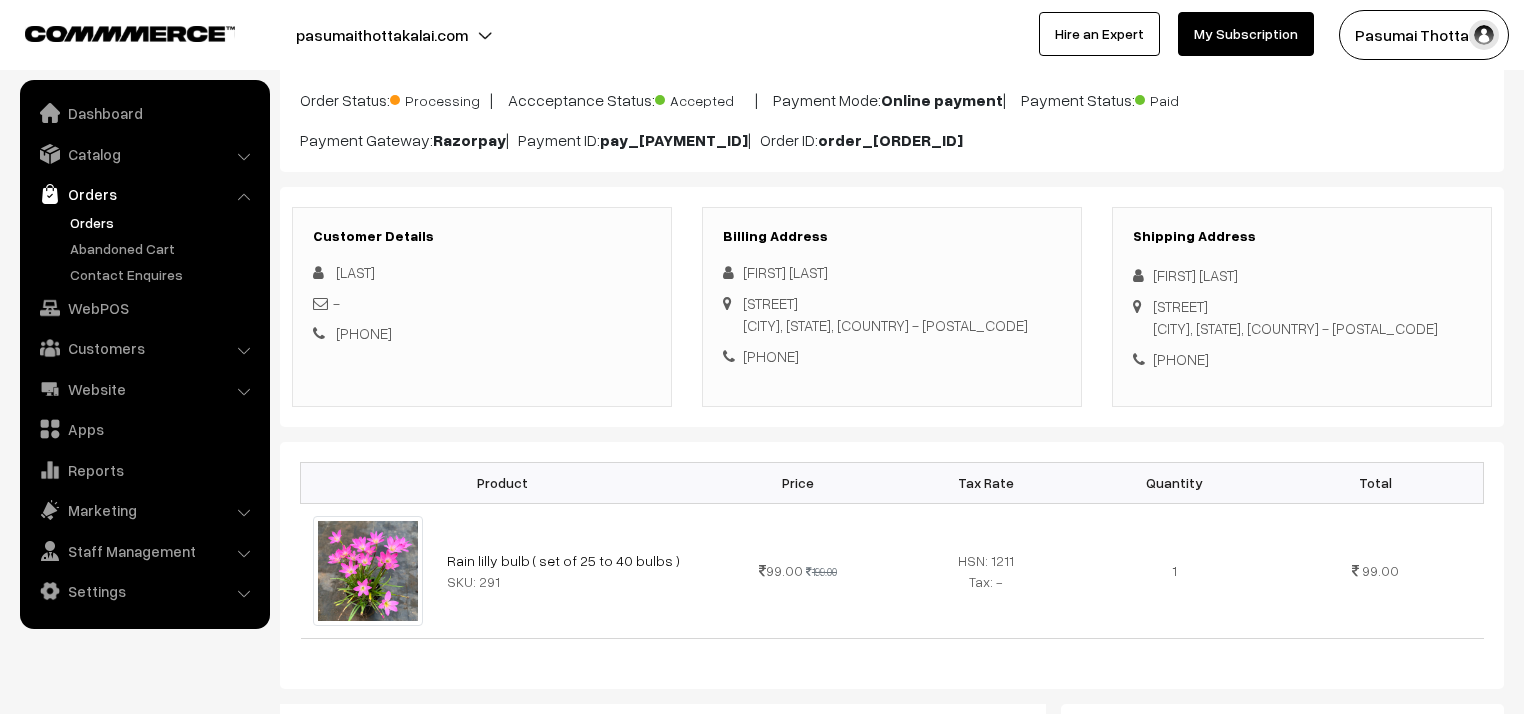 scroll, scrollTop: 160, scrollLeft: 0, axis: vertical 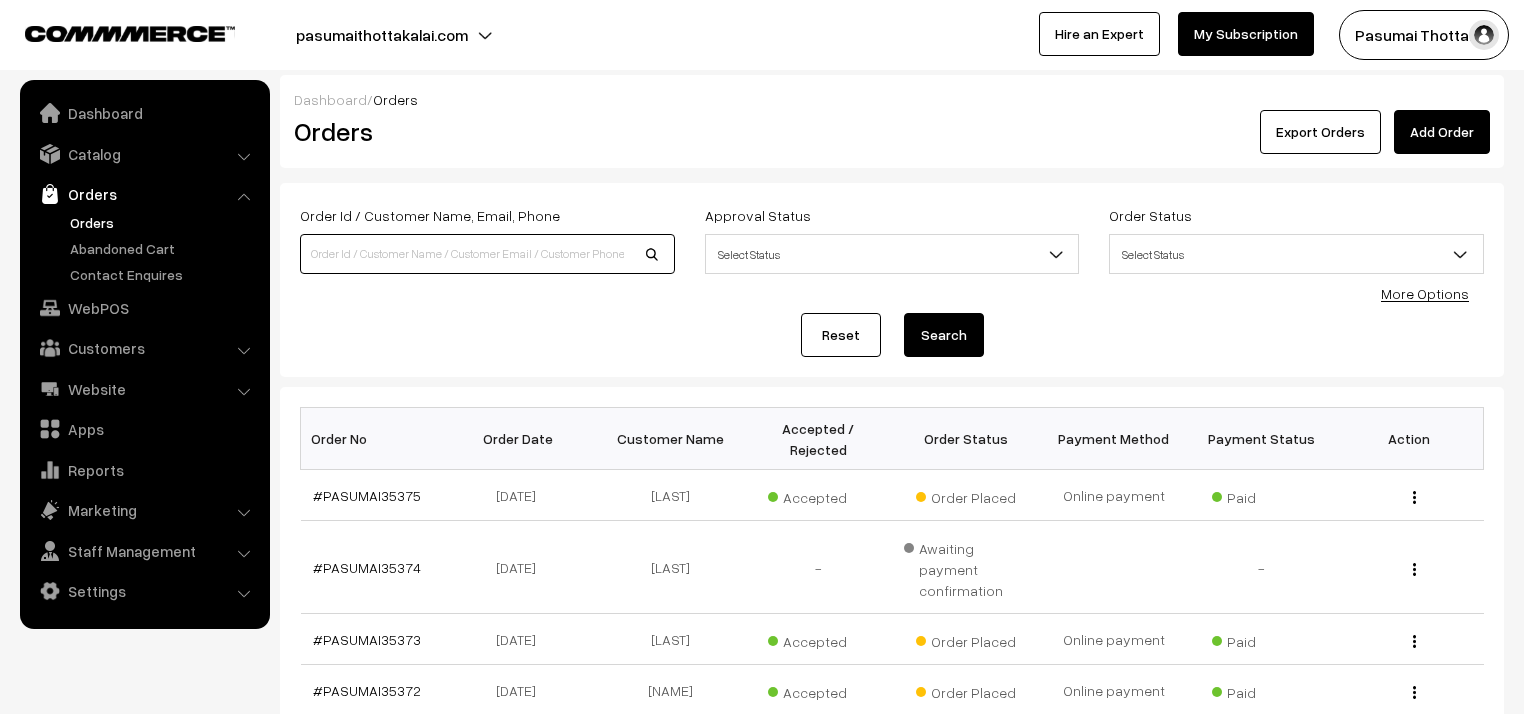 click at bounding box center (487, 254) 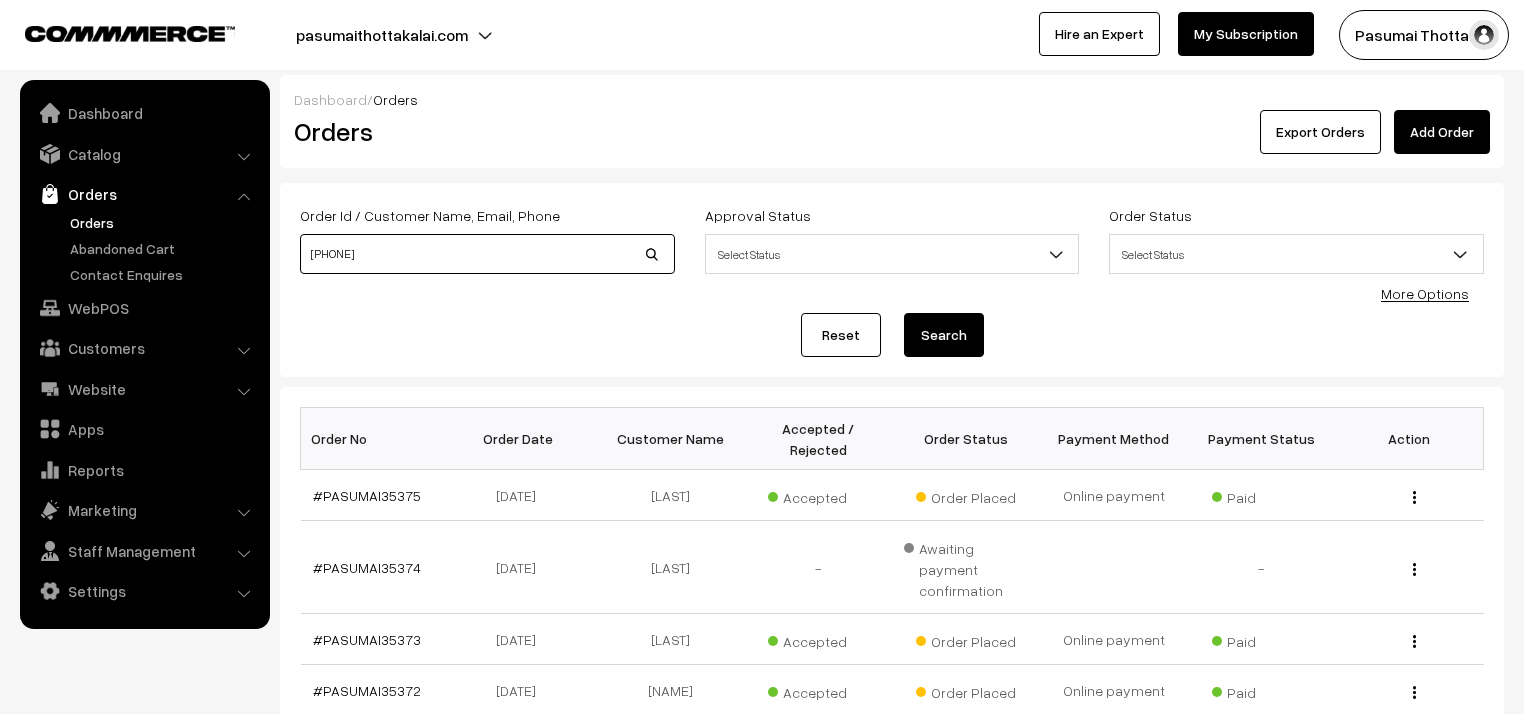 type on "[PHONE]" 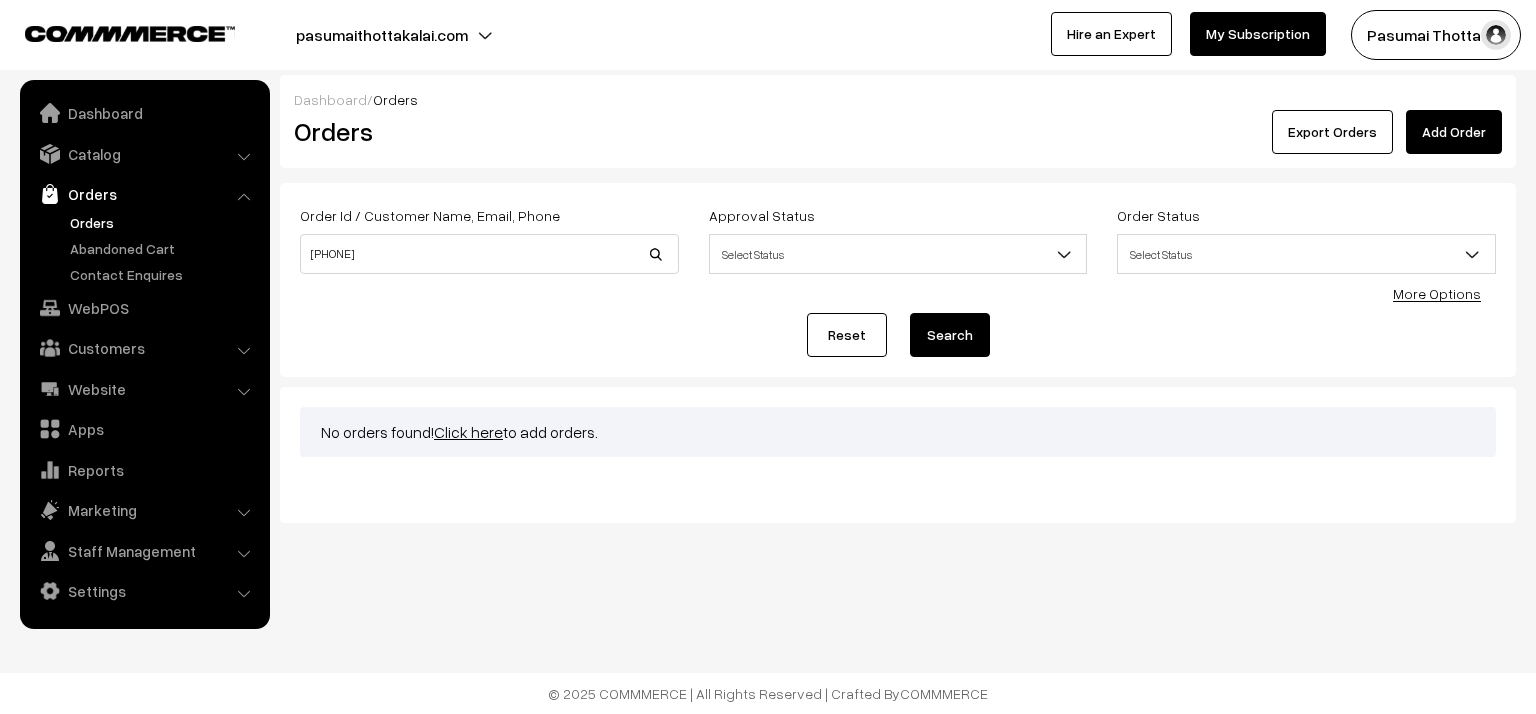 scroll, scrollTop: 0, scrollLeft: 0, axis: both 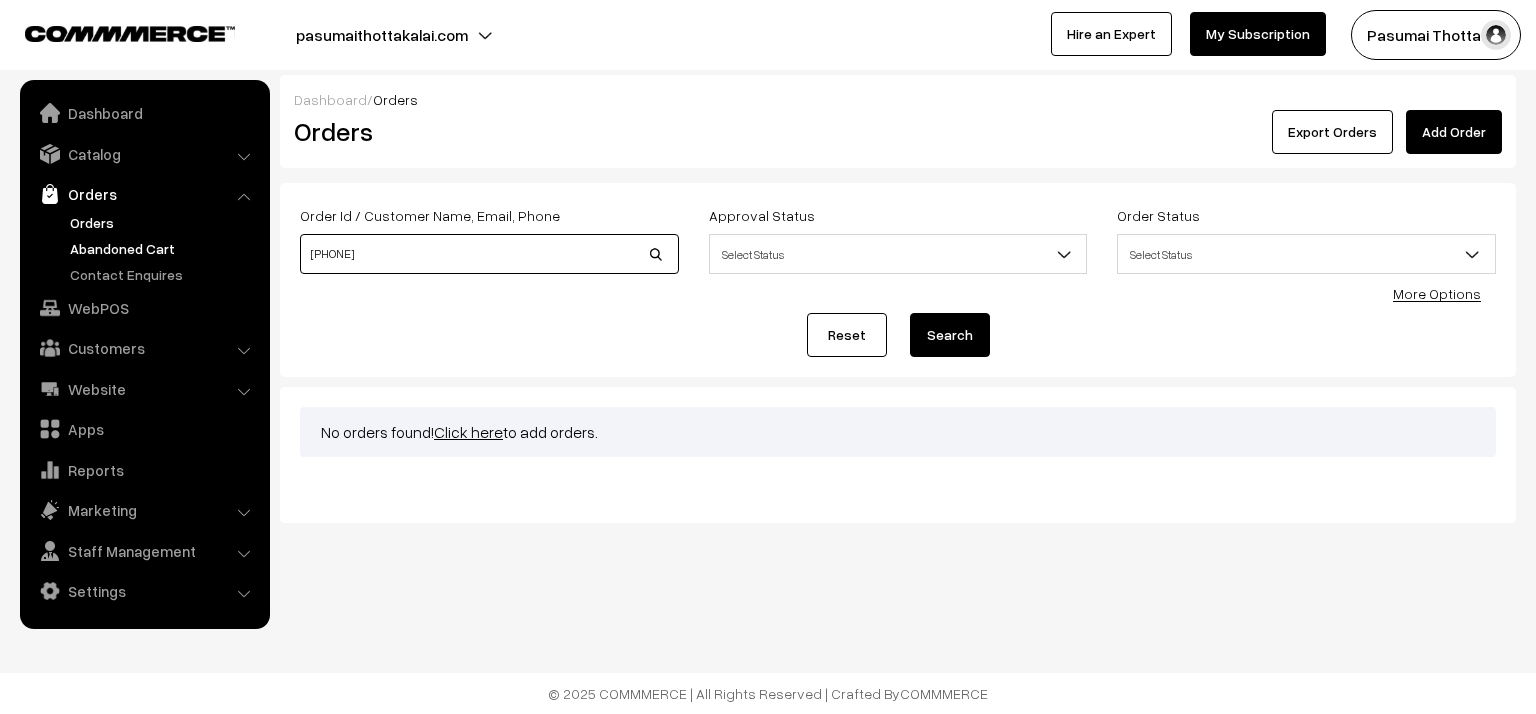 drag, startPoint x: 410, startPoint y: 244, endPoint x: 260, endPoint y: 248, distance: 150.05333 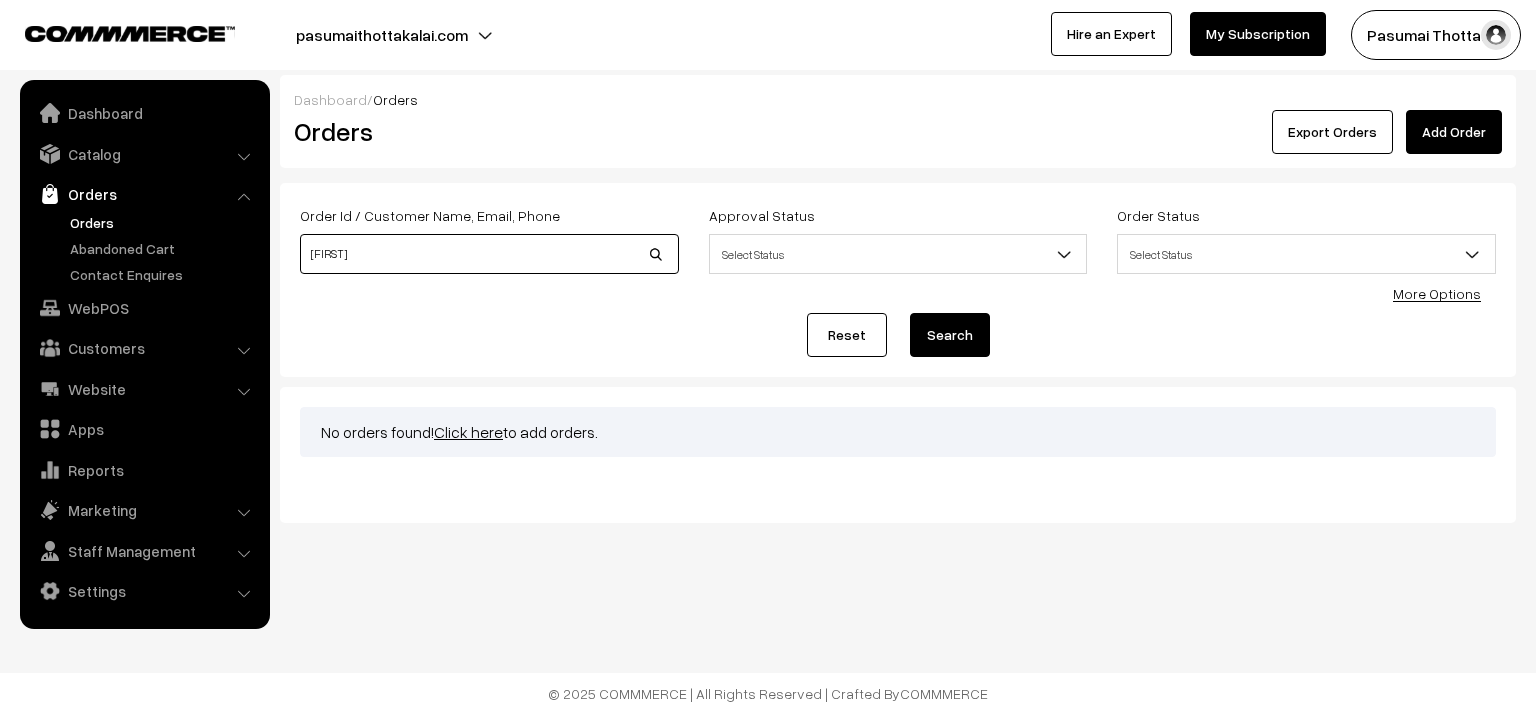 type on "vidhya" 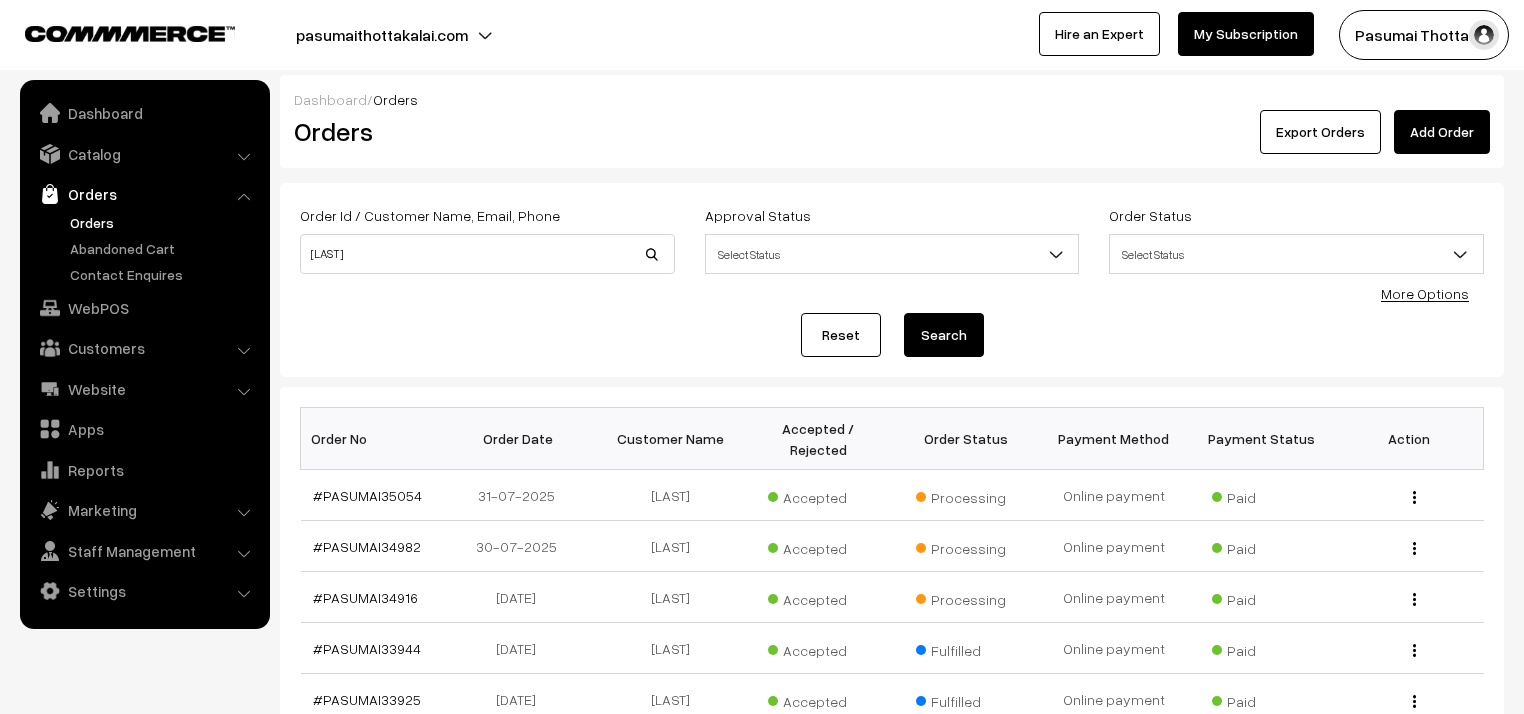 scroll, scrollTop: 0, scrollLeft: 0, axis: both 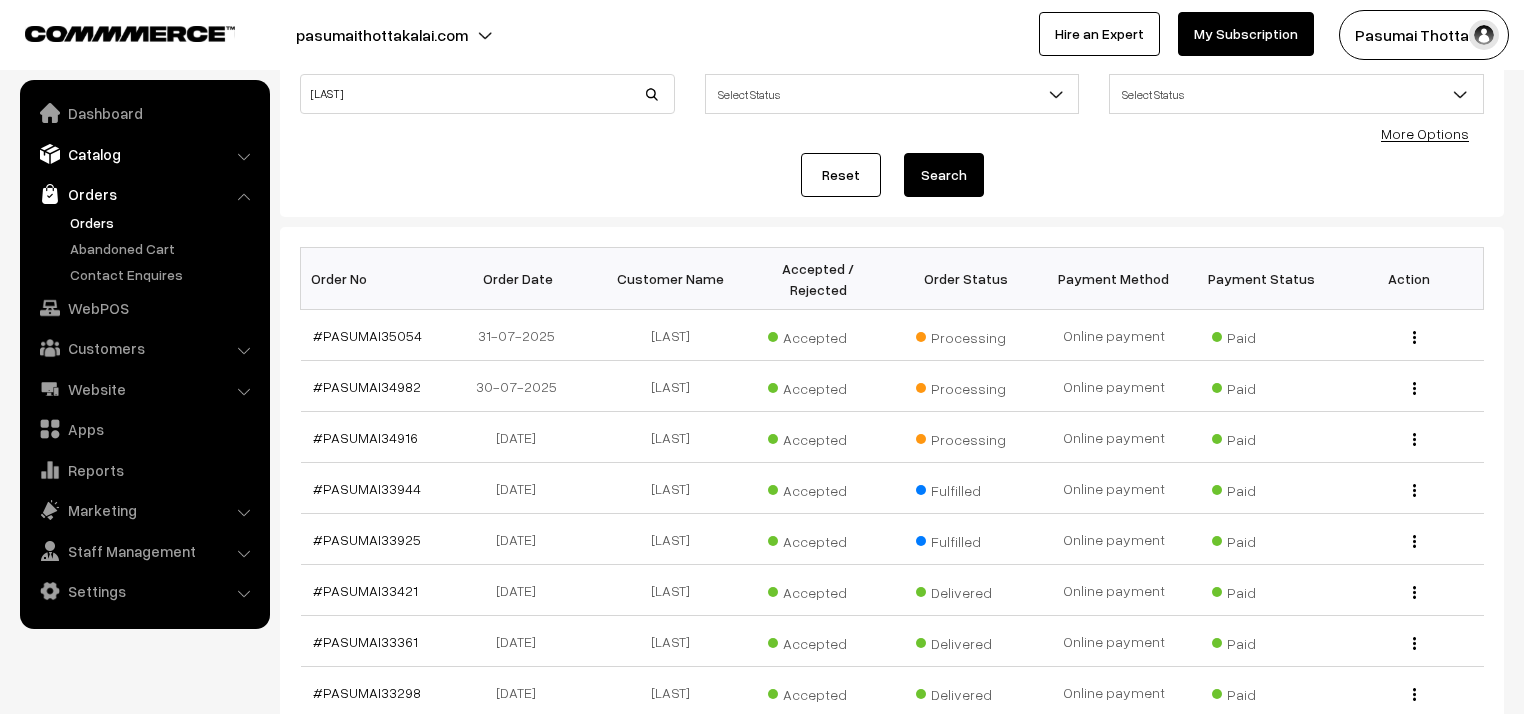 click on "Catalog" at bounding box center [144, 154] 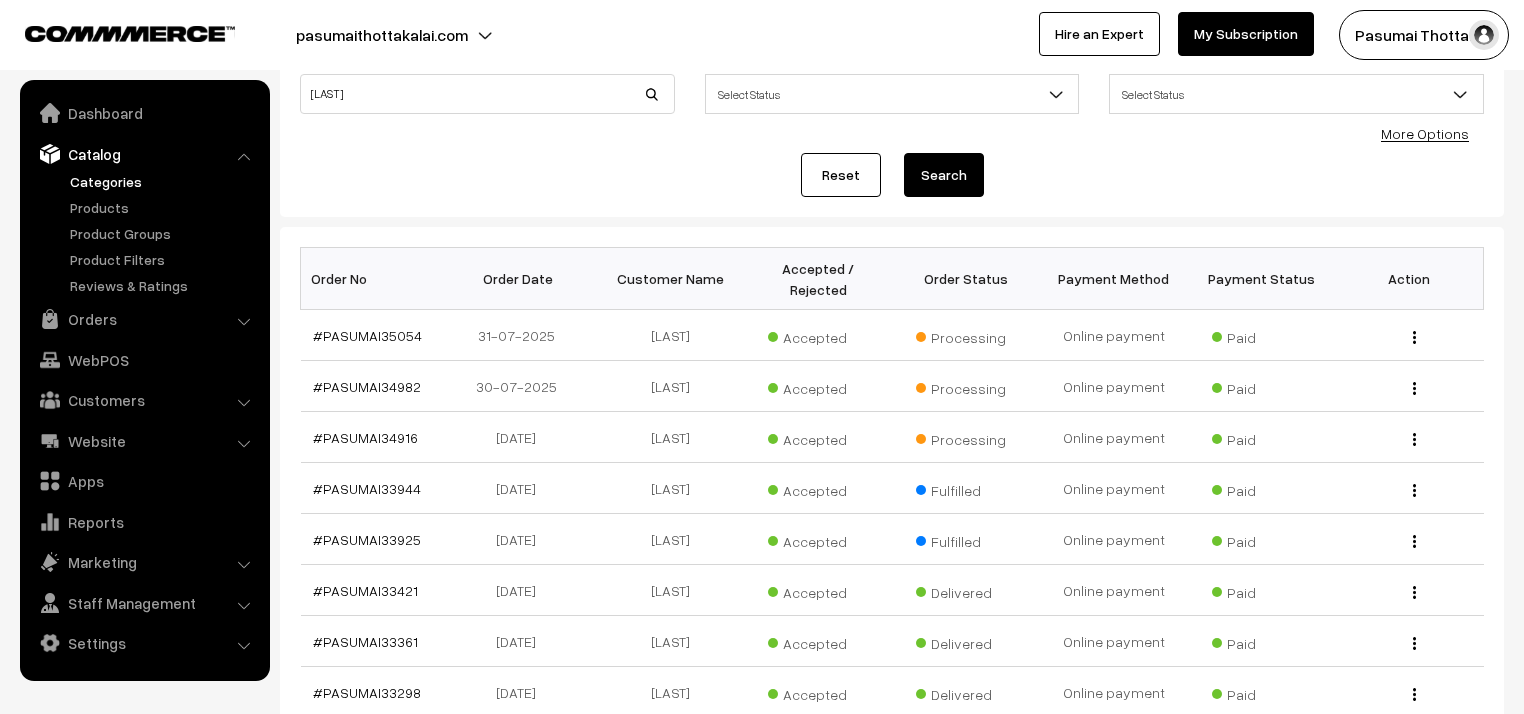 click on "Categories" at bounding box center (164, 181) 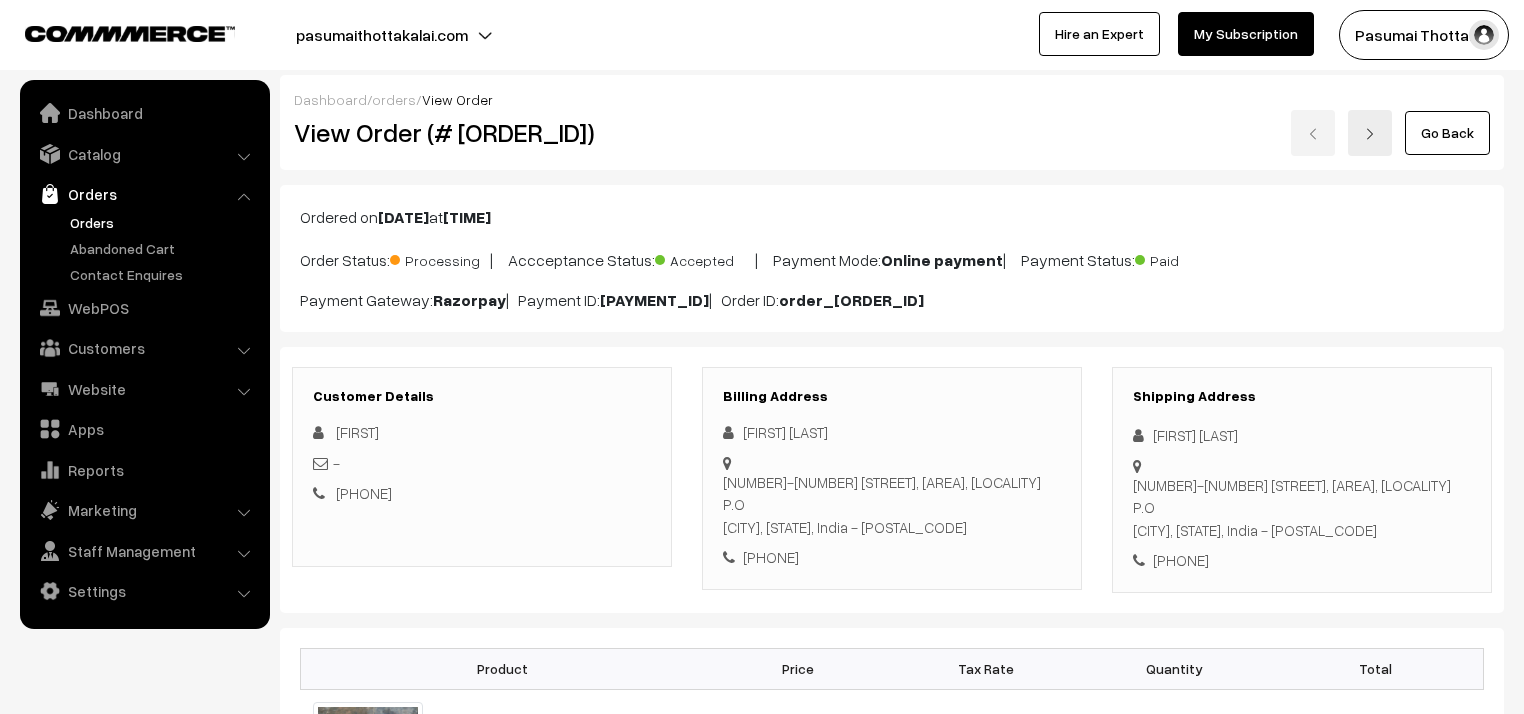 scroll, scrollTop: 240, scrollLeft: 0, axis: vertical 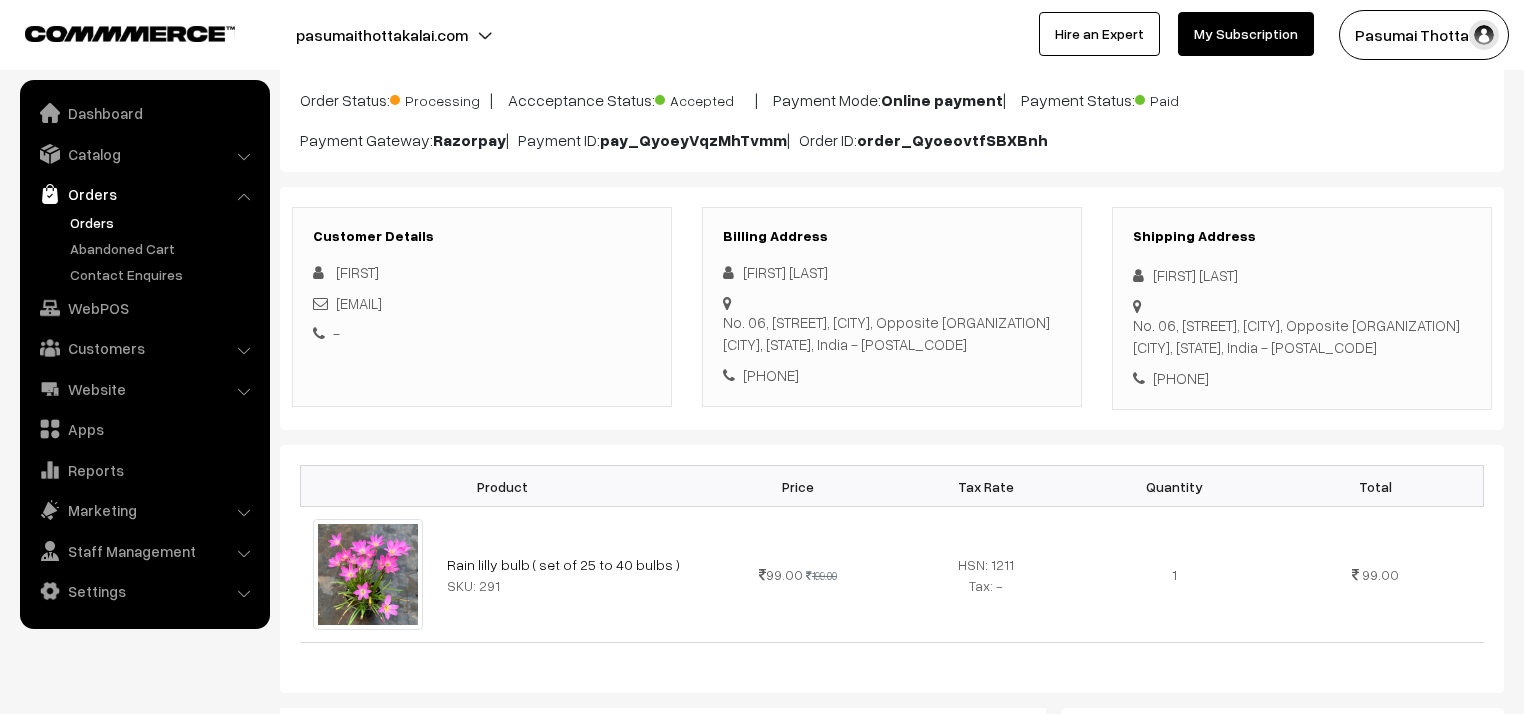 drag, startPoint x: 1180, startPoint y: 361, endPoint x: 1280, endPoint y: 354, distance: 100.2447 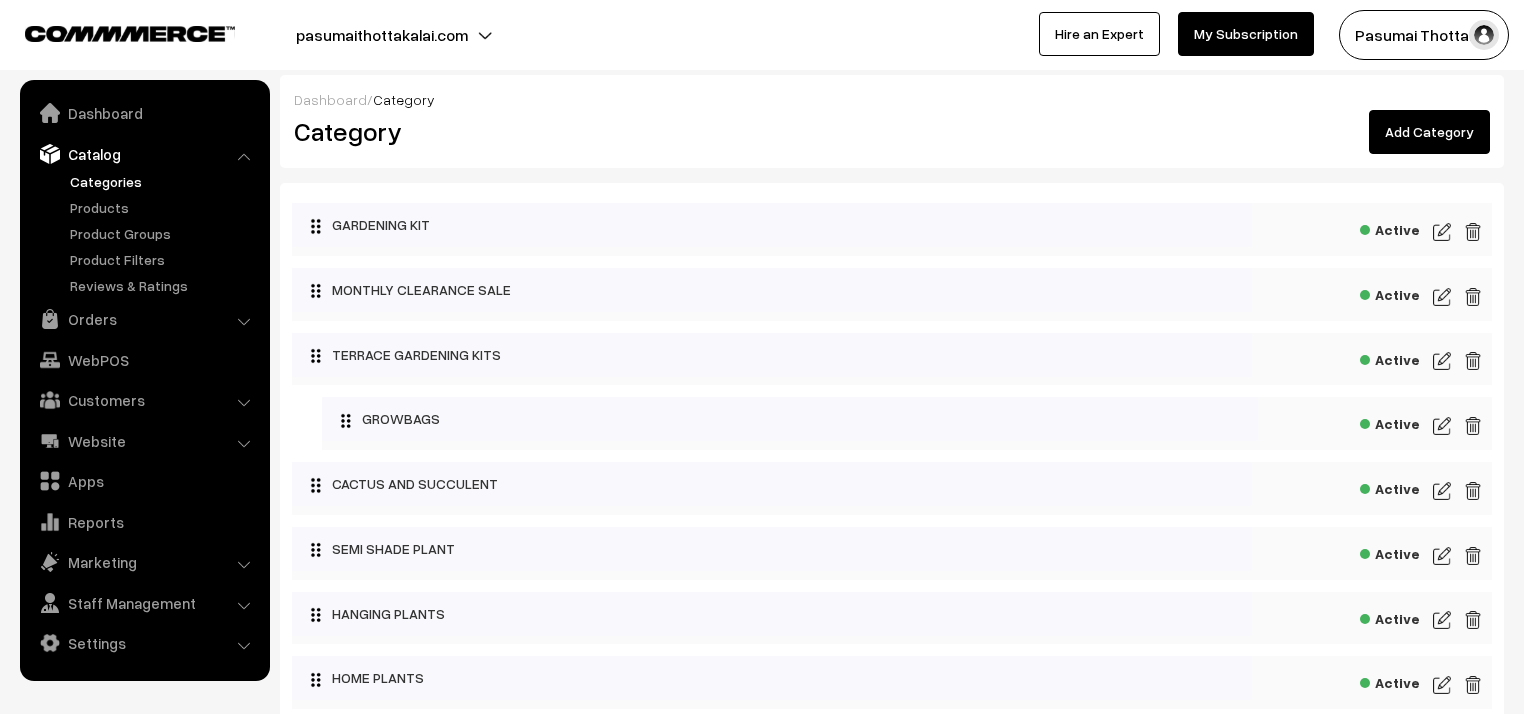 scroll, scrollTop: 0, scrollLeft: 0, axis: both 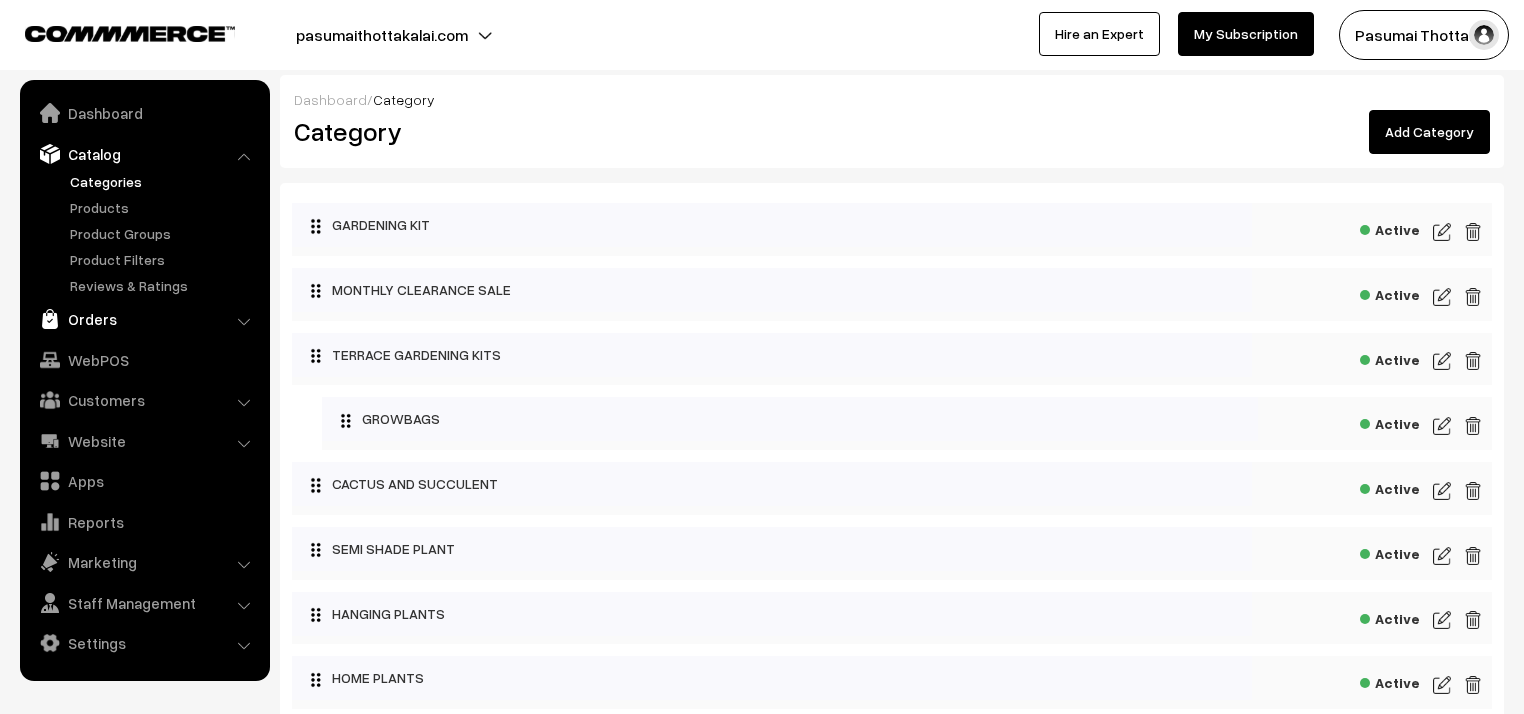 click on "Orders" at bounding box center (144, 319) 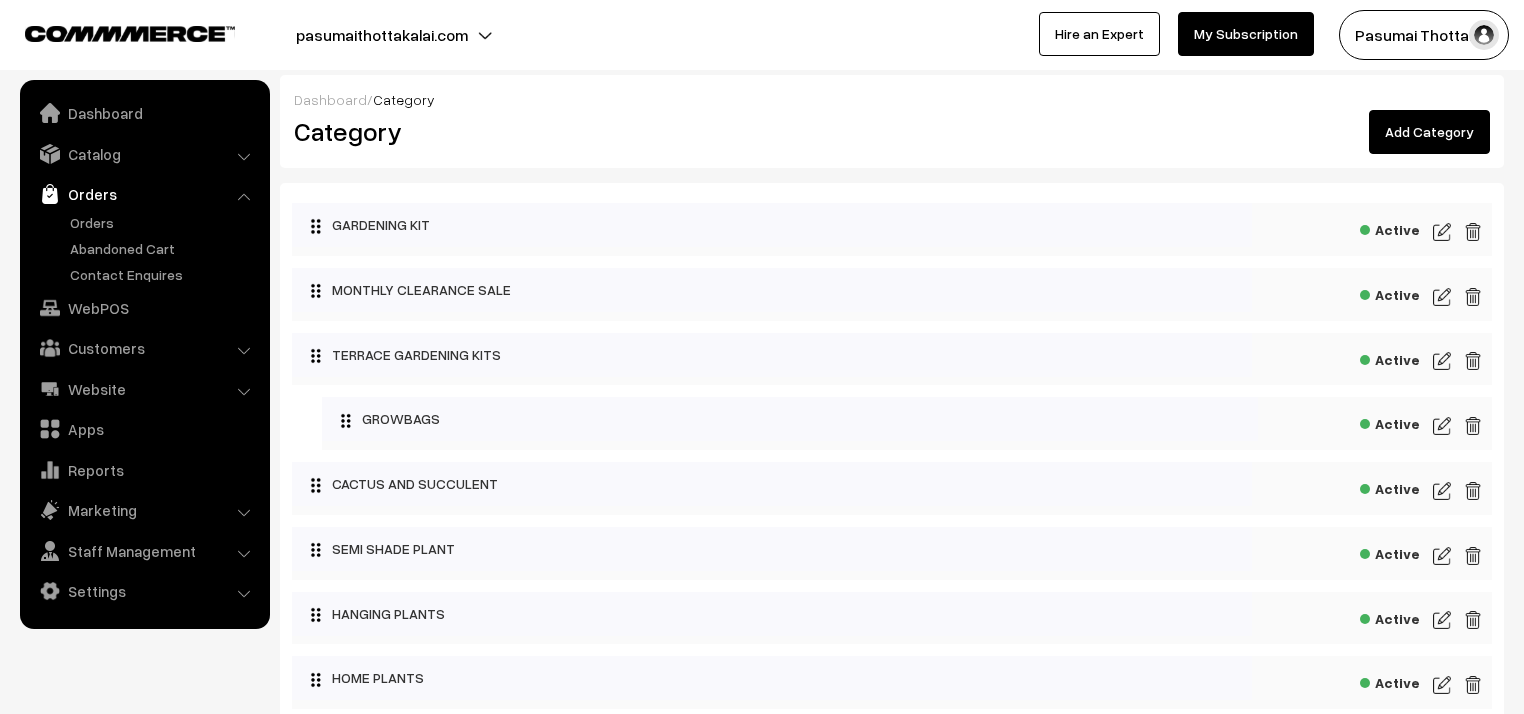 click on "Orders" at bounding box center (144, 194) 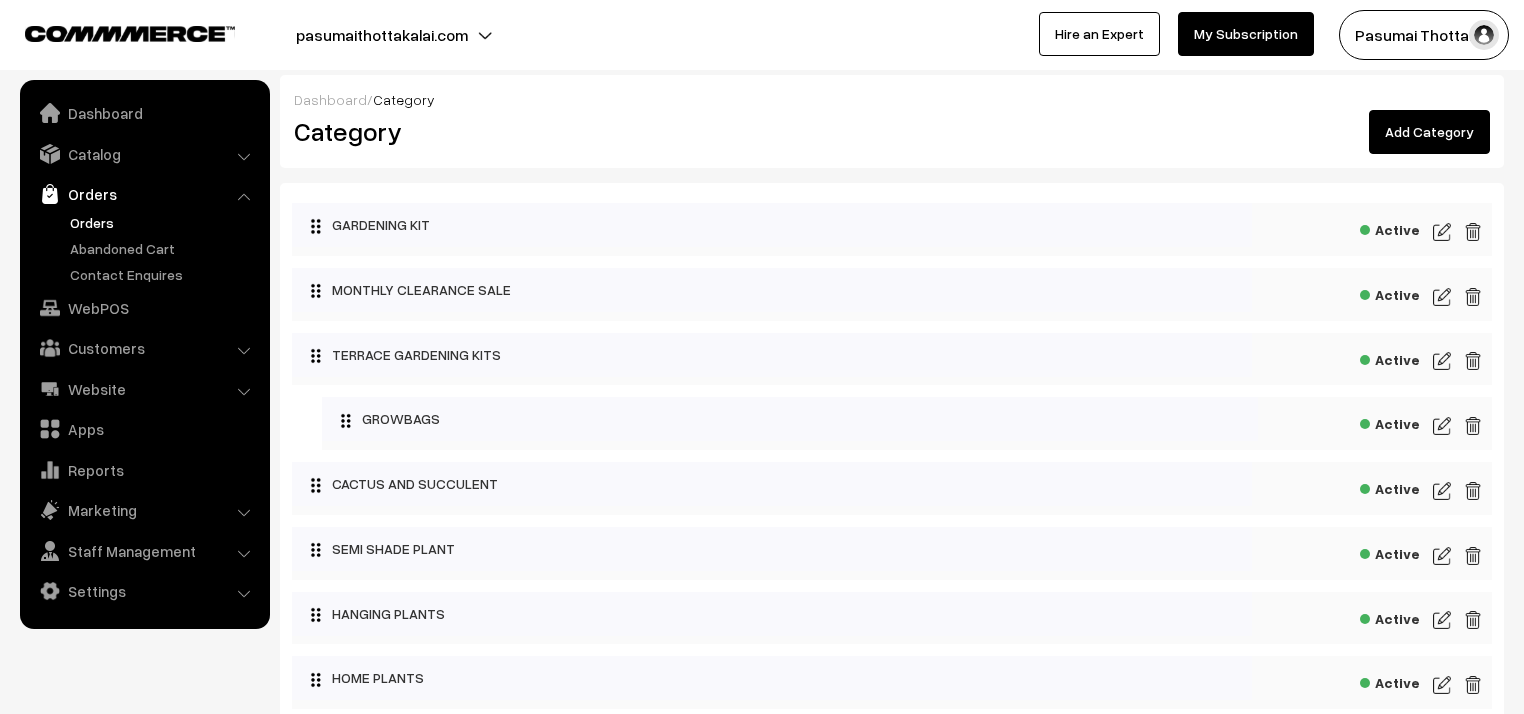 click on "Orders" at bounding box center [164, 222] 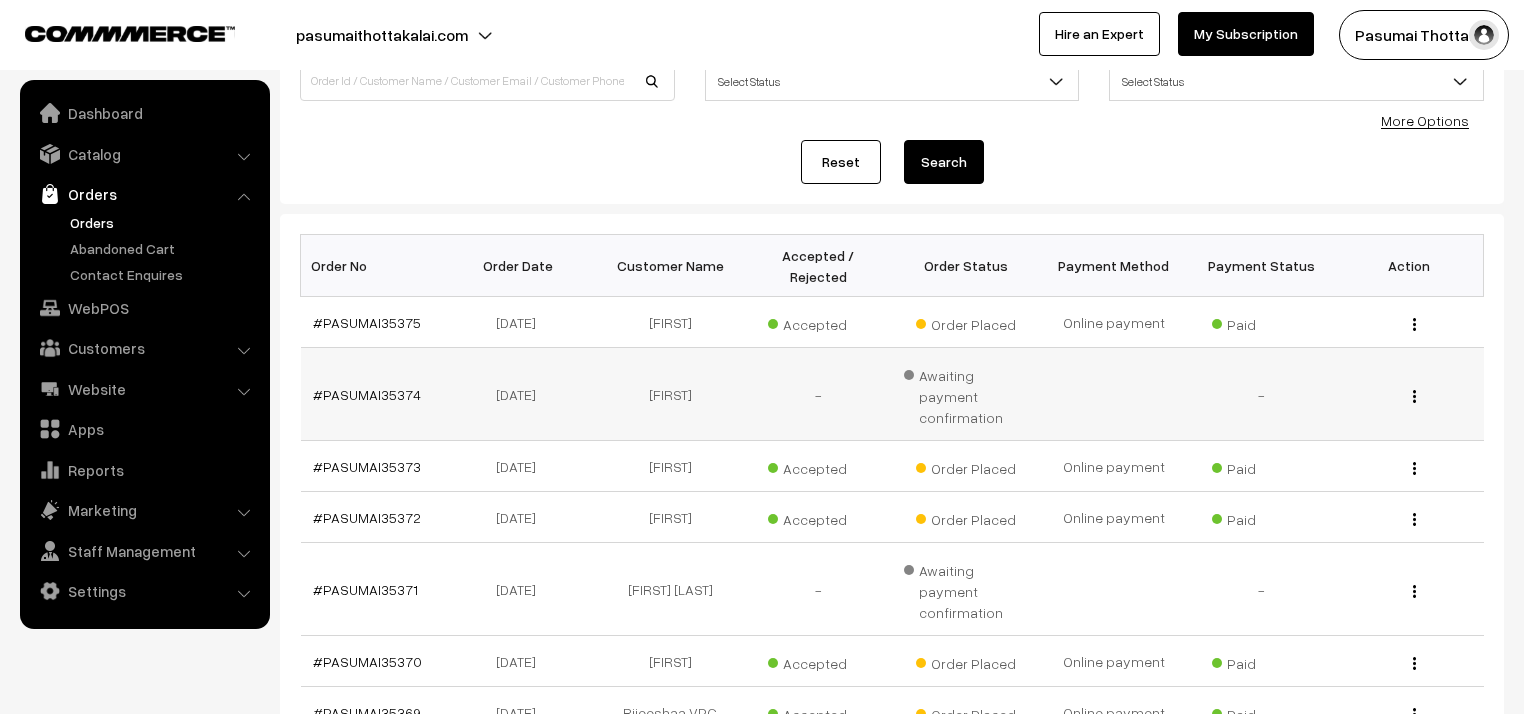 scroll, scrollTop: 0, scrollLeft: 0, axis: both 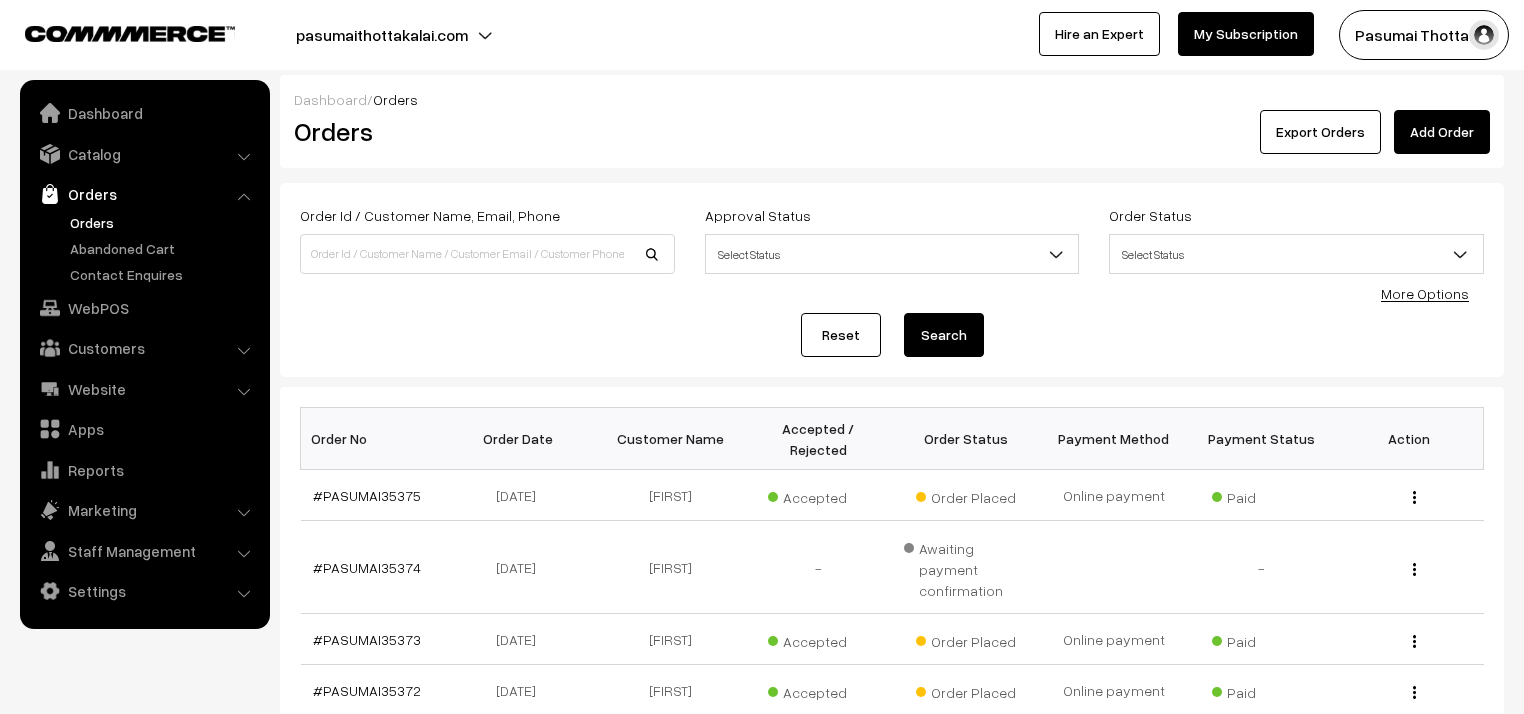 click on "More Options" at bounding box center (1425, 293) 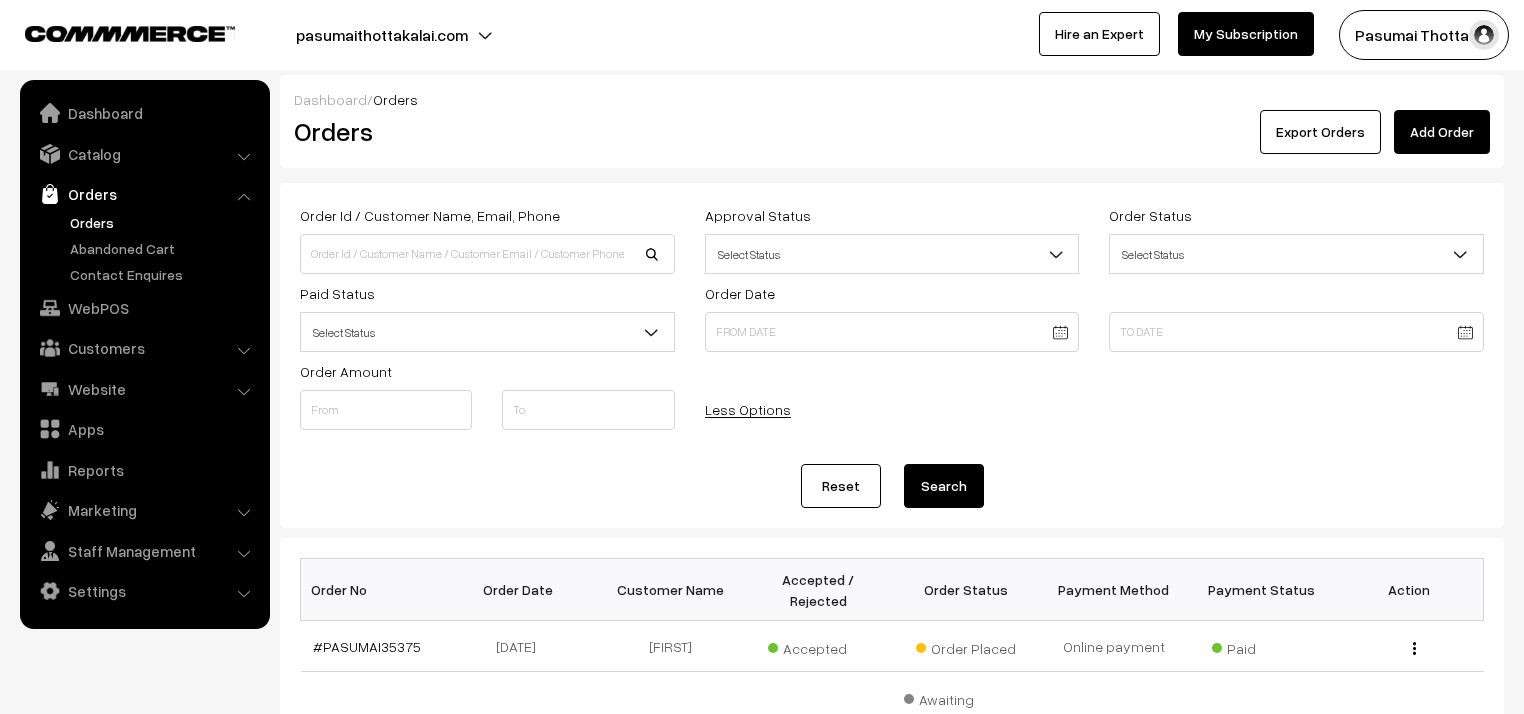 click on "Select Status" at bounding box center [487, 332] 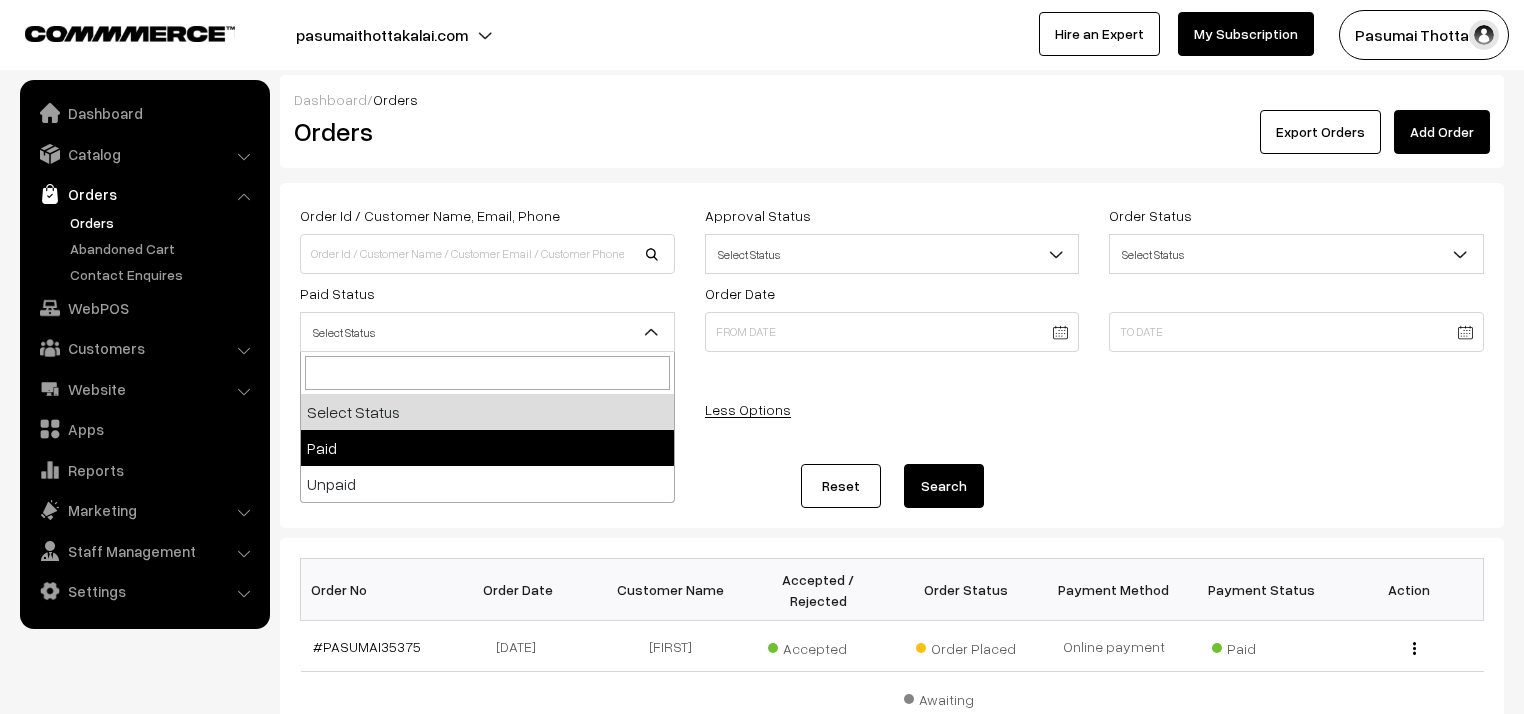 select on "1" 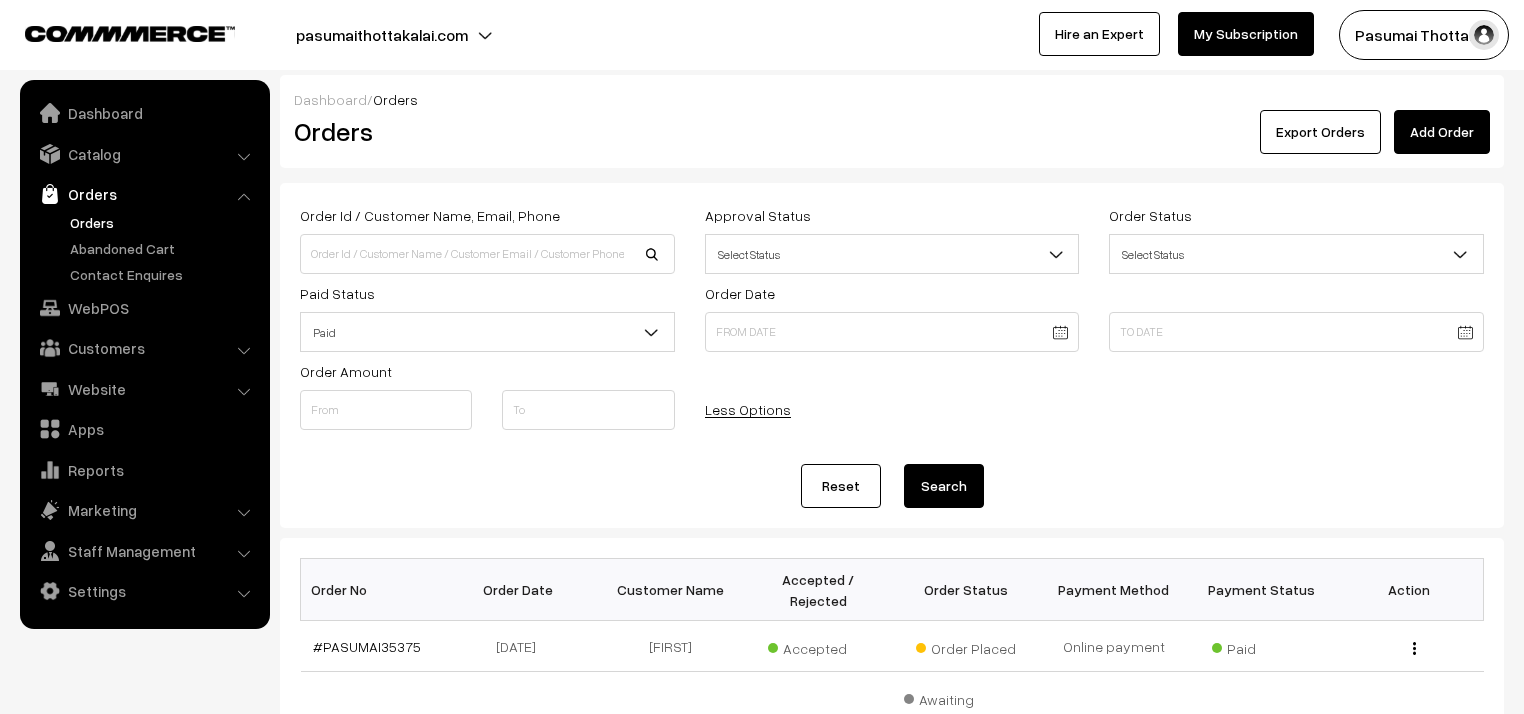click on "Search" at bounding box center [944, 486] 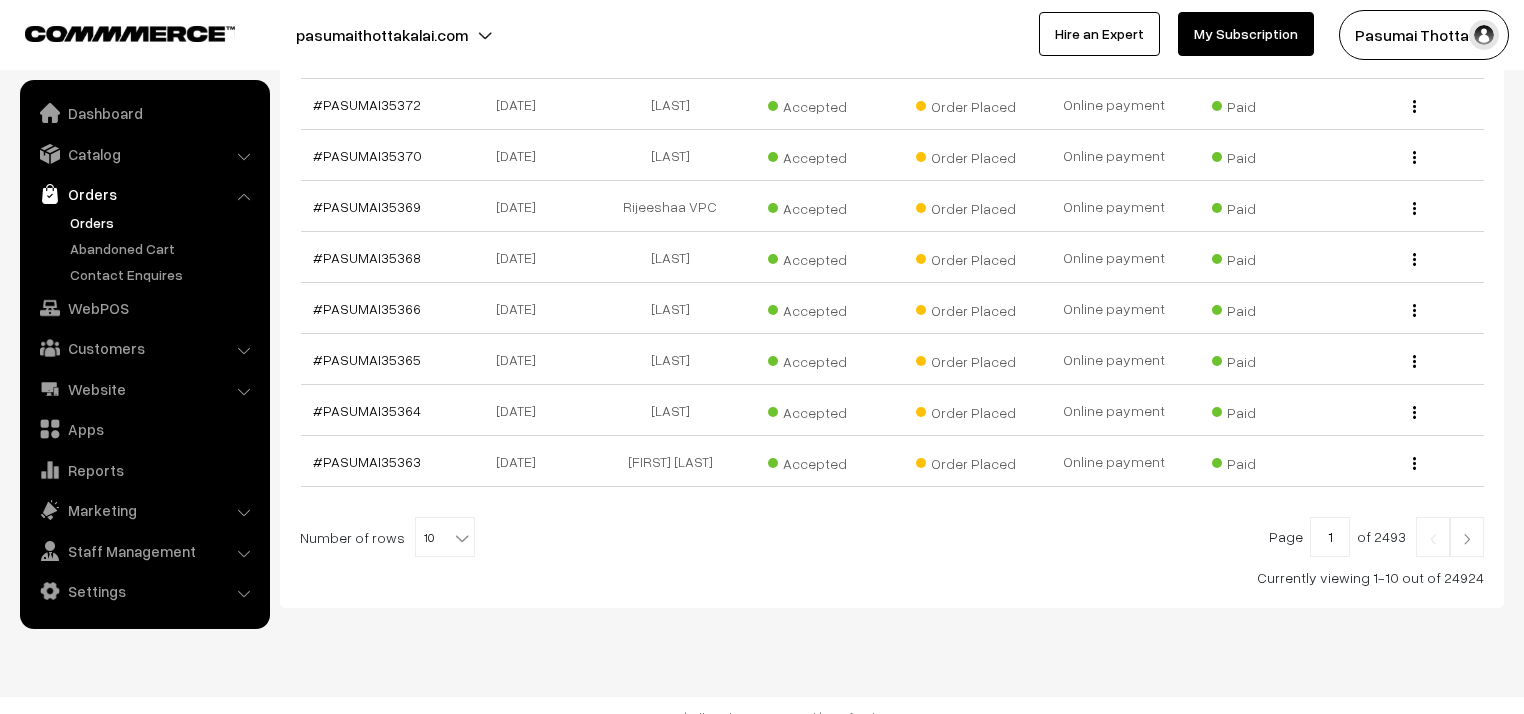 scroll, scrollTop: 644, scrollLeft: 0, axis: vertical 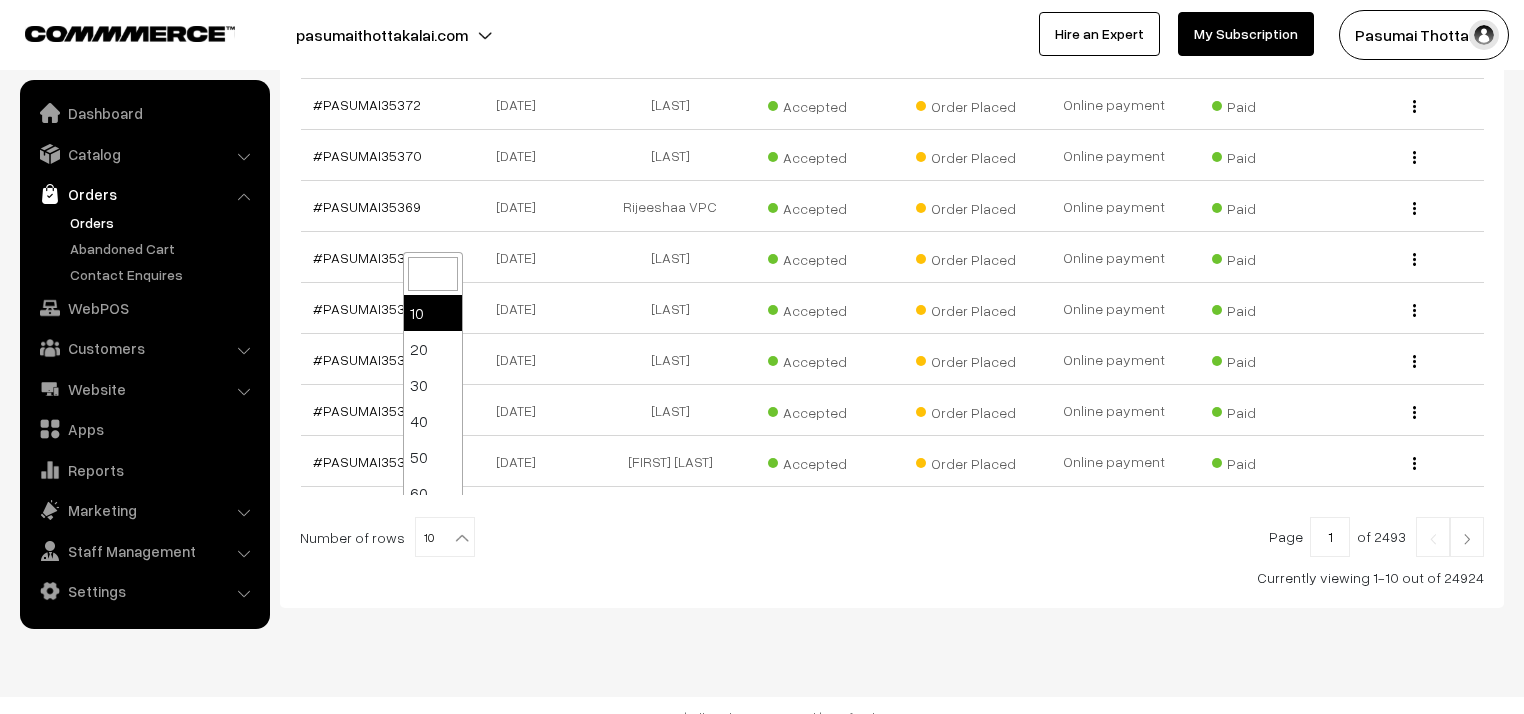 click at bounding box center [462, 538] 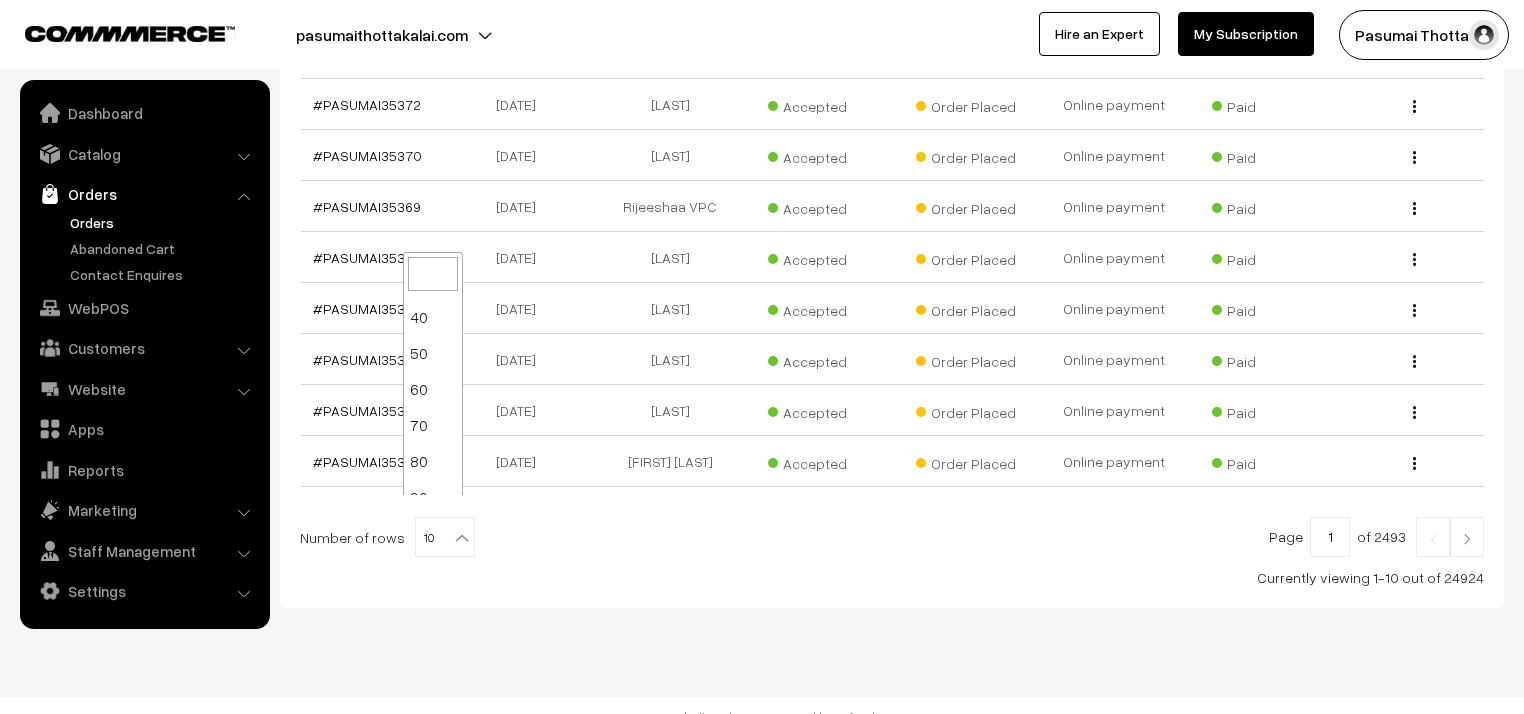 scroll, scrollTop: 160, scrollLeft: 0, axis: vertical 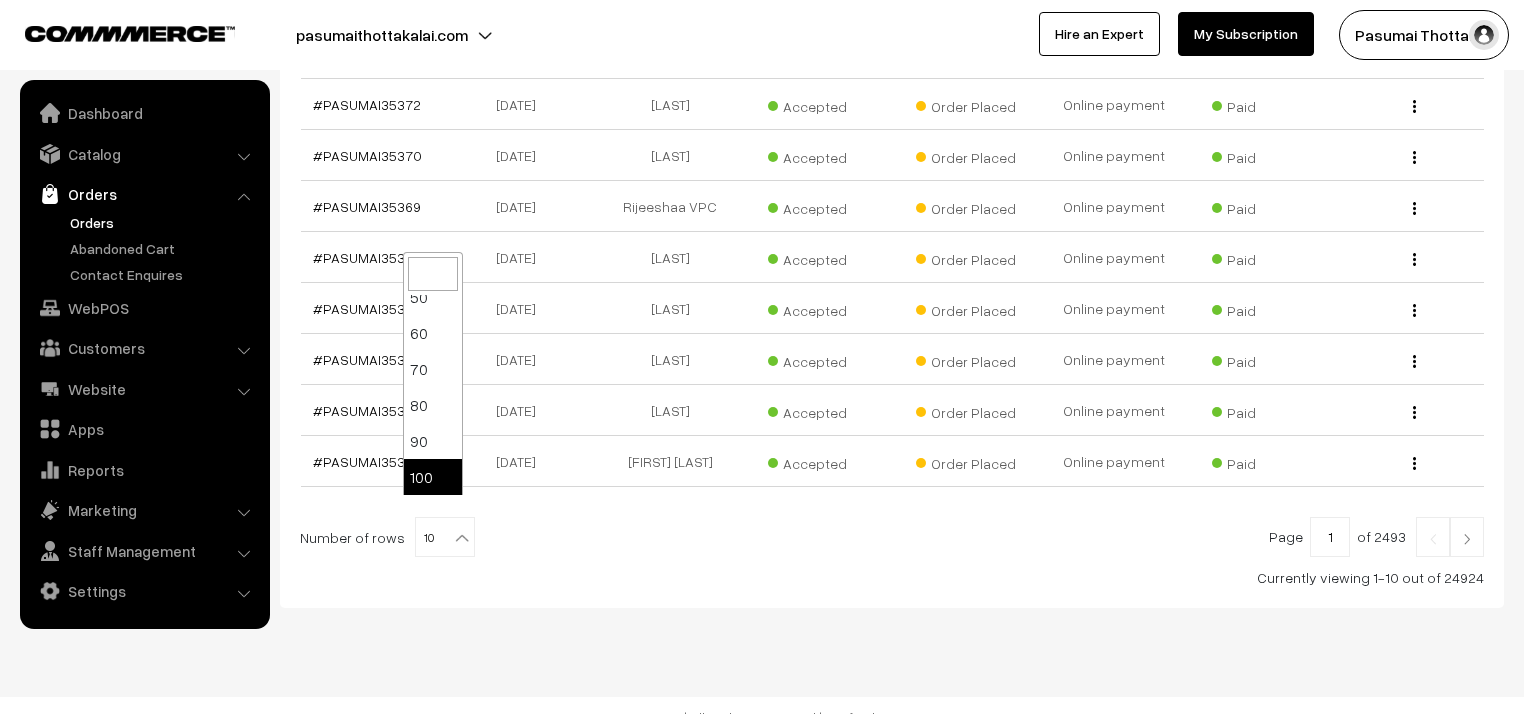 select on "100" 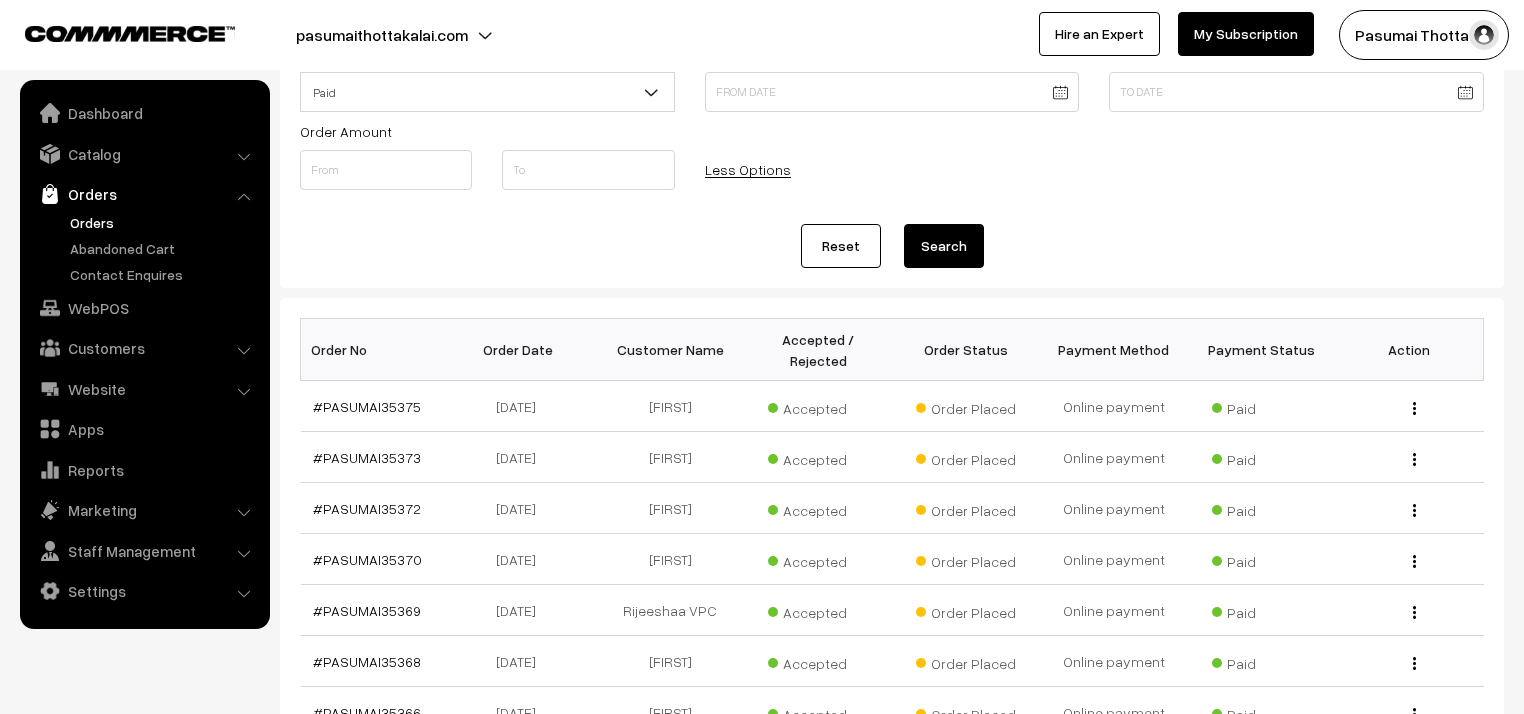 scroll, scrollTop: 0, scrollLeft: 0, axis: both 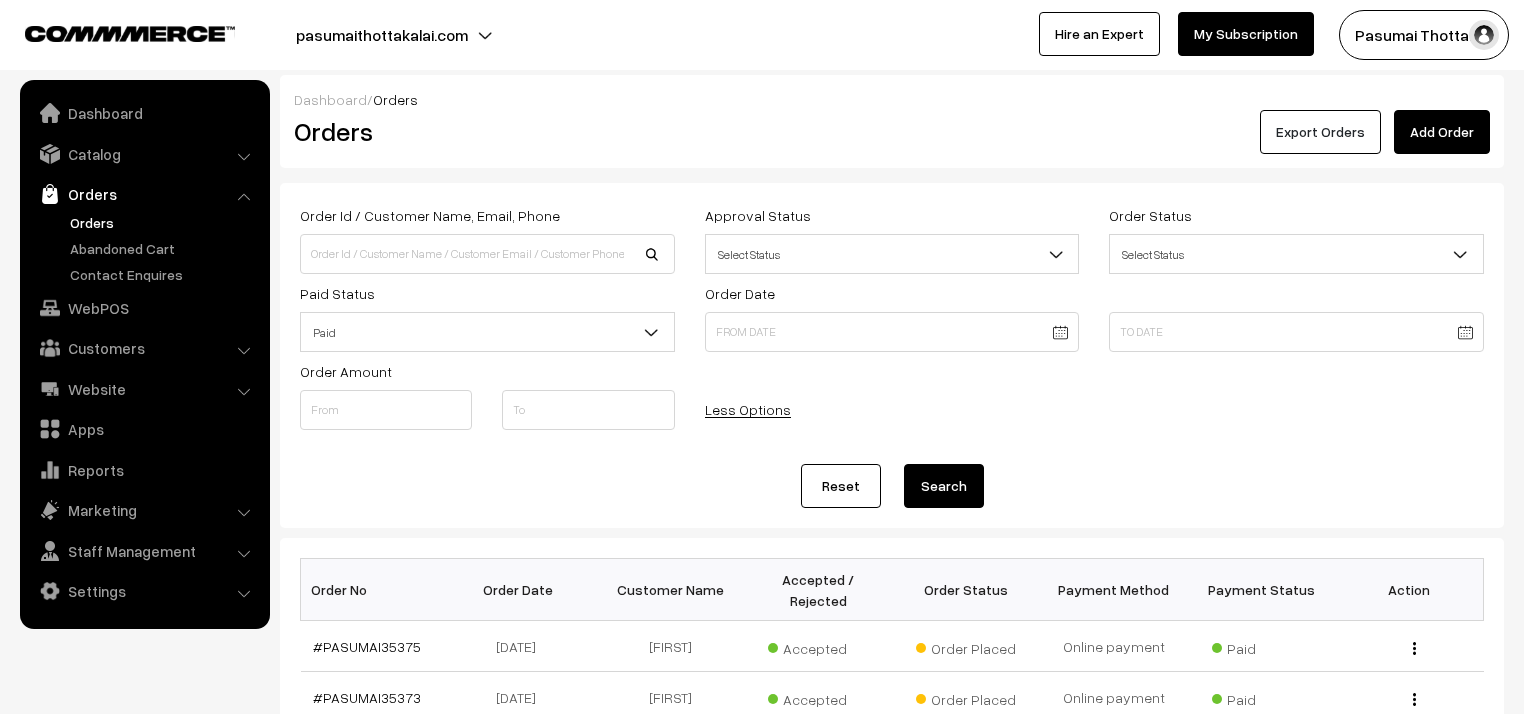 click on "Export Orders" at bounding box center (1320, 132) 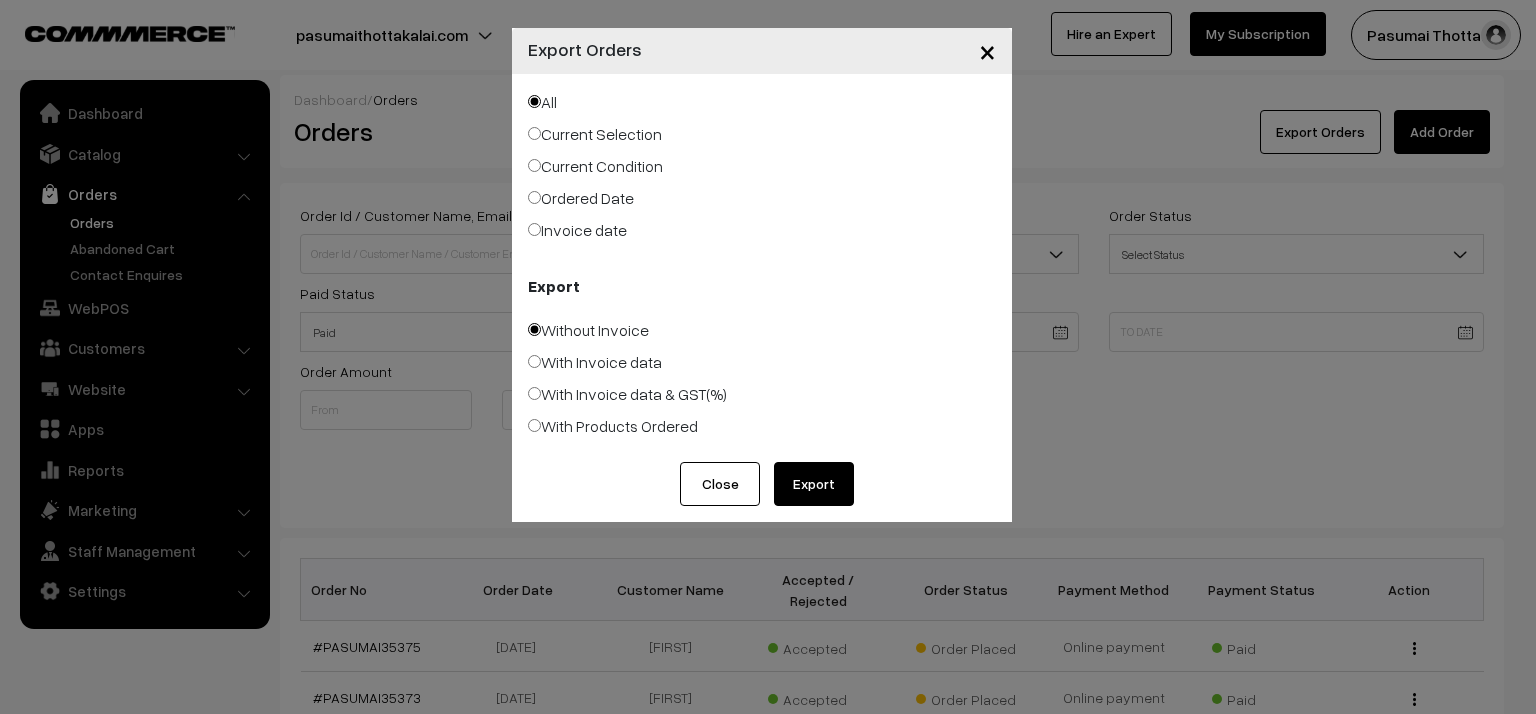 click on "Ordered Date" at bounding box center [581, 198] 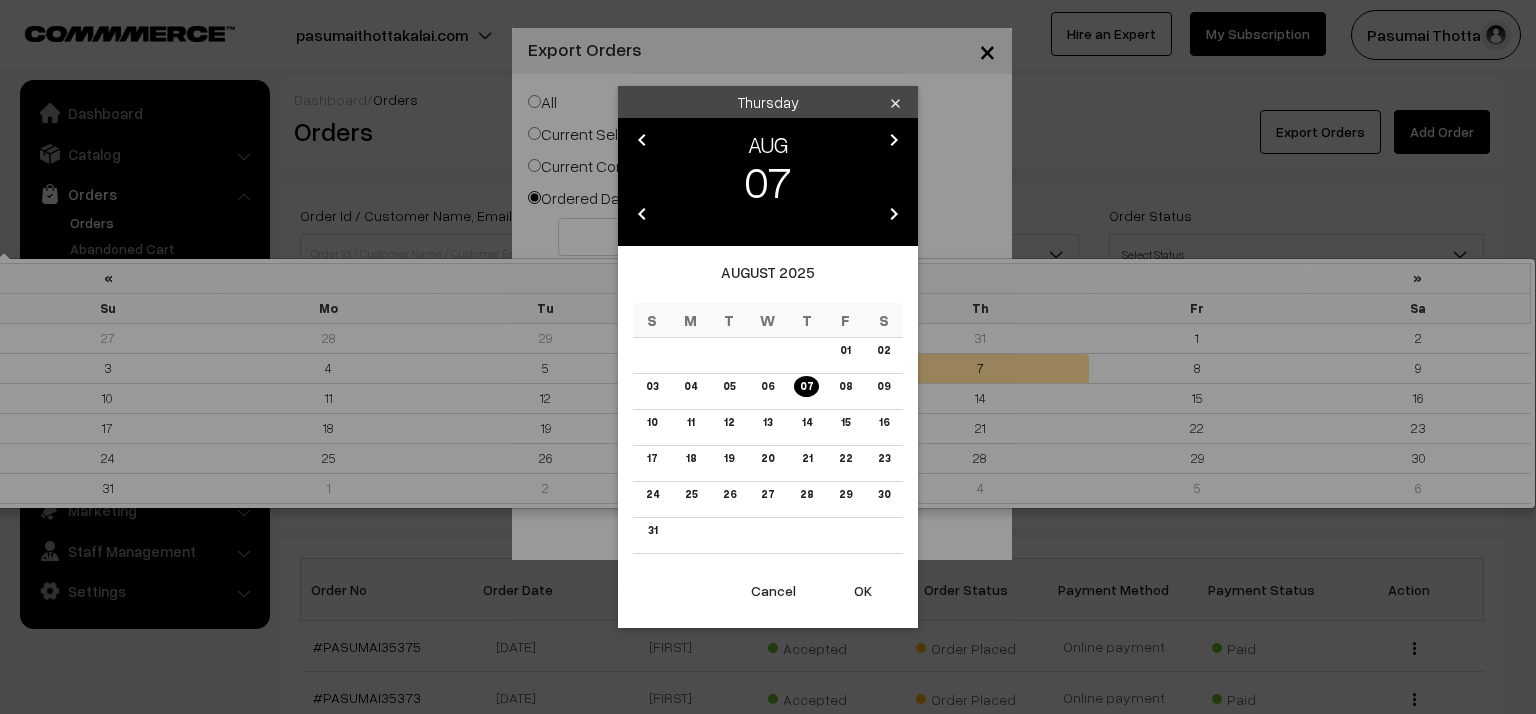 click on "Thank you for showing interest. Our team will call you shortly.
Close
[URL]
Go to Website
Create New Store
My Profile Support" at bounding box center [768, 3010] 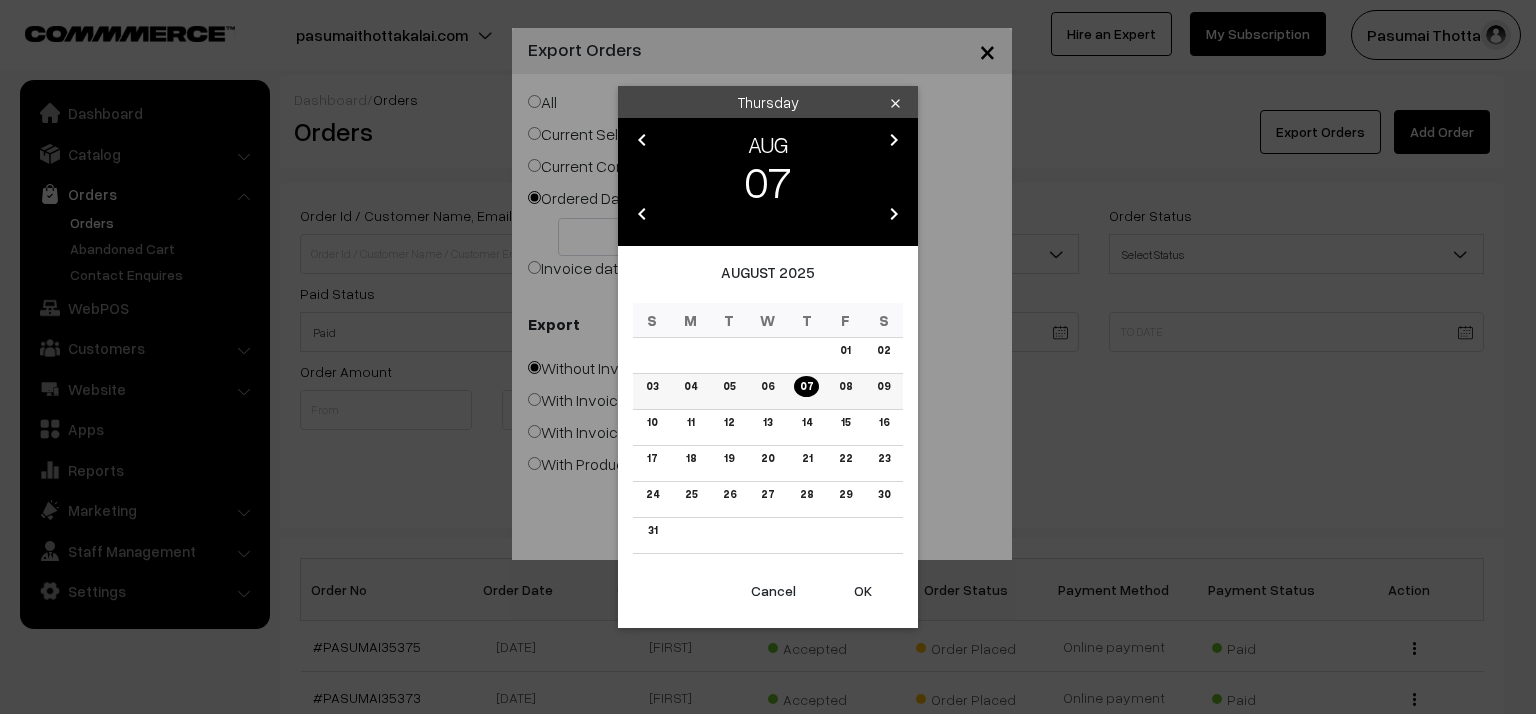 click on "06" at bounding box center (767, 386) 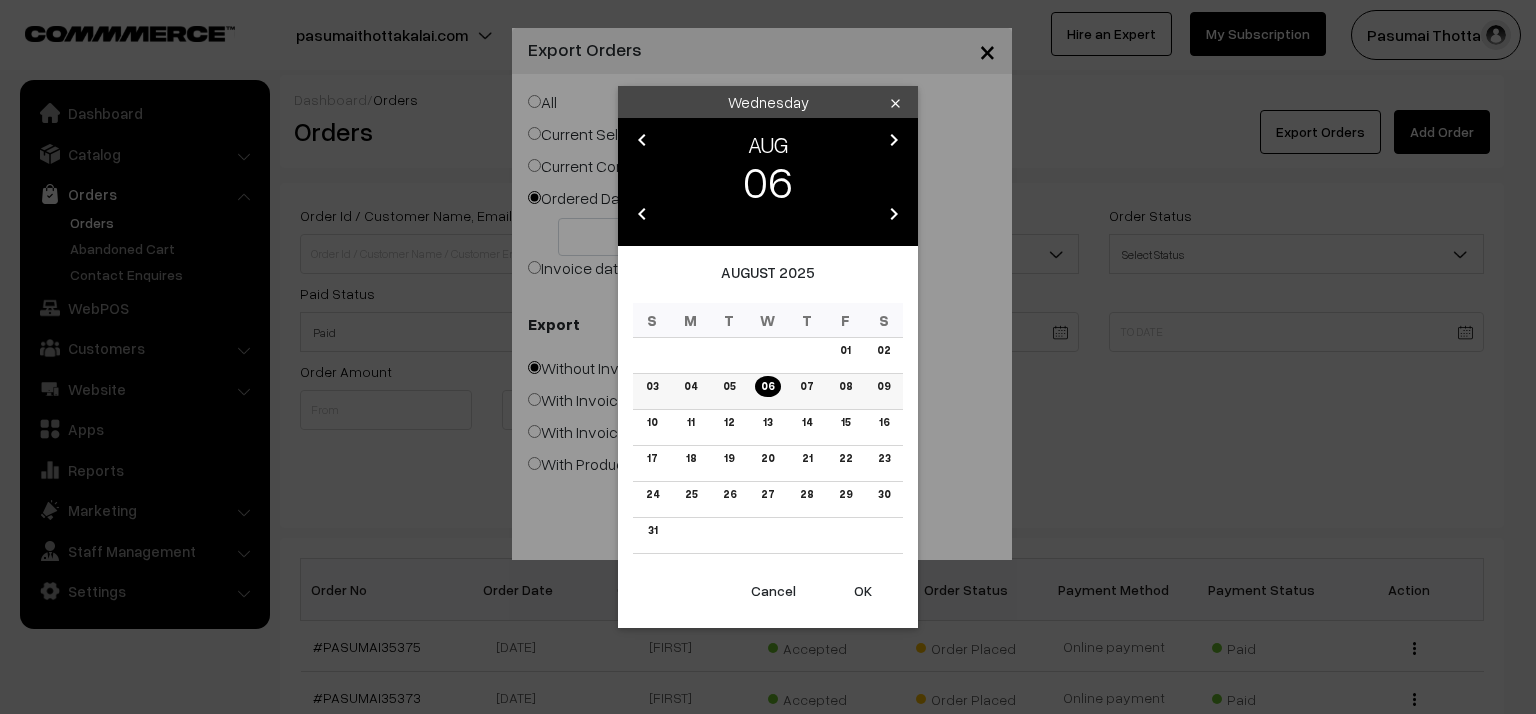 click on "07" at bounding box center [806, 386] 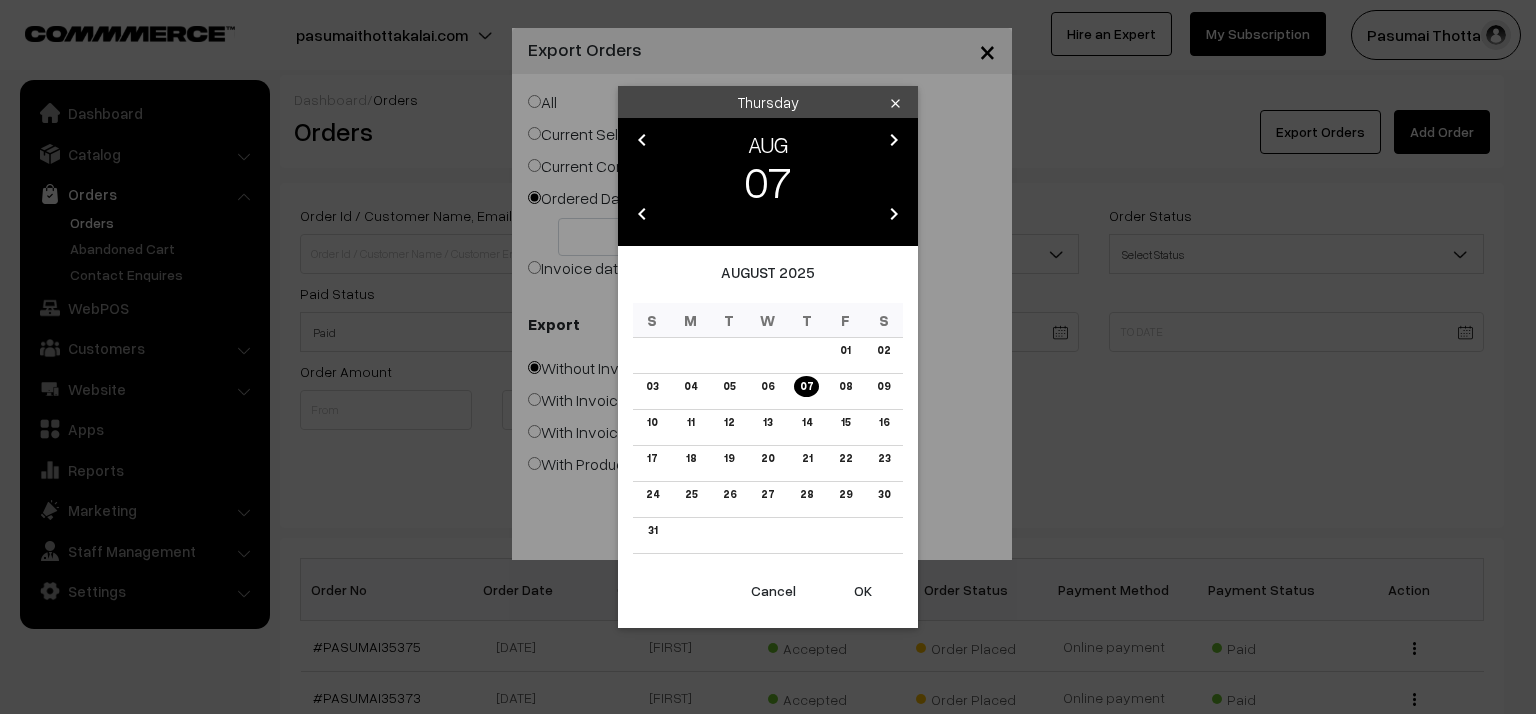 click on "OK" at bounding box center (863, 591) 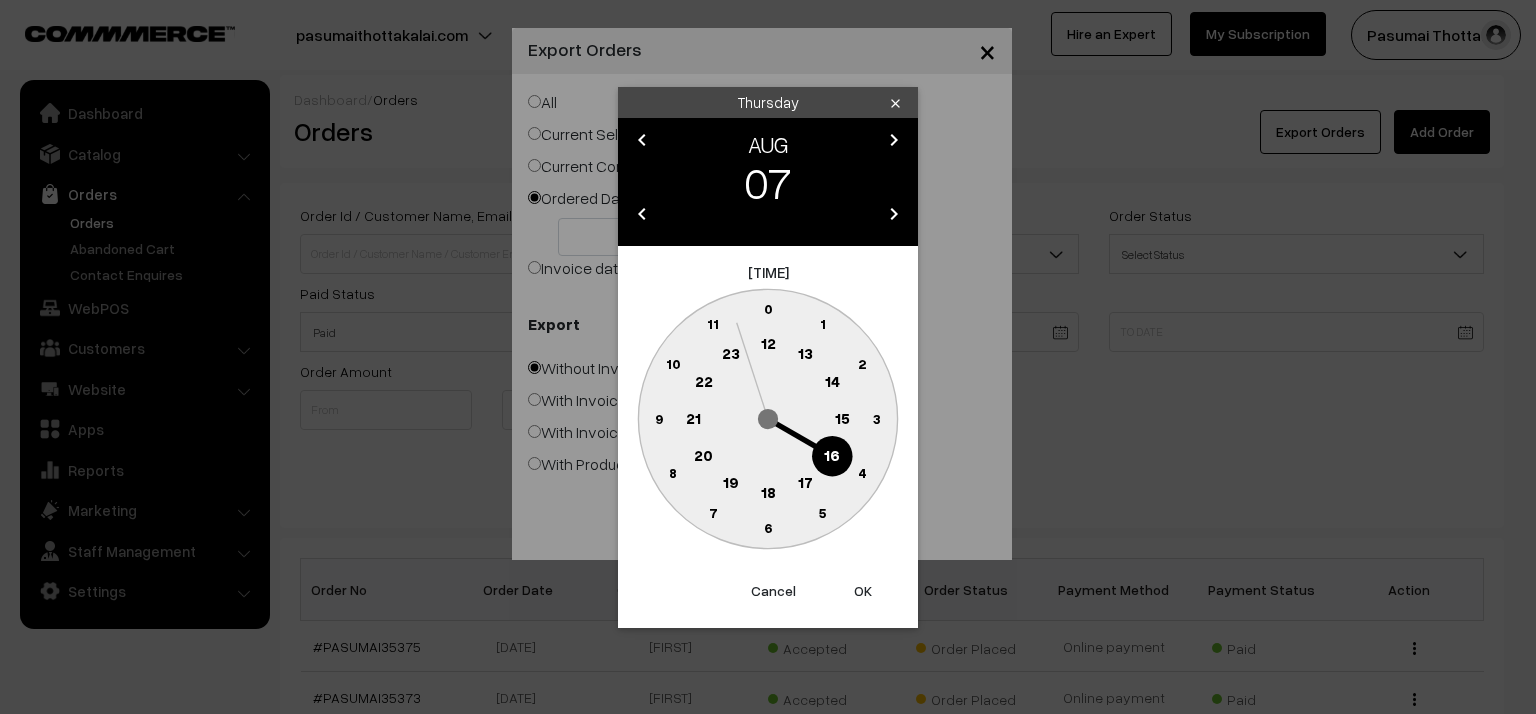 click on "OK" at bounding box center (863, 591) 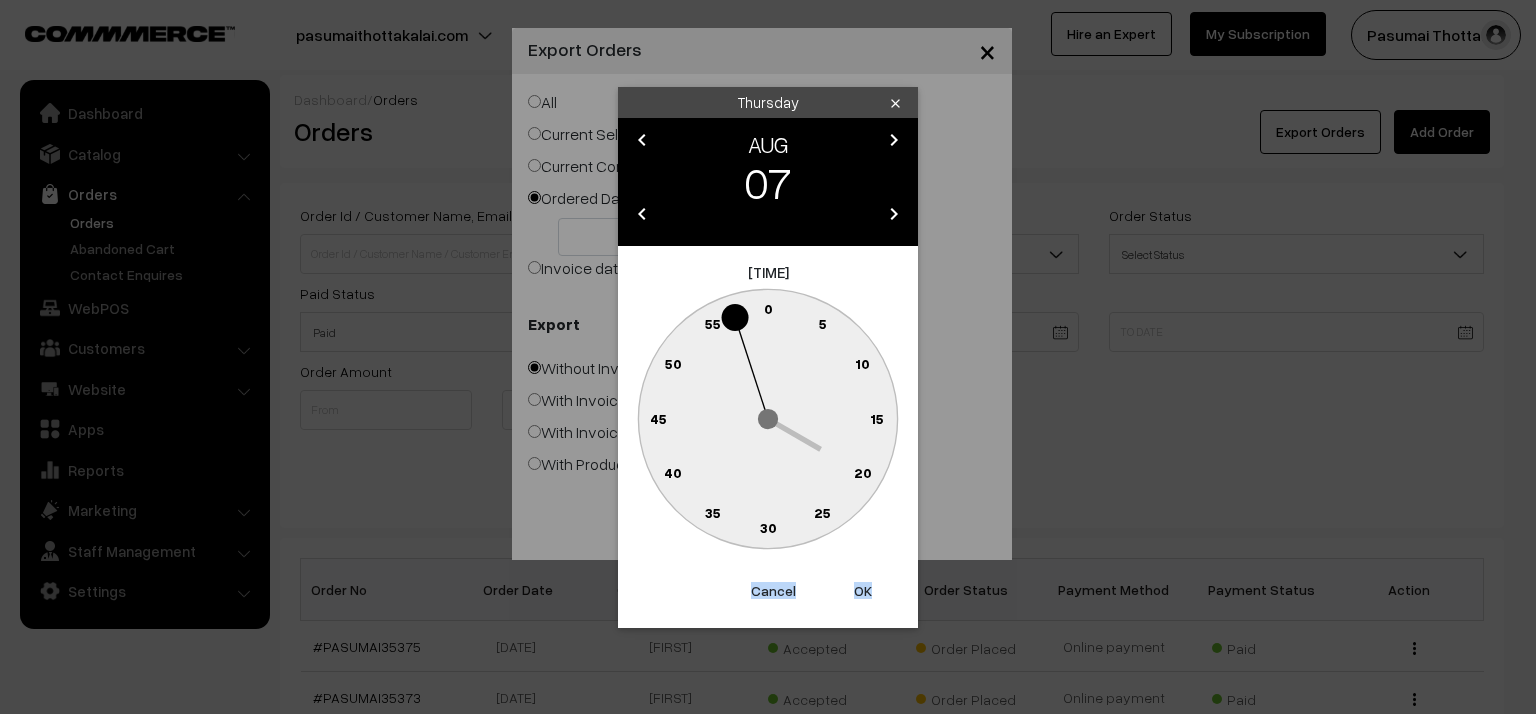 click on "OK" at bounding box center (863, 591) 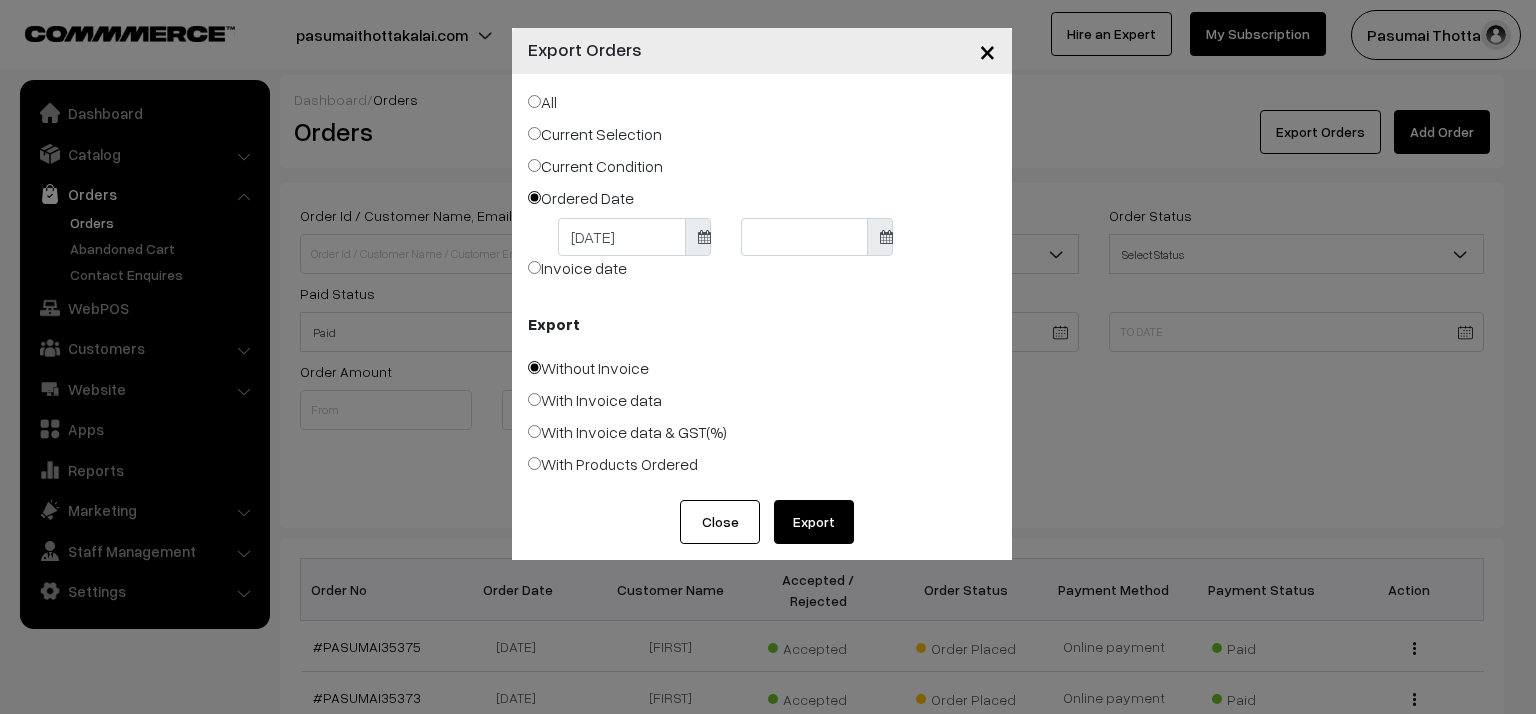 click on "Thank you for showing interest. Our team will call you shortly.
Close
pasumaithottakalai.com
Go to Website
Create New Store
My Profile Support" at bounding box center [768, 3010] 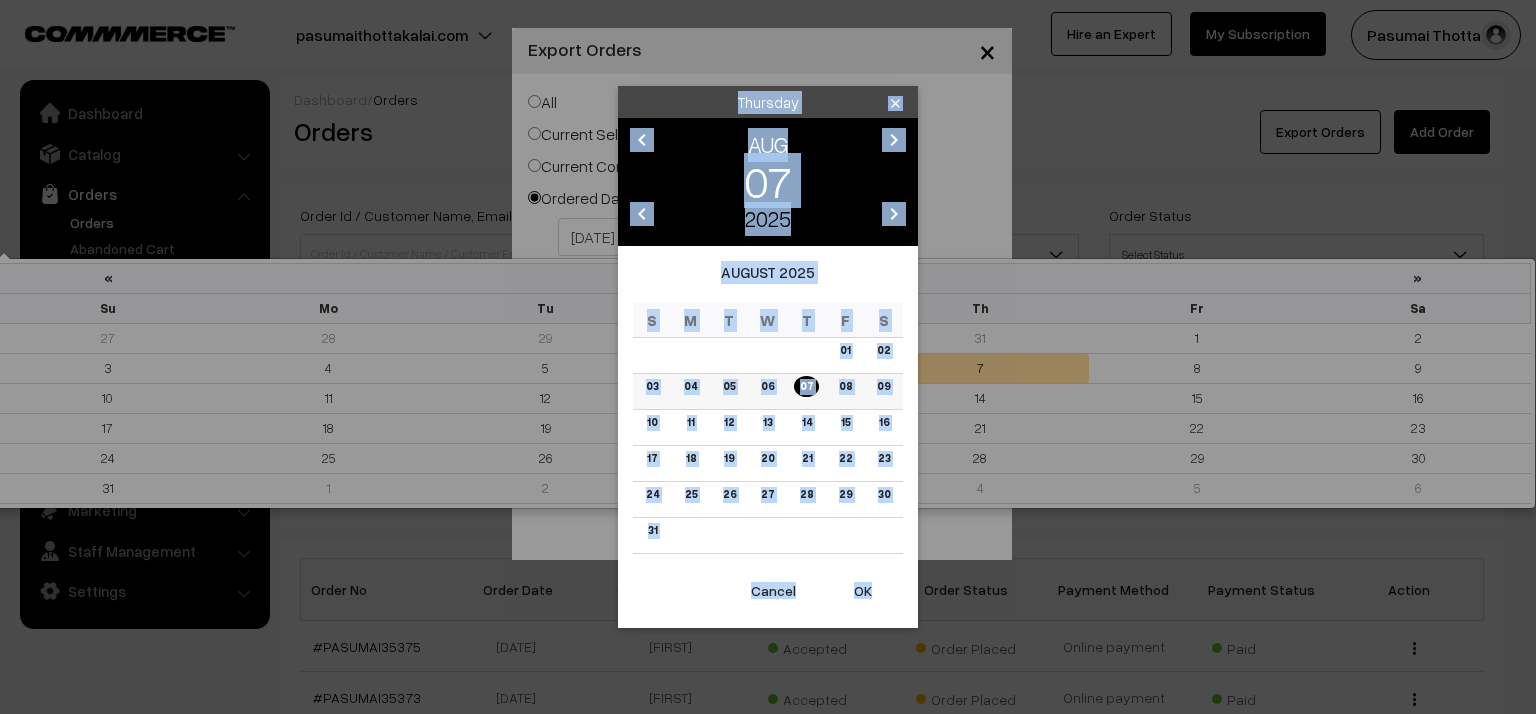 click on "07" at bounding box center [806, 386] 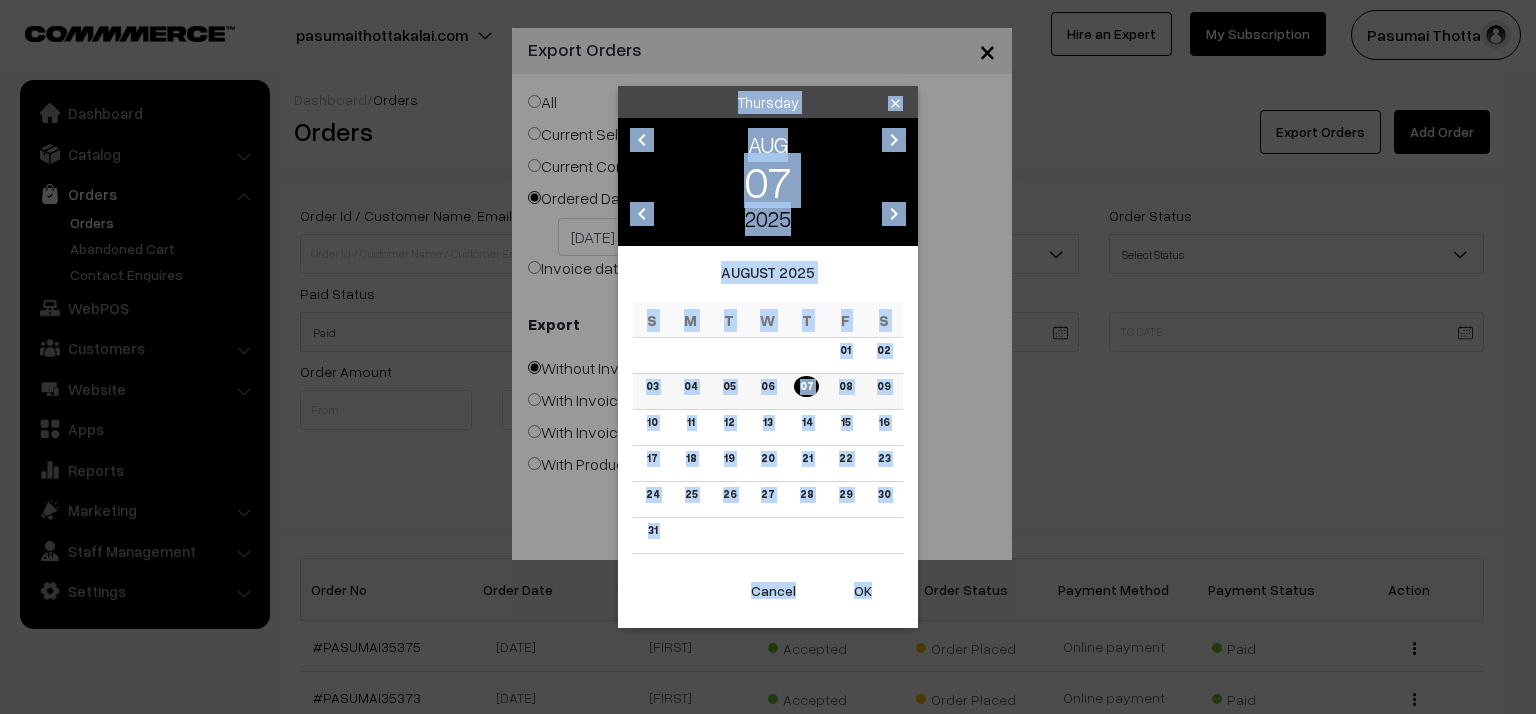 click on "07" at bounding box center (806, 392) 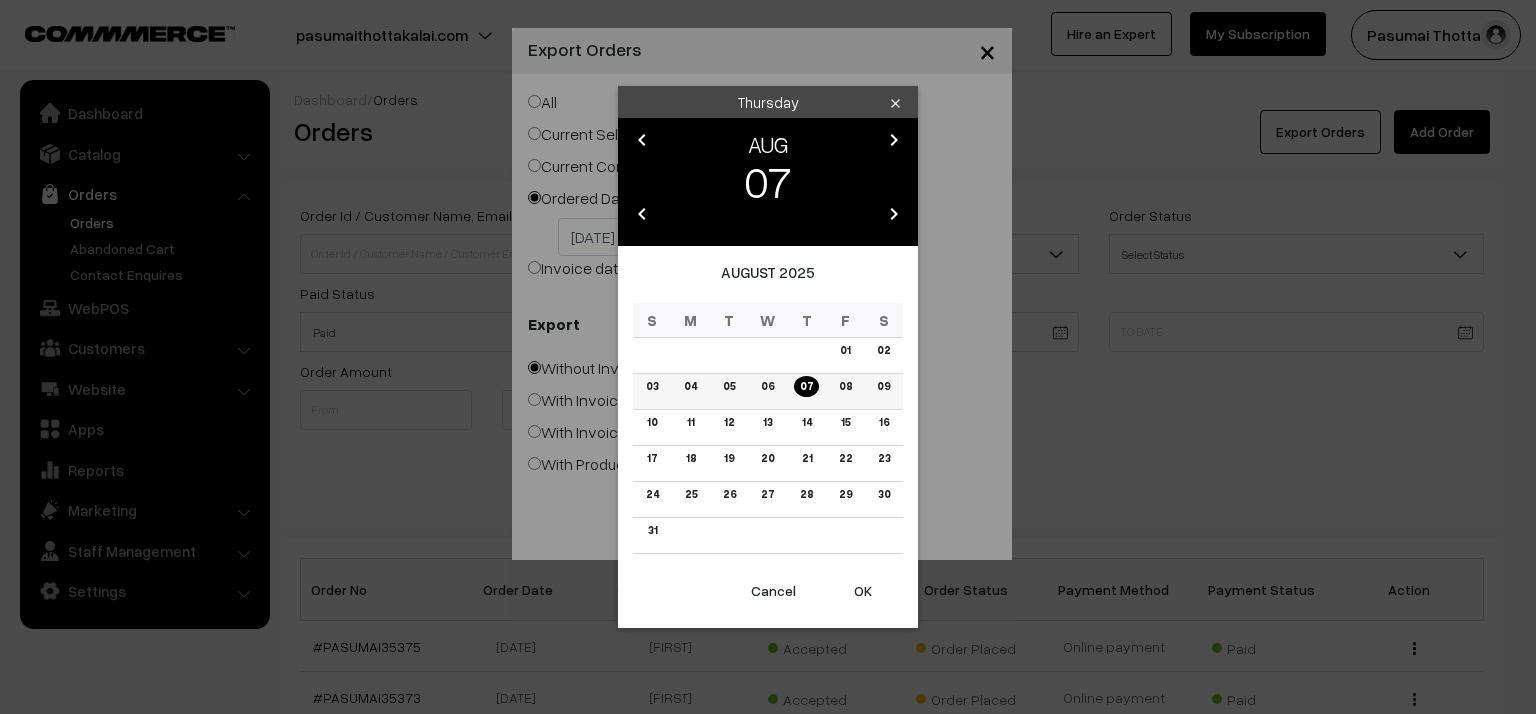 click on "07" at bounding box center (806, 386) 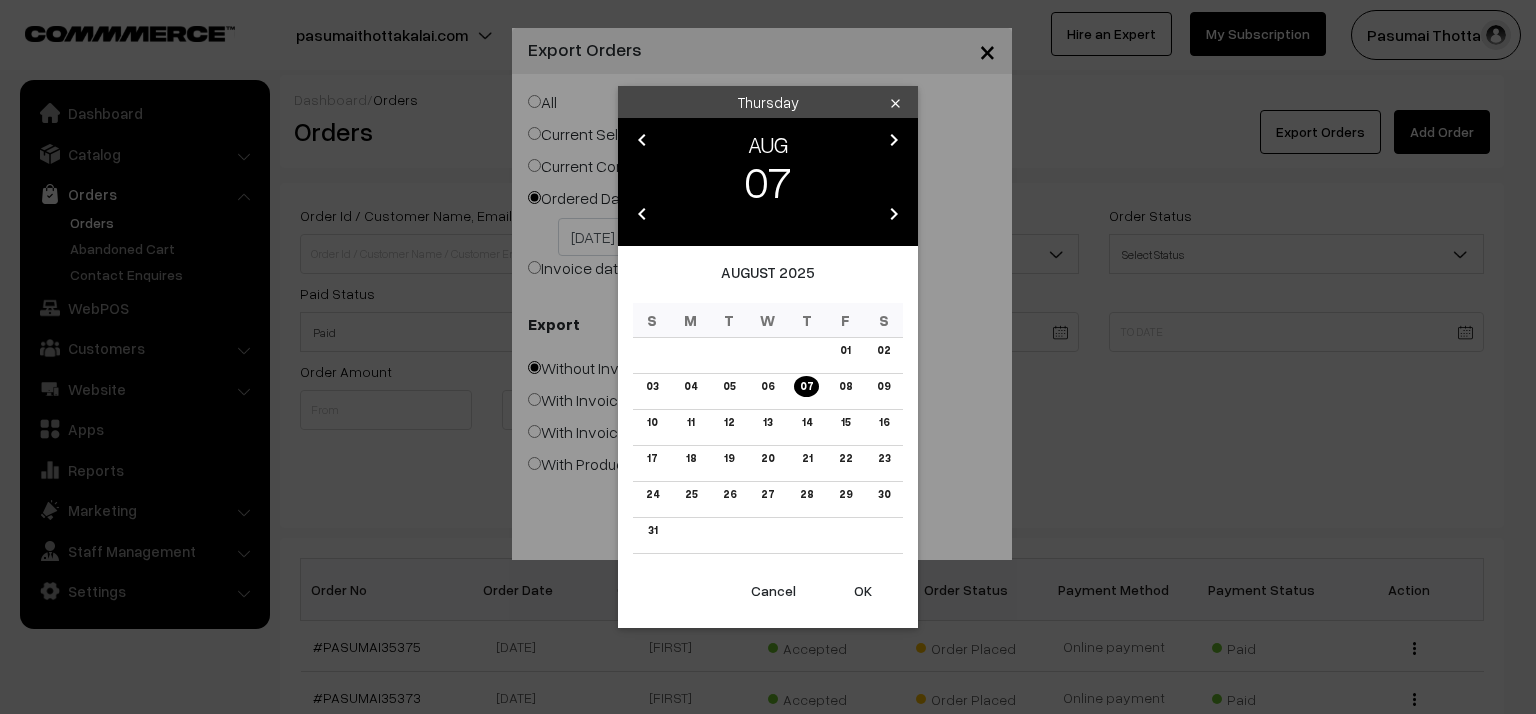 click on "OK" at bounding box center (863, 591) 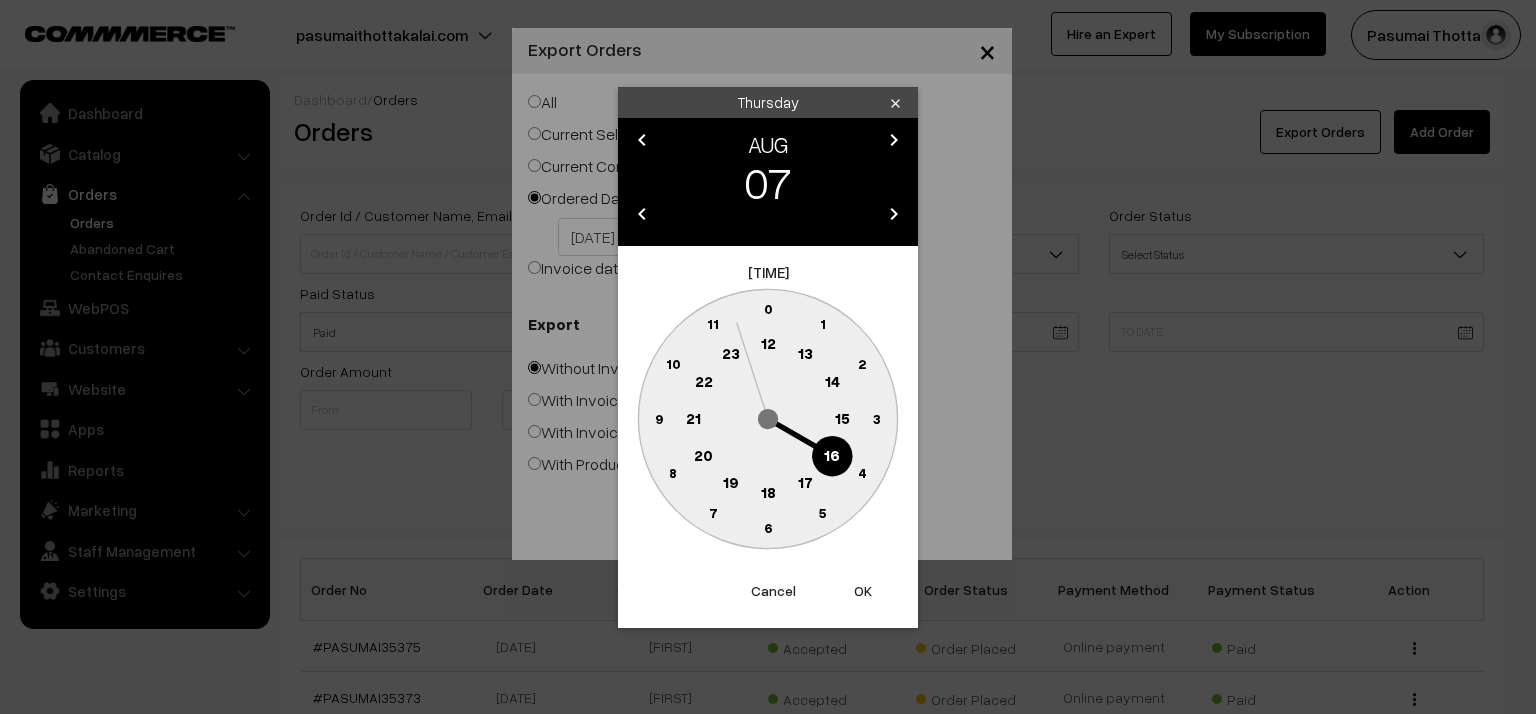click on "OK" at bounding box center (863, 591) 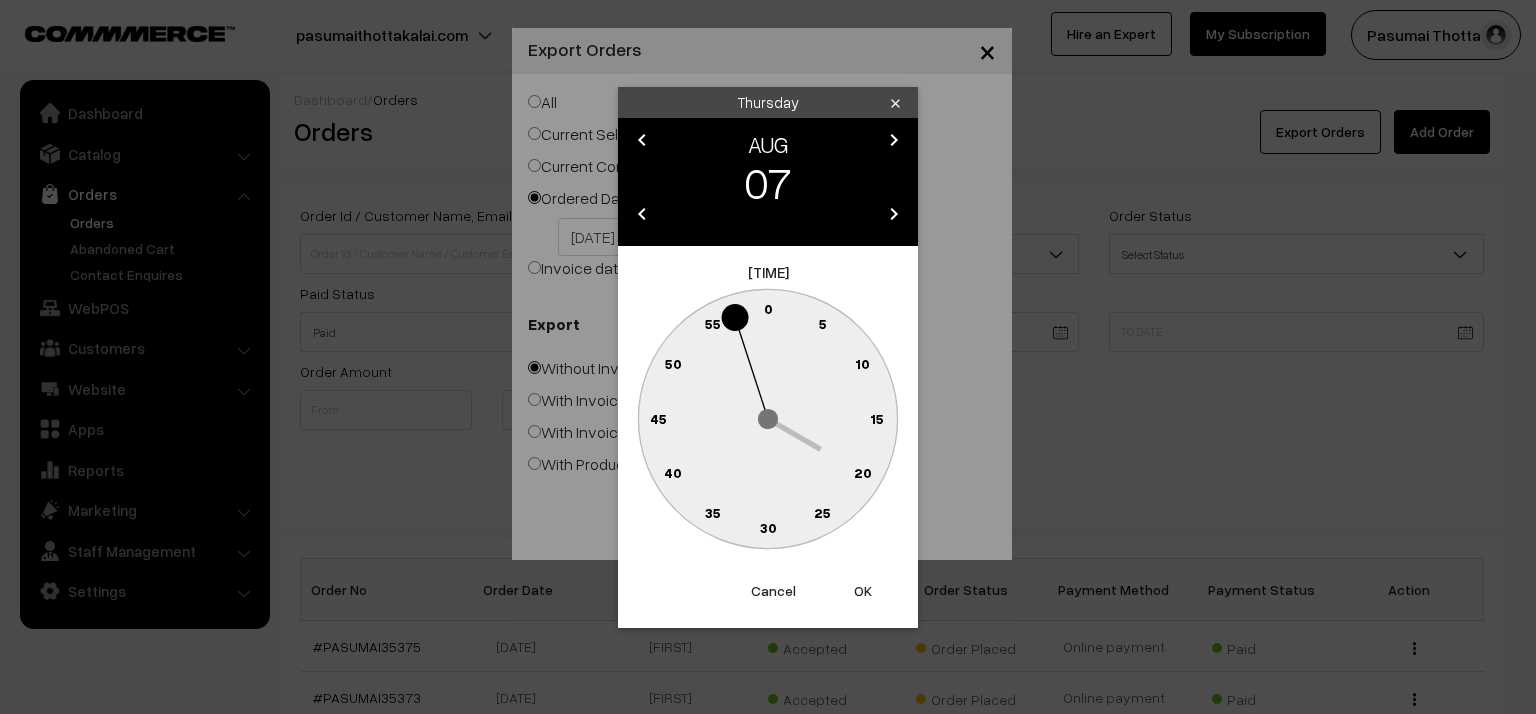 click on "OK" at bounding box center [863, 591] 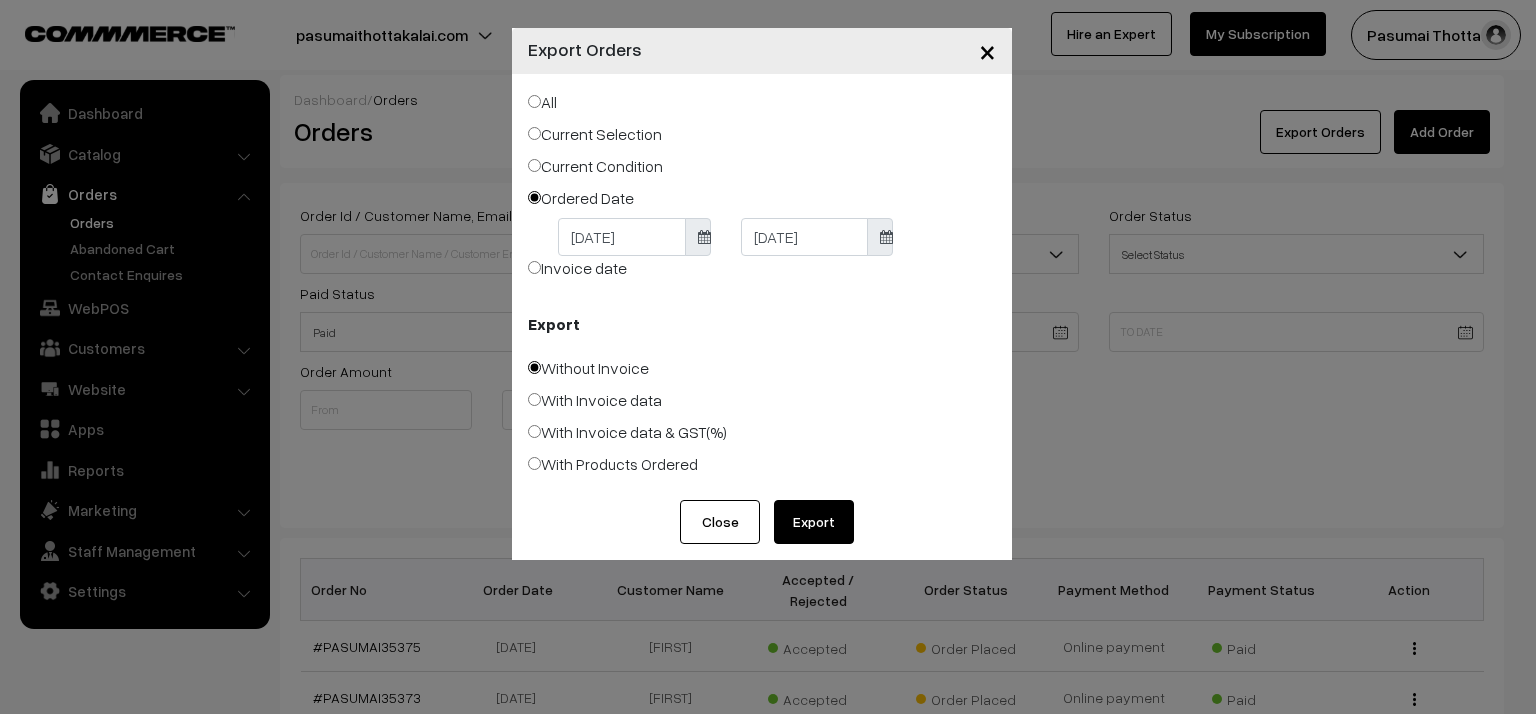 click on "Export" at bounding box center (814, 522) 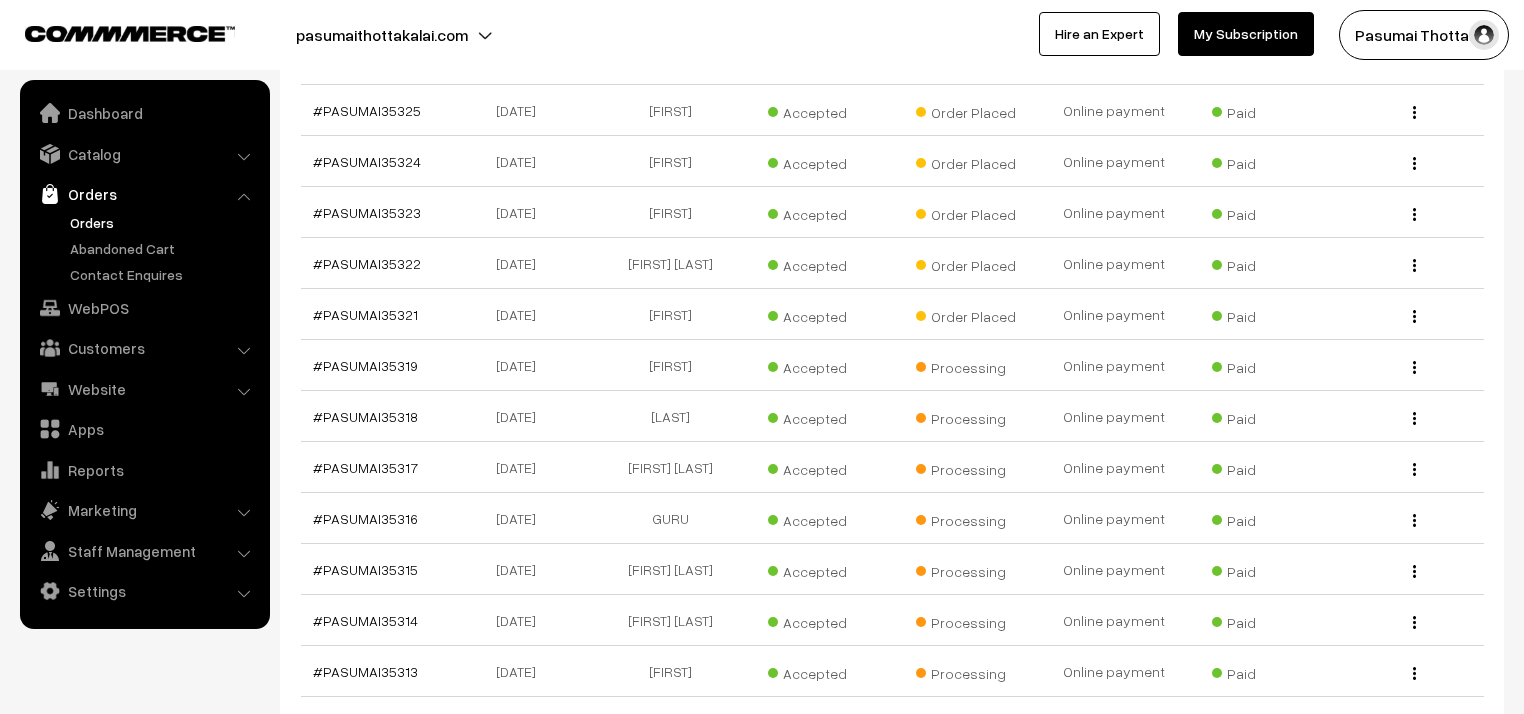 scroll, scrollTop: 2480, scrollLeft: 0, axis: vertical 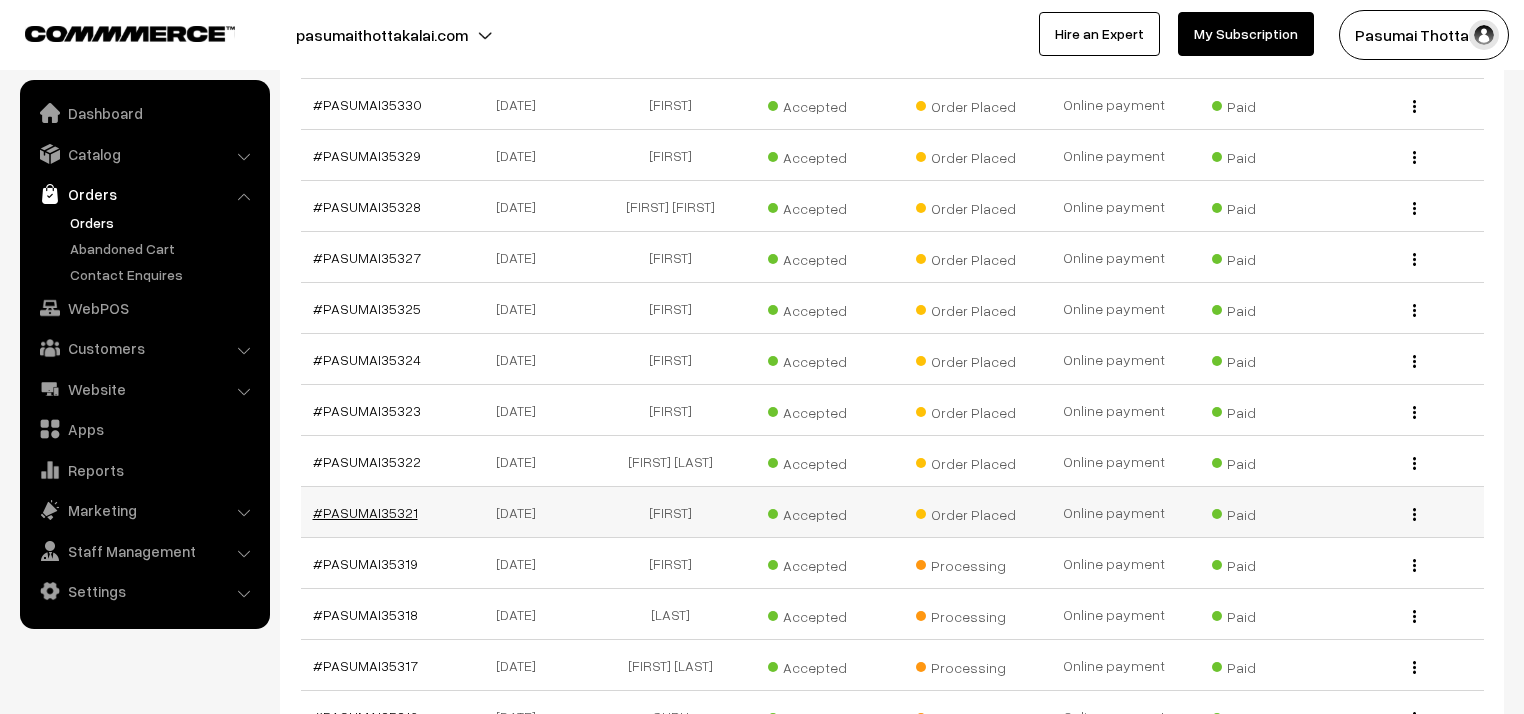 drag, startPoint x: 377, startPoint y: 472, endPoint x: 392, endPoint y: 484, distance: 19.209373 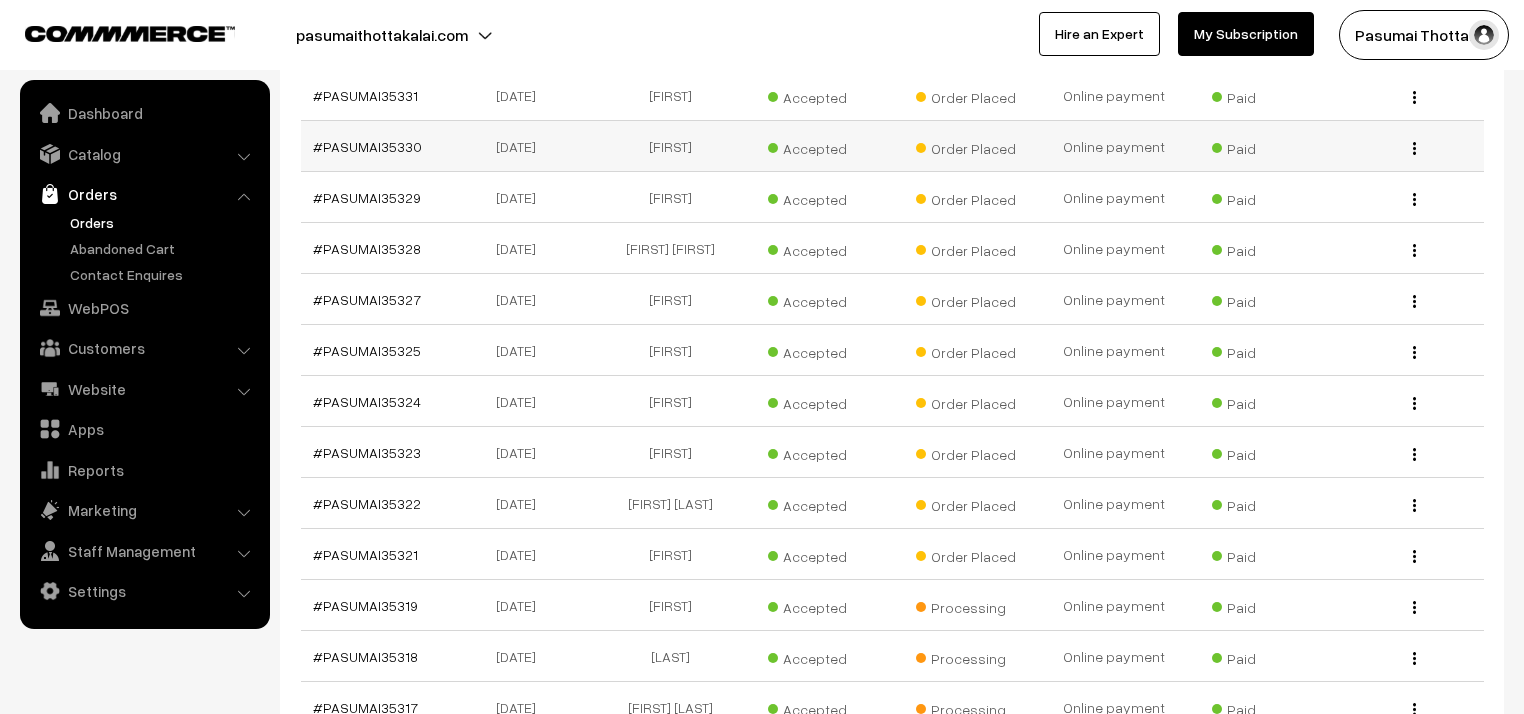 scroll, scrollTop: 2400, scrollLeft: 0, axis: vertical 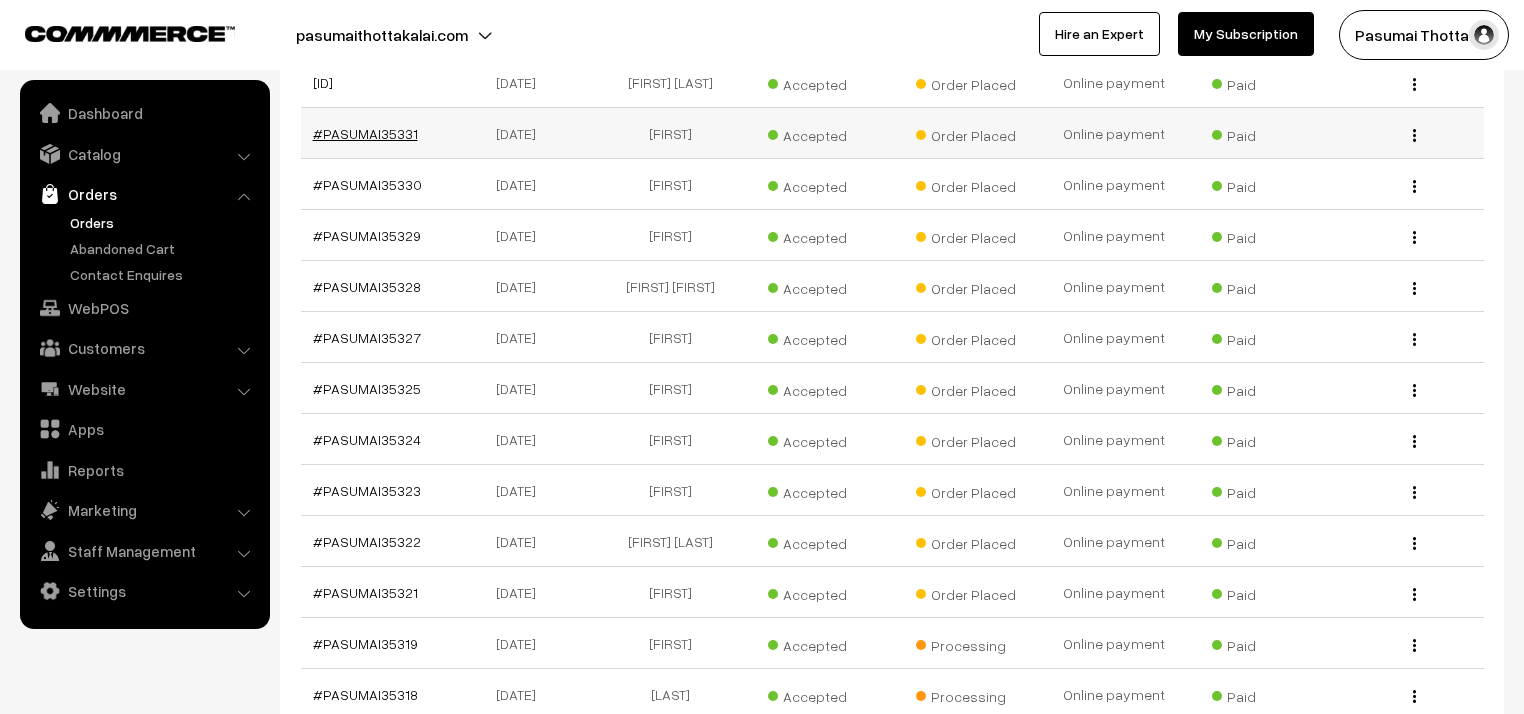 drag, startPoint x: 382, startPoint y: 88, endPoint x: 358, endPoint y: 105, distance: 29.410883 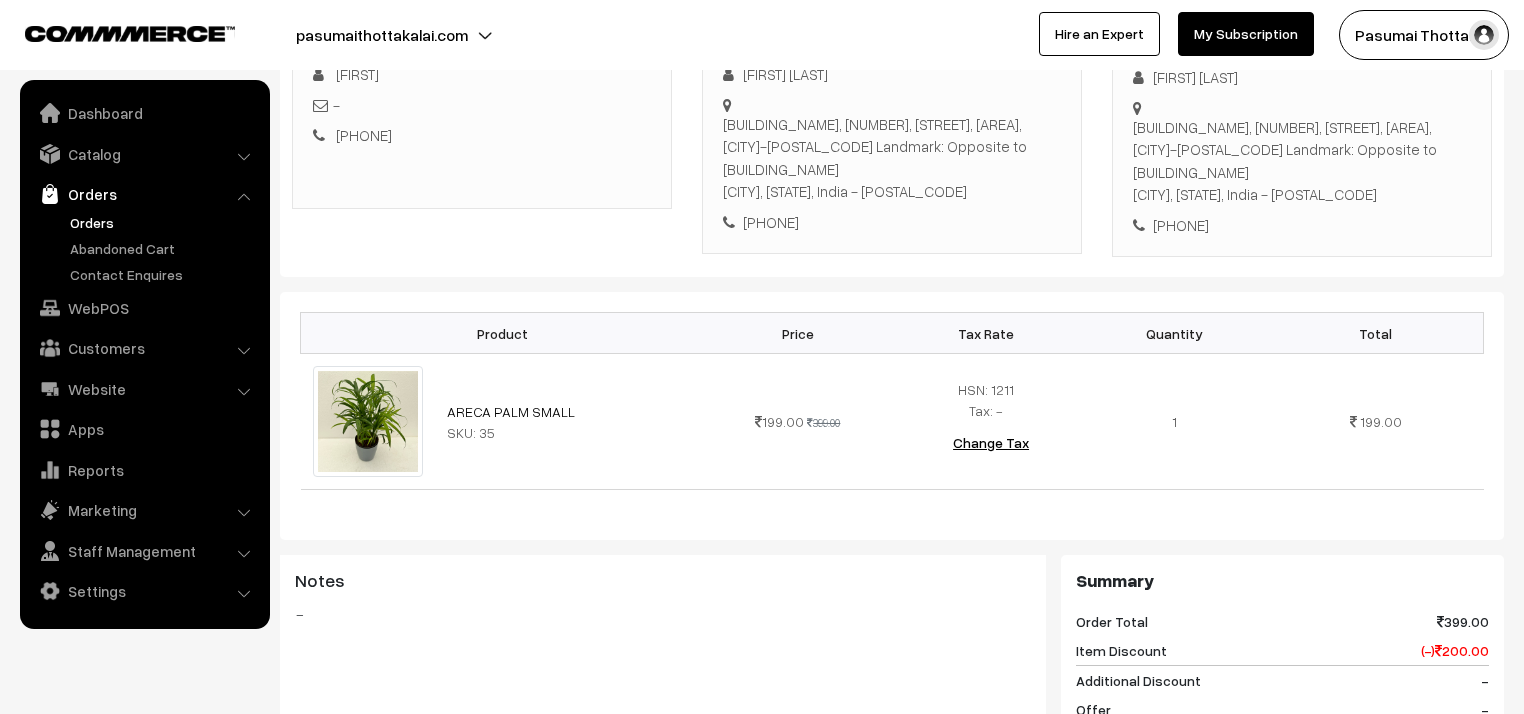 scroll, scrollTop: 320, scrollLeft: 0, axis: vertical 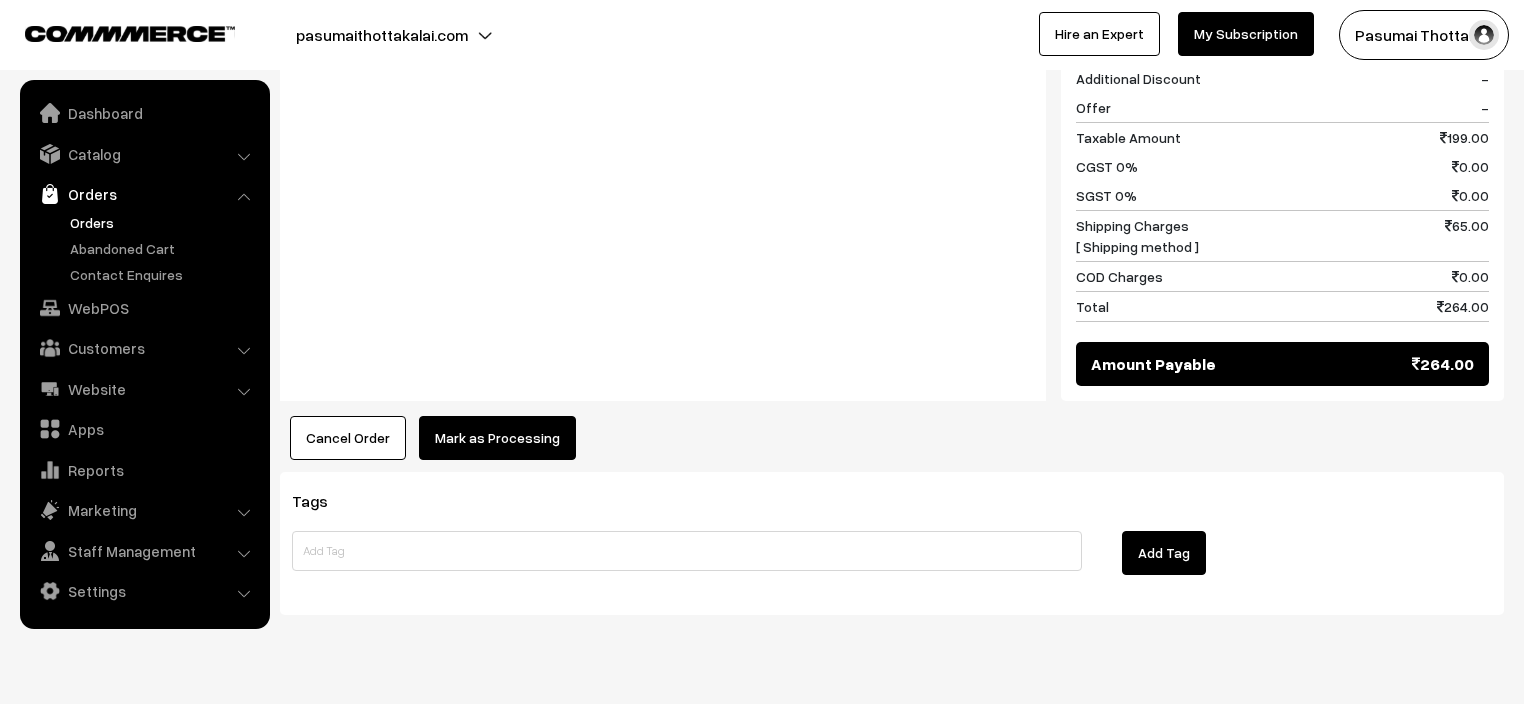 click on "Mark as Processing" at bounding box center [497, 438] 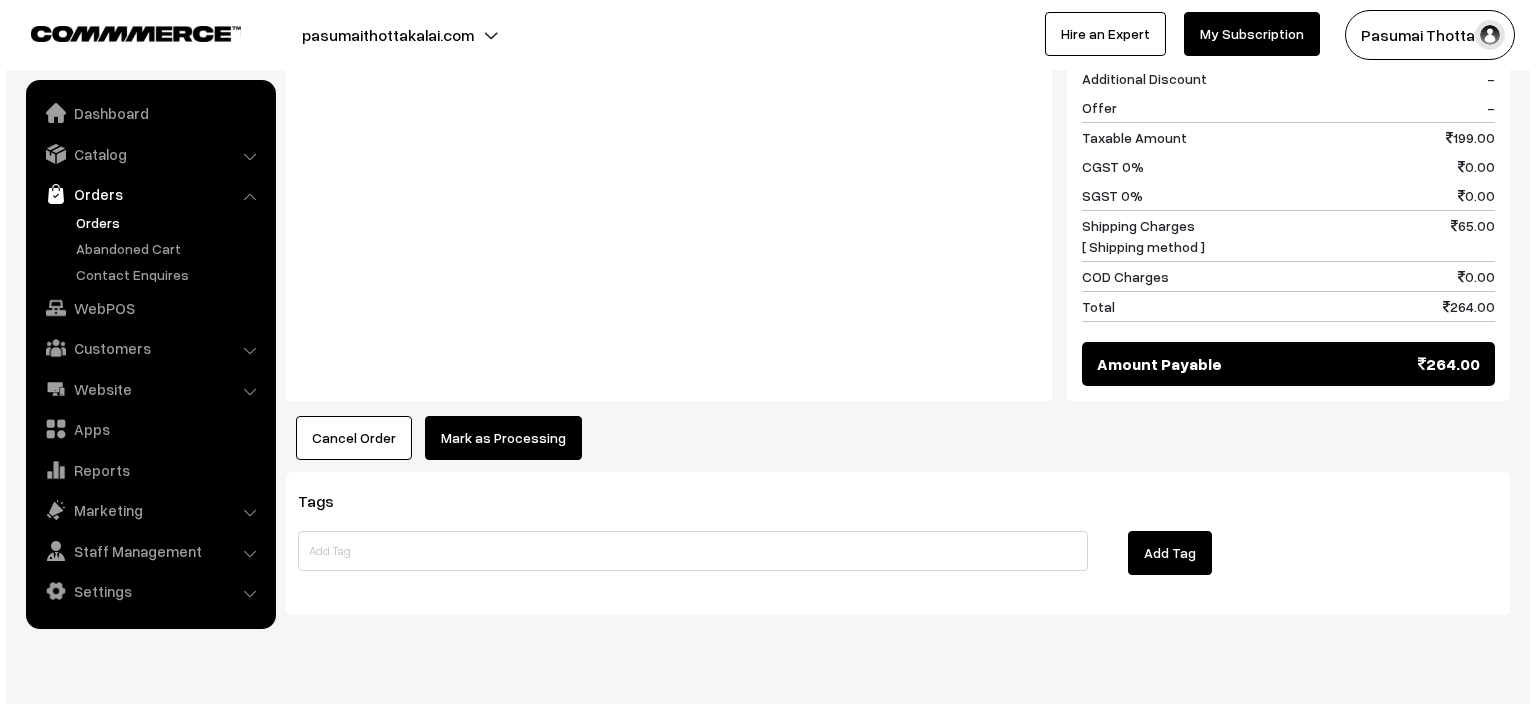 scroll, scrollTop: 961, scrollLeft: 0, axis: vertical 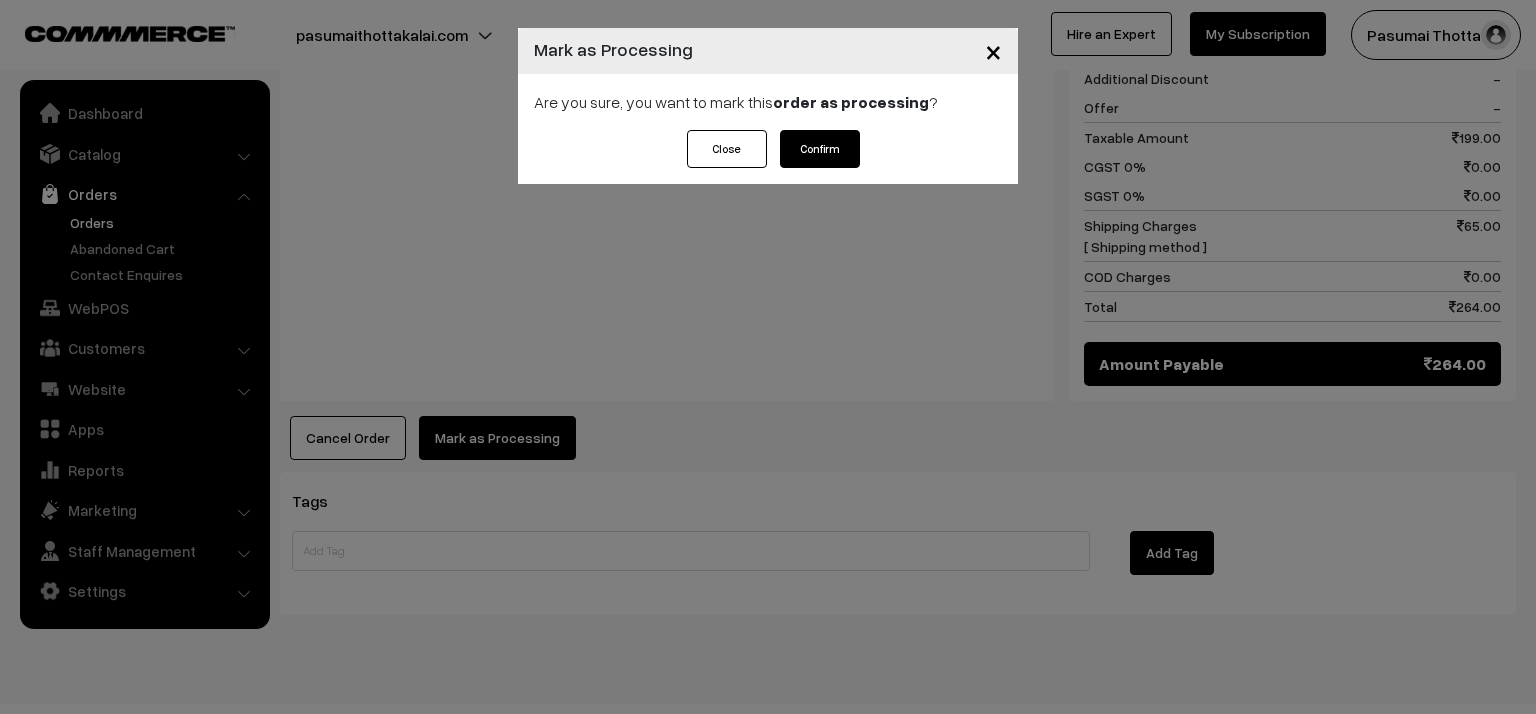 click on "Confirm" at bounding box center [820, 149] 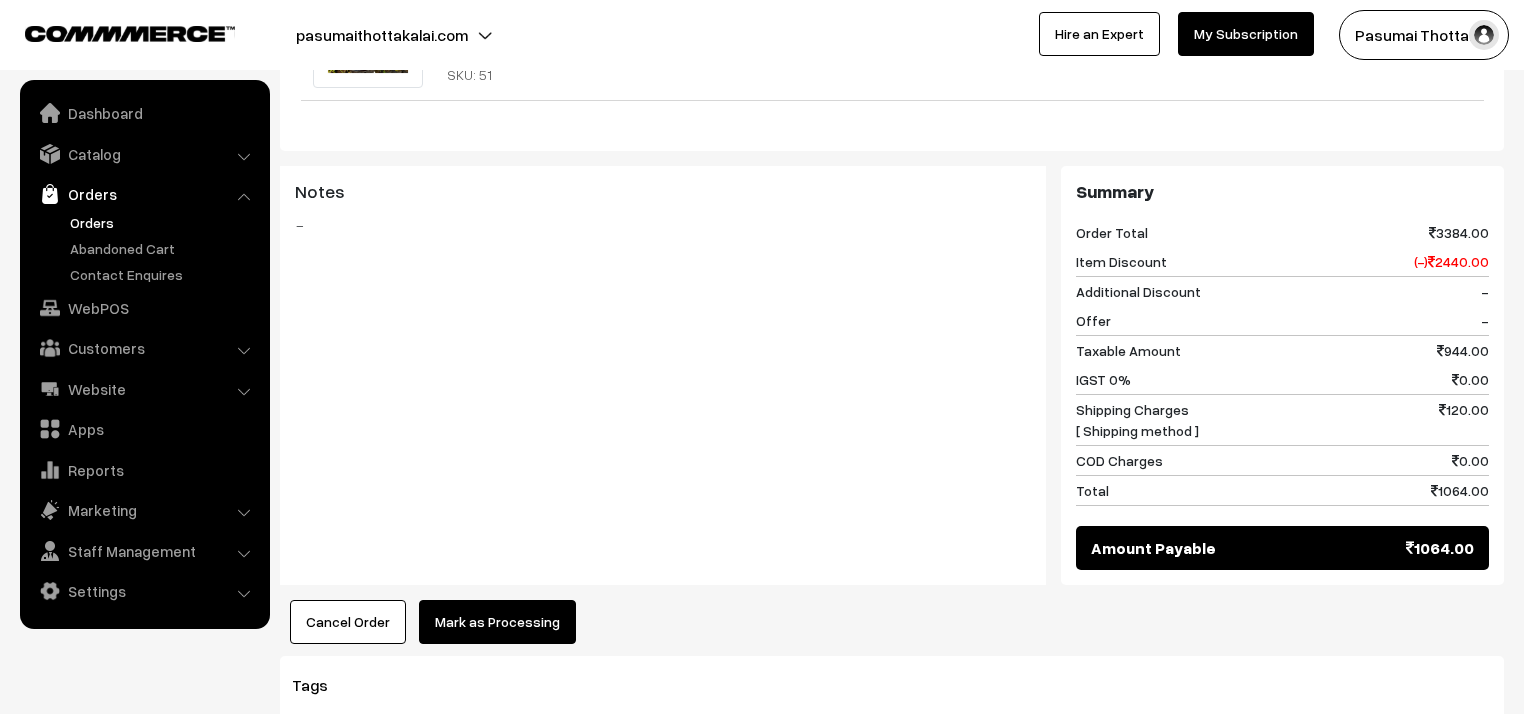 scroll, scrollTop: 1280, scrollLeft: 0, axis: vertical 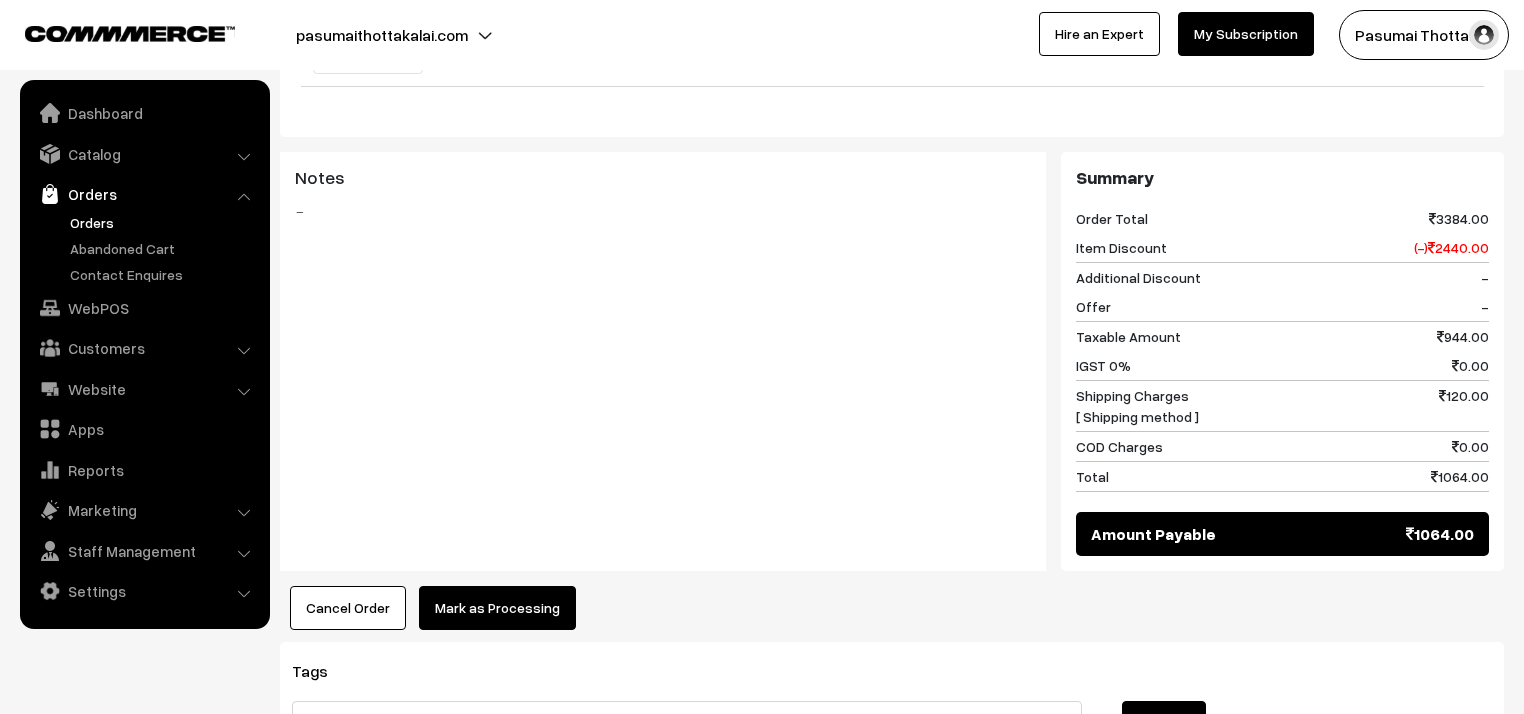 click on "Mark as Processing" at bounding box center [497, 608] 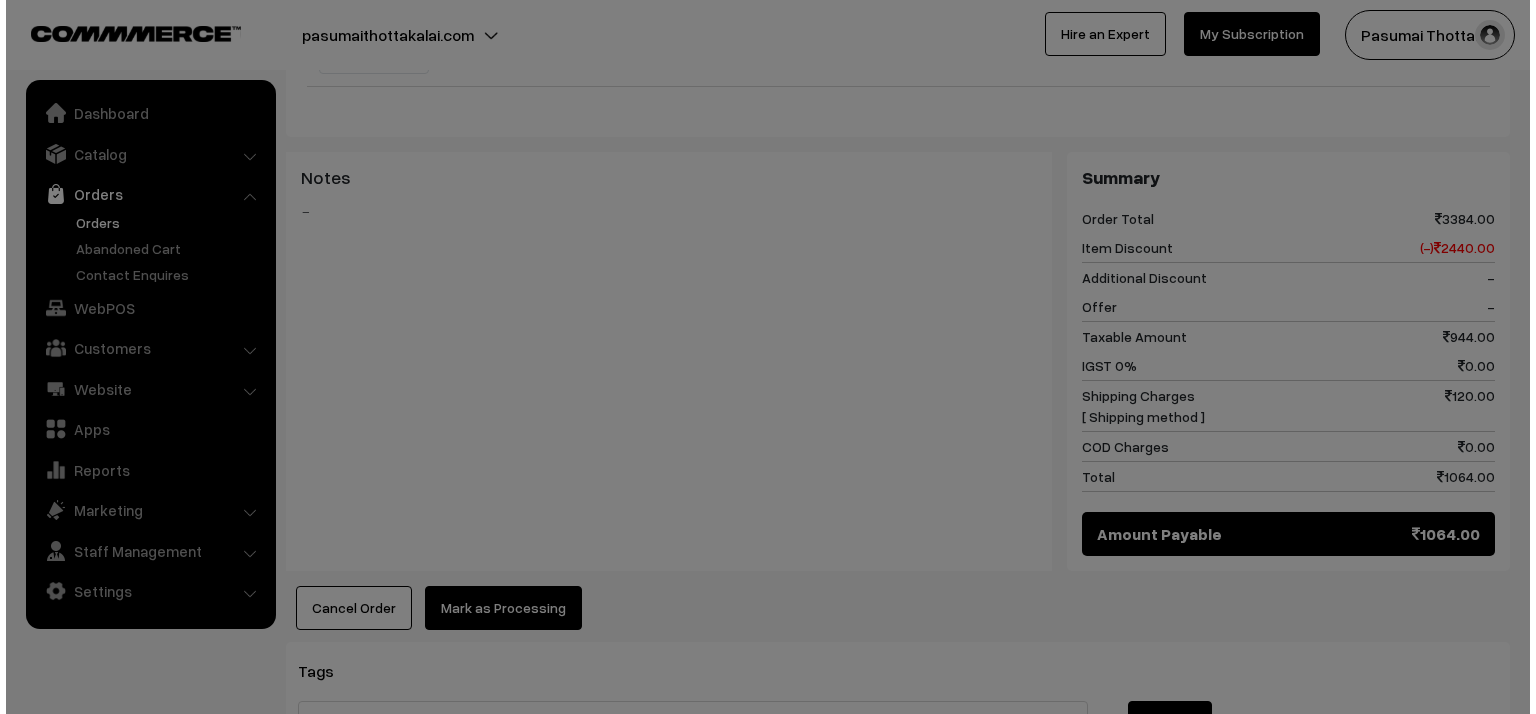 scroll, scrollTop: 1285, scrollLeft: 0, axis: vertical 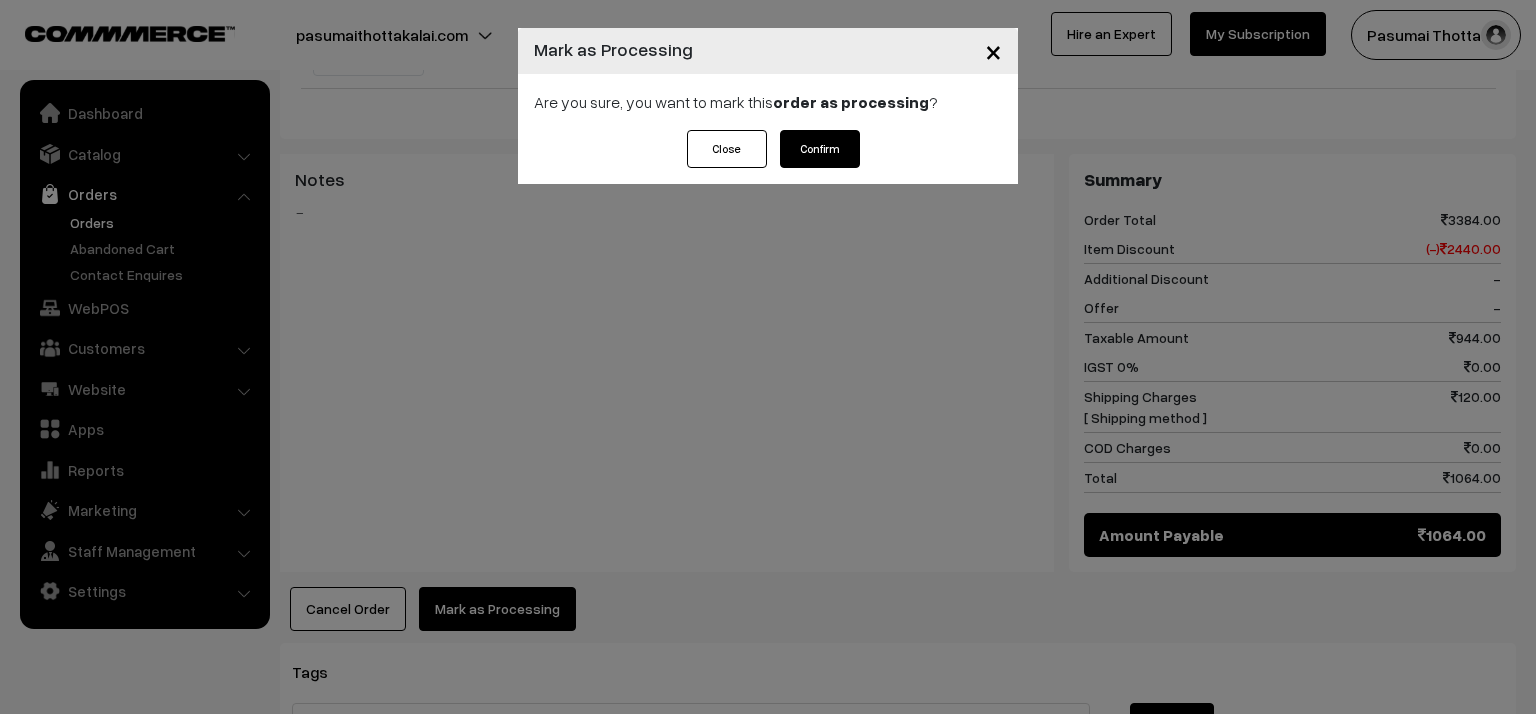 click on "Confirm" at bounding box center (820, 149) 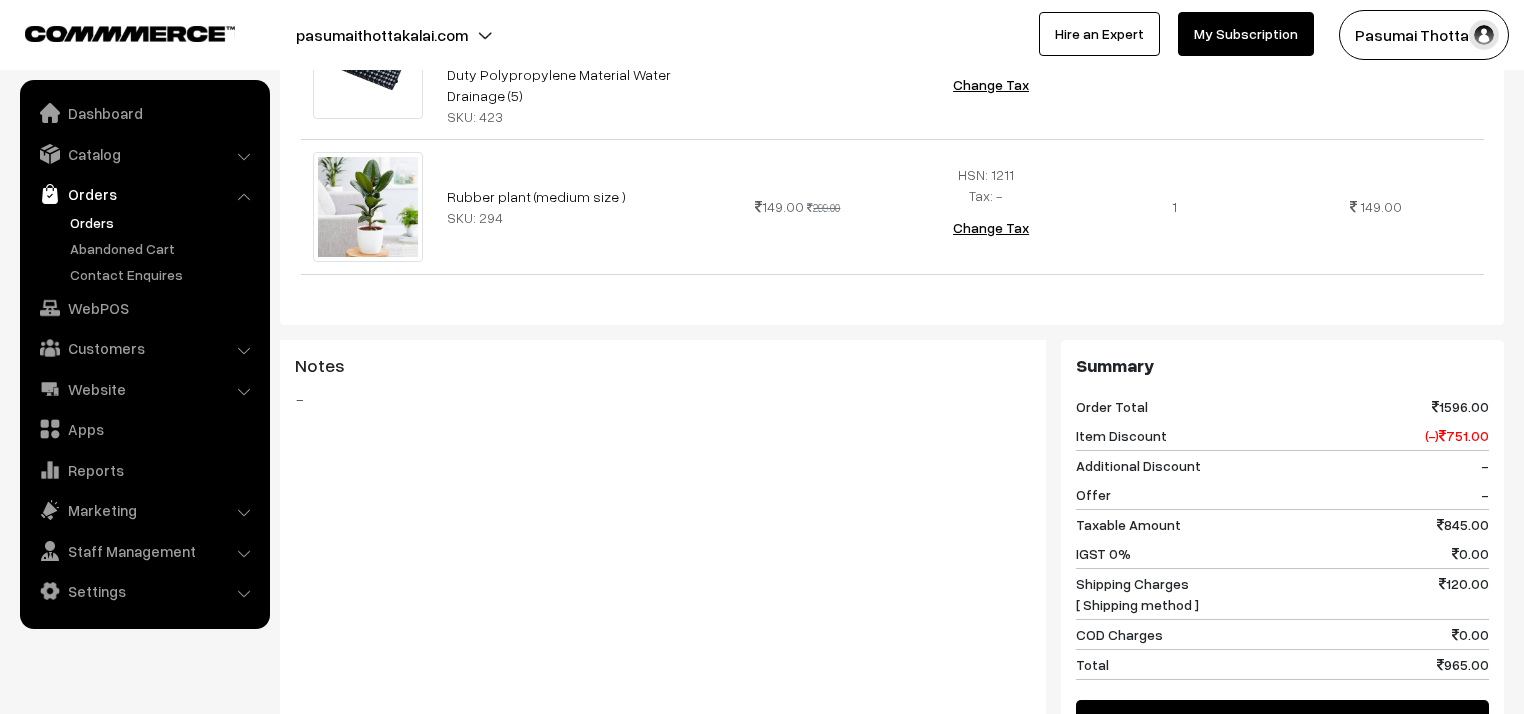 scroll, scrollTop: 720, scrollLeft: 0, axis: vertical 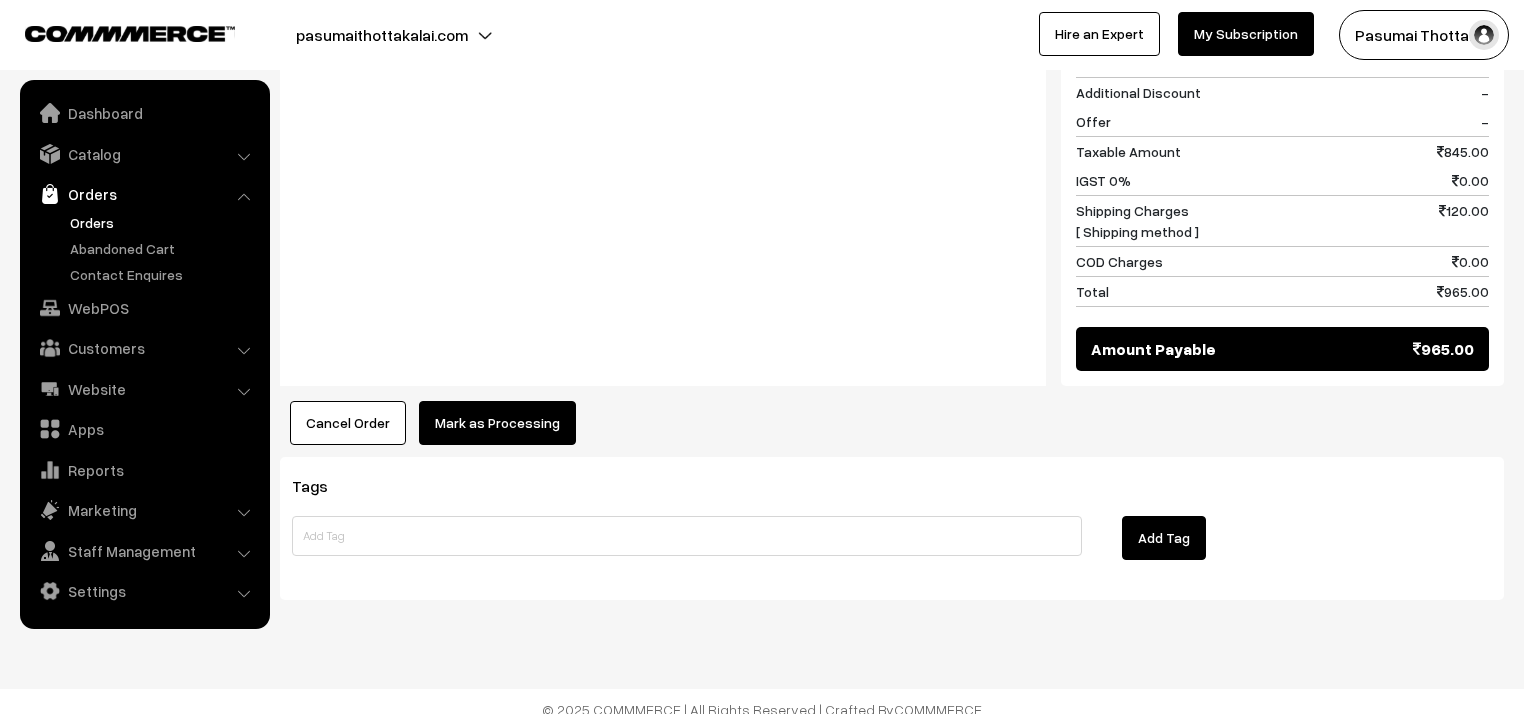 click on "Mark as Processing" at bounding box center (497, 423) 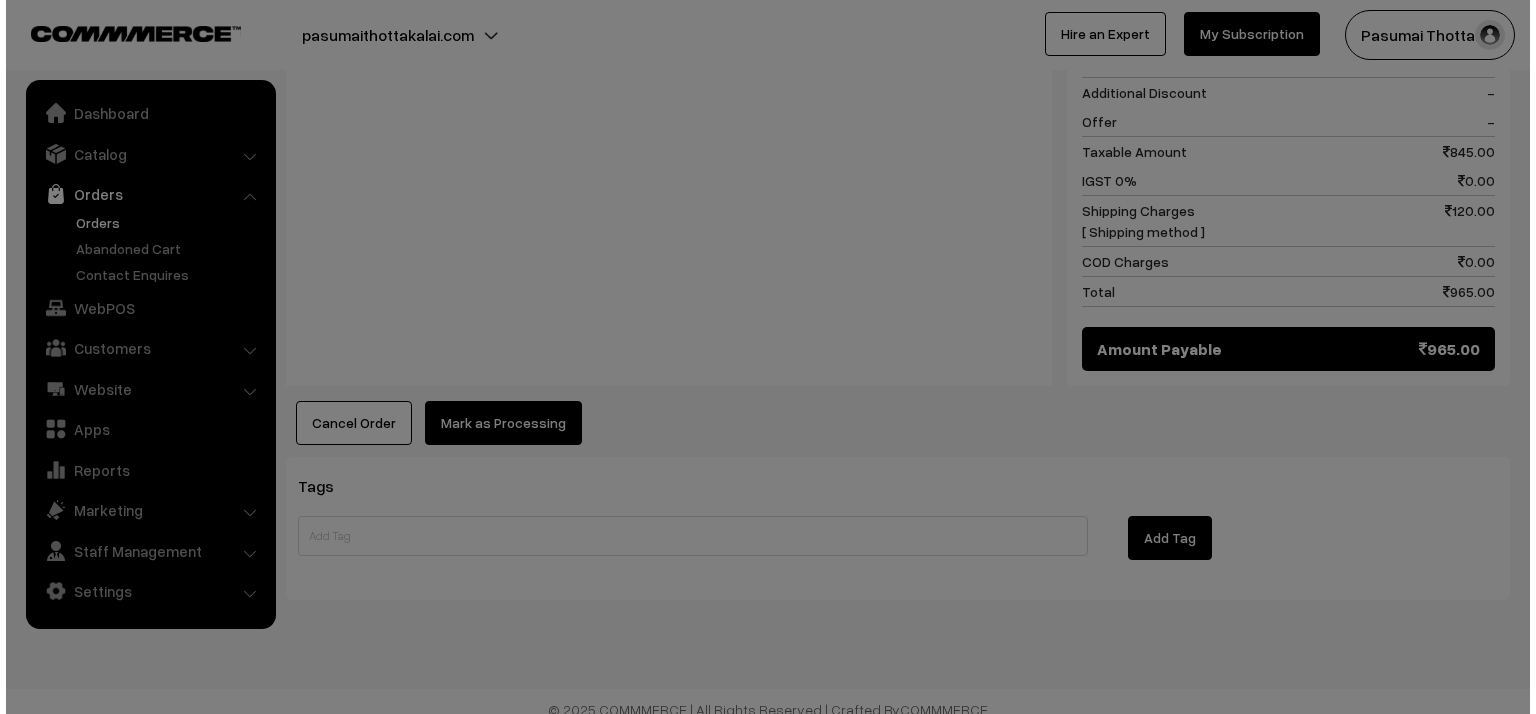 scroll, scrollTop: 1320, scrollLeft: 0, axis: vertical 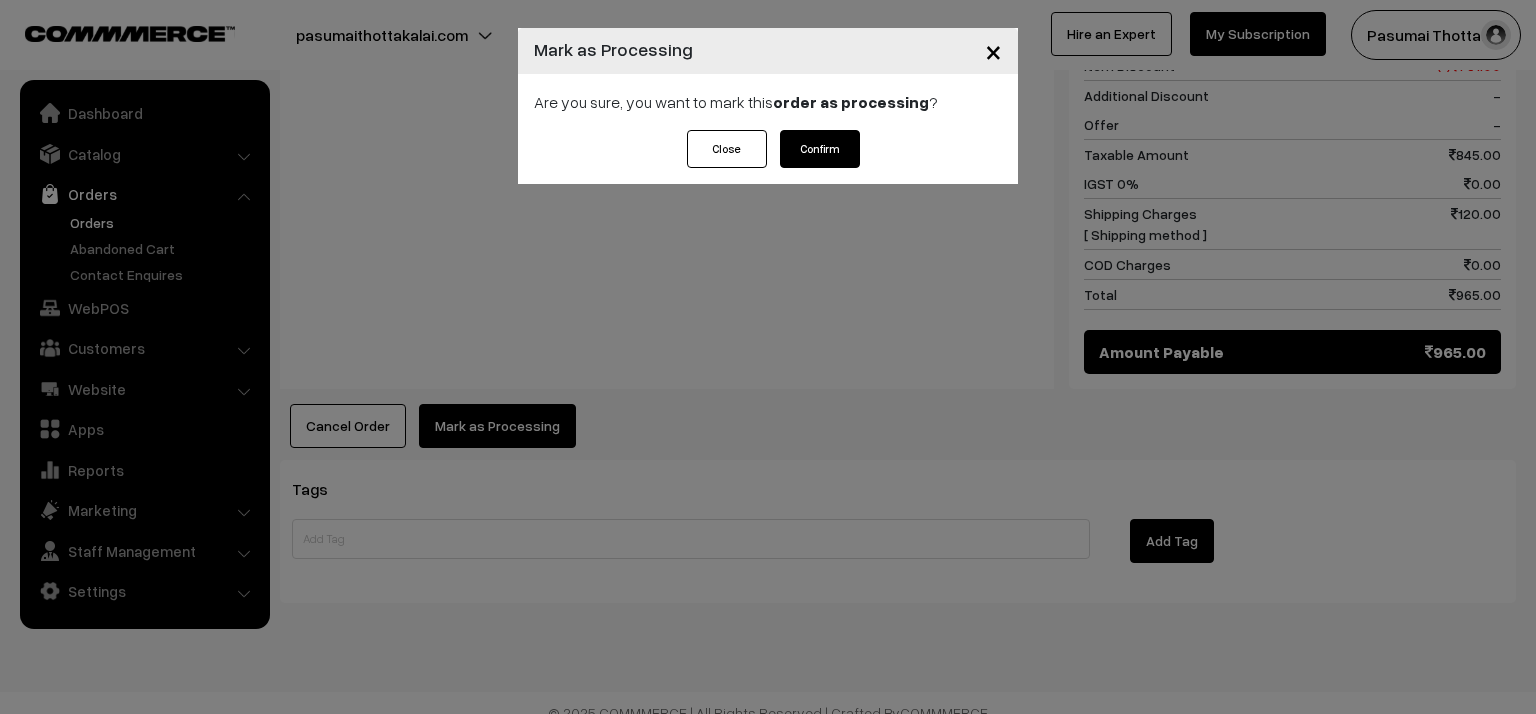 click on "Confirm" at bounding box center [820, 149] 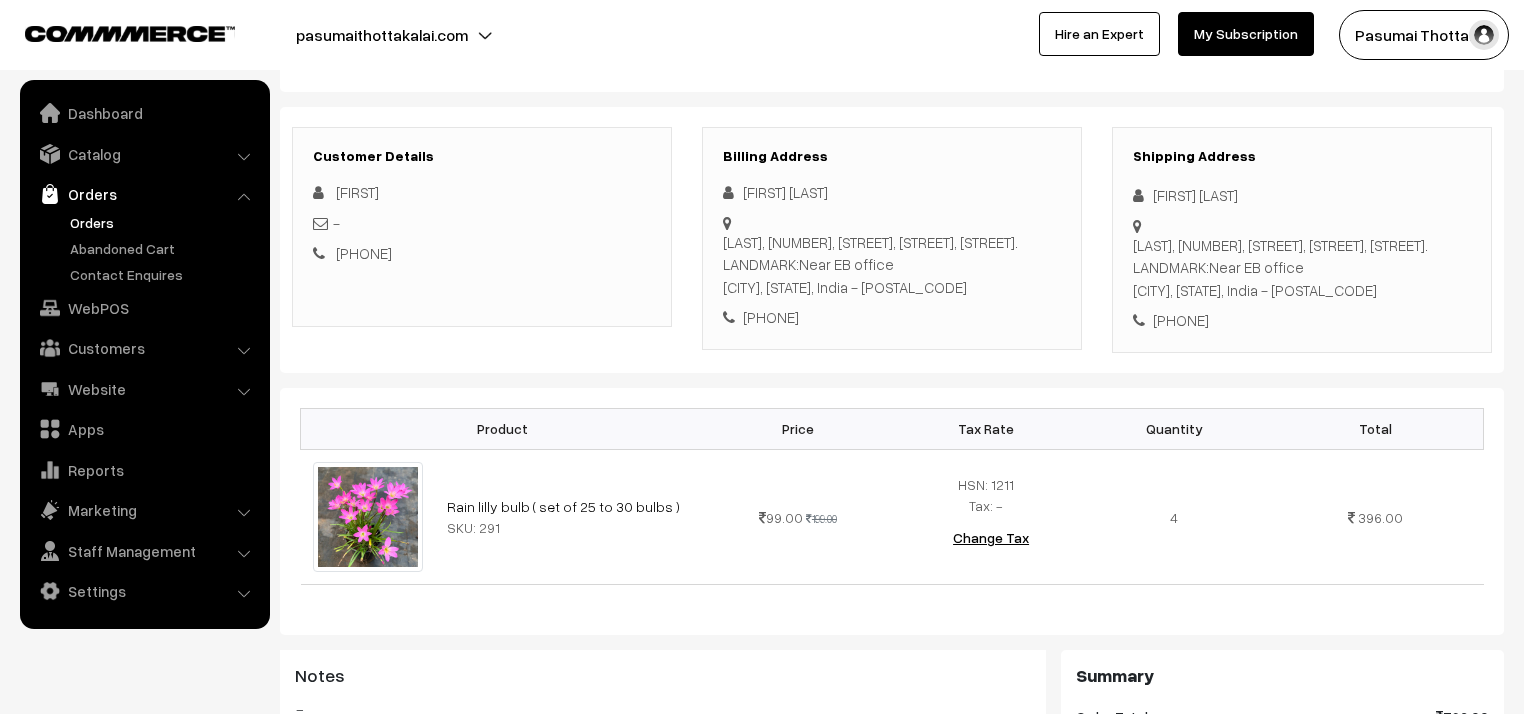 scroll, scrollTop: 320, scrollLeft: 0, axis: vertical 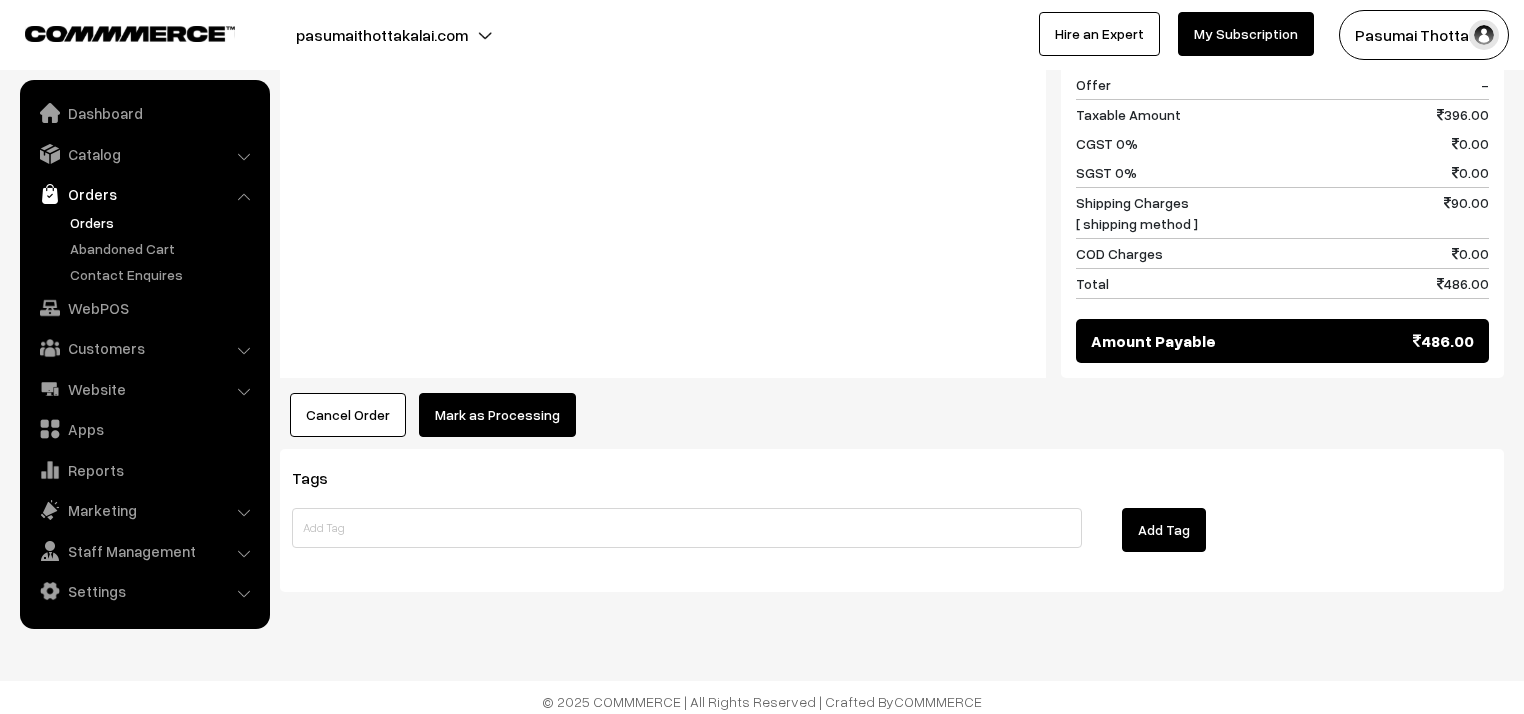 click on "Mark as Processing" at bounding box center [497, 415] 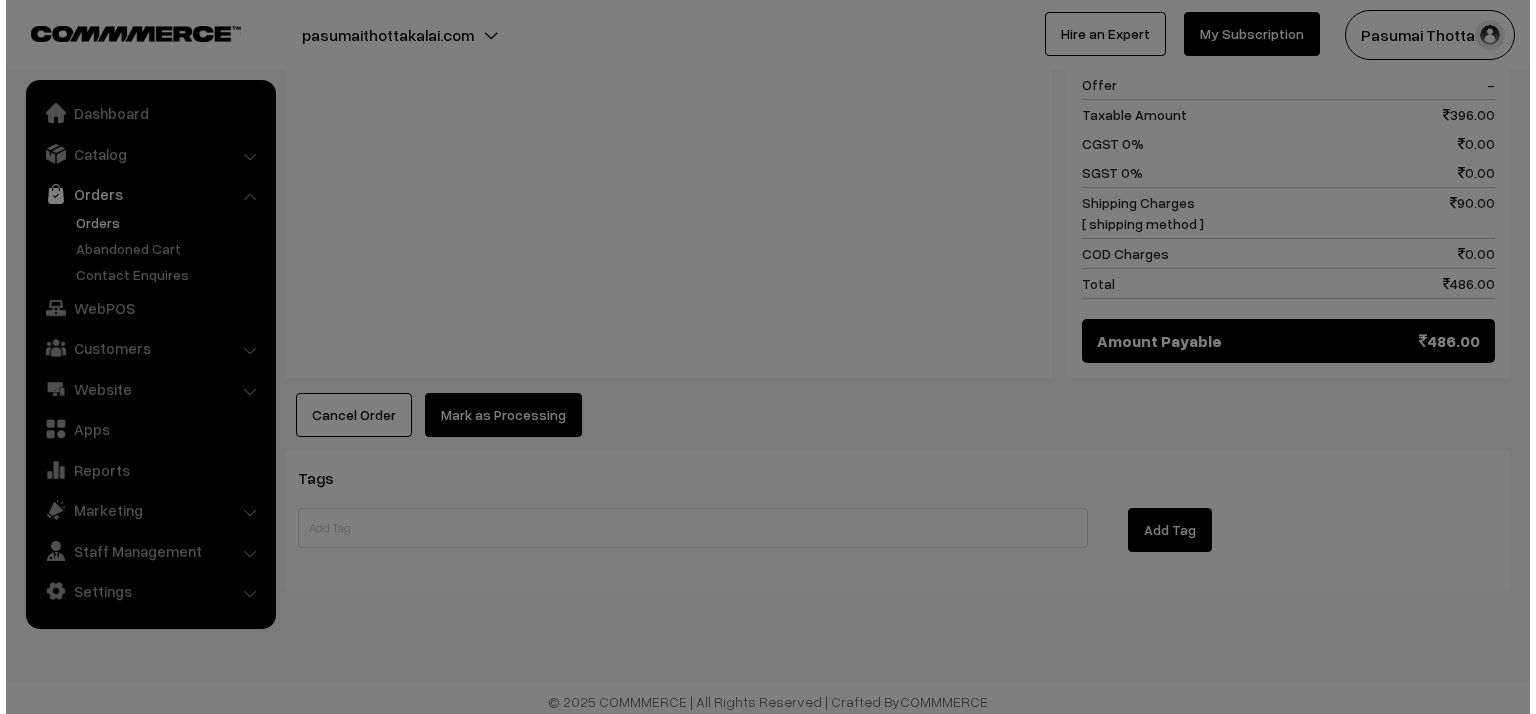 scroll, scrollTop: 961, scrollLeft: 0, axis: vertical 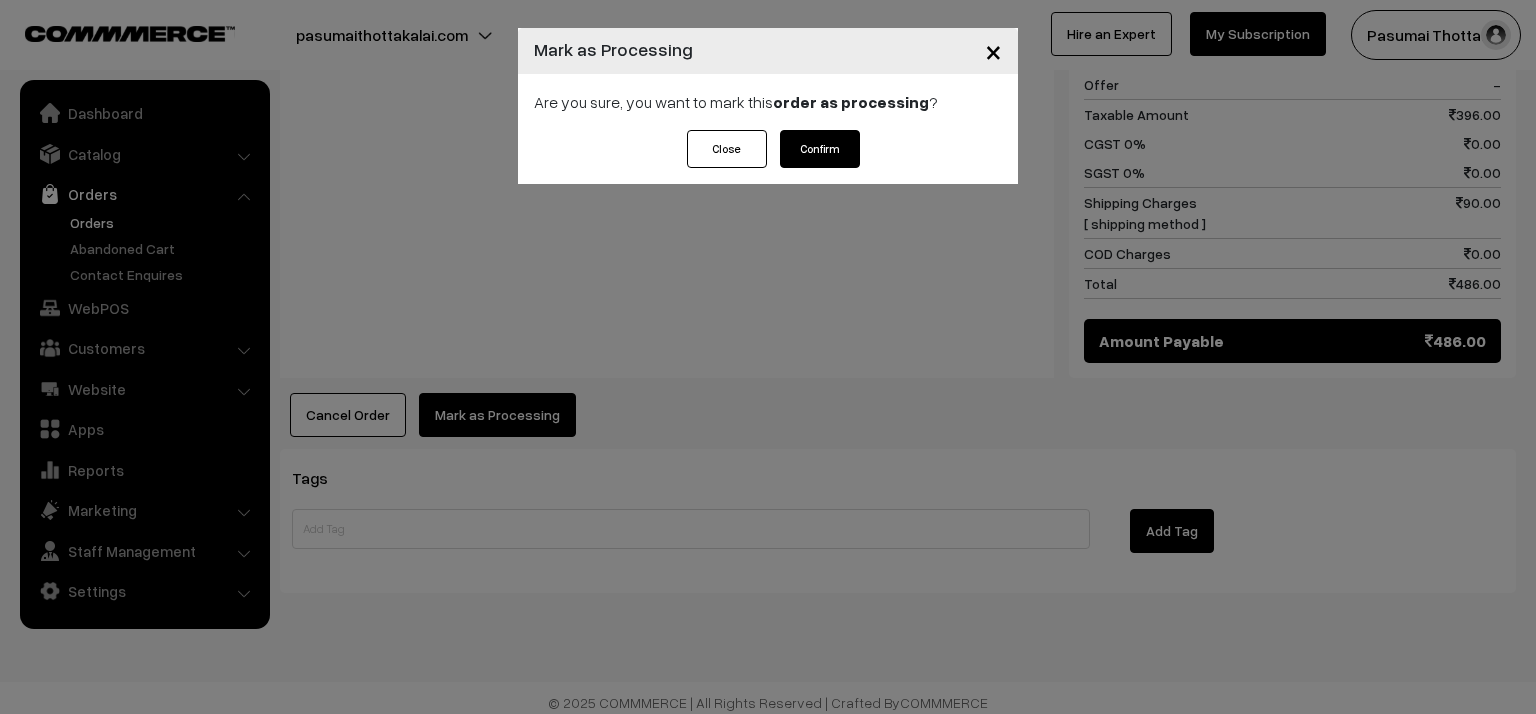 click on "Confirm" at bounding box center (820, 149) 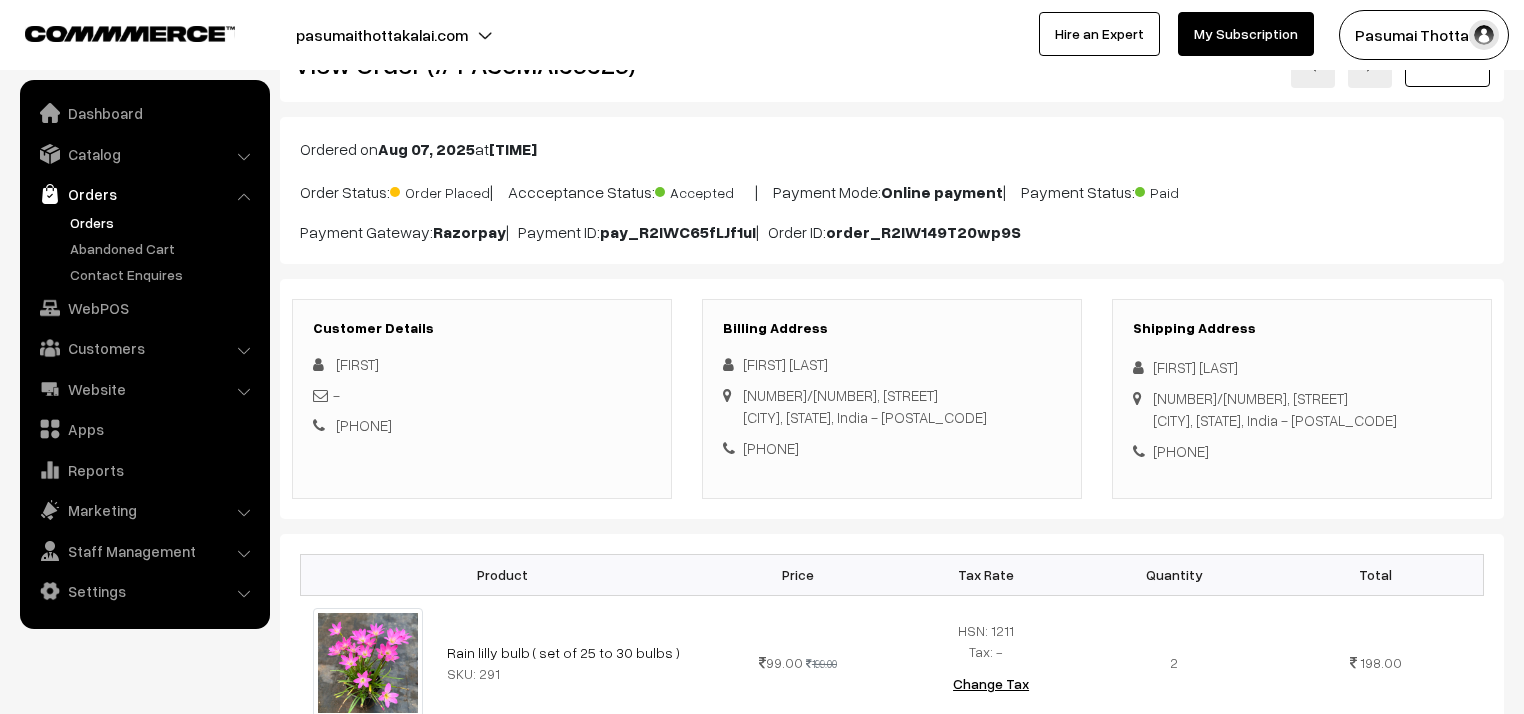 scroll, scrollTop: 160, scrollLeft: 0, axis: vertical 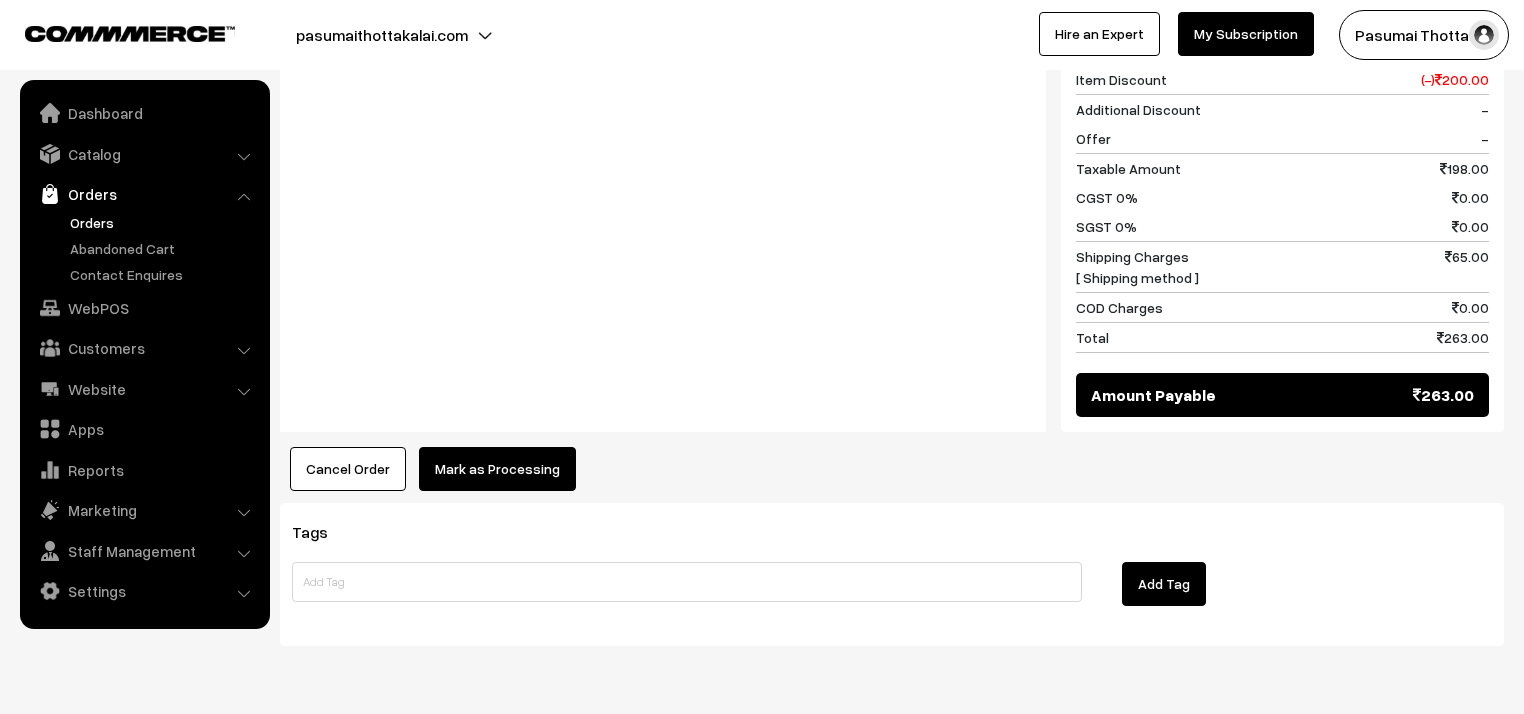 click on "Mark as Processing" at bounding box center [497, 469] 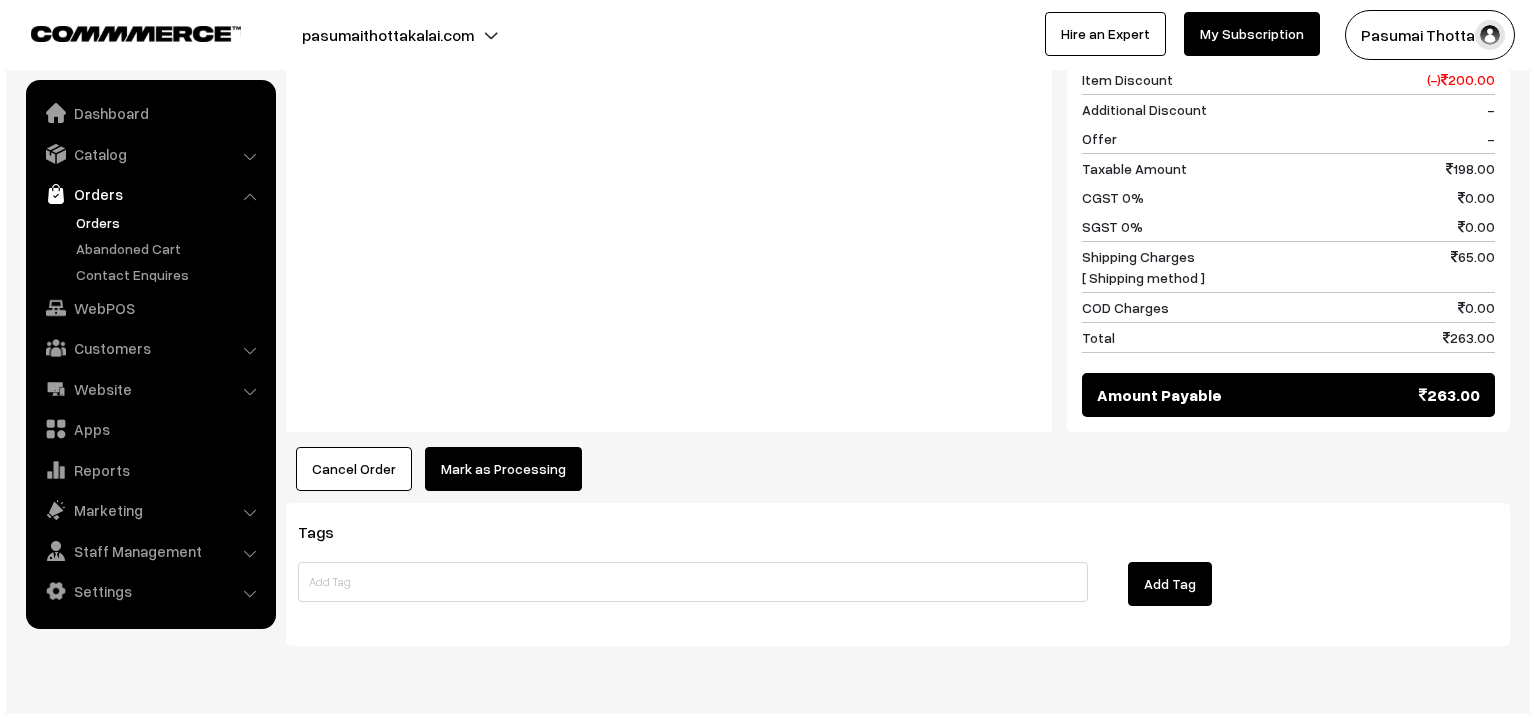 scroll, scrollTop: 881, scrollLeft: 0, axis: vertical 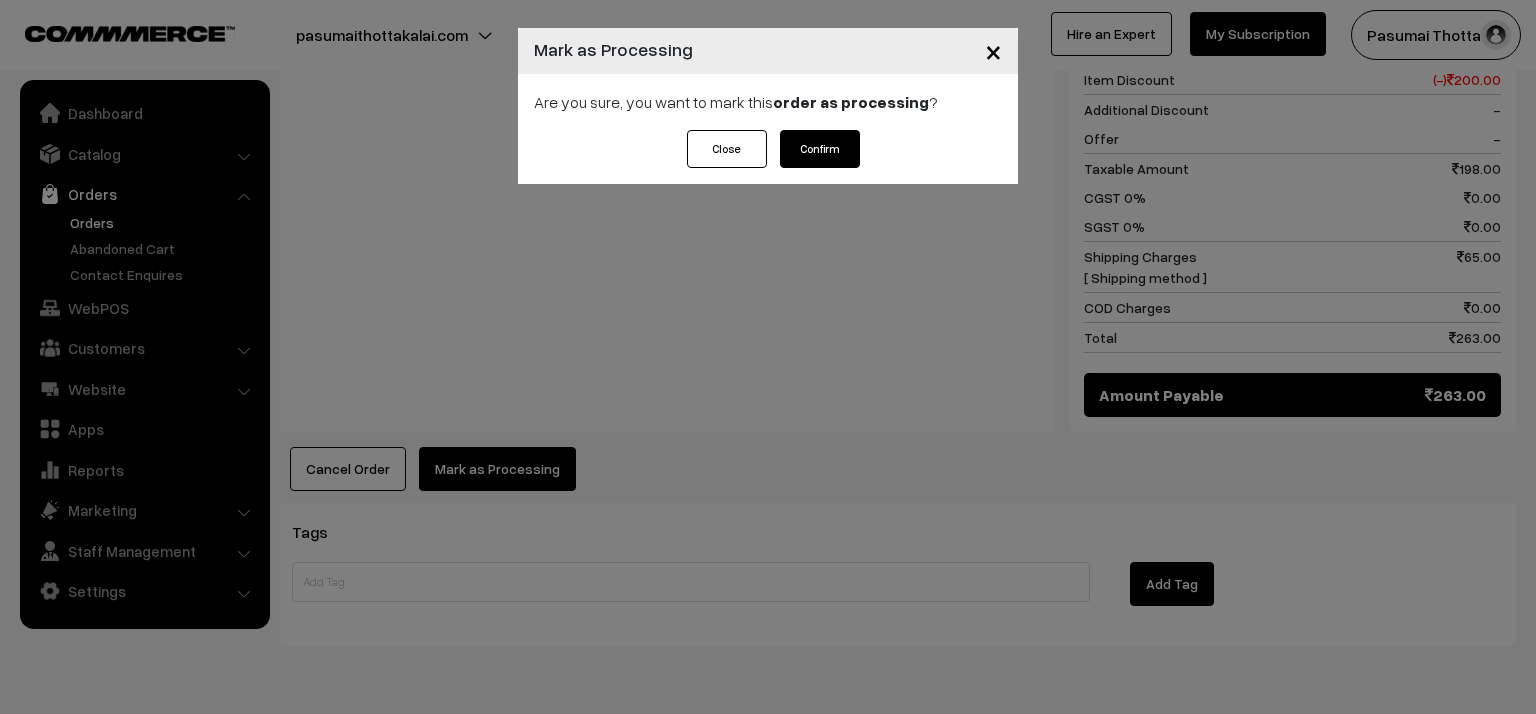 click on "Confirm" at bounding box center (820, 149) 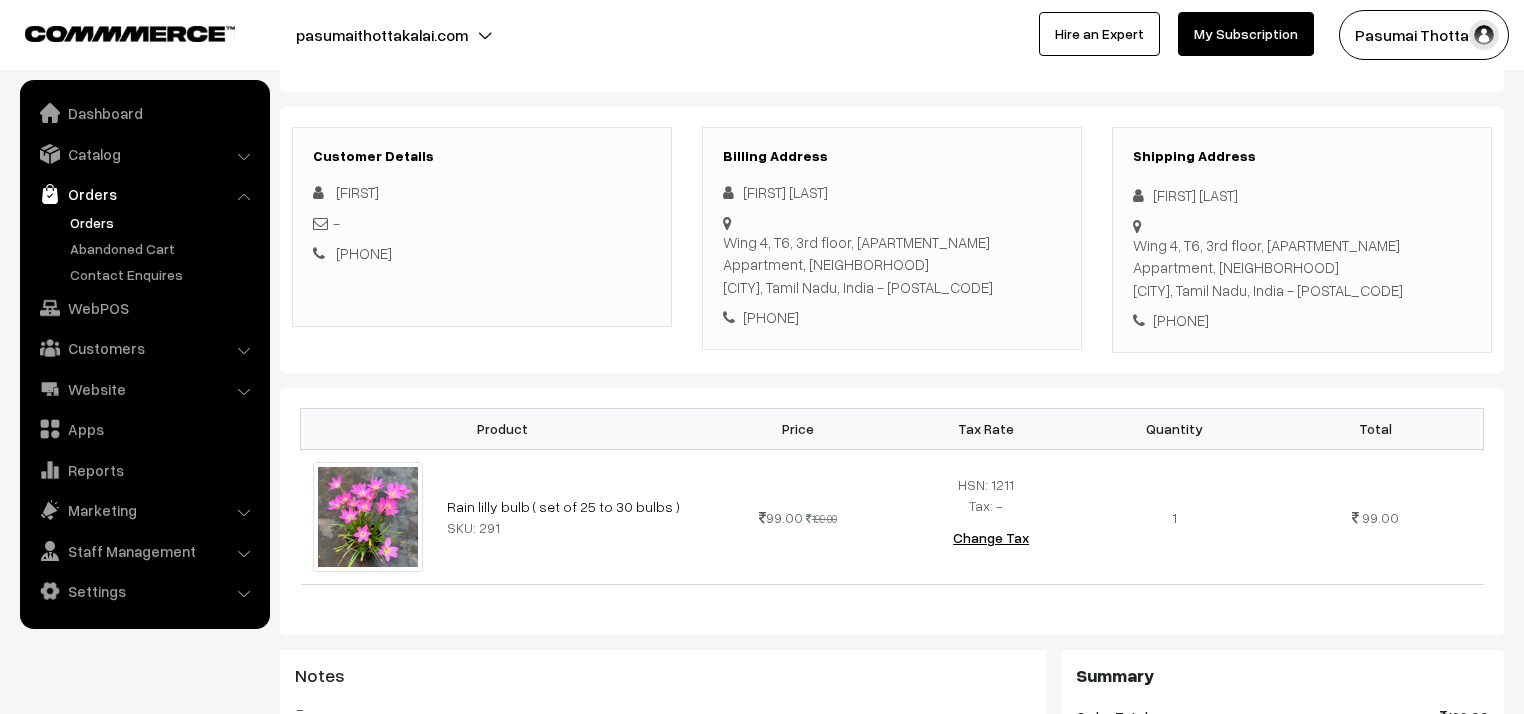 scroll, scrollTop: 320, scrollLeft: 0, axis: vertical 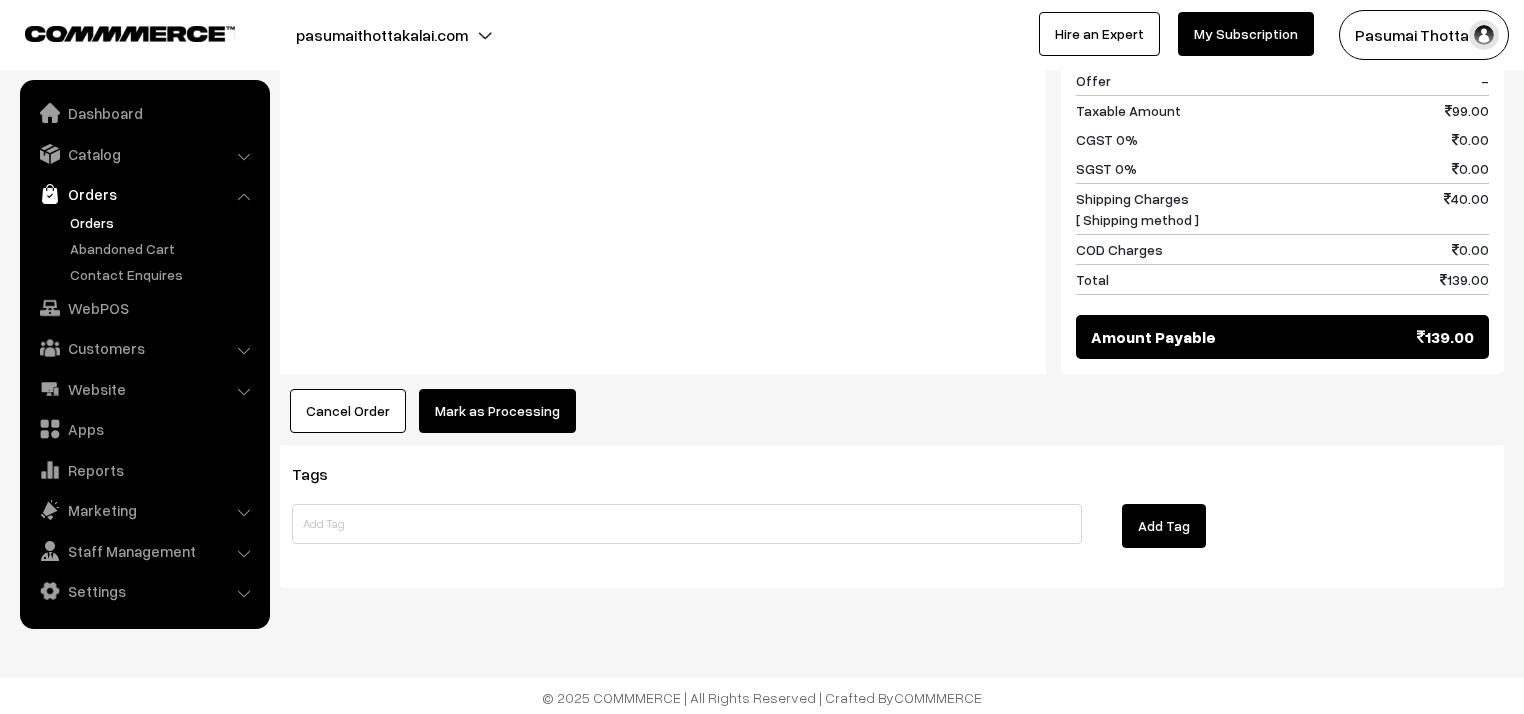 click on "Mark as Processing" at bounding box center [497, 411] 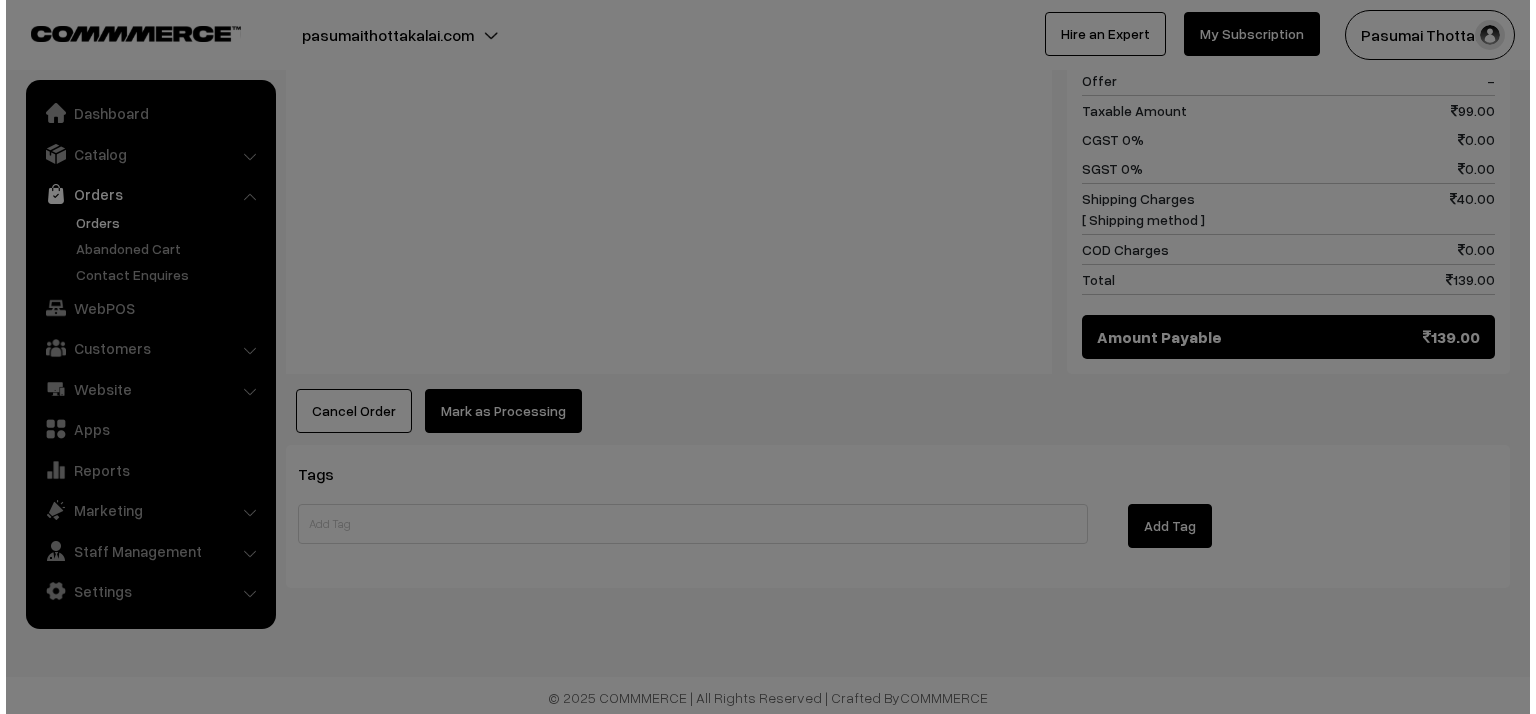 scroll, scrollTop: 966, scrollLeft: 0, axis: vertical 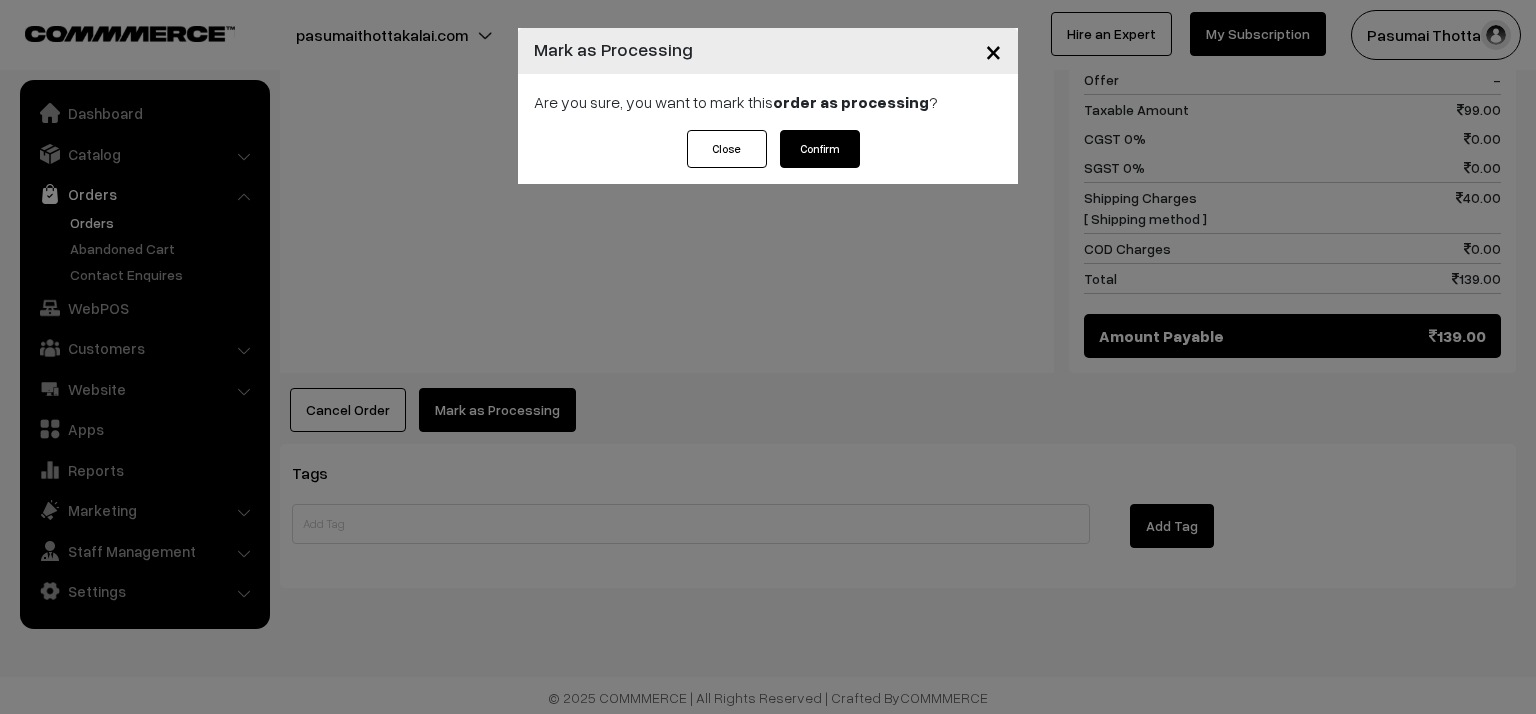 click on "Close
Confirm" at bounding box center (768, 157) 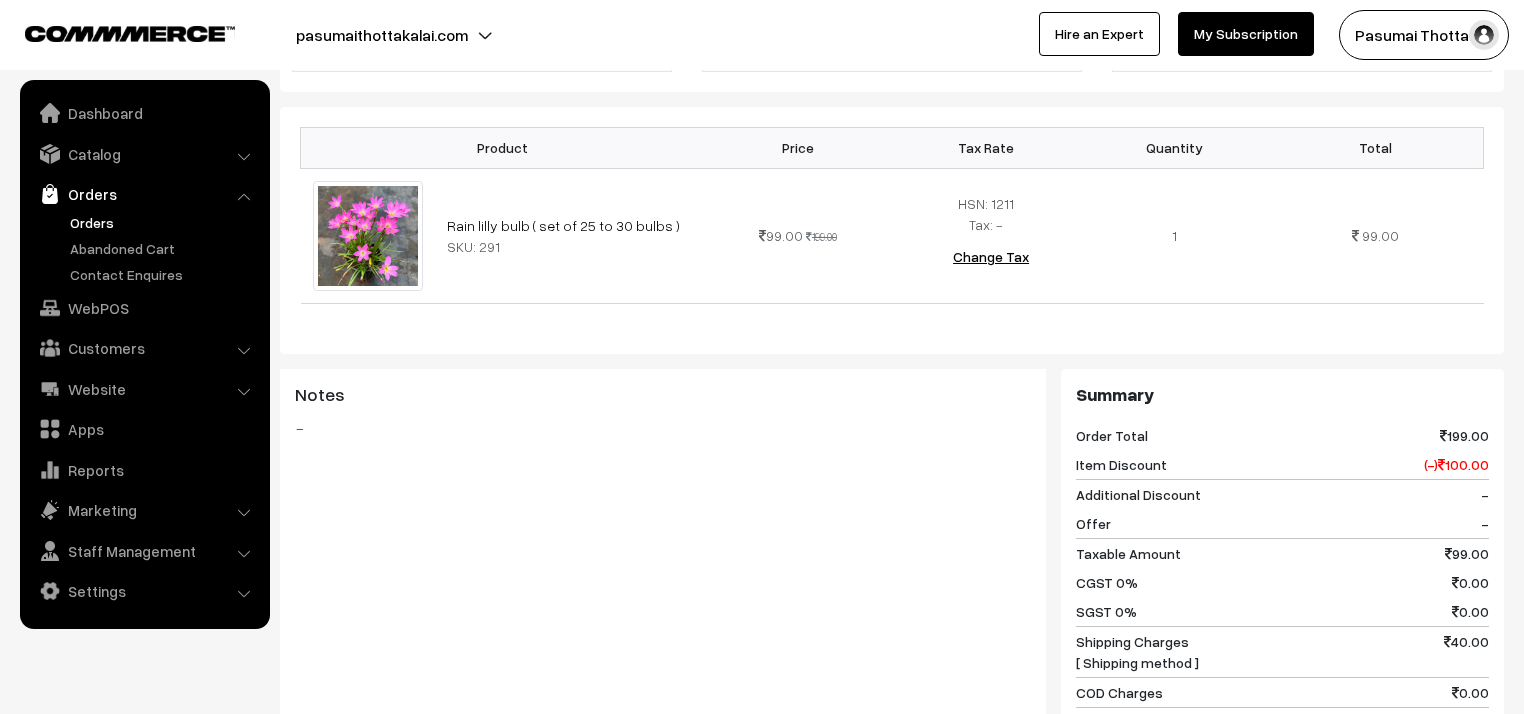 scroll, scrollTop: 938, scrollLeft: 0, axis: vertical 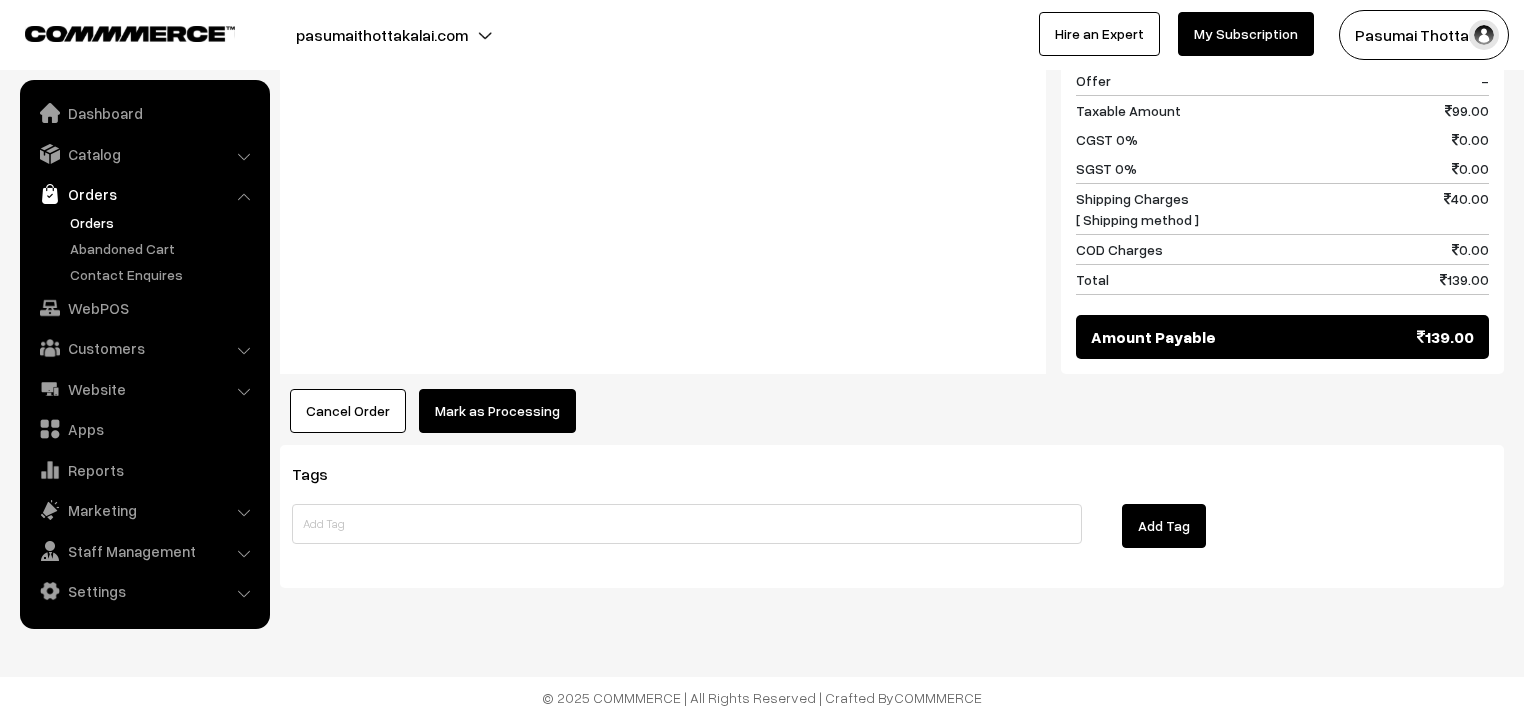 click on "Mark as Processing" at bounding box center [497, 411] 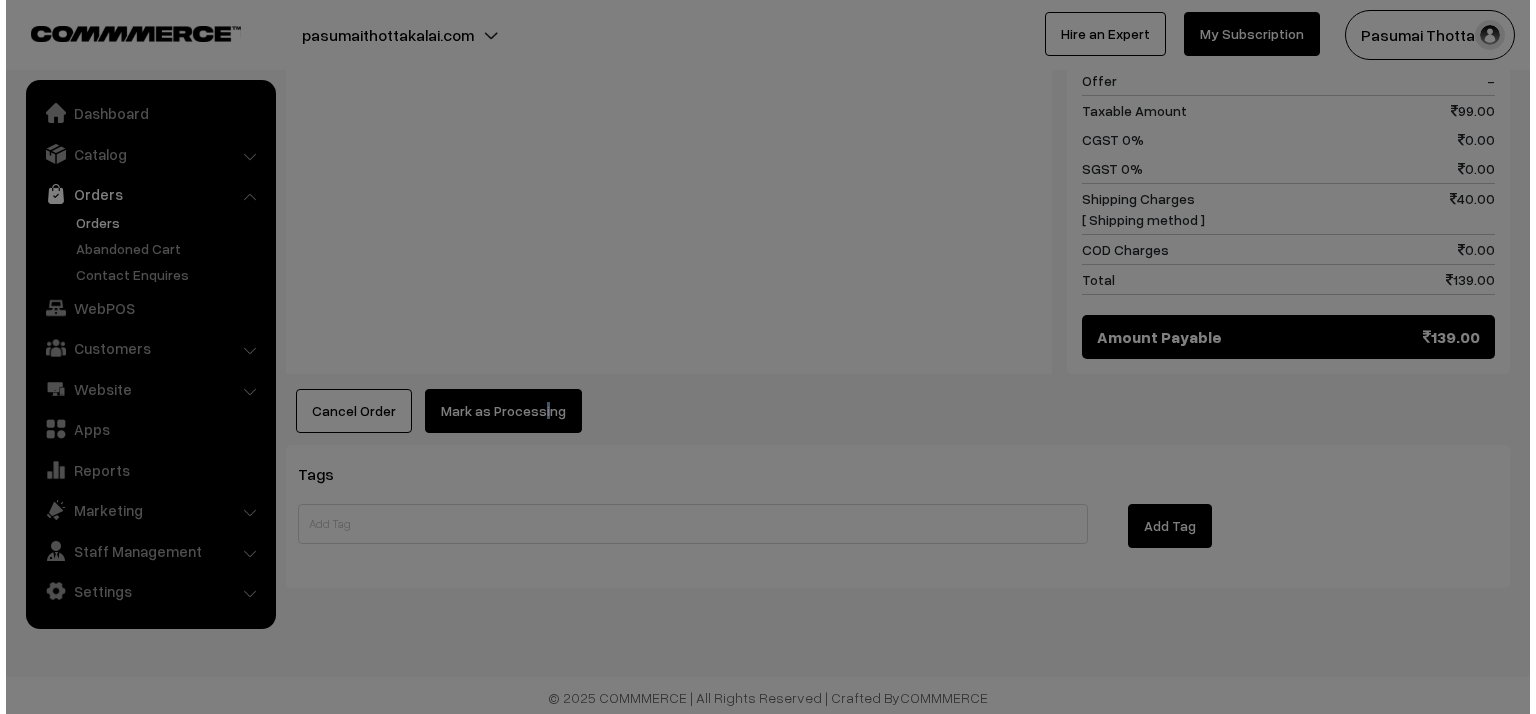 scroll, scrollTop: 939, scrollLeft: 0, axis: vertical 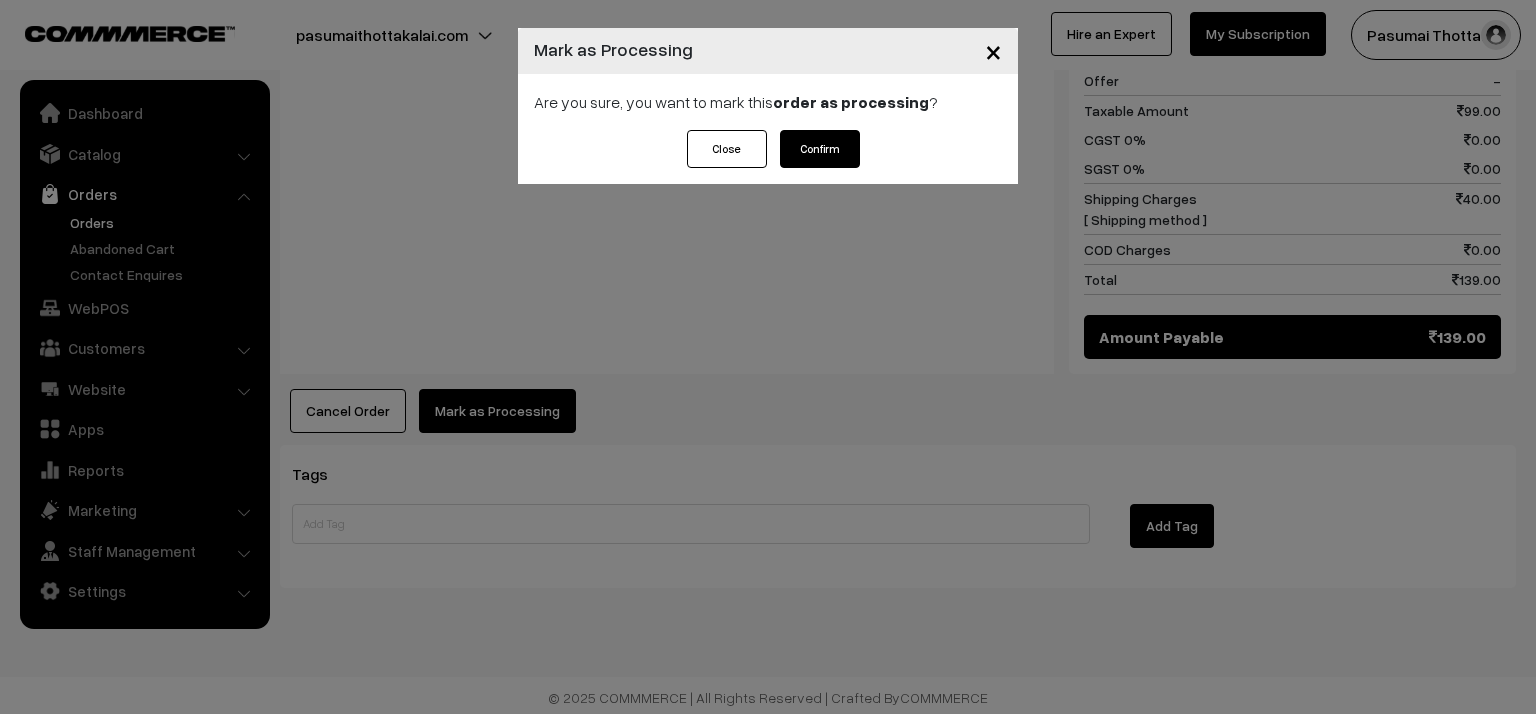 click on "Confirm" at bounding box center [820, 149] 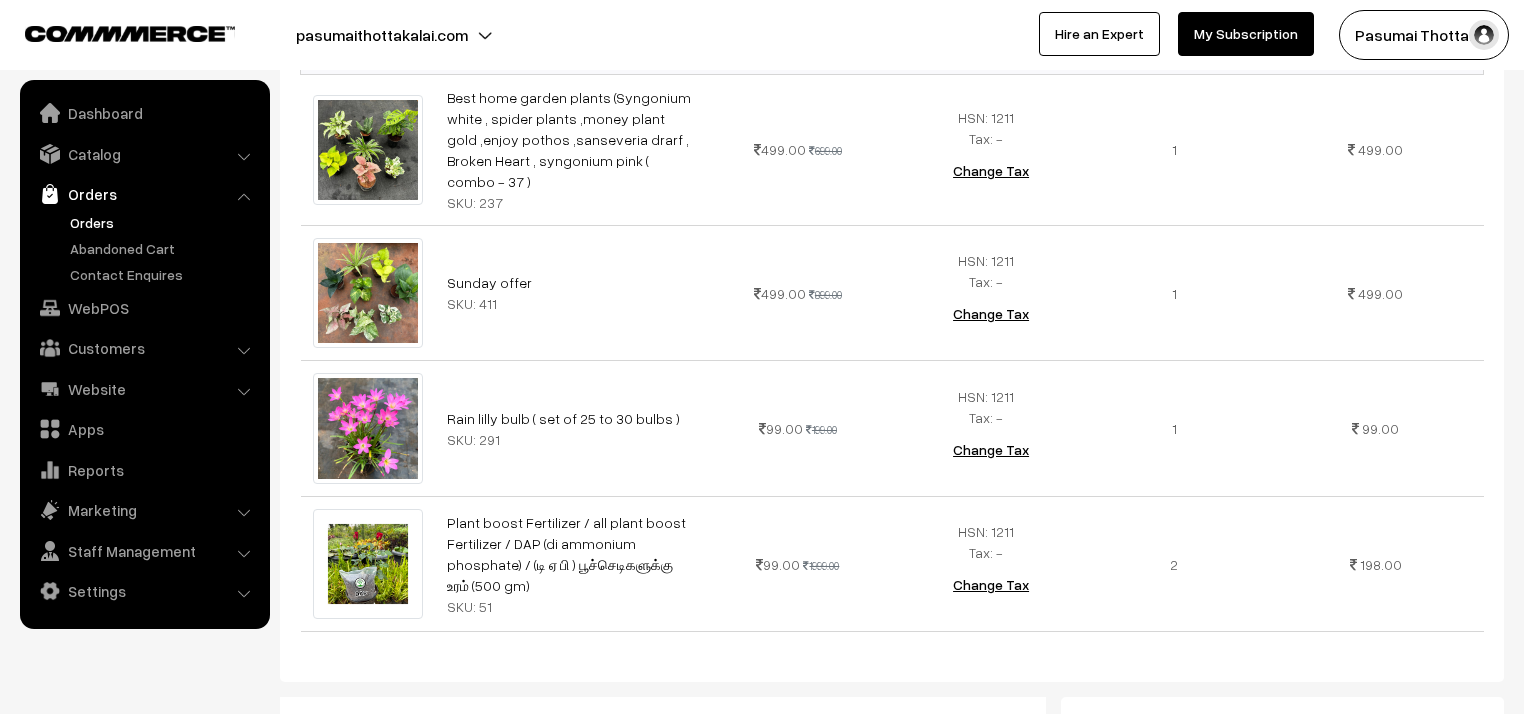scroll, scrollTop: 640, scrollLeft: 0, axis: vertical 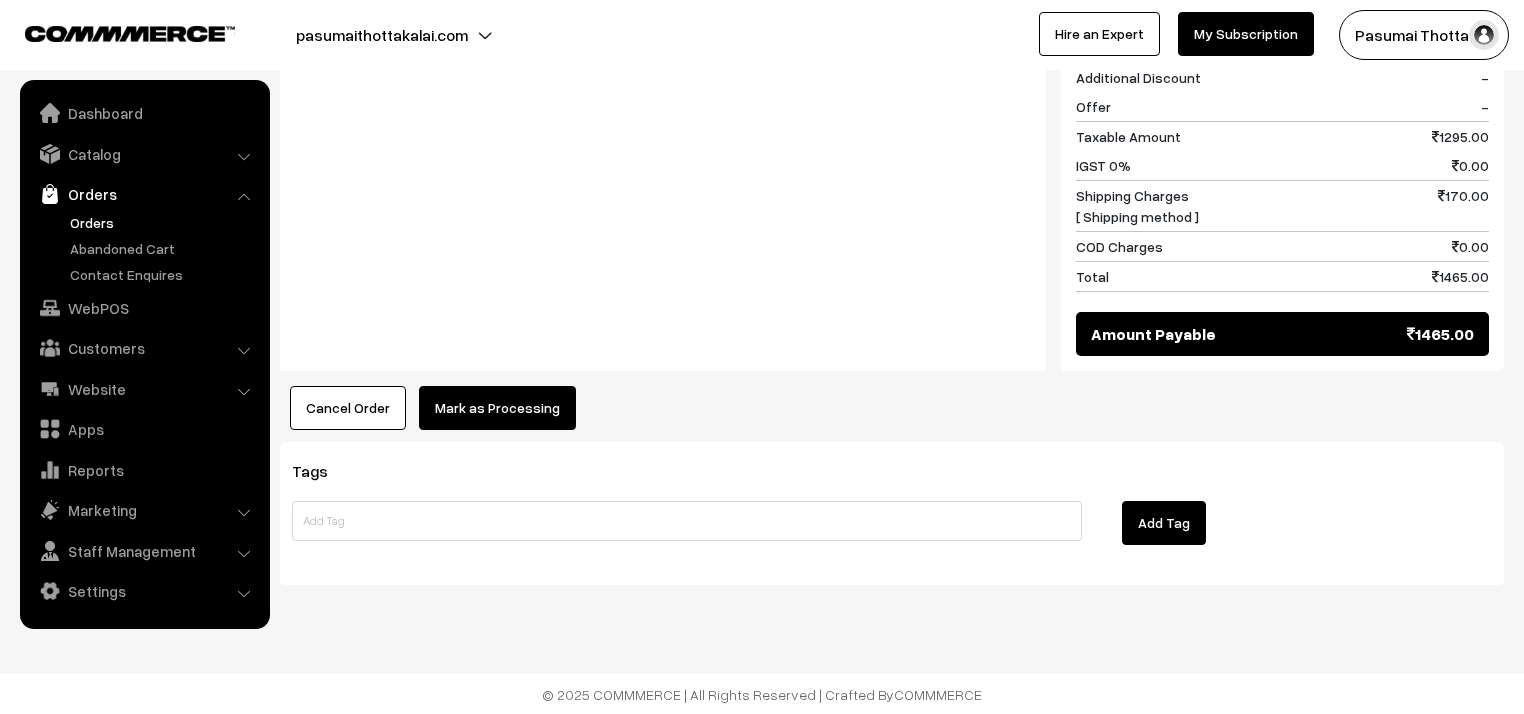click on "Mark as Processing" at bounding box center [497, 408] 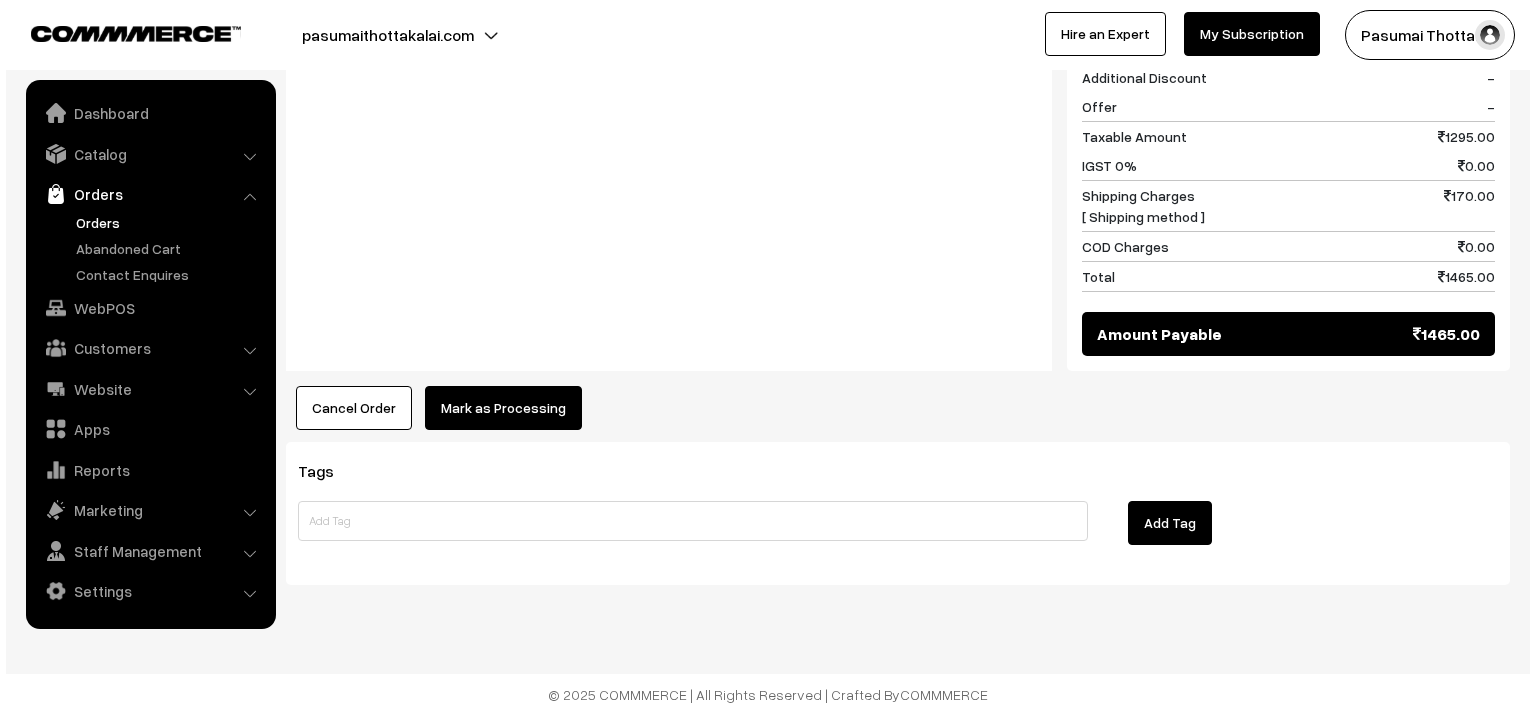 scroll, scrollTop: 1364, scrollLeft: 0, axis: vertical 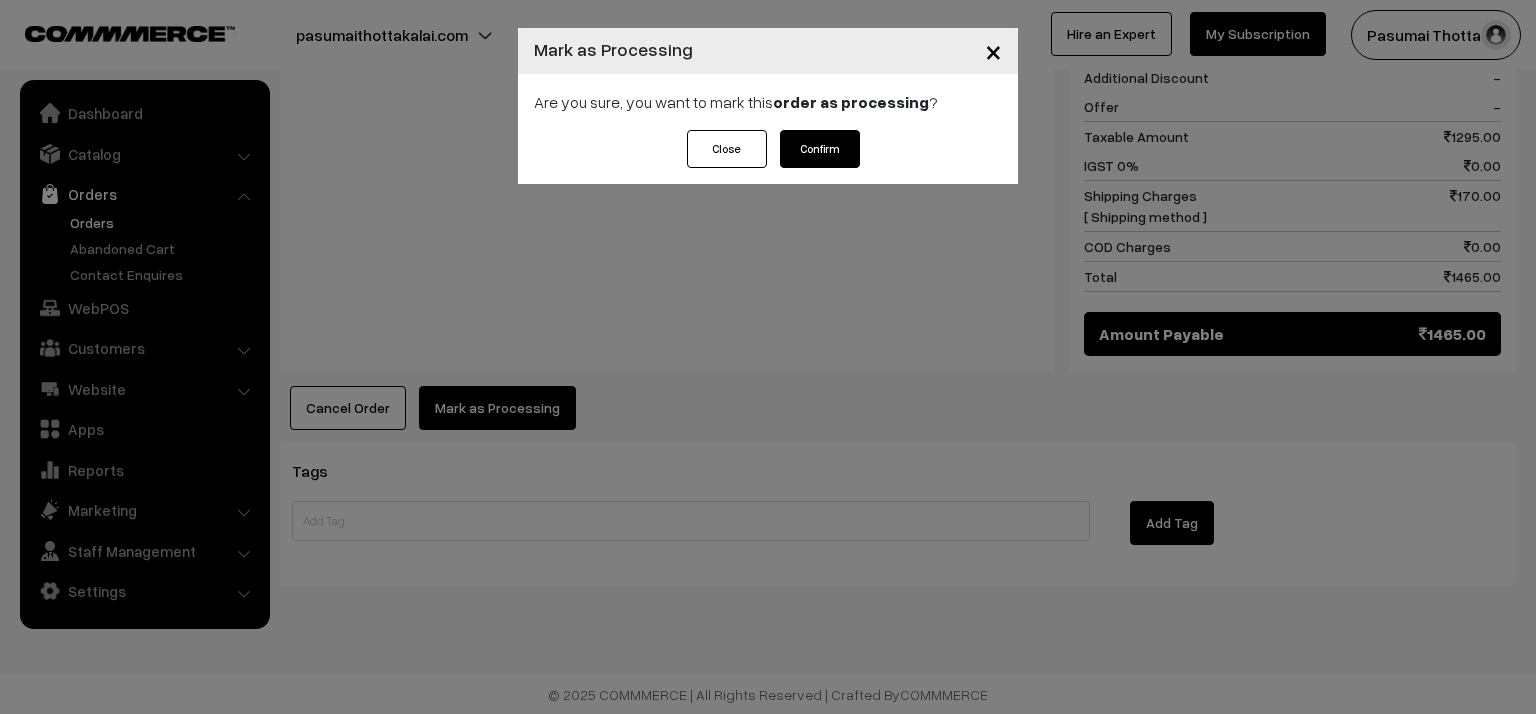 click on "Are you sure, you want to mark this  order as processing  ?" at bounding box center (768, 102) 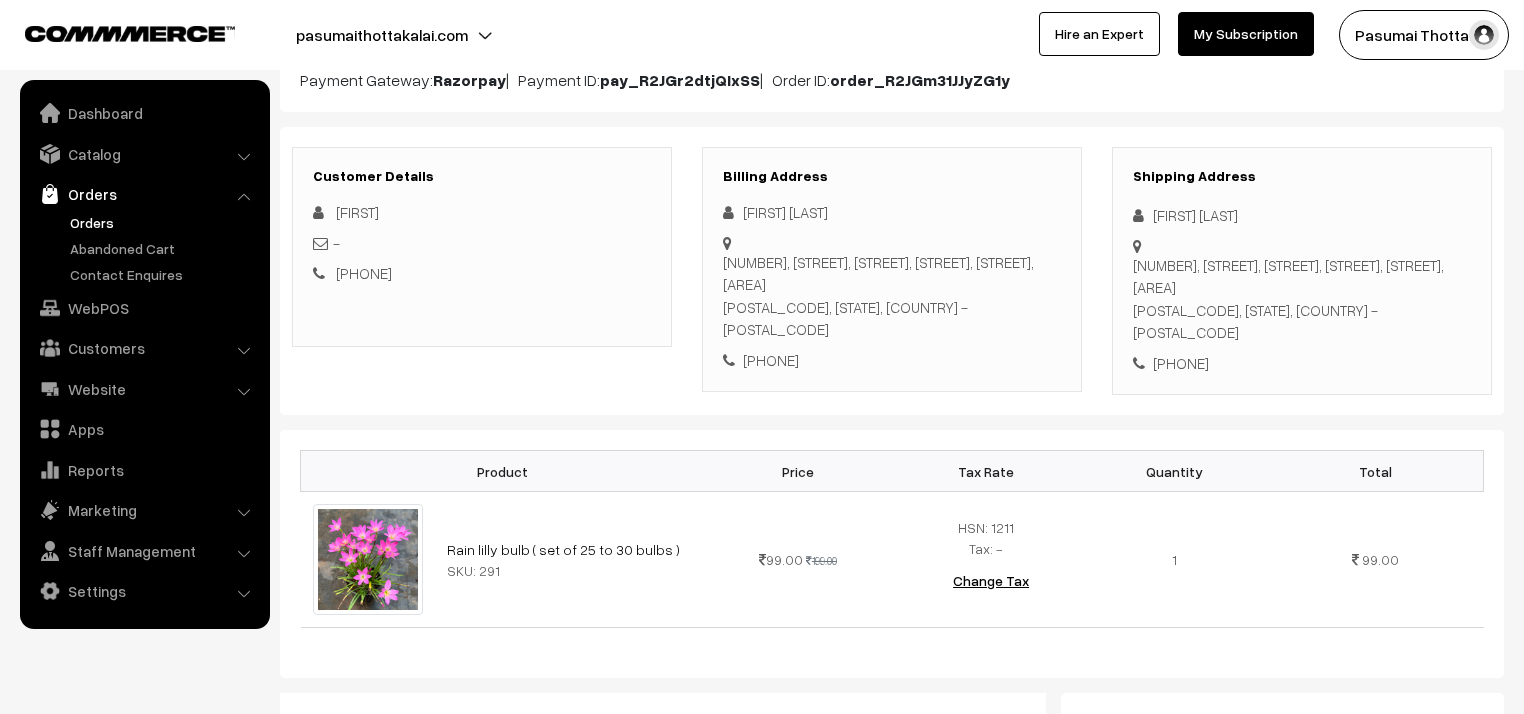 scroll, scrollTop: 240, scrollLeft: 0, axis: vertical 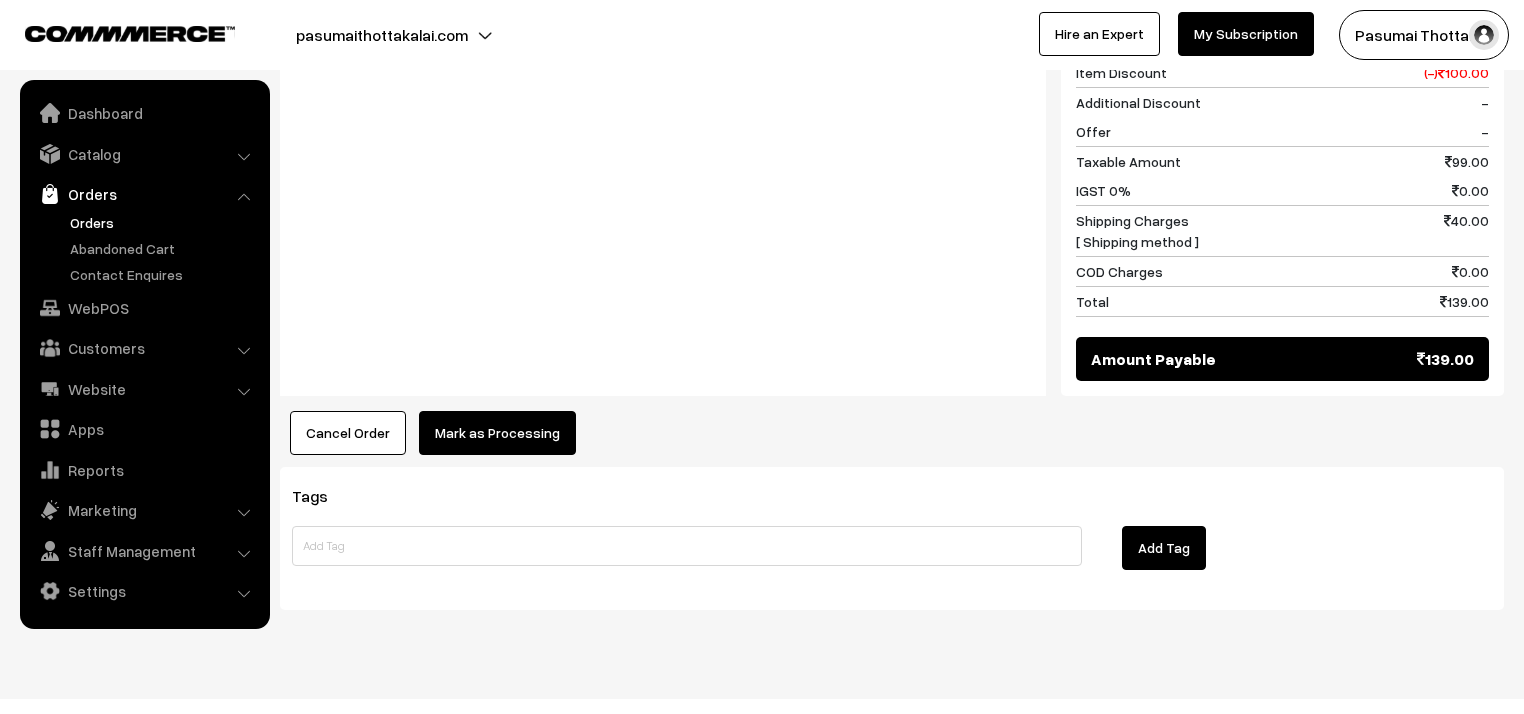 click on "Mark as Processing" at bounding box center (497, 433) 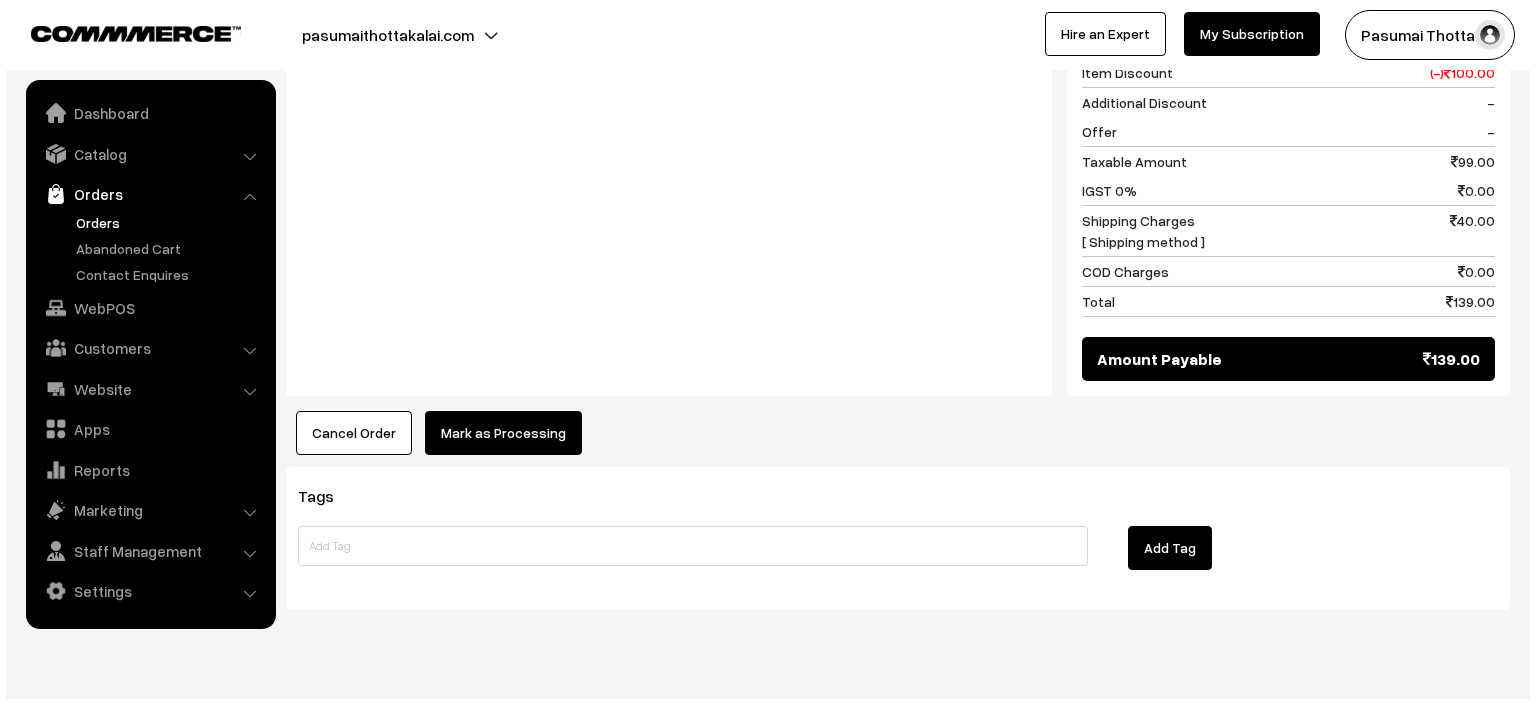 scroll, scrollTop: 936, scrollLeft: 0, axis: vertical 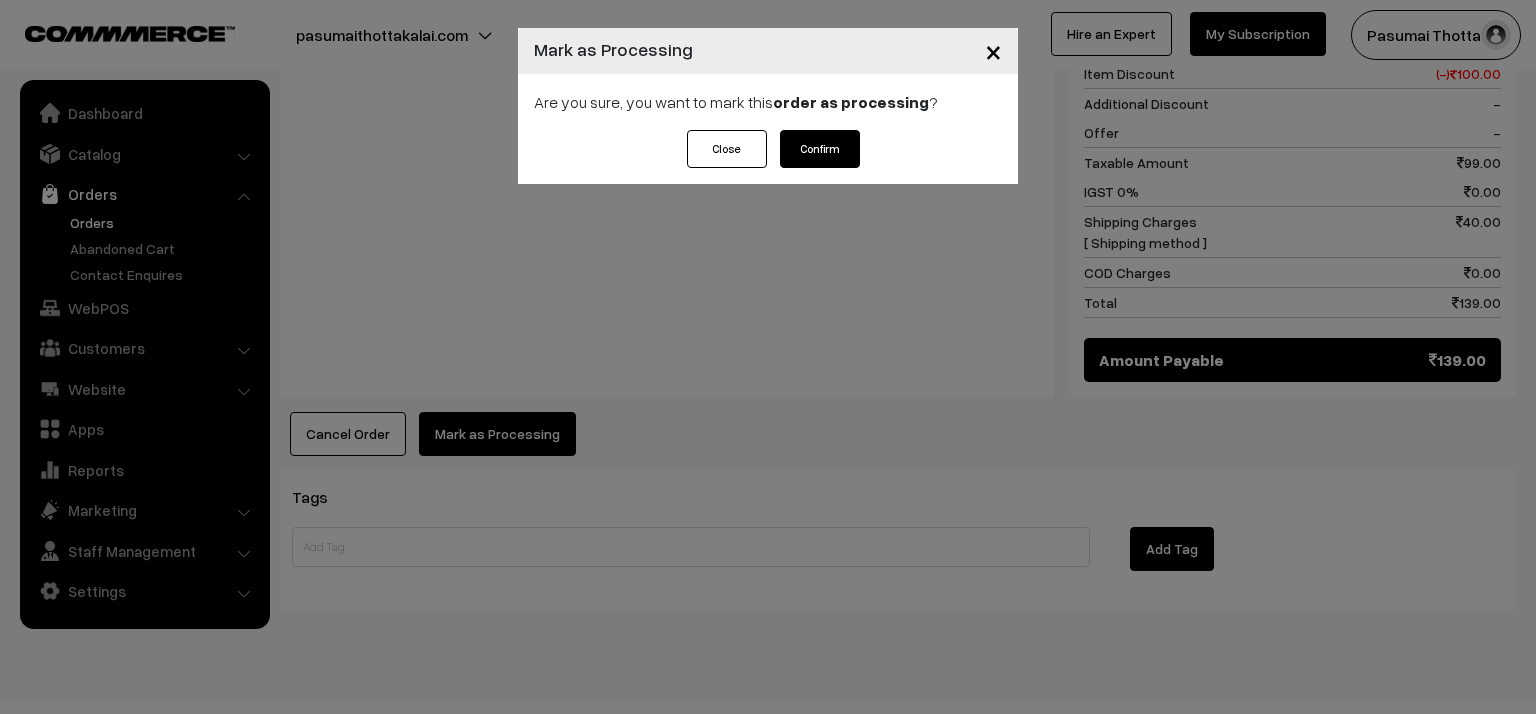 click on "Confirm" at bounding box center (820, 149) 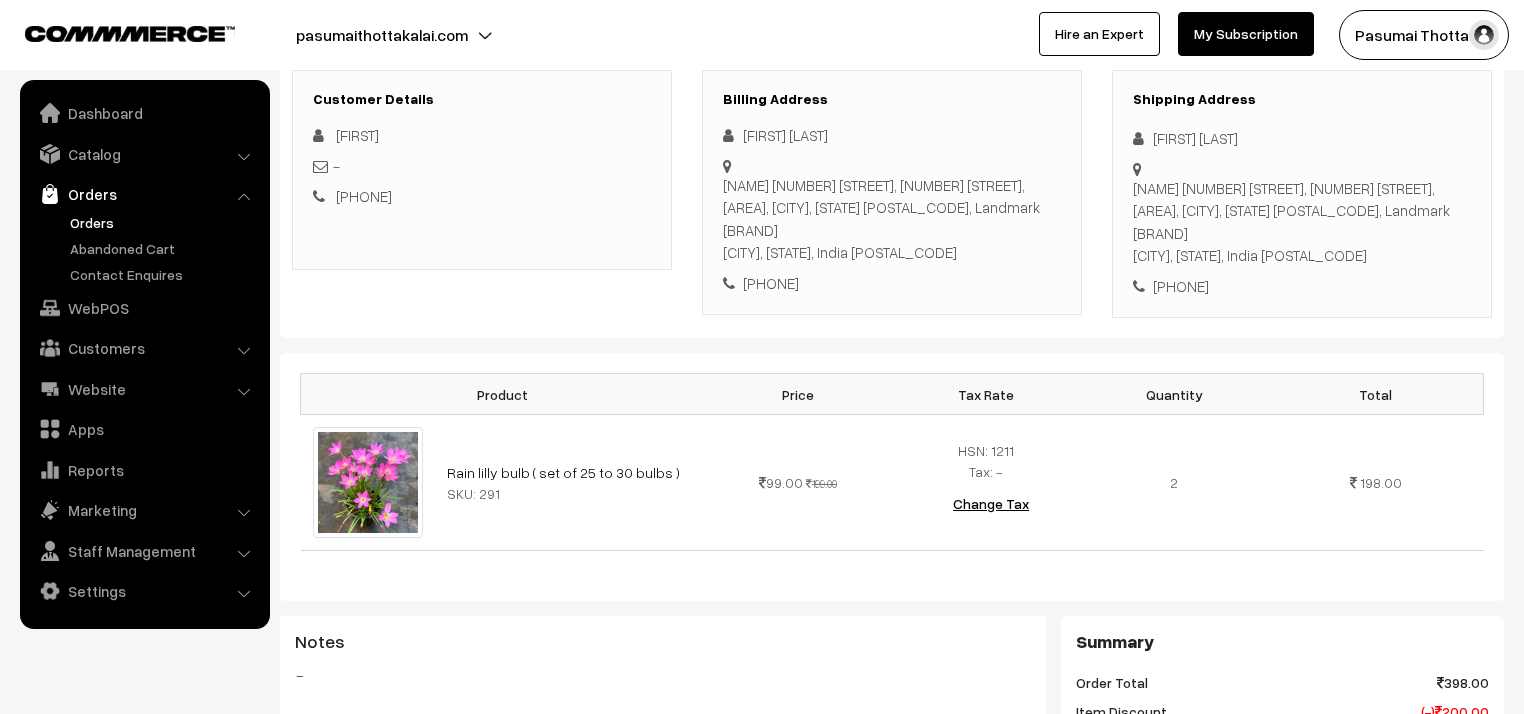 scroll, scrollTop: 320, scrollLeft: 0, axis: vertical 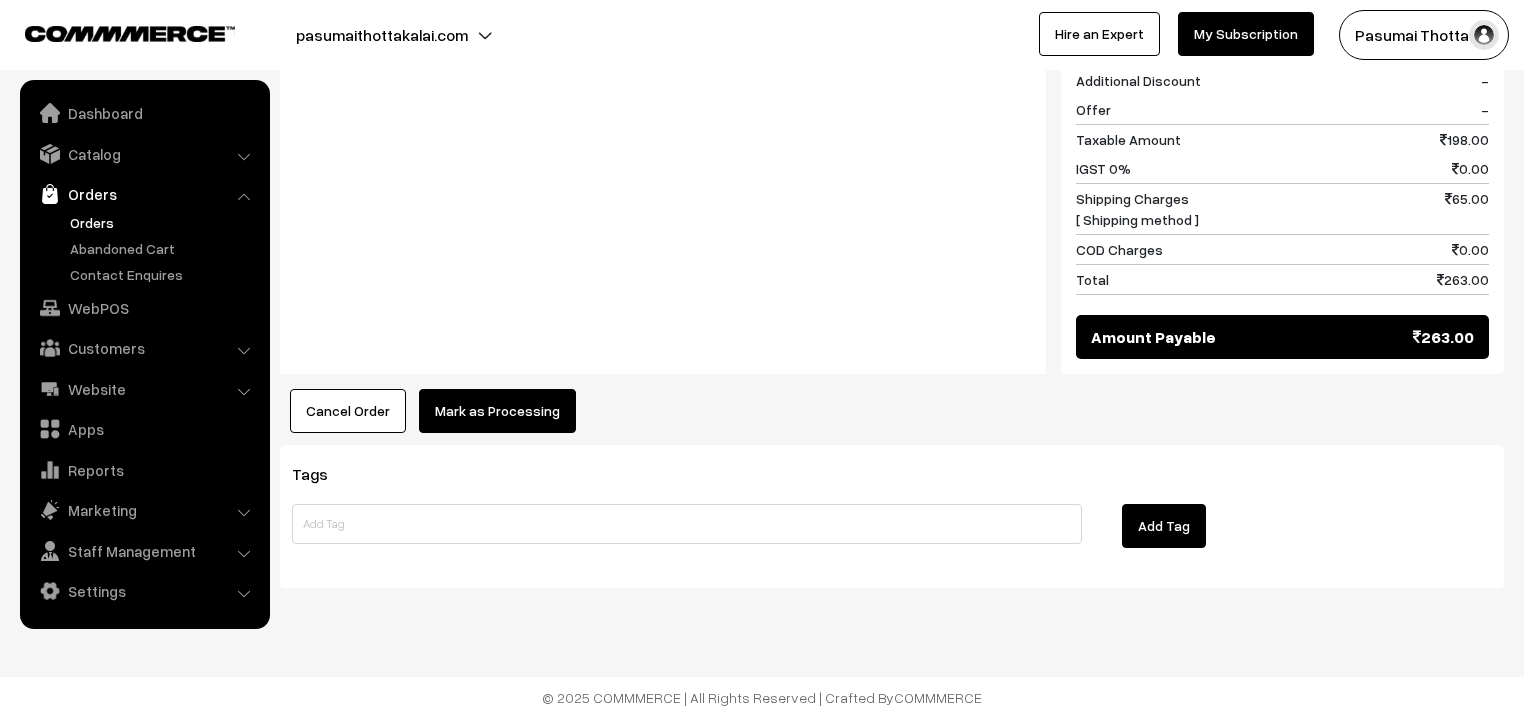 click on "Mark as Processing" at bounding box center (497, 411) 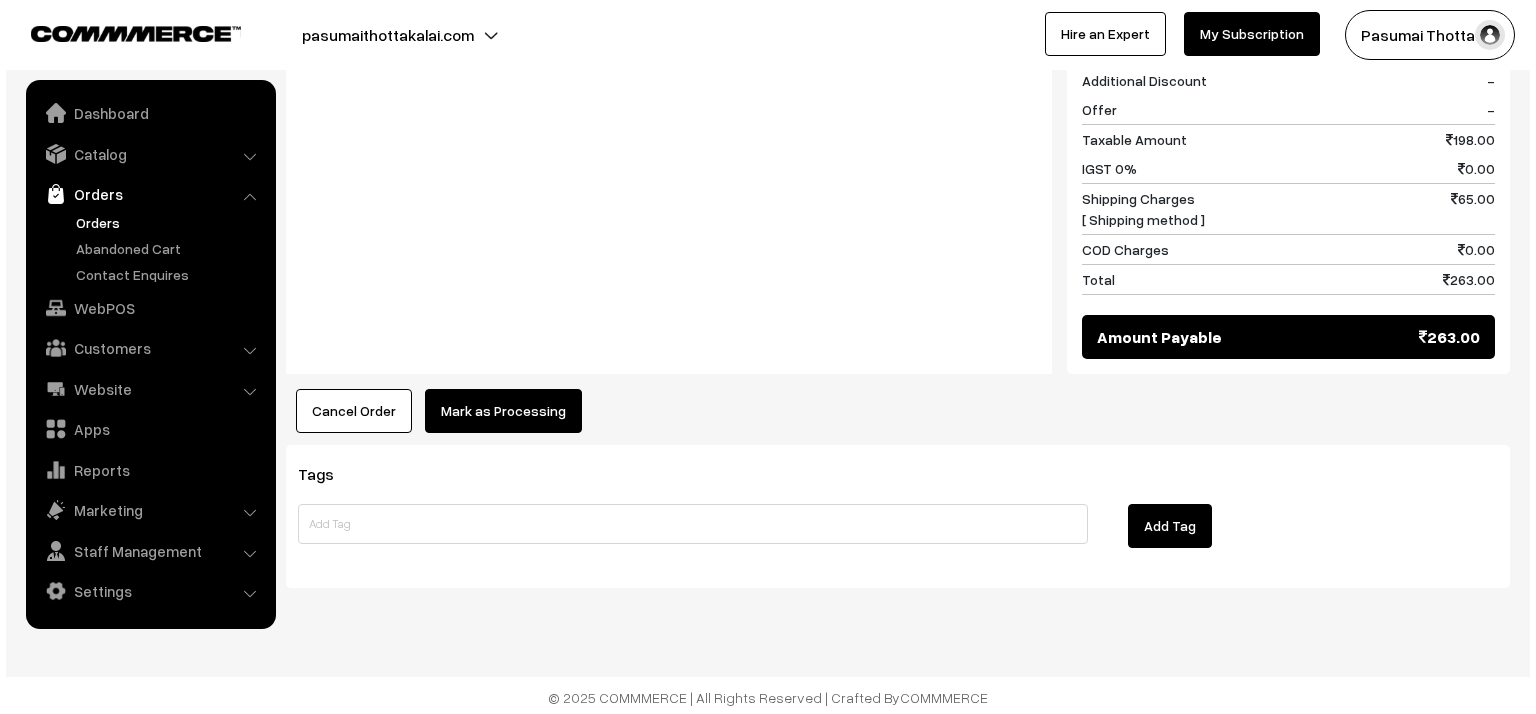 scroll, scrollTop: 959, scrollLeft: 0, axis: vertical 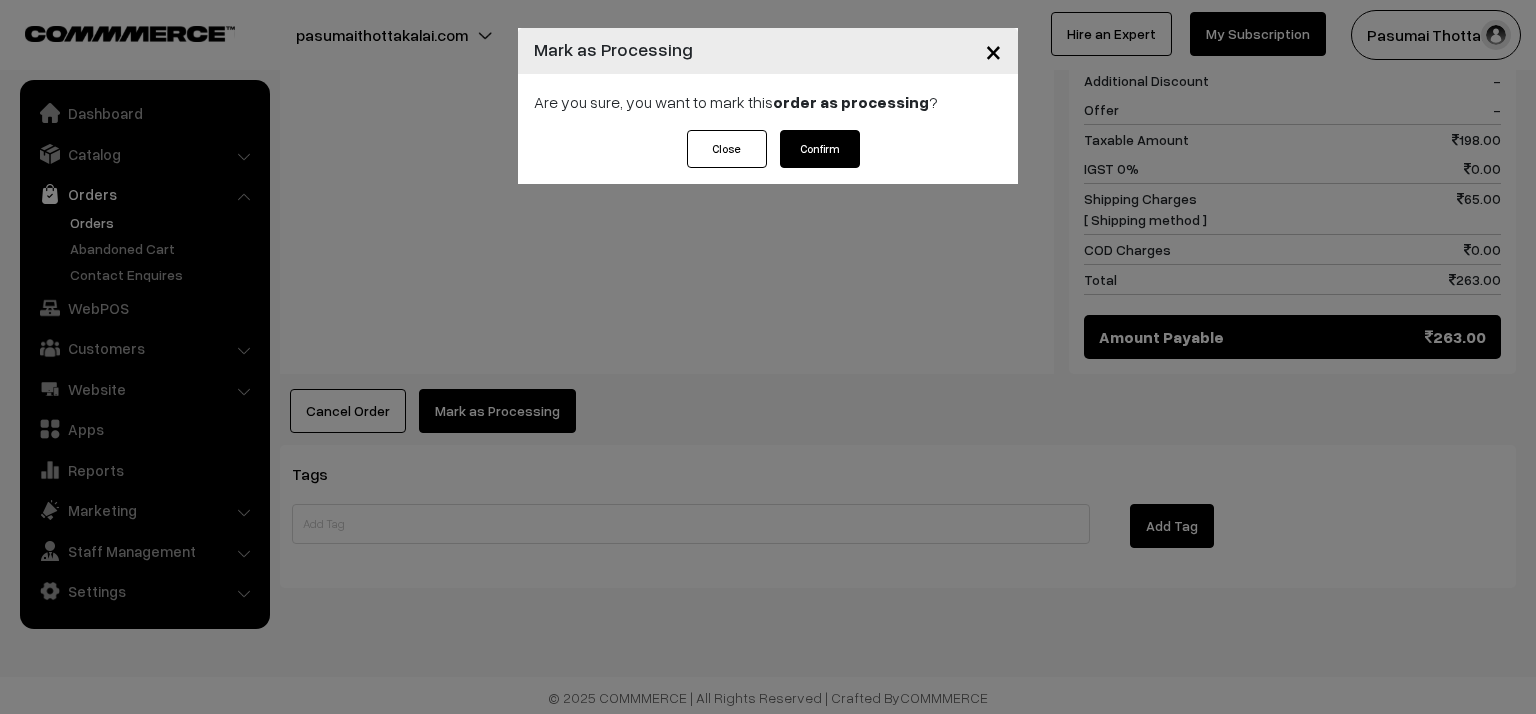 click on "Confirm" at bounding box center [820, 149] 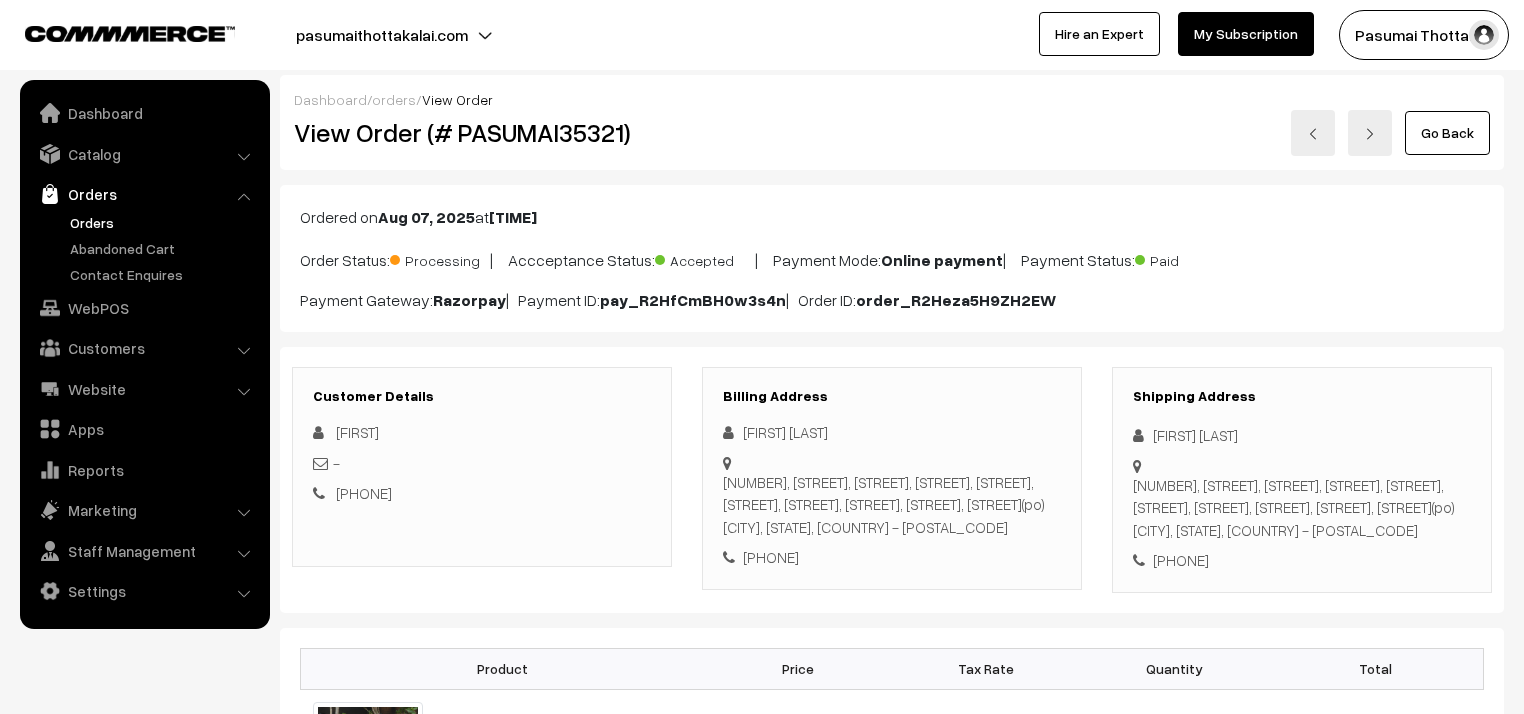 scroll, scrollTop: 0, scrollLeft: 0, axis: both 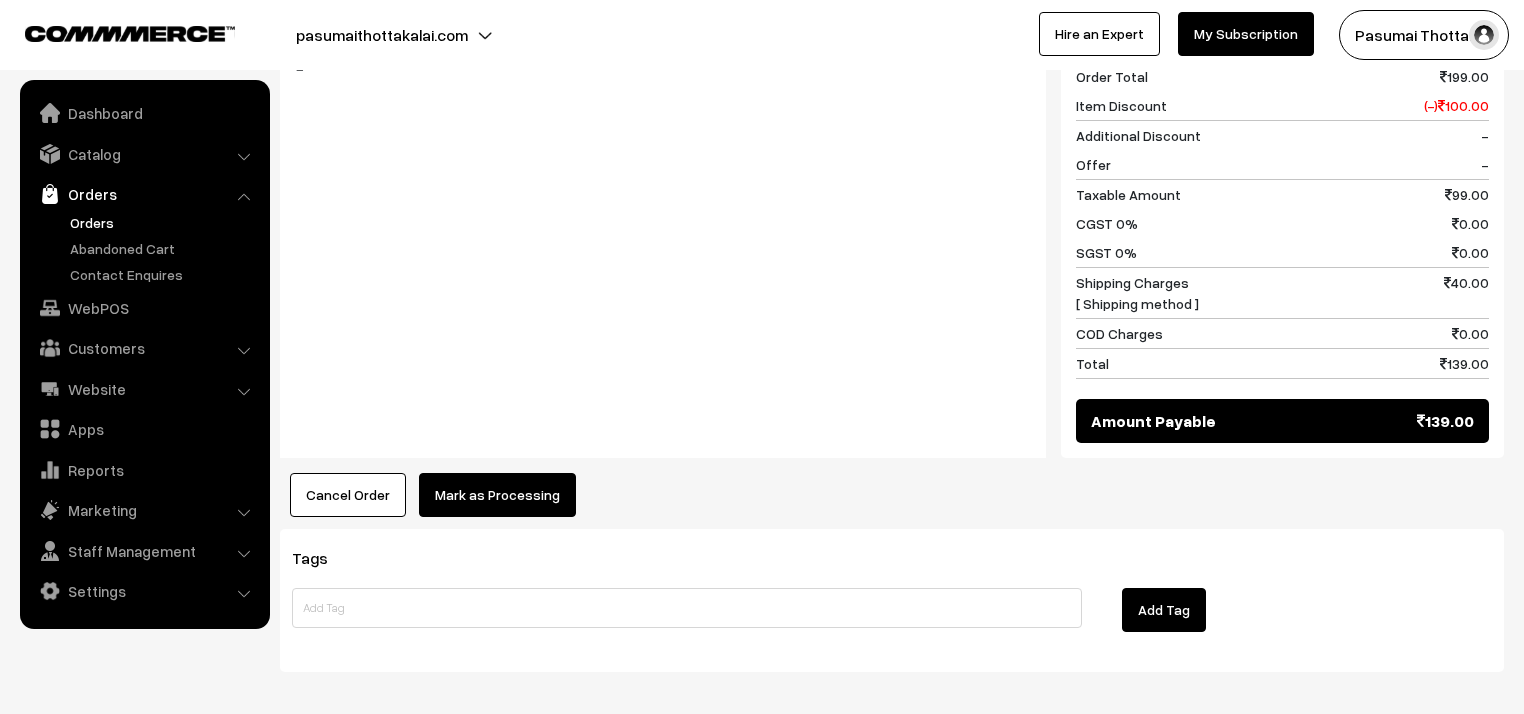 drag, startPoint x: 484, startPoint y: 509, endPoint x: 485, endPoint y: 498, distance: 11.045361 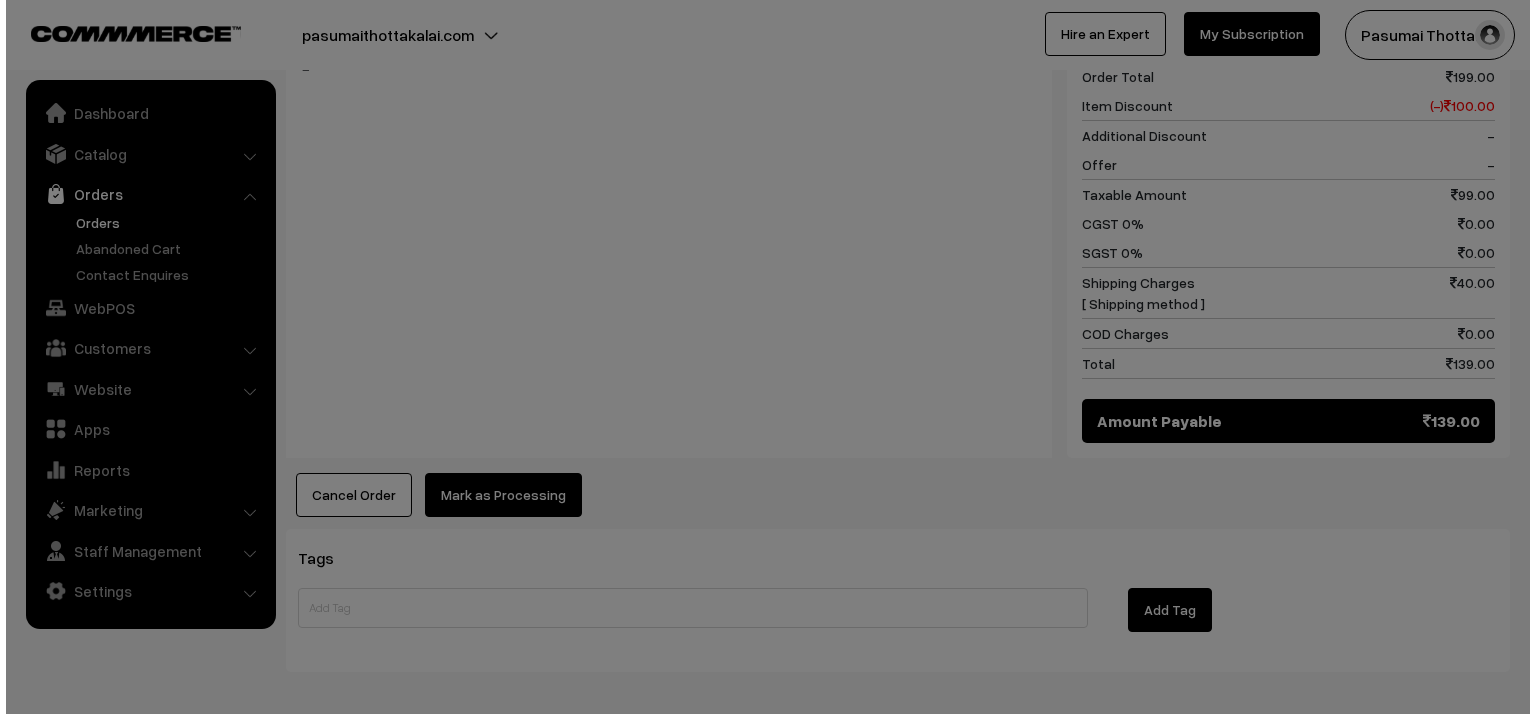 scroll, scrollTop: 881, scrollLeft: 0, axis: vertical 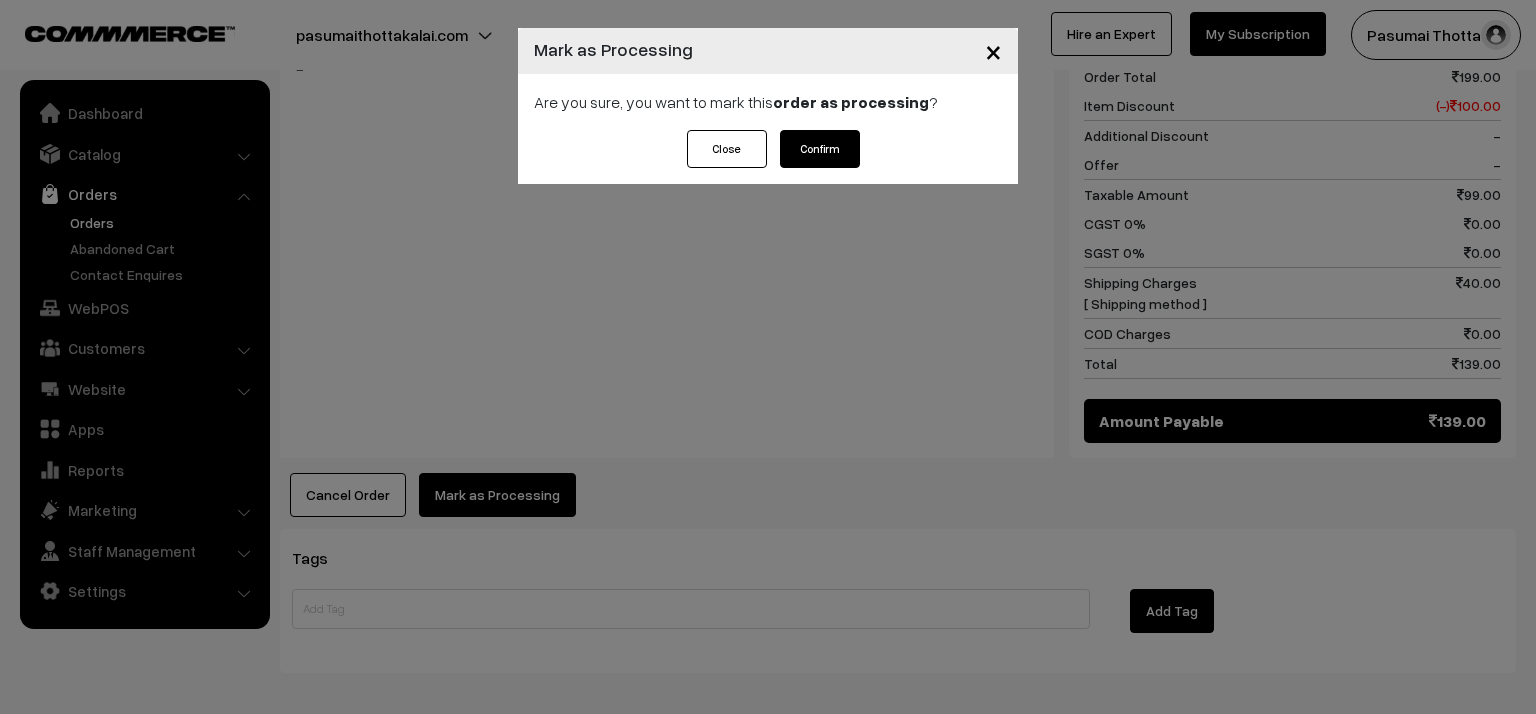 click on "Confirm" at bounding box center (820, 149) 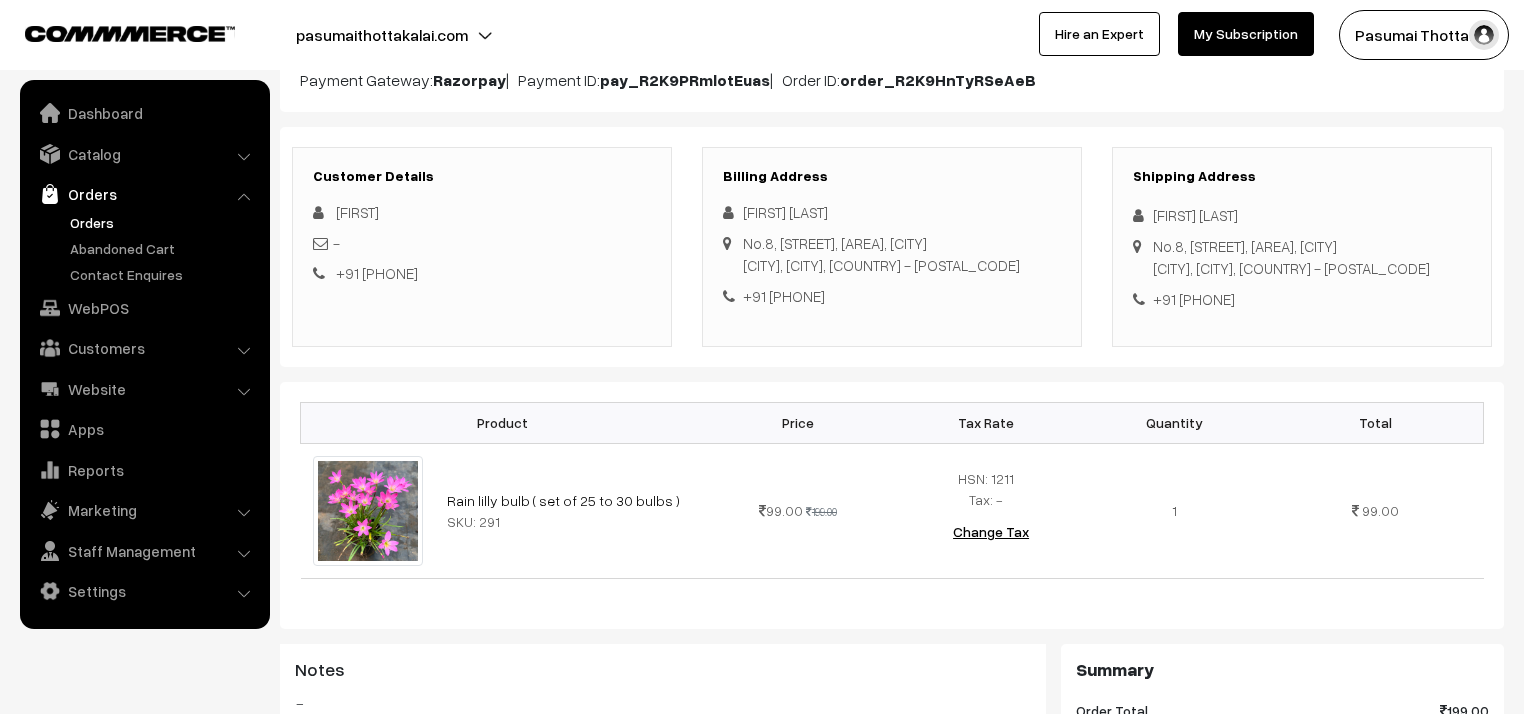 scroll, scrollTop: 240, scrollLeft: 0, axis: vertical 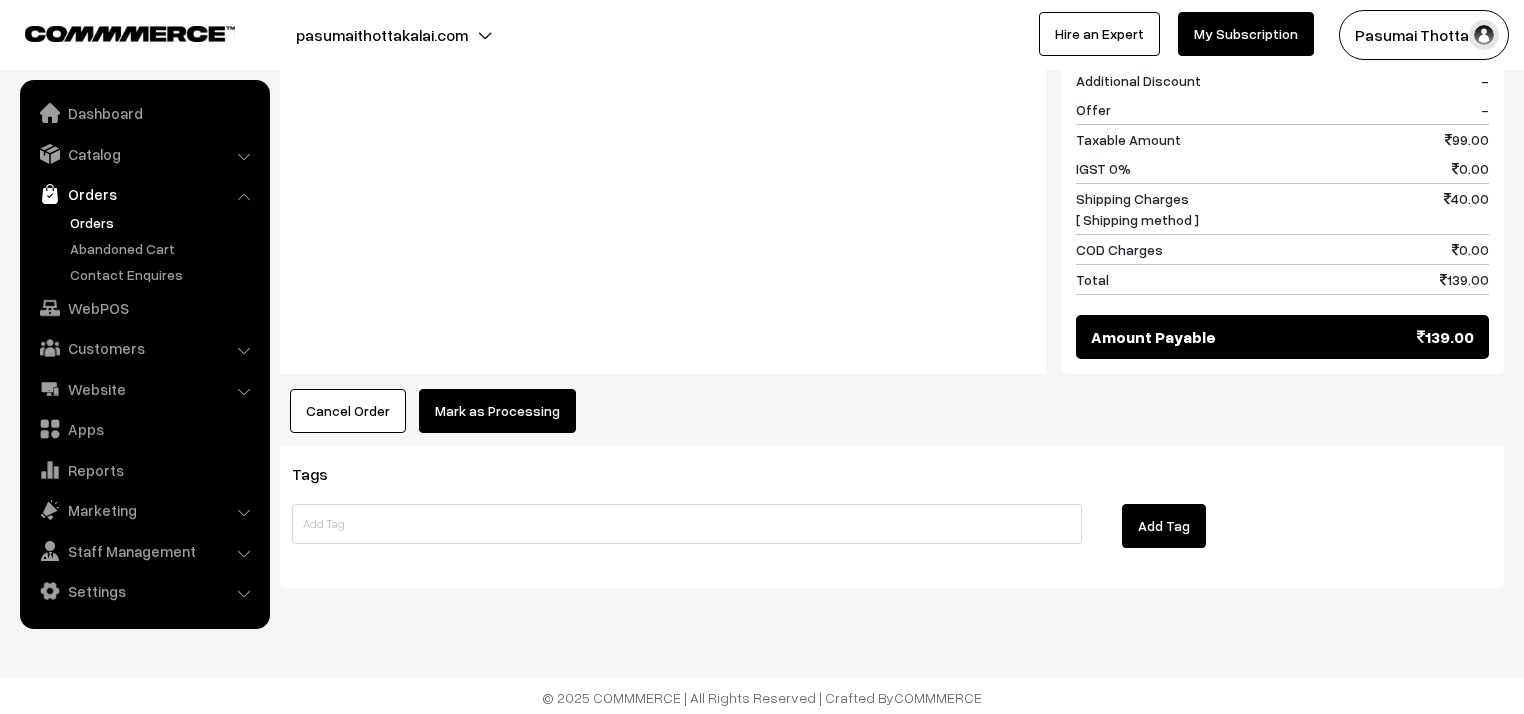 click on "Mark as Processing" at bounding box center (497, 411) 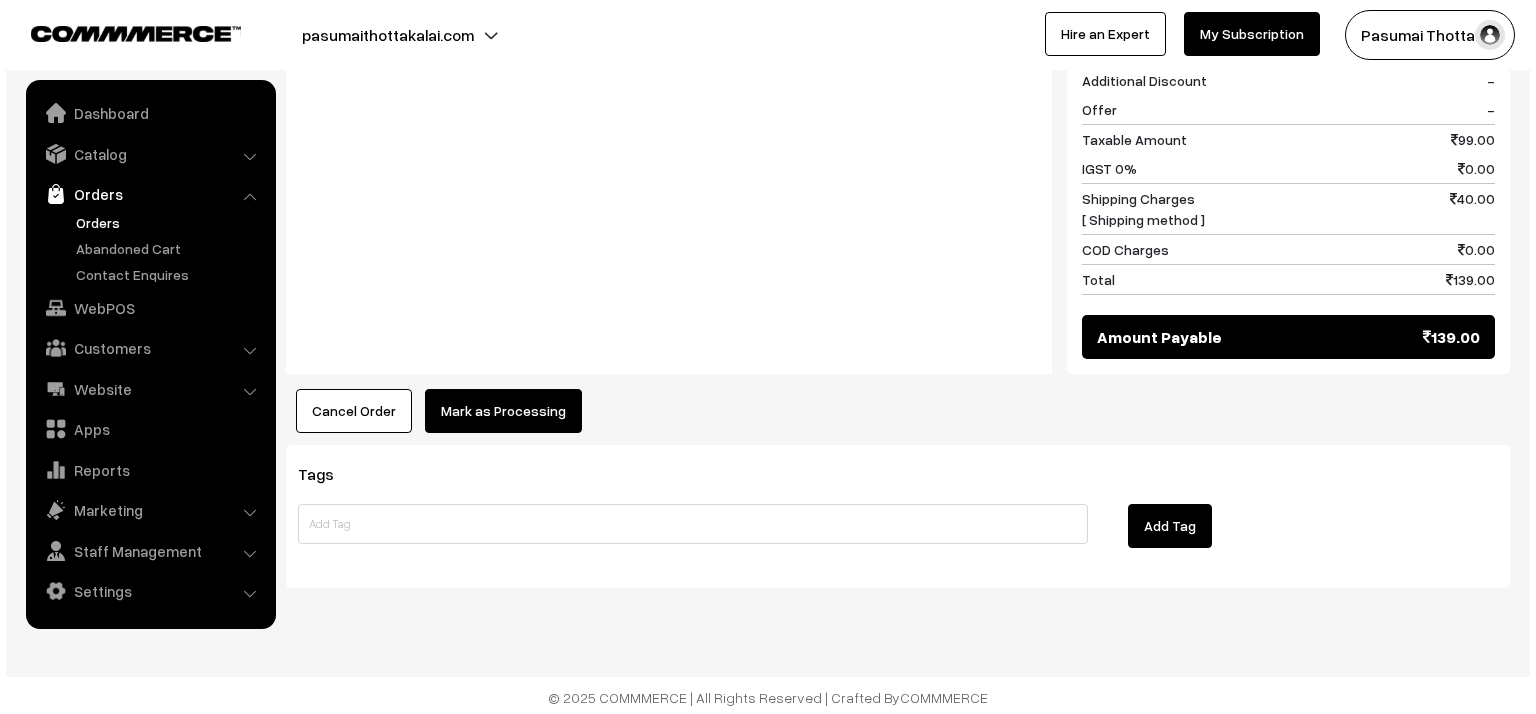 scroll, scrollTop: 911, scrollLeft: 0, axis: vertical 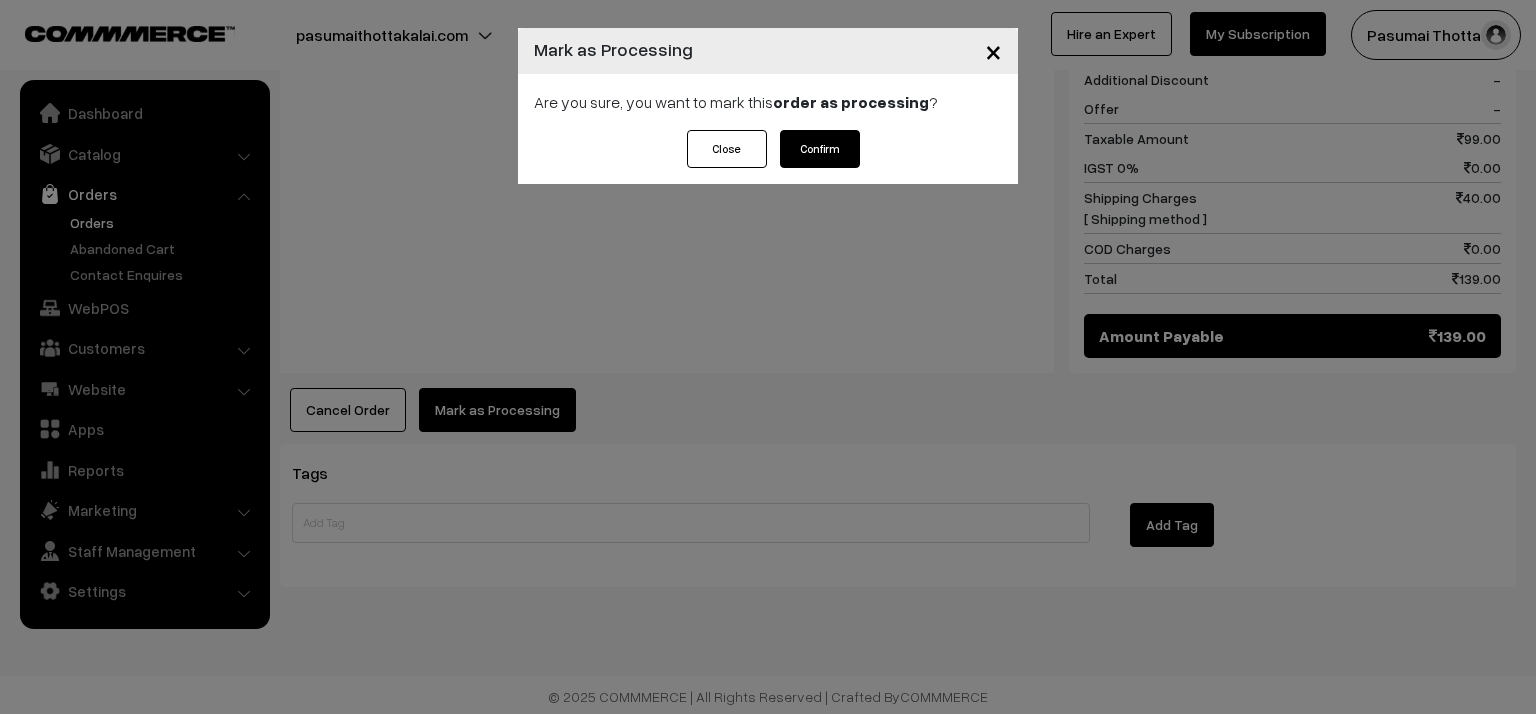 click on "Confirm" at bounding box center (820, 149) 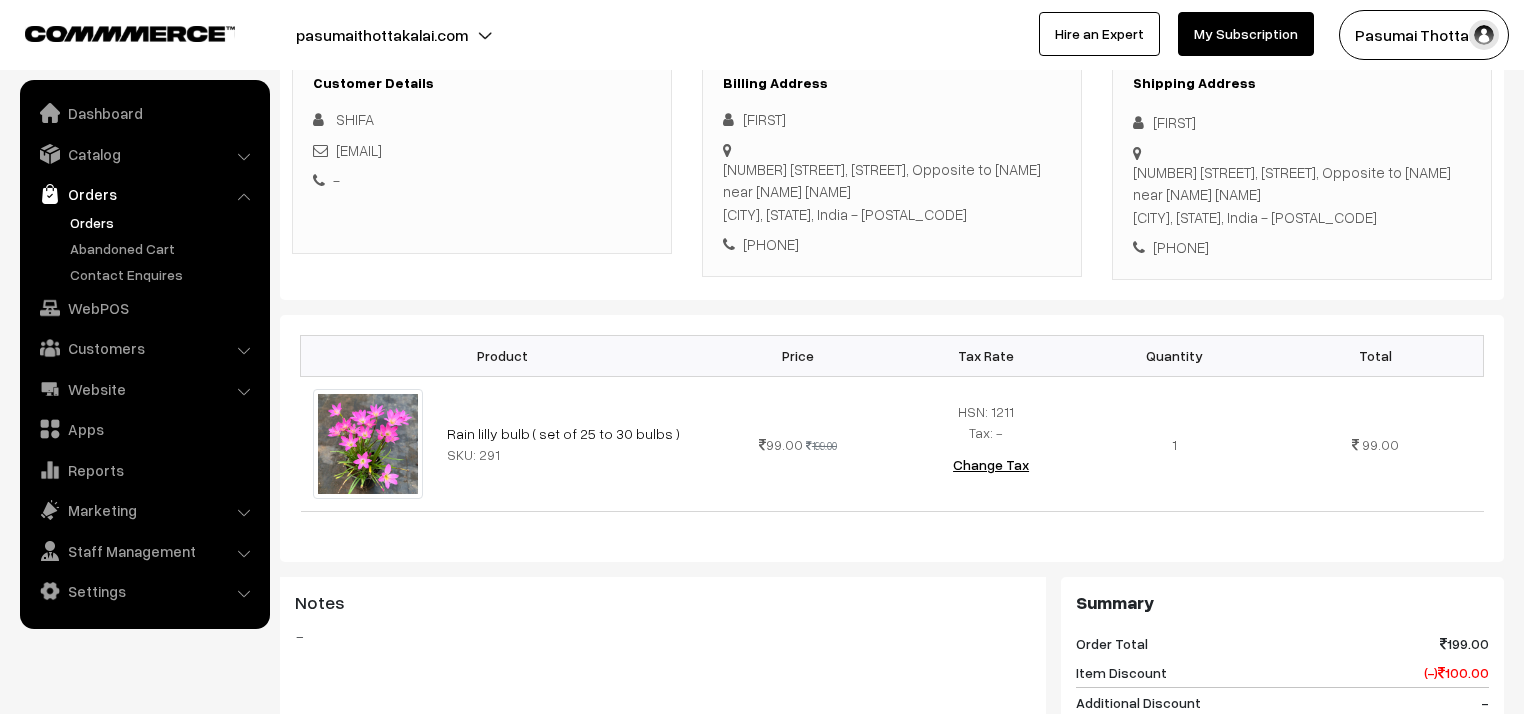 scroll, scrollTop: 480, scrollLeft: 0, axis: vertical 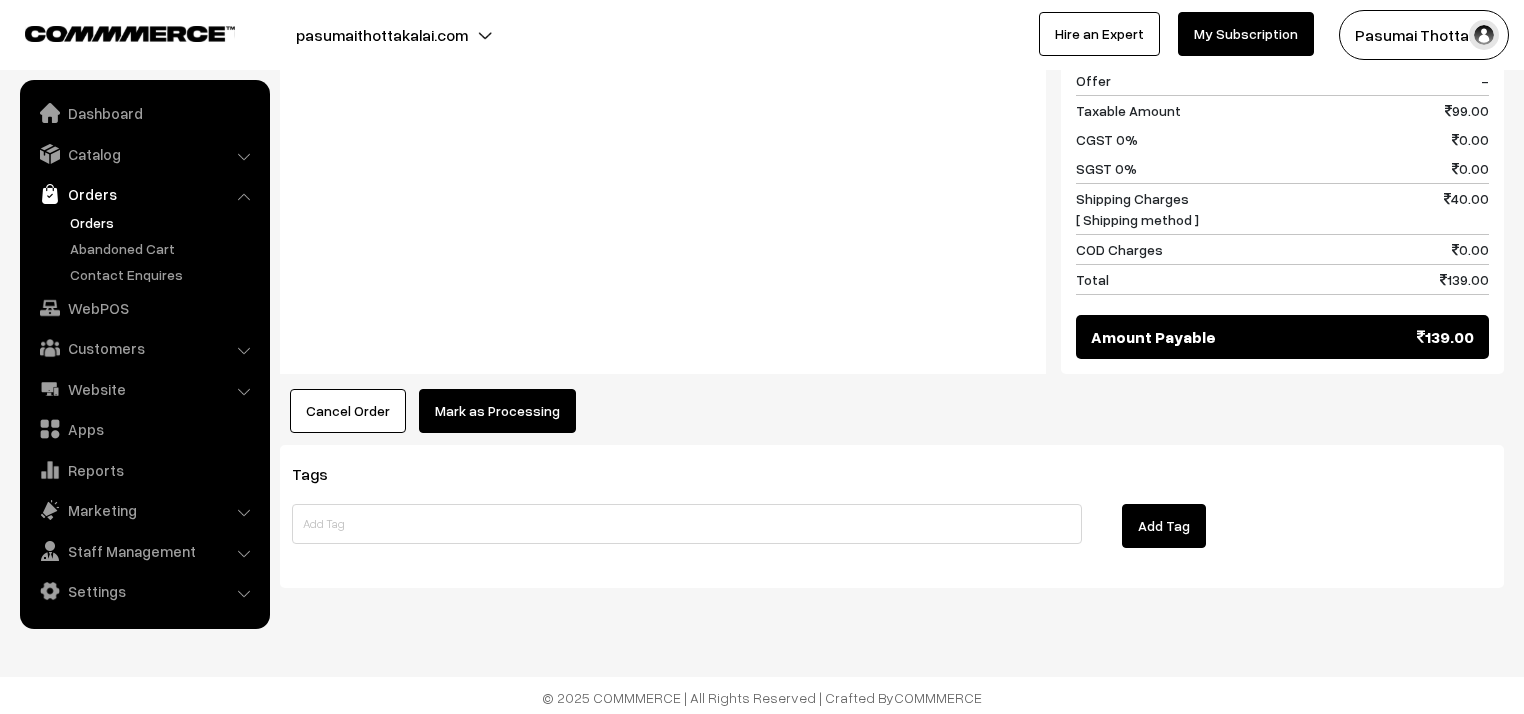 click on "Mark as Processing" at bounding box center (497, 411) 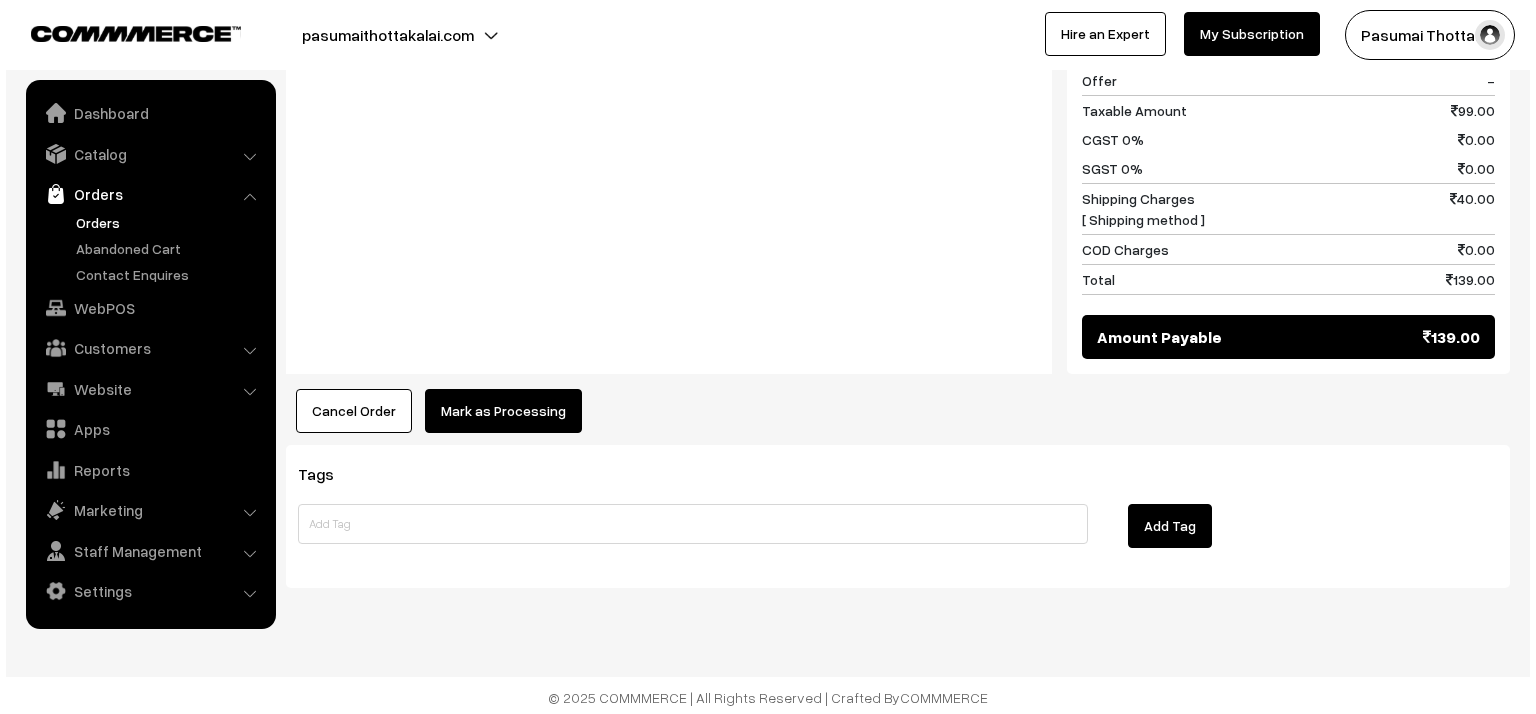 scroll, scrollTop: 966, scrollLeft: 0, axis: vertical 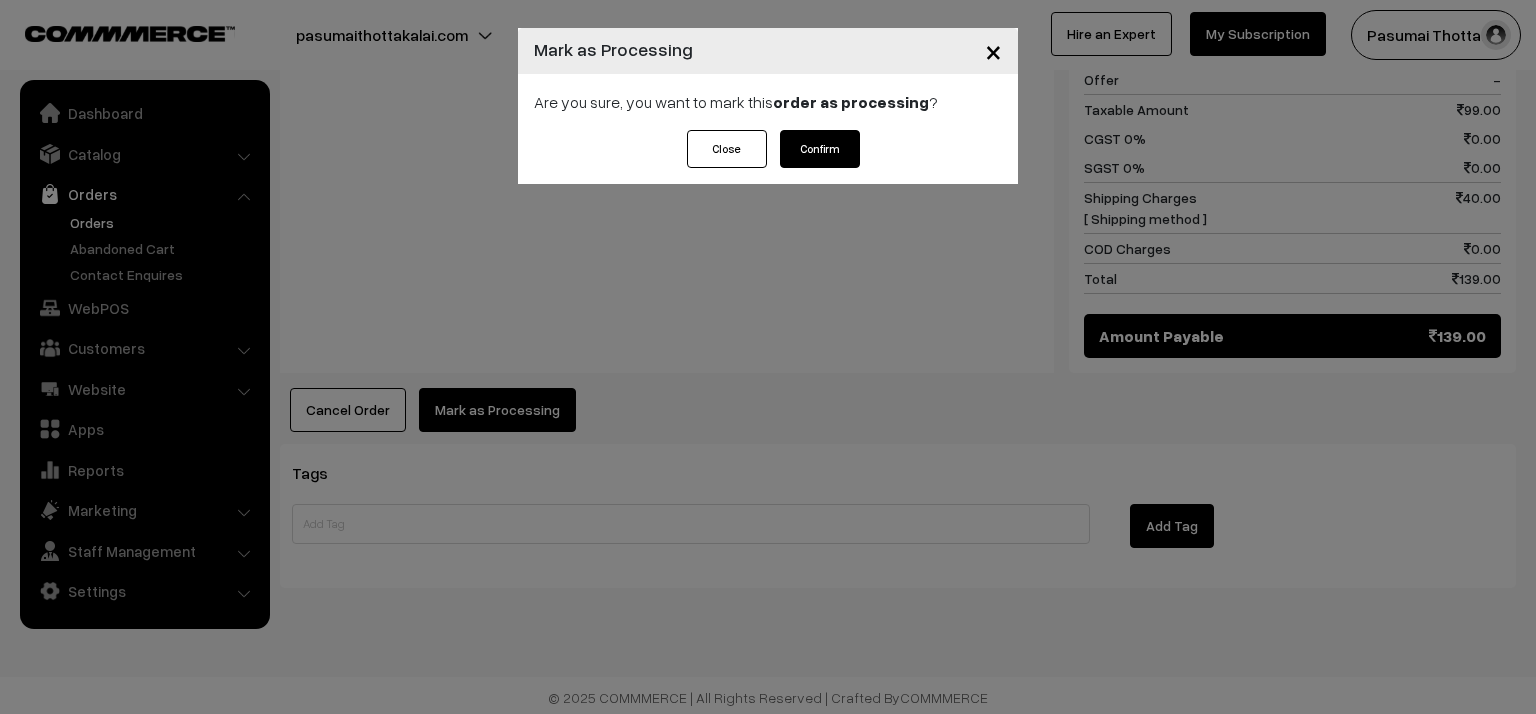 click on "Confirm" at bounding box center [820, 149] 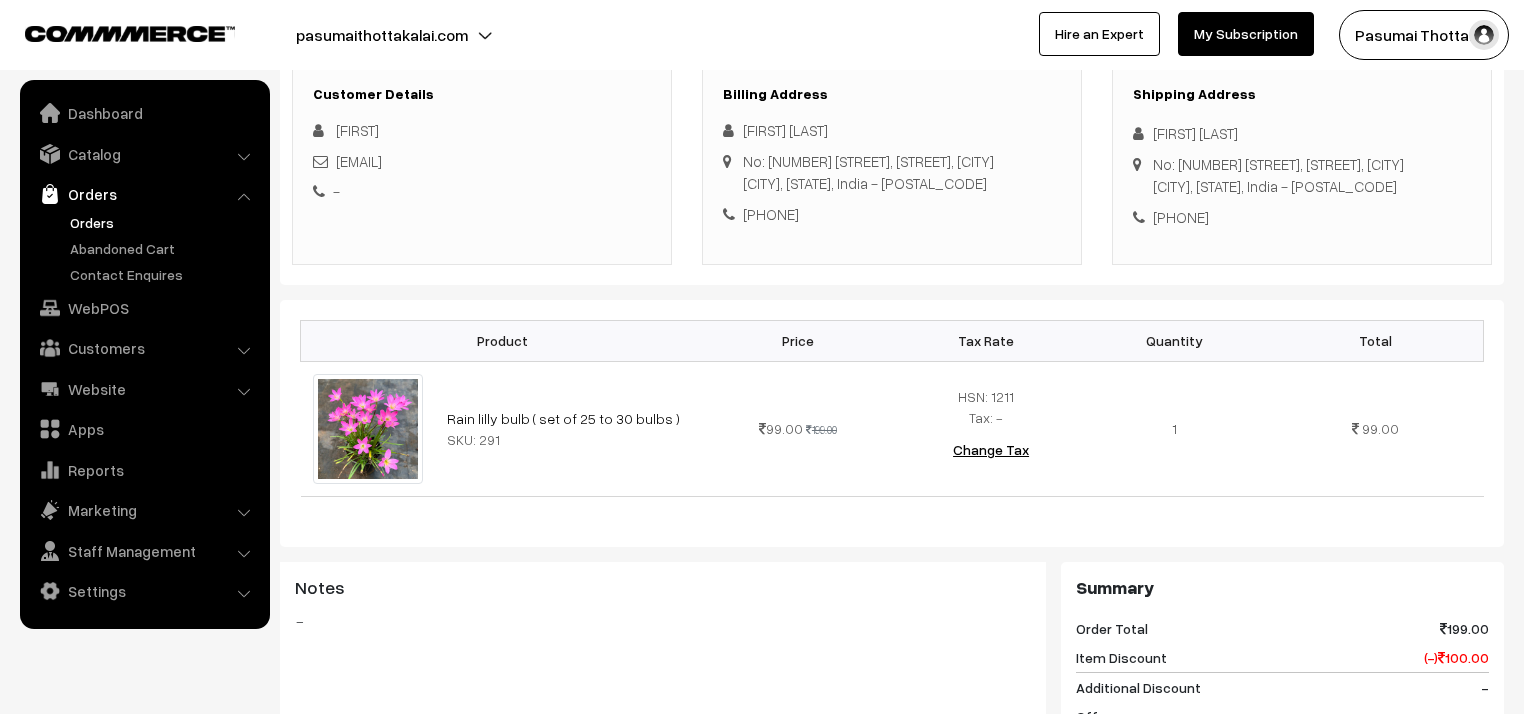scroll, scrollTop: 320, scrollLeft: 0, axis: vertical 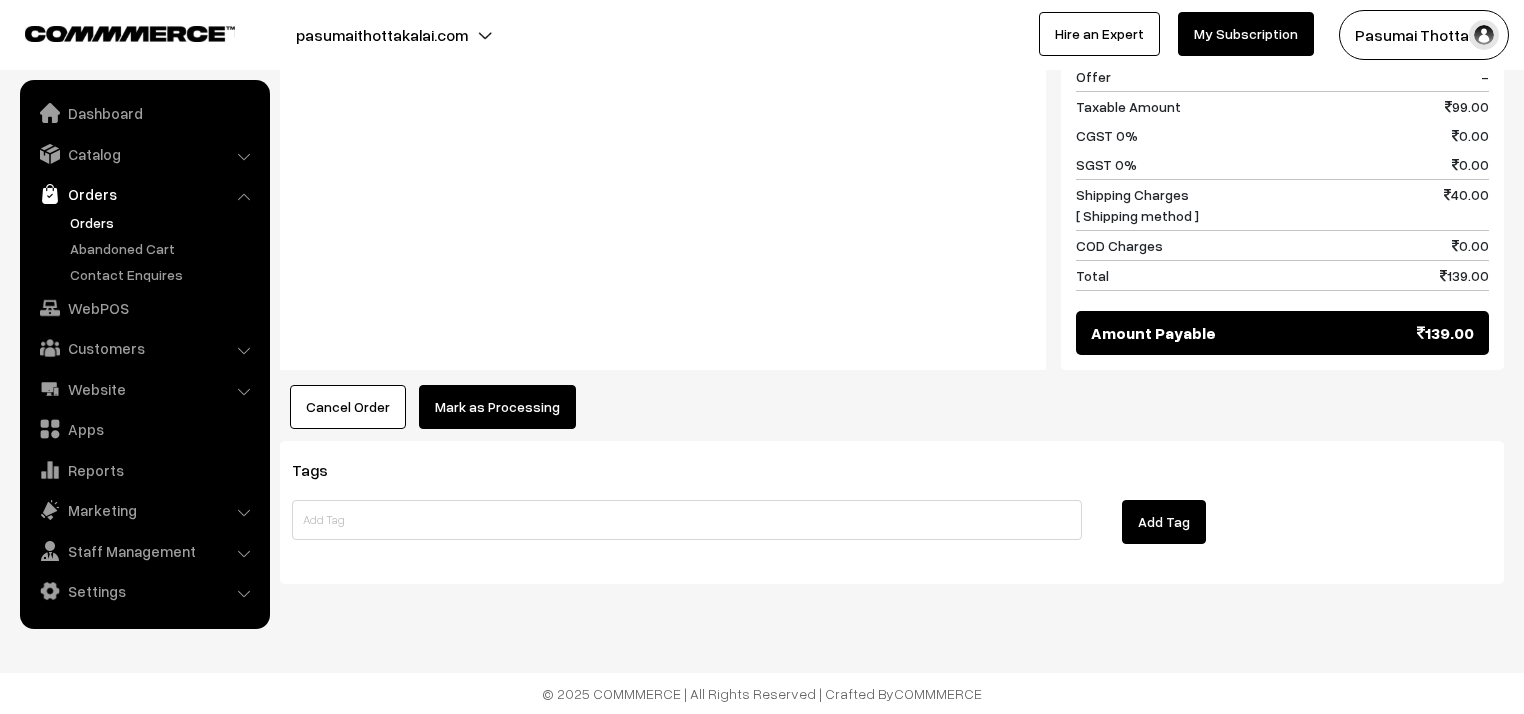 click on "Mark as Processing" at bounding box center (497, 407) 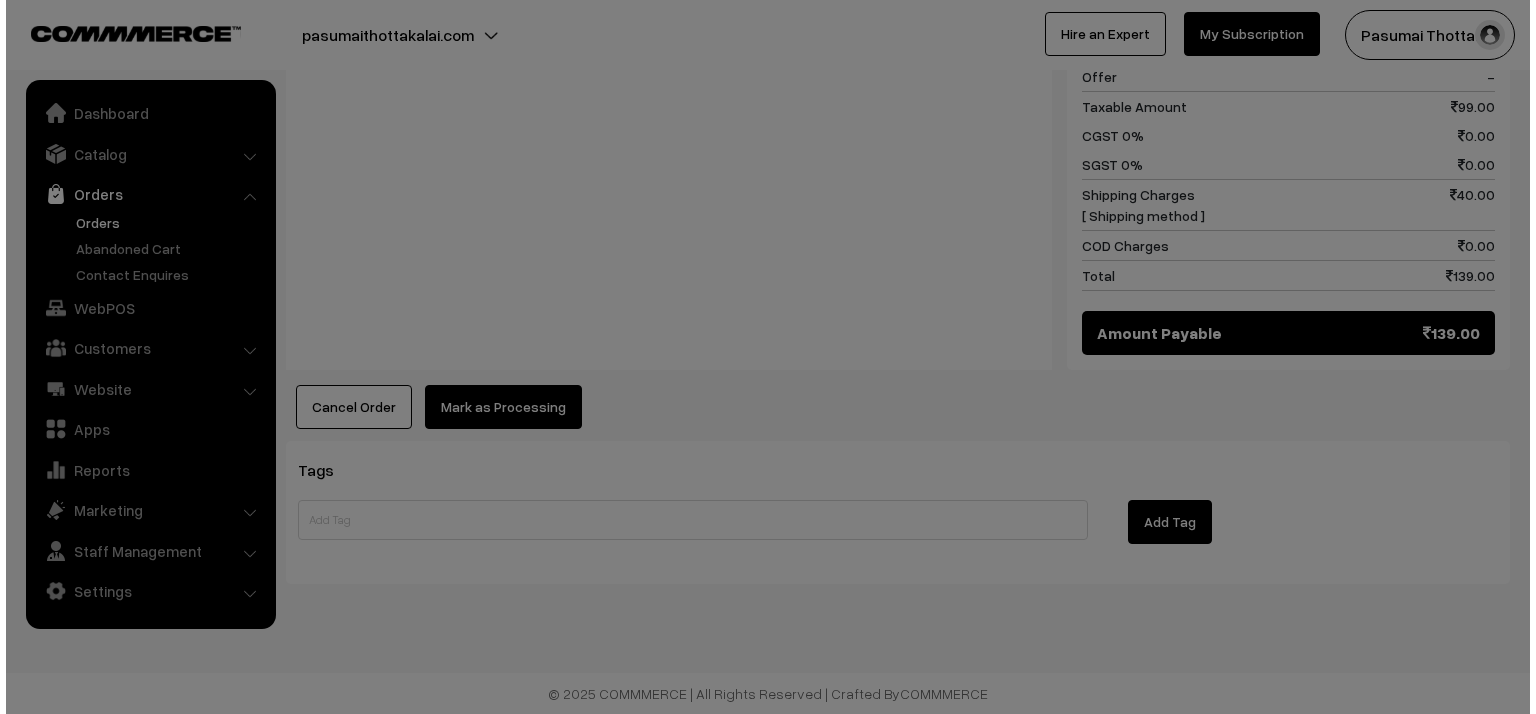scroll, scrollTop: 966, scrollLeft: 0, axis: vertical 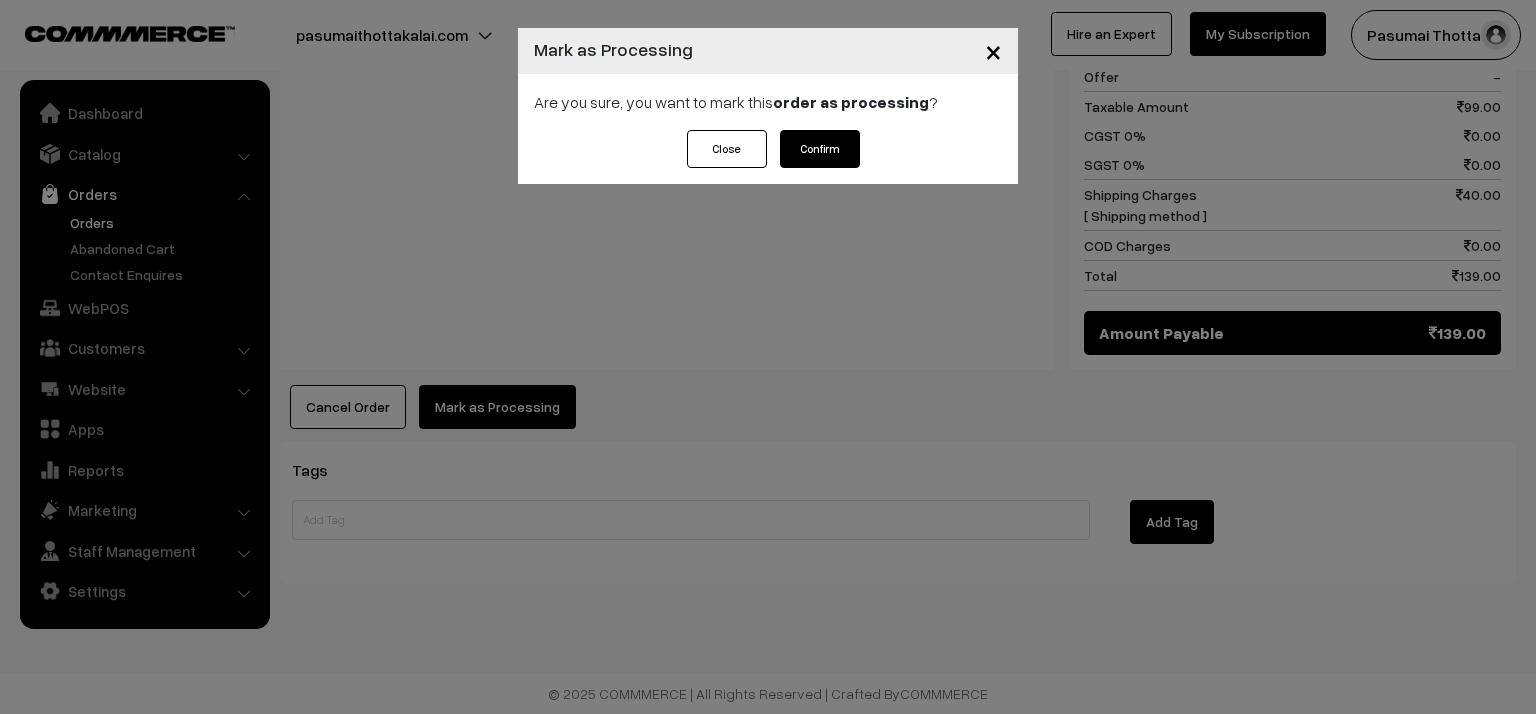 click on "Confirm" at bounding box center [820, 149] 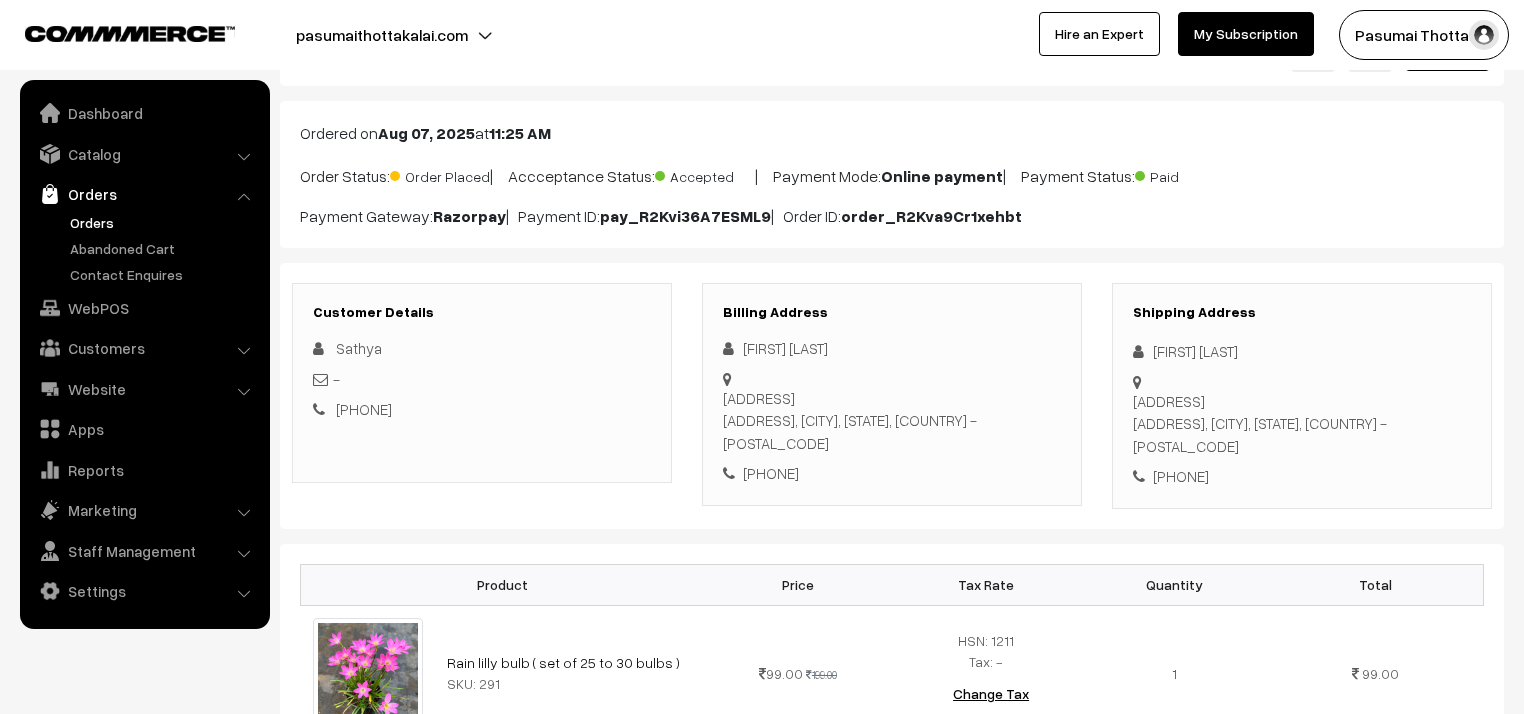 scroll, scrollTop: 240, scrollLeft: 0, axis: vertical 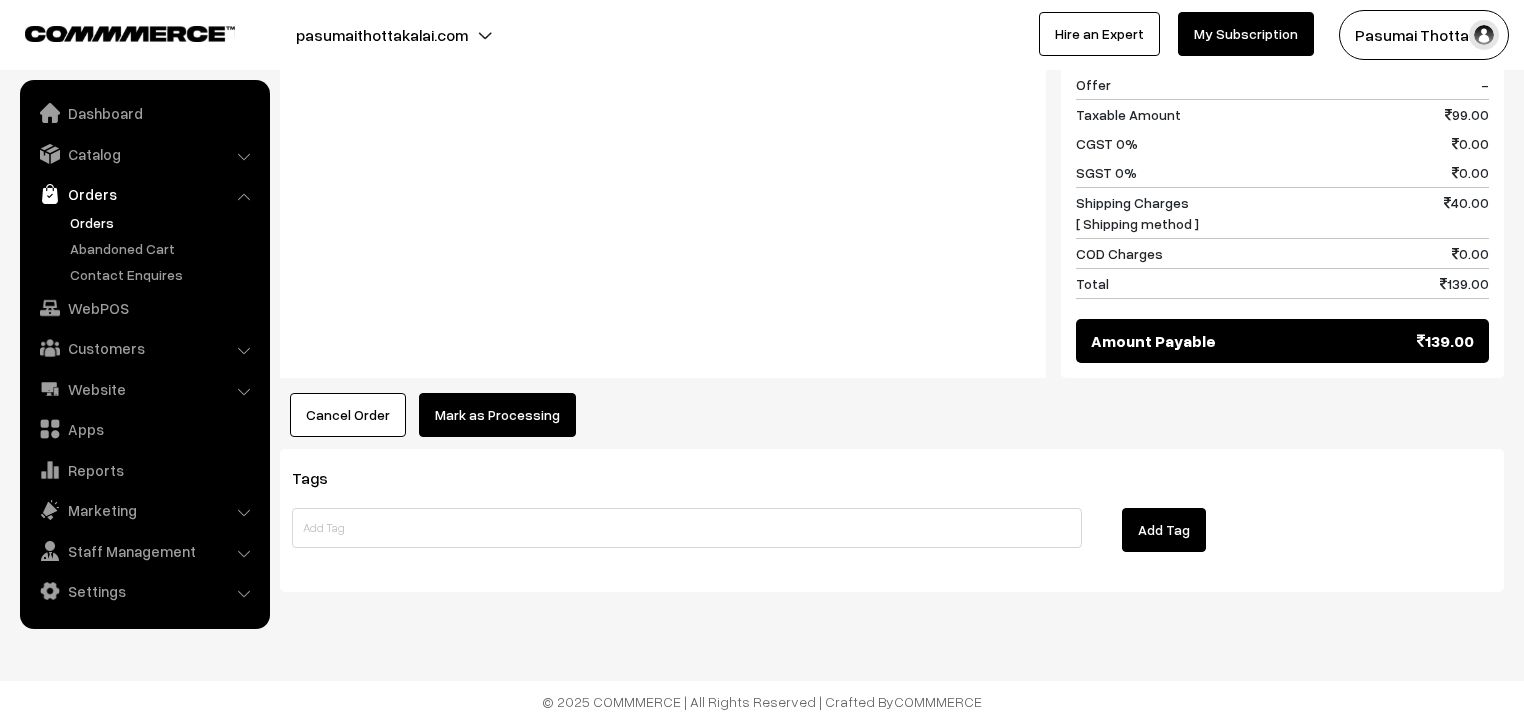 click on "Mark as Processing" at bounding box center [497, 415] 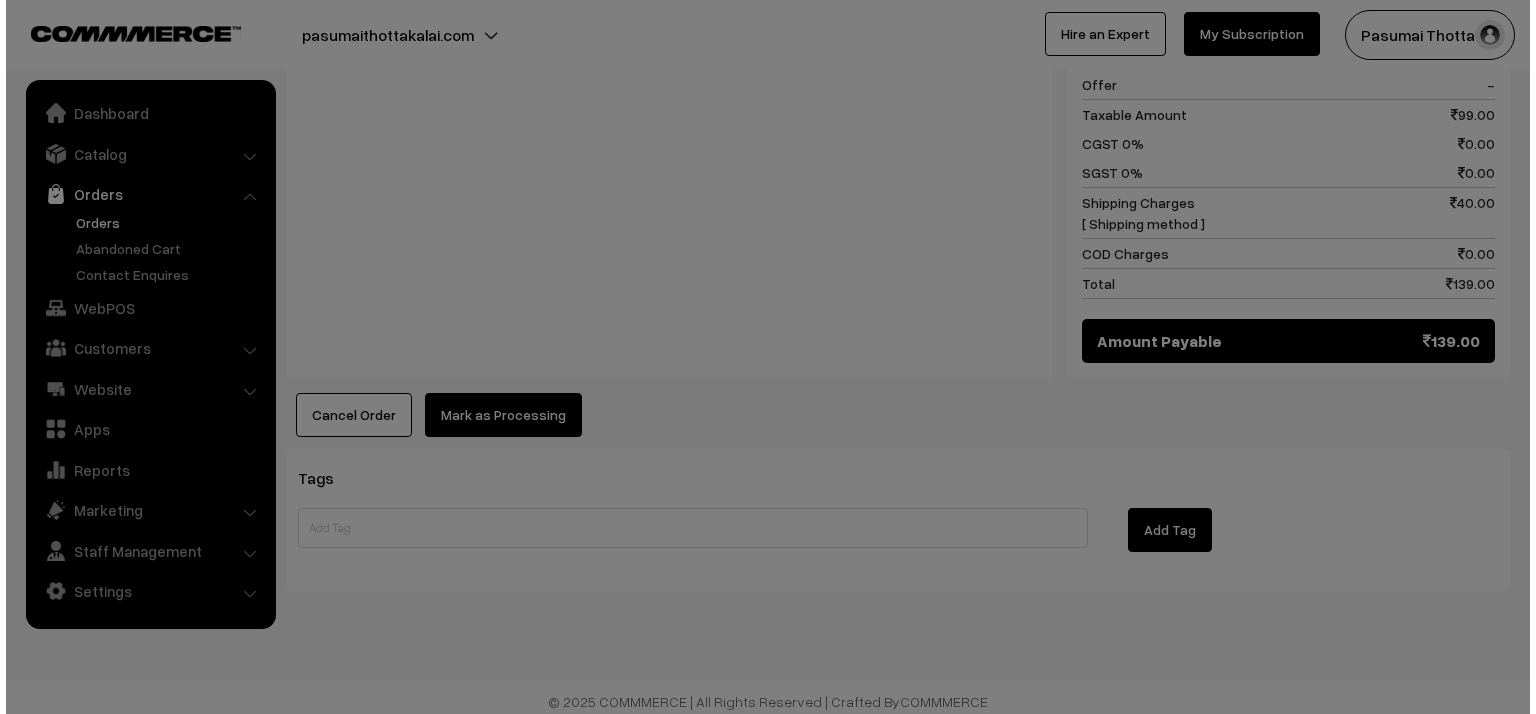 scroll, scrollTop: 961, scrollLeft: 0, axis: vertical 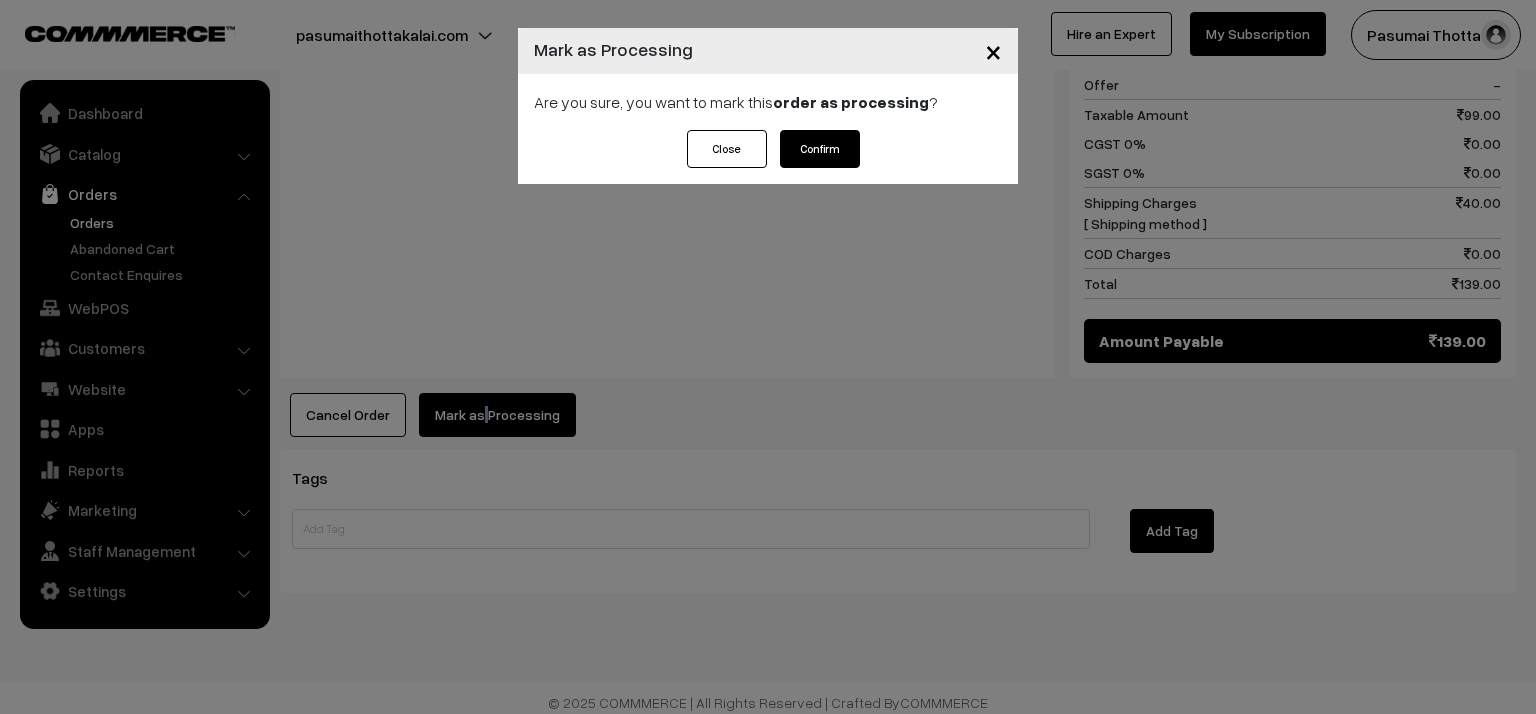 click on "Confirm" at bounding box center [820, 149] 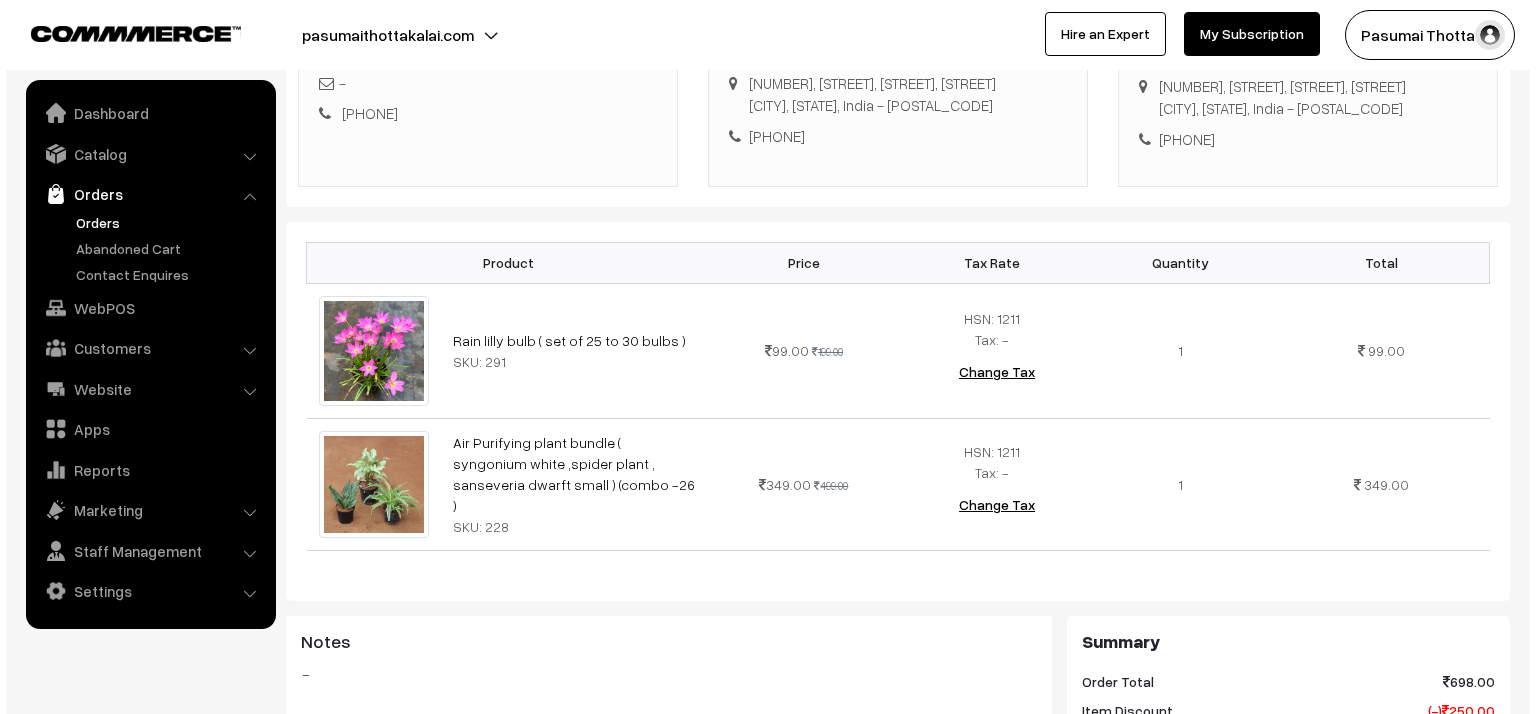 scroll, scrollTop: 800, scrollLeft: 0, axis: vertical 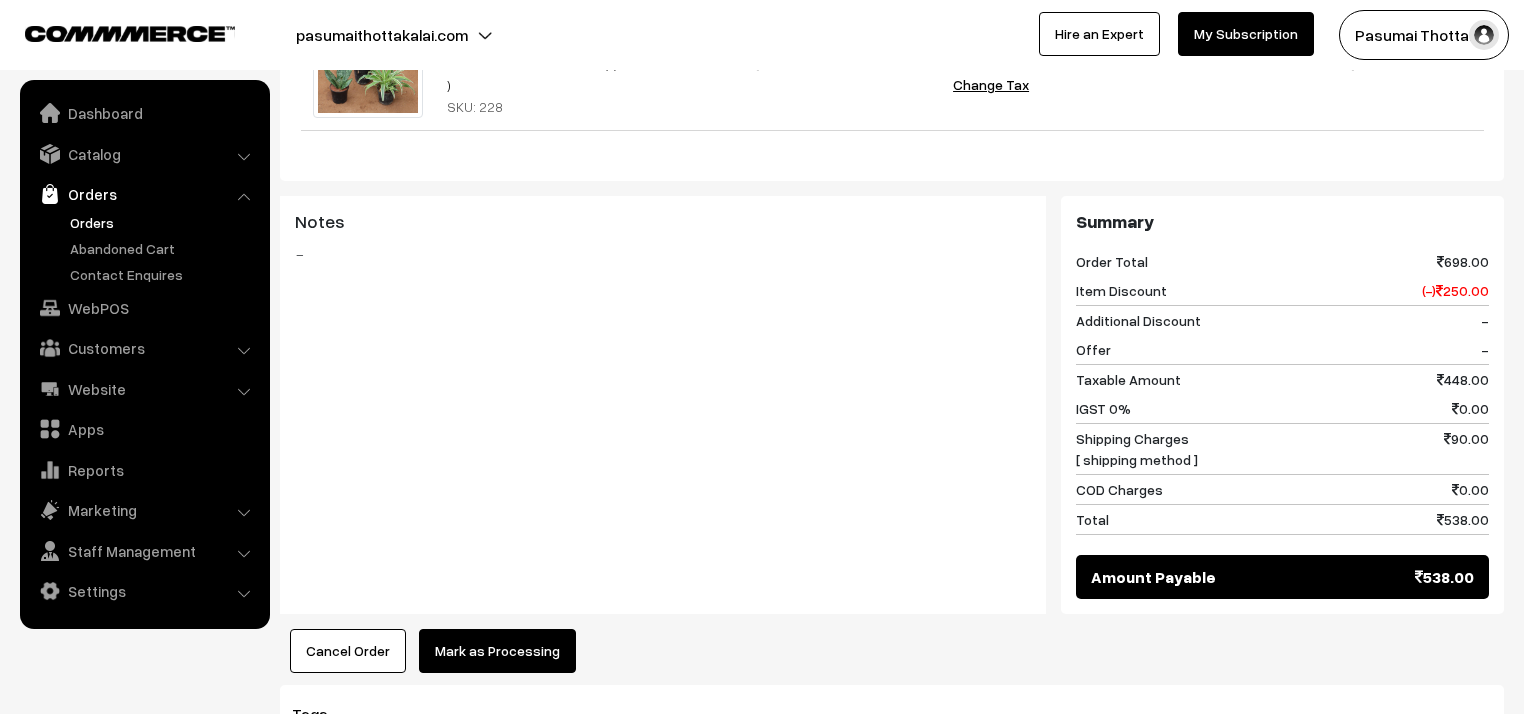 click on "Mark as Processing" at bounding box center [497, 651] 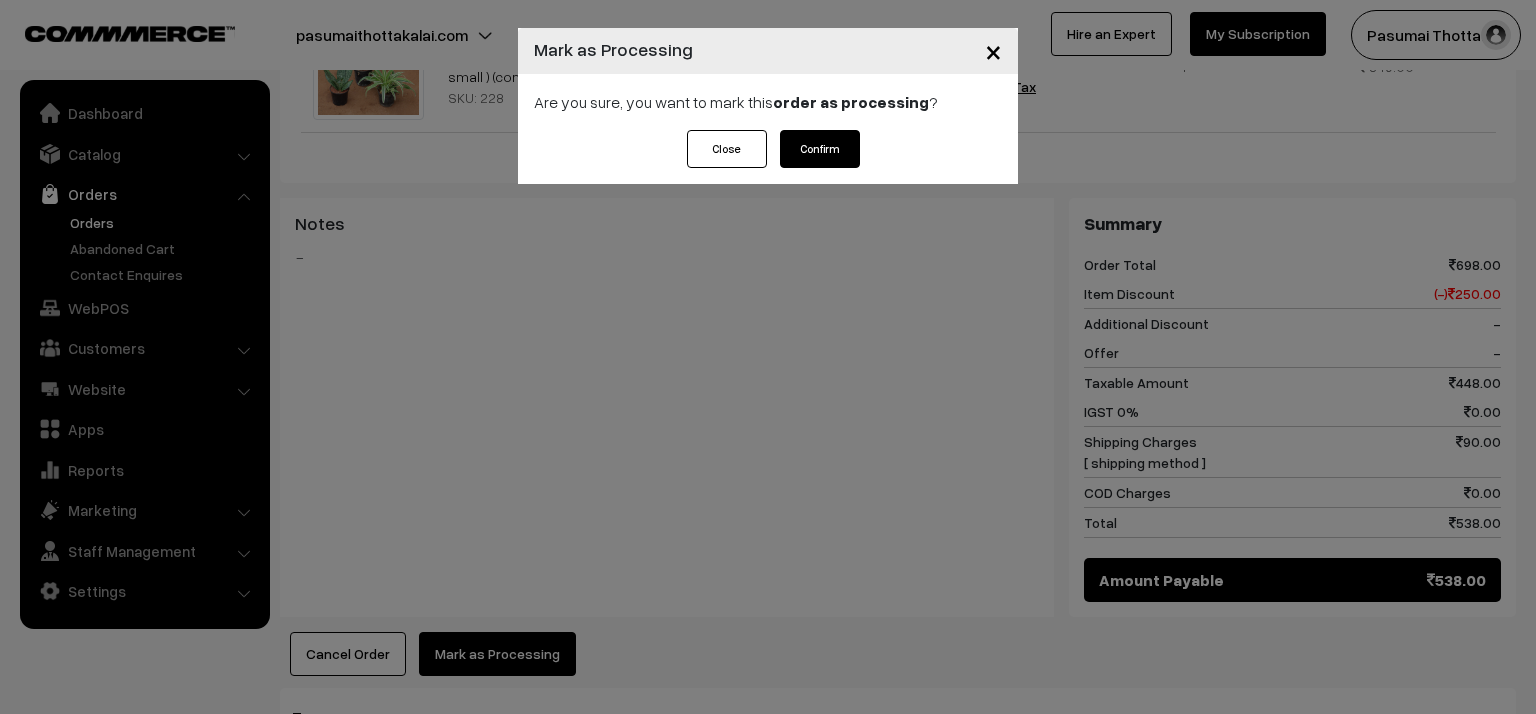 click on "Confirm" at bounding box center (820, 149) 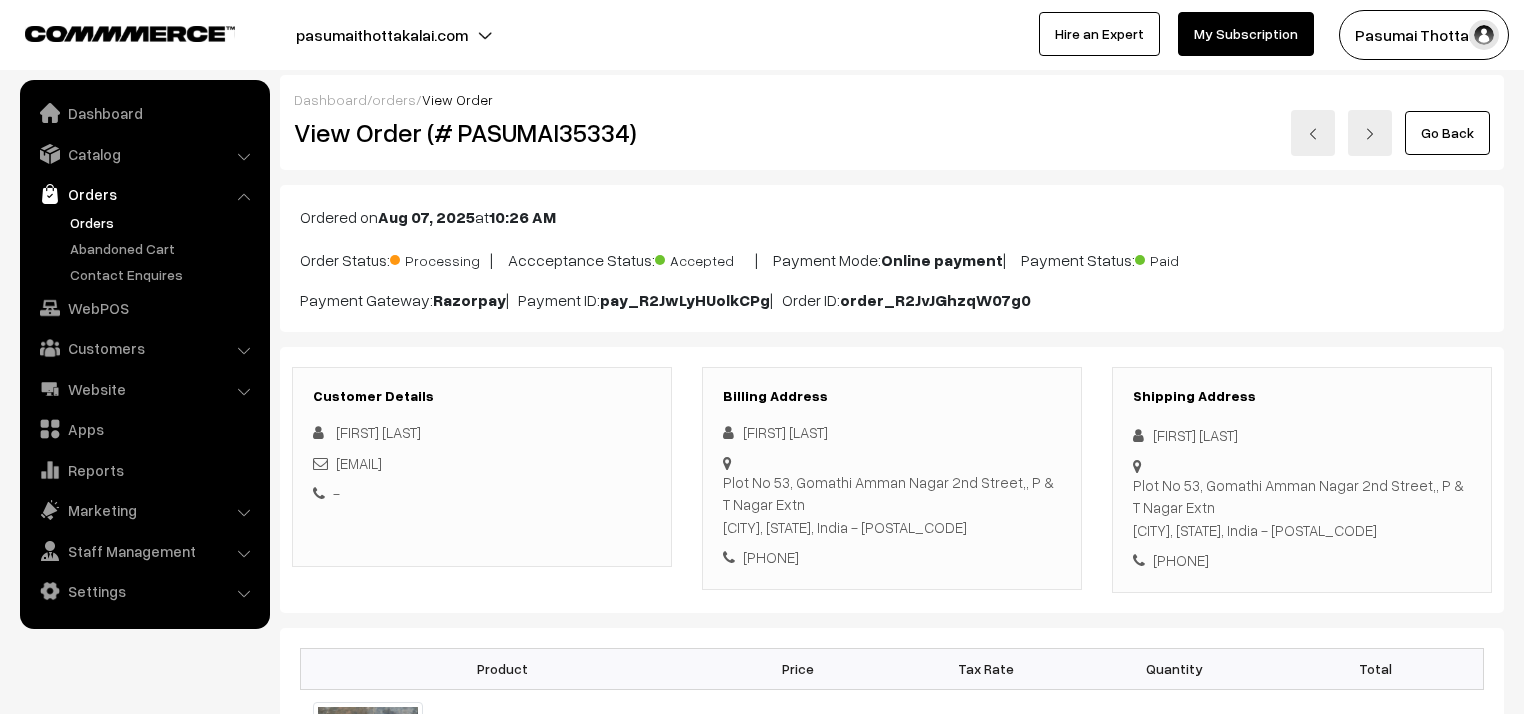 scroll, scrollTop: 0, scrollLeft: 0, axis: both 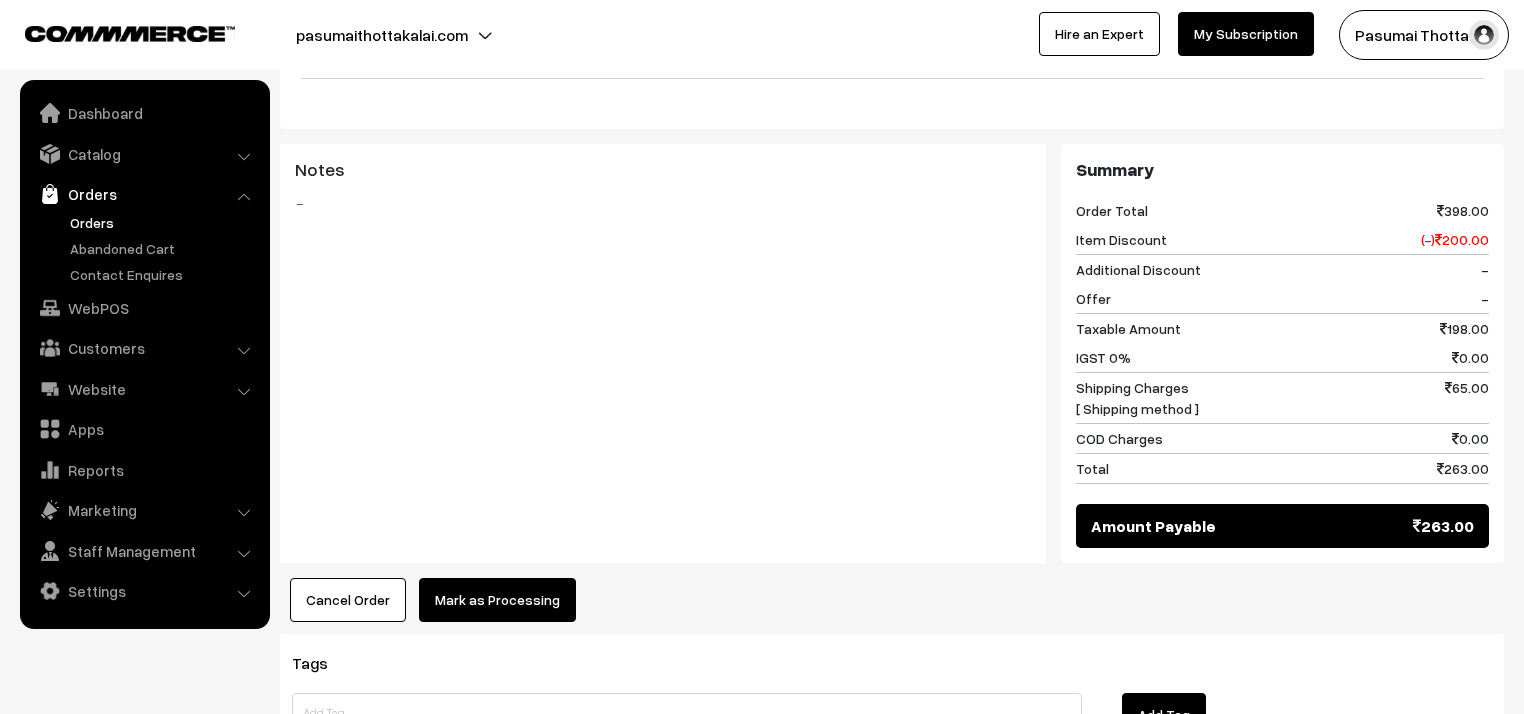 click on "Mark as Processing" at bounding box center [497, 600] 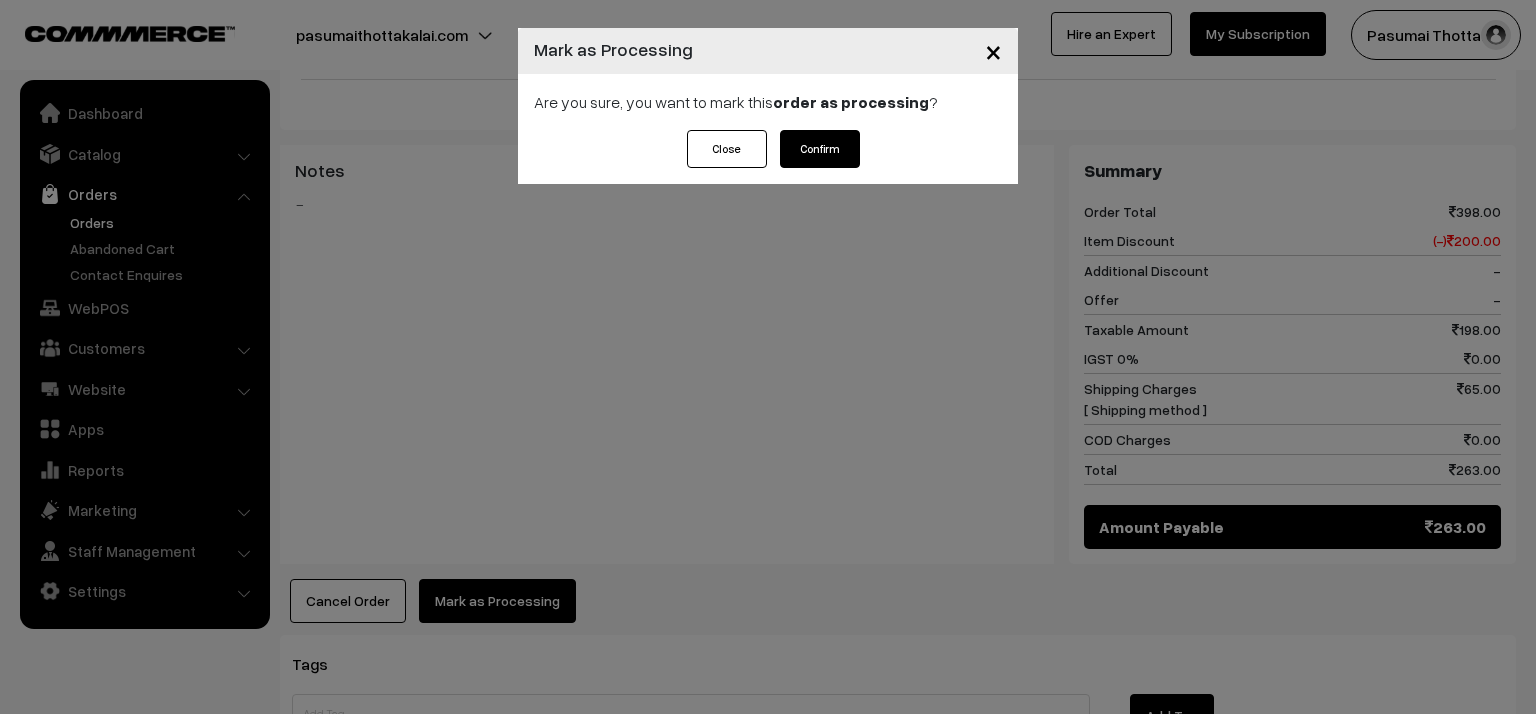 click on "Confirm" at bounding box center (820, 149) 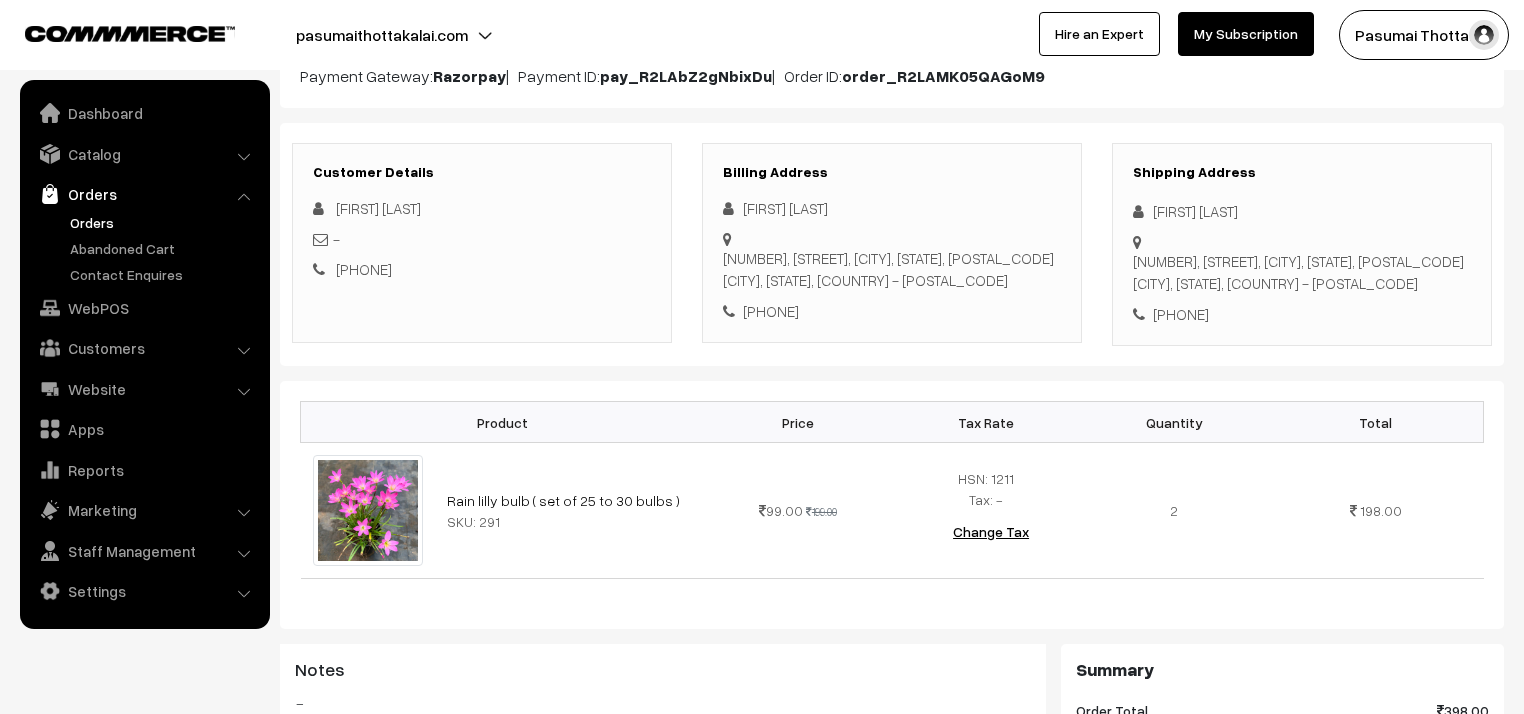 scroll, scrollTop: 240, scrollLeft: 0, axis: vertical 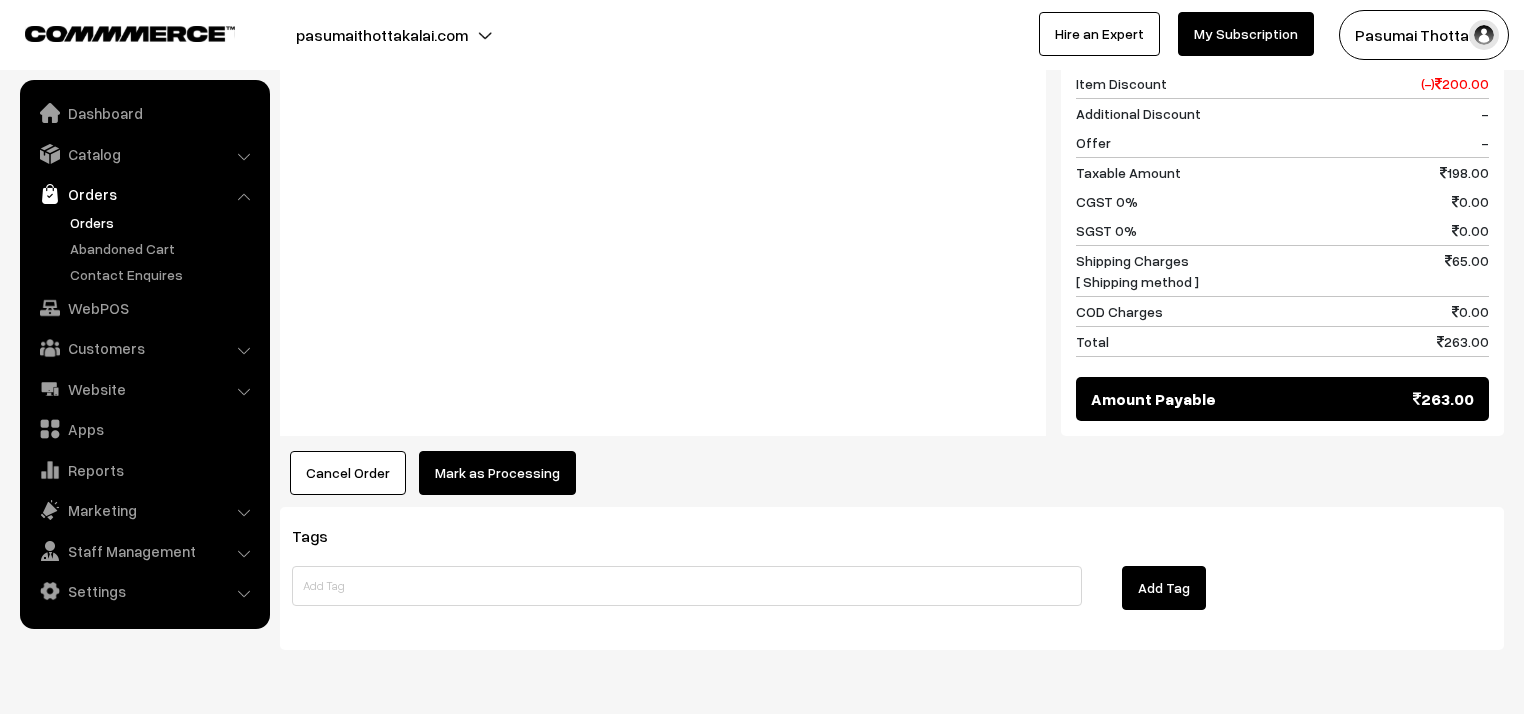 click on "Mark as Processing" at bounding box center [497, 473] 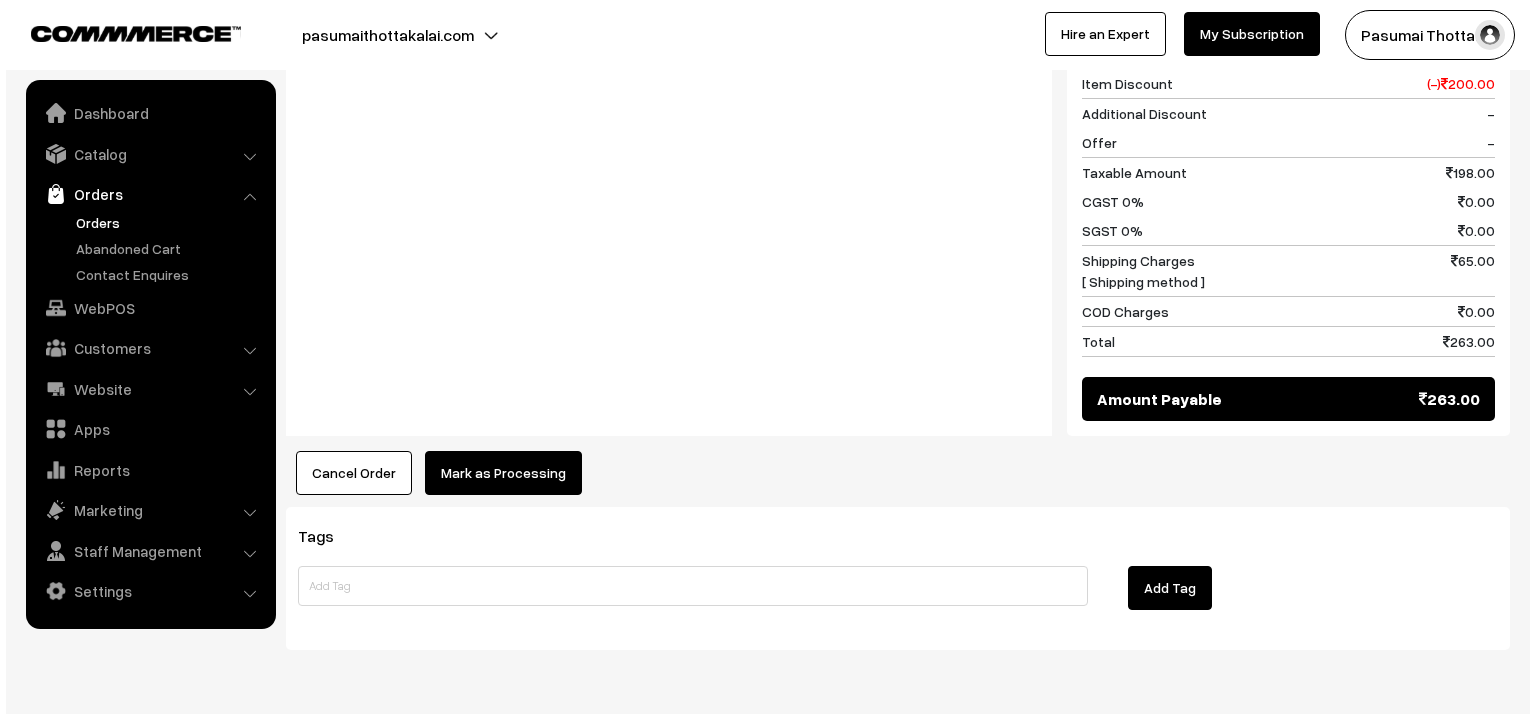scroll, scrollTop: 881, scrollLeft: 0, axis: vertical 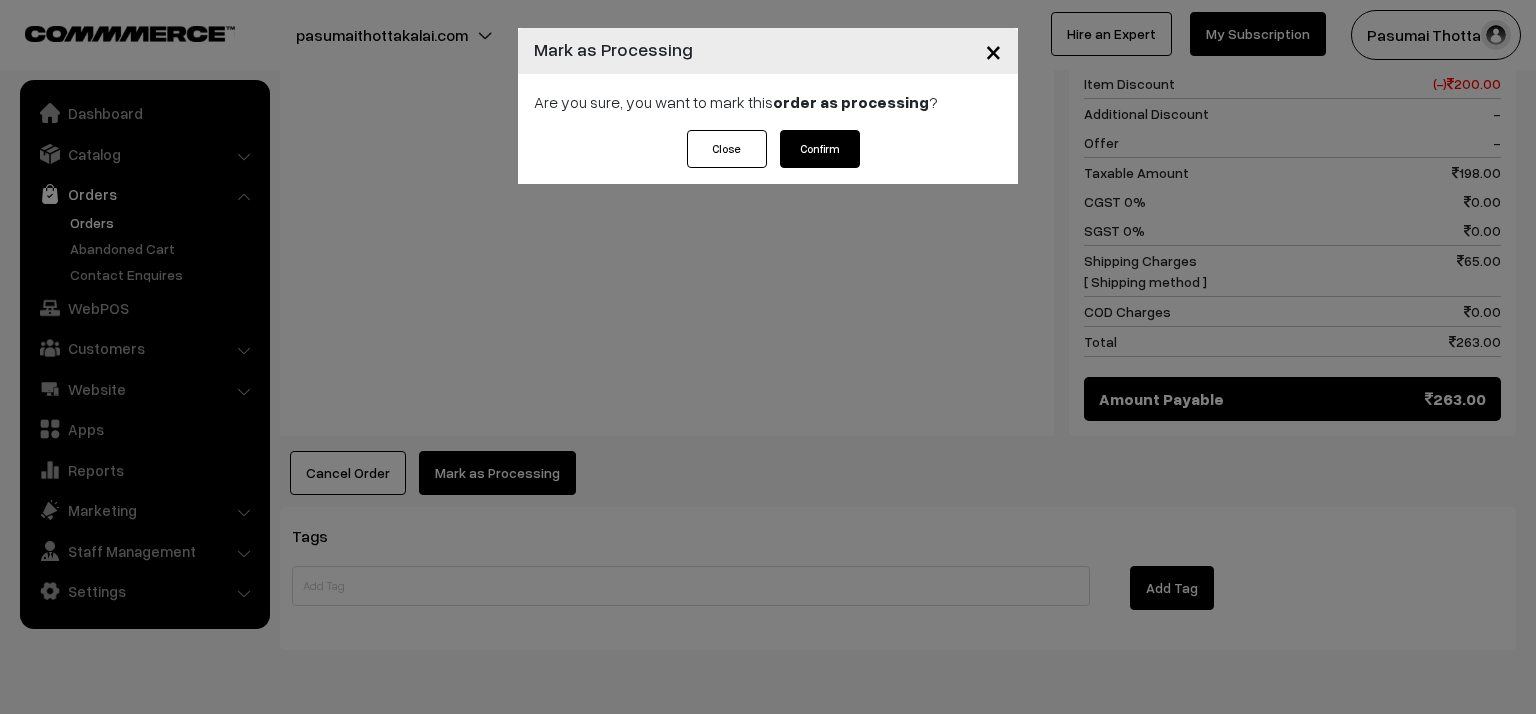 click on "Confirm" at bounding box center (820, 149) 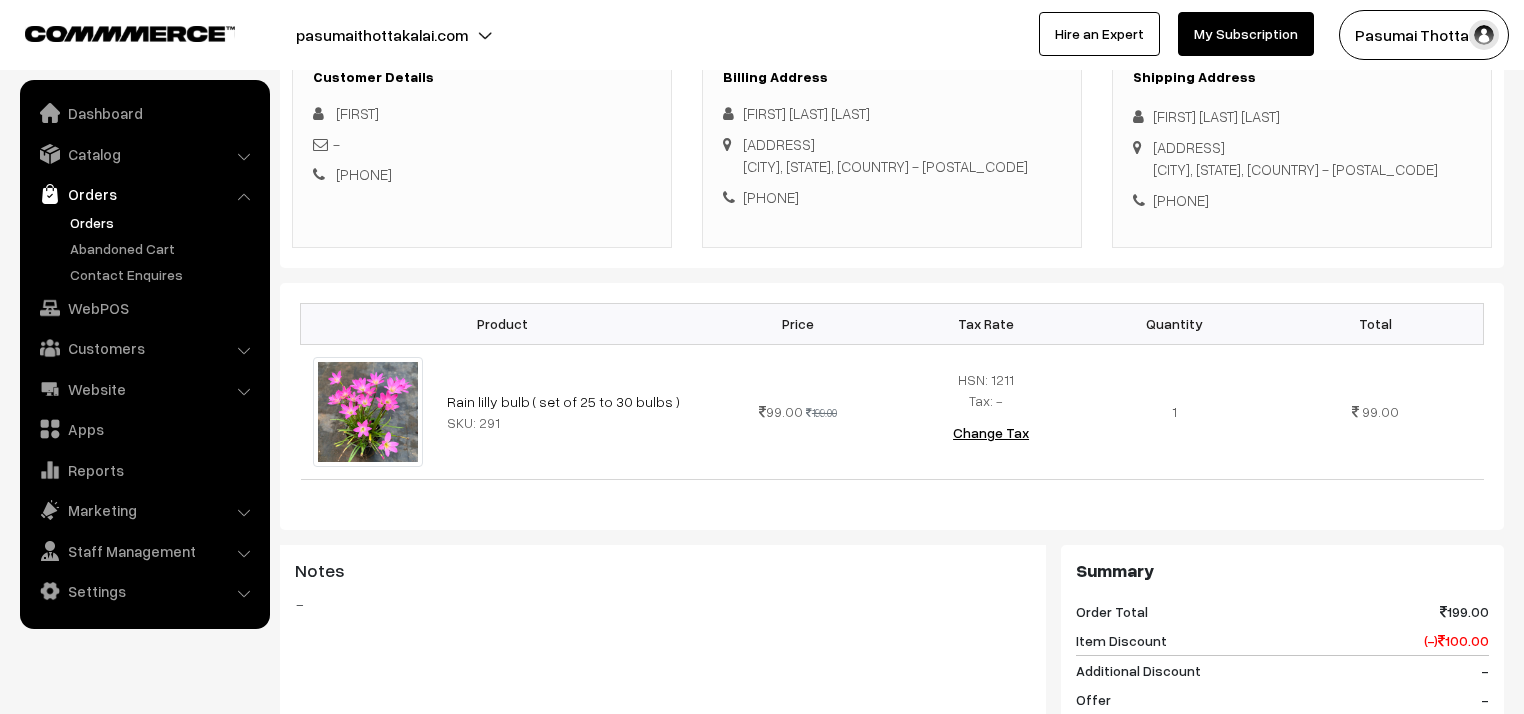 scroll, scrollTop: 320, scrollLeft: 0, axis: vertical 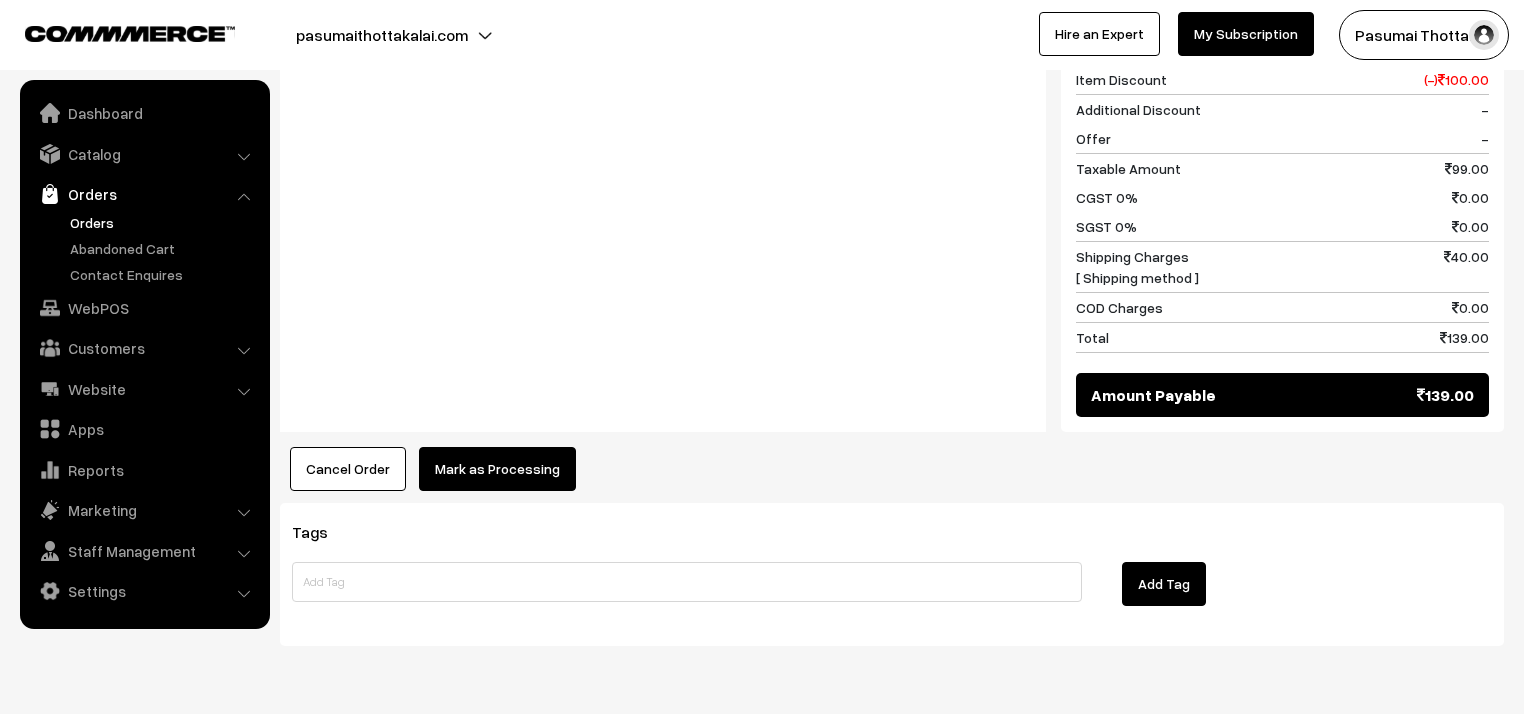 click on "Mark as Processing" at bounding box center (497, 469) 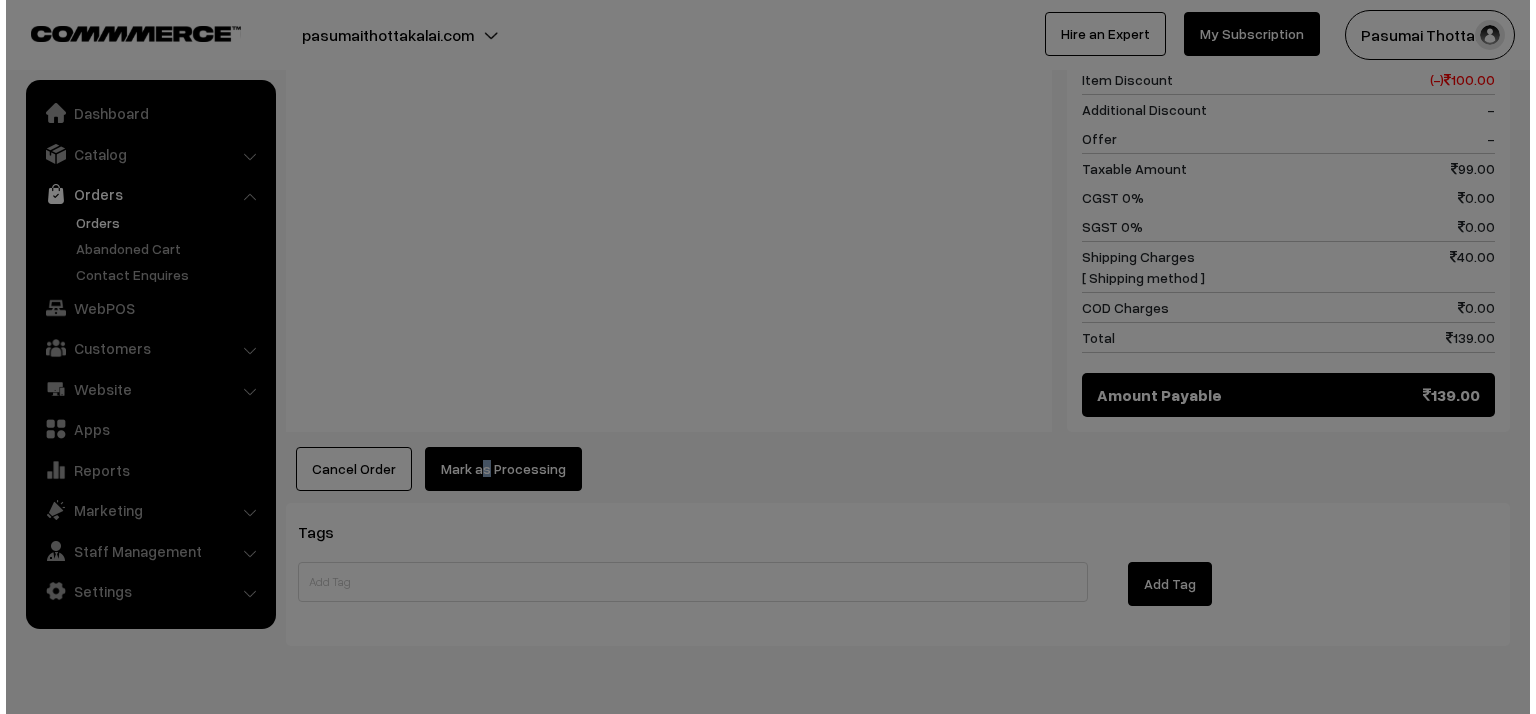 scroll, scrollTop: 881, scrollLeft: 0, axis: vertical 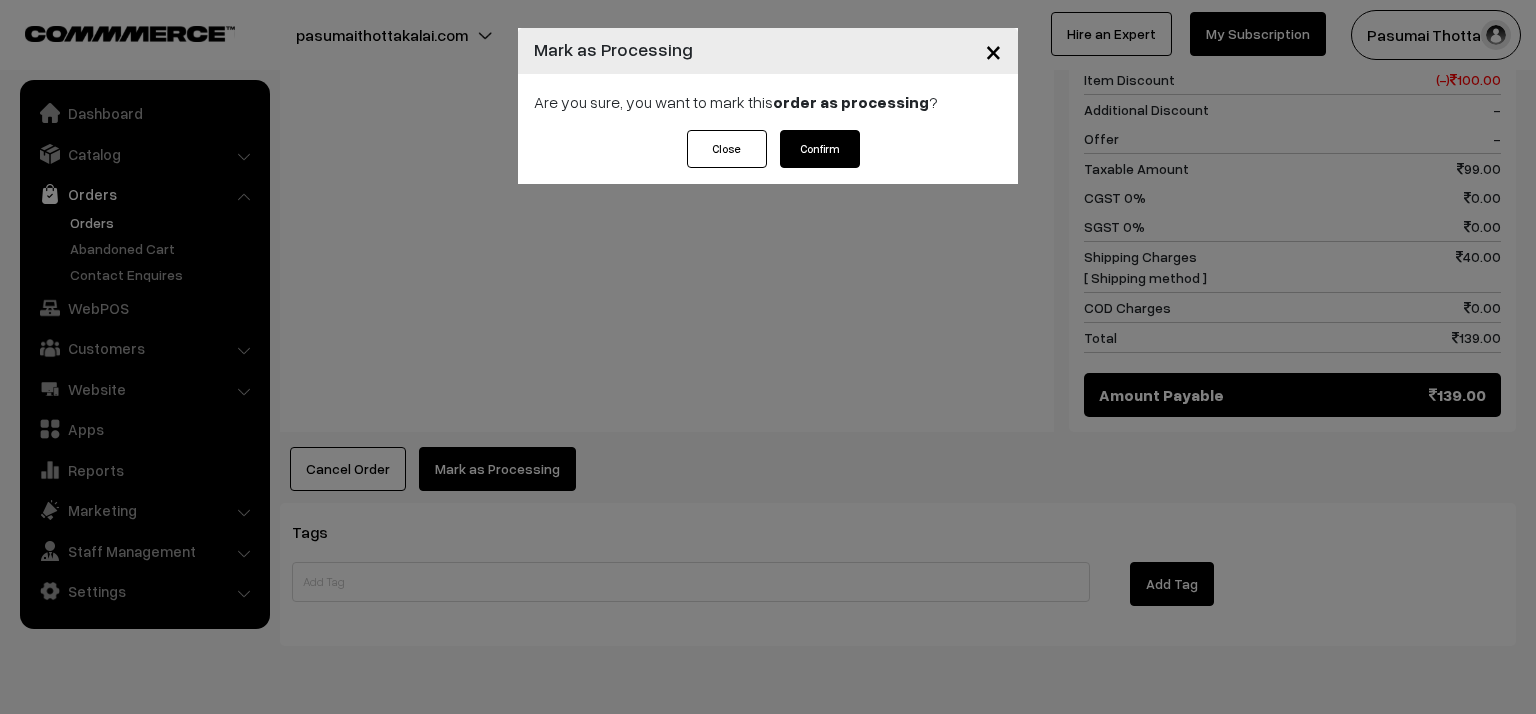 click on "Confirm" at bounding box center [820, 149] 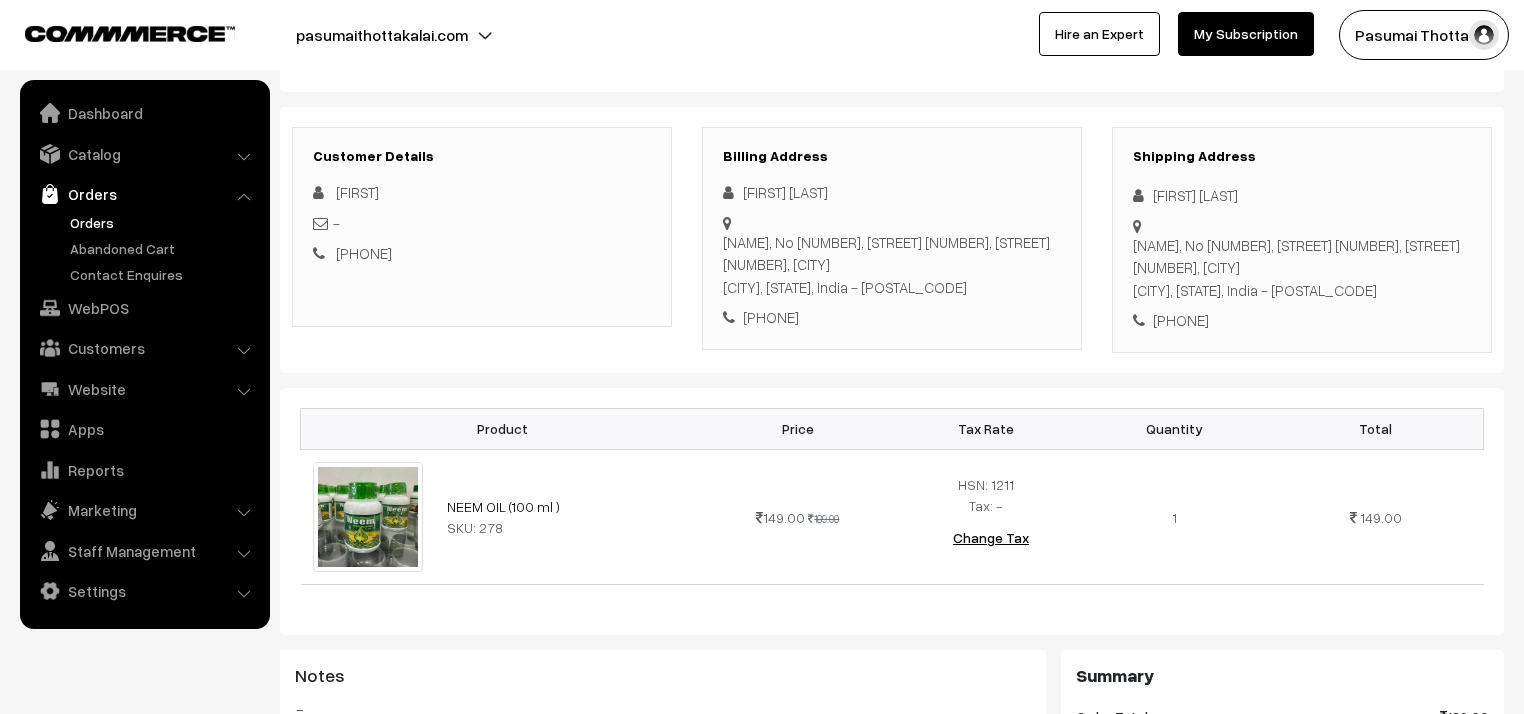 scroll, scrollTop: 320, scrollLeft: 0, axis: vertical 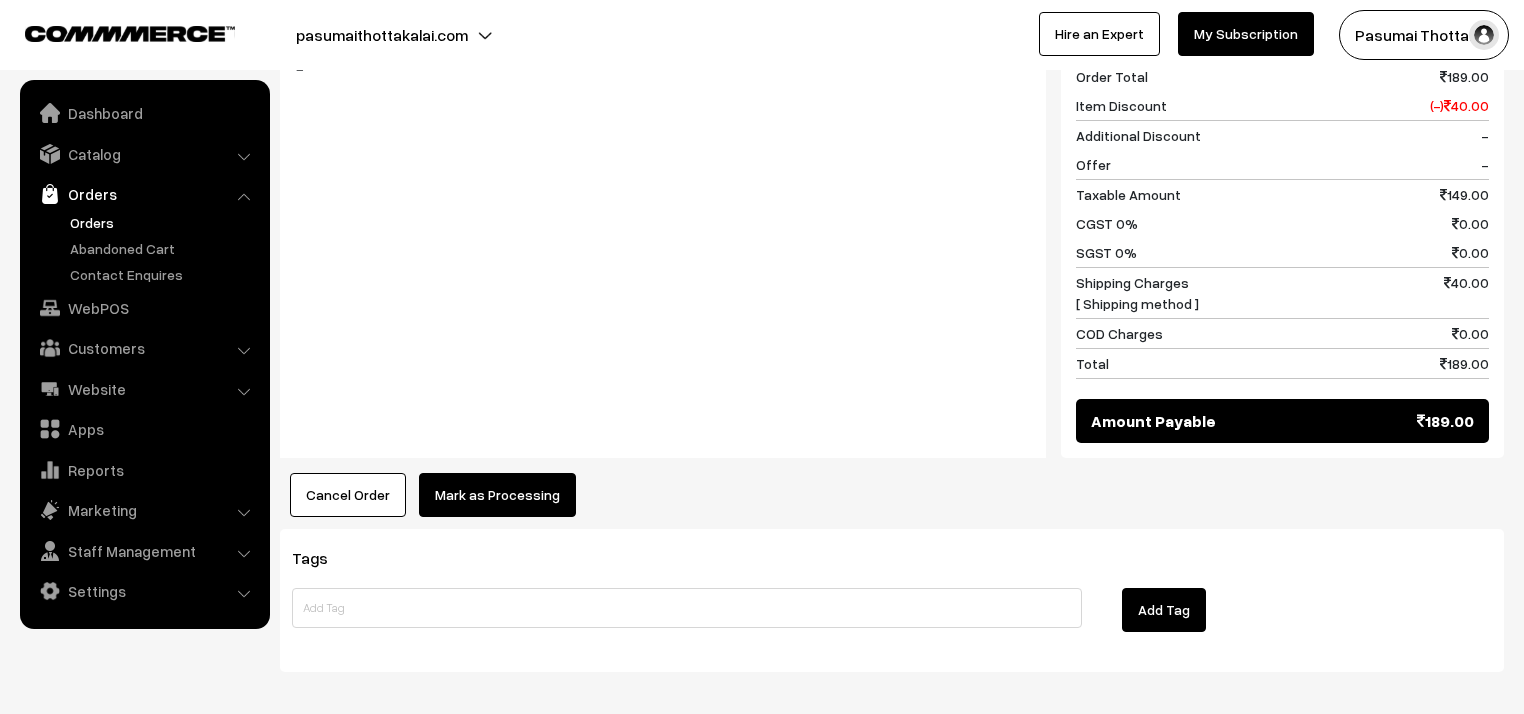 click on "Mark as Processing" at bounding box center (497, 495) 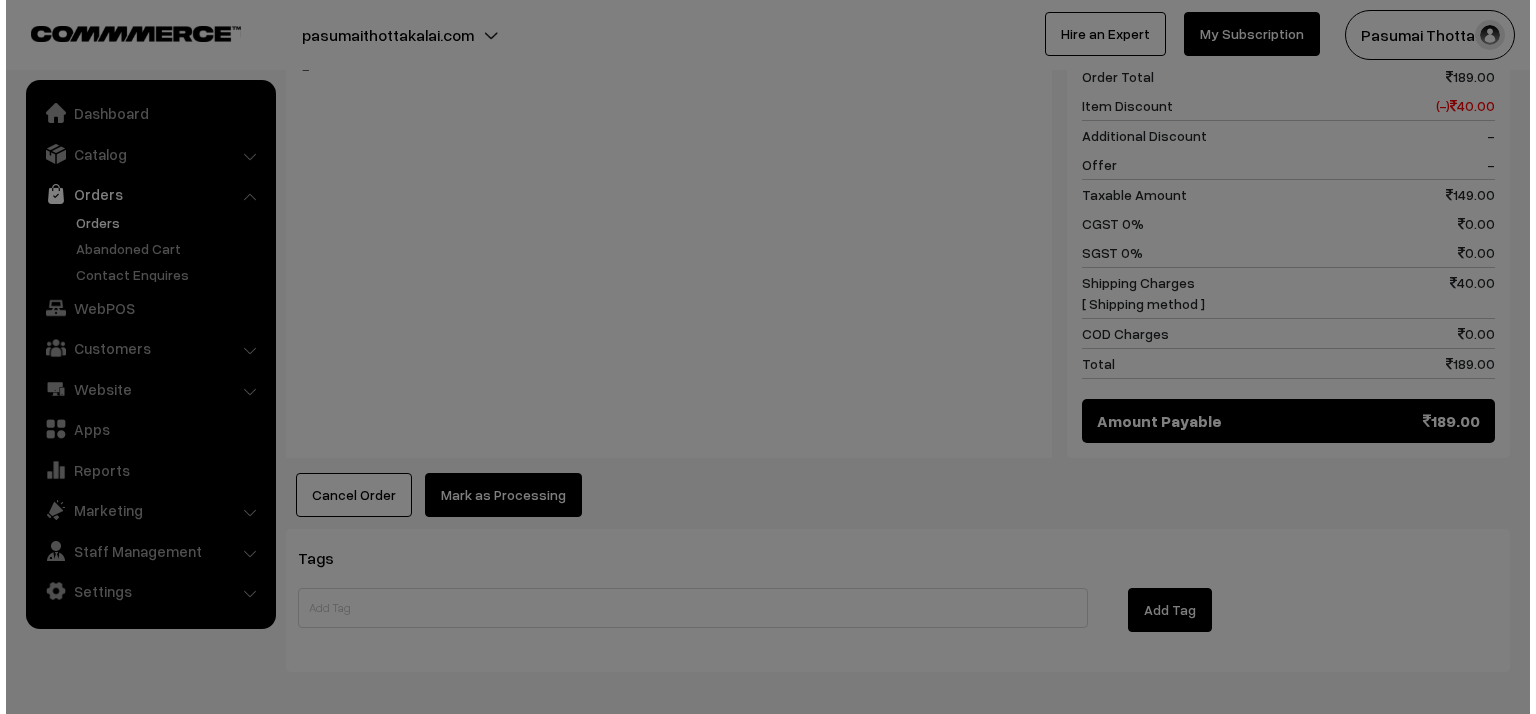 scroll, scrollTop: 881, scrollLeft: 0, axis: vertical 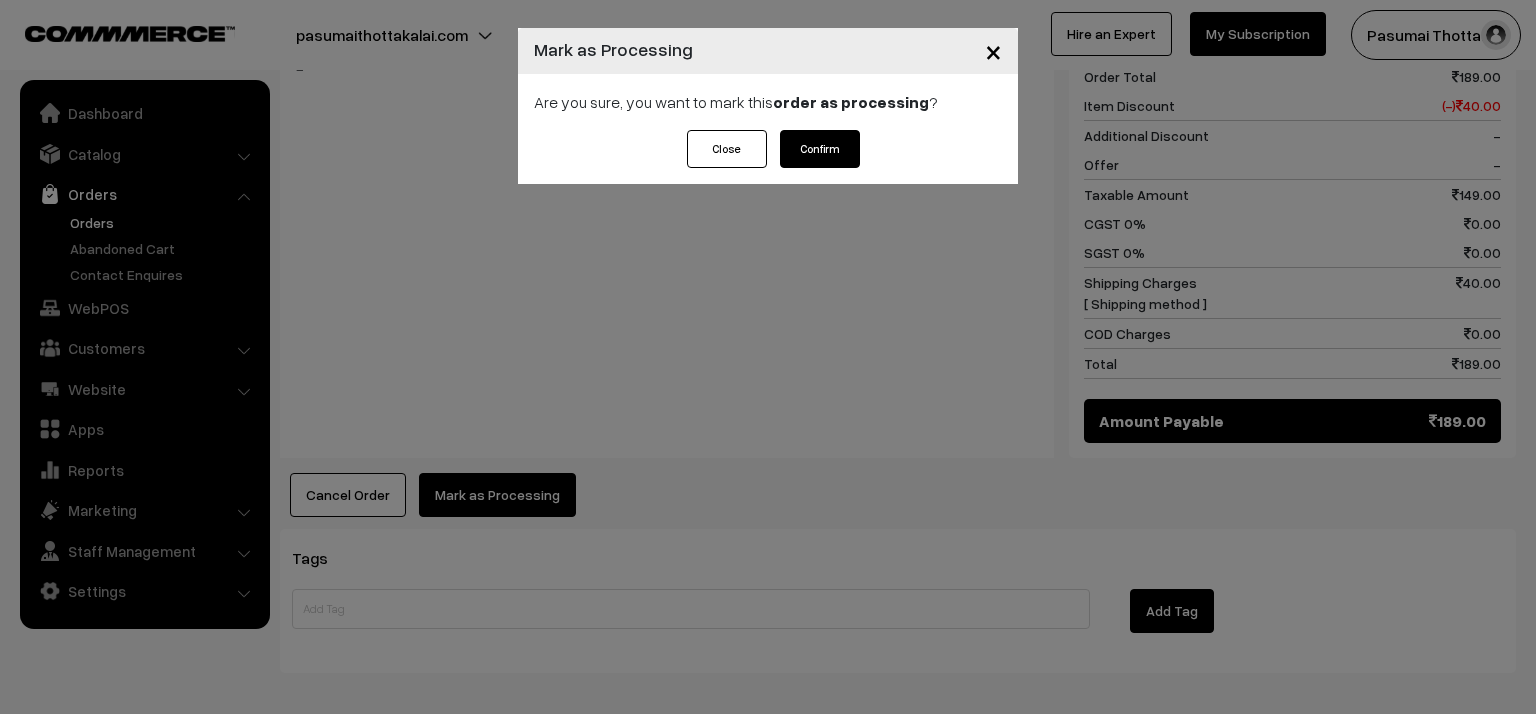 click on "Confirm" at bounding box center (820, 149) 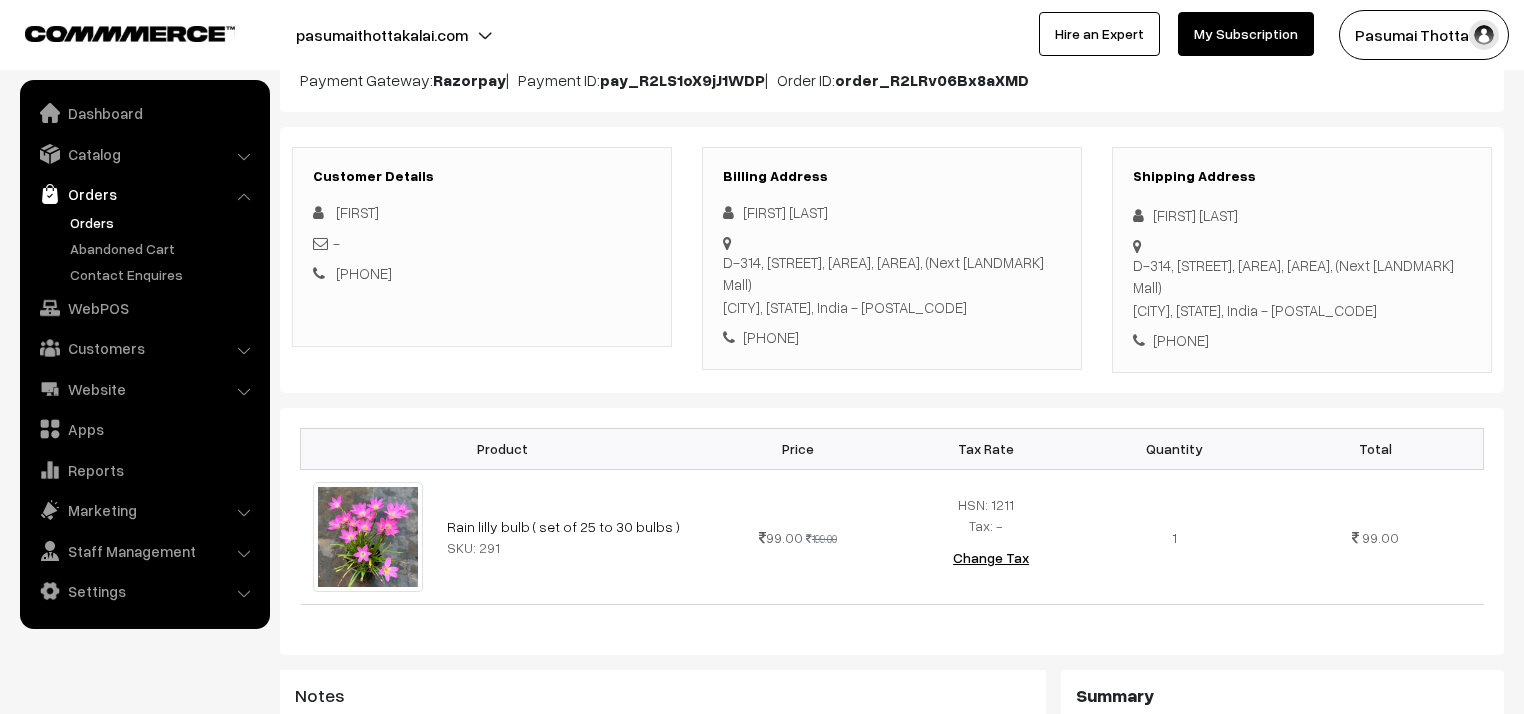 scroll, scrollTop: 240, scrollLeft: 0, axis: vertical 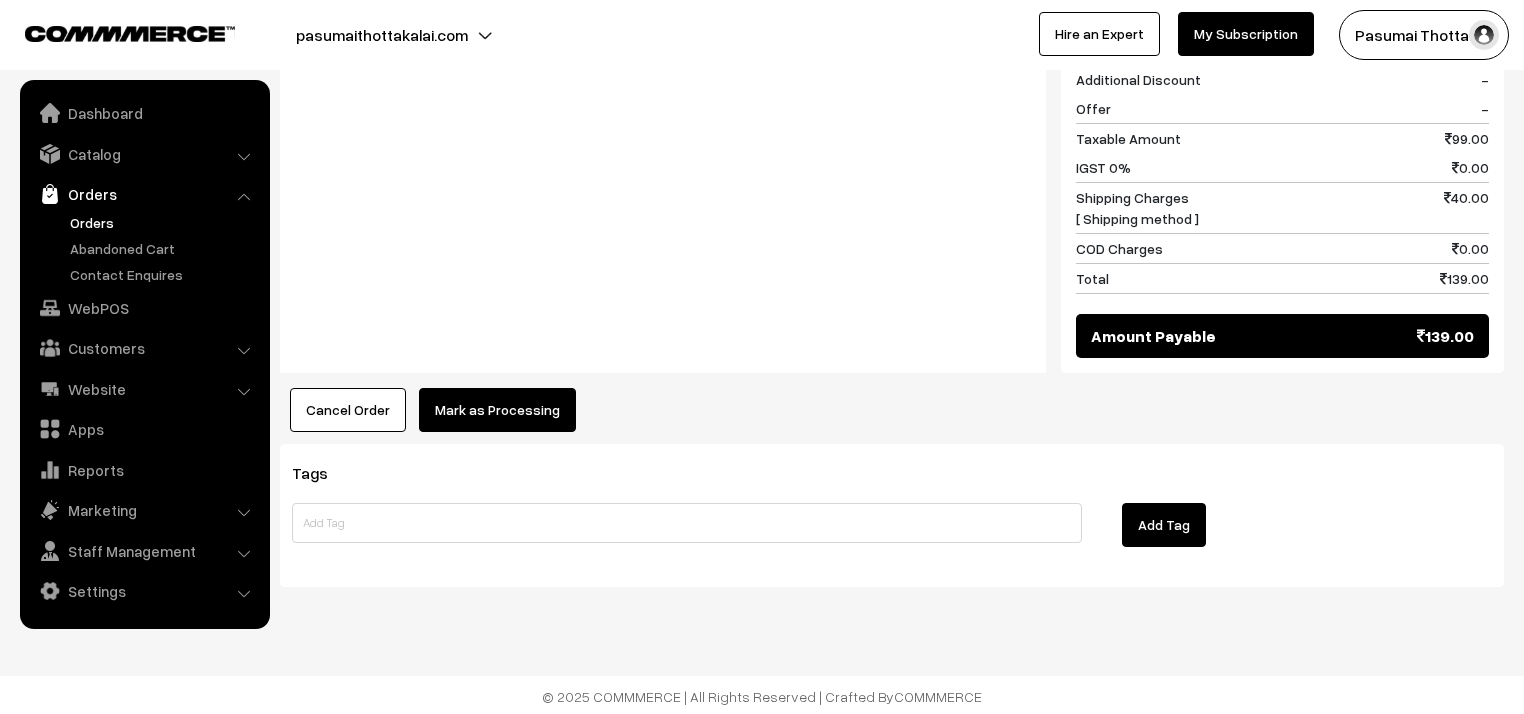 click on "Mark as Processing" at bounding box center [497, 410] 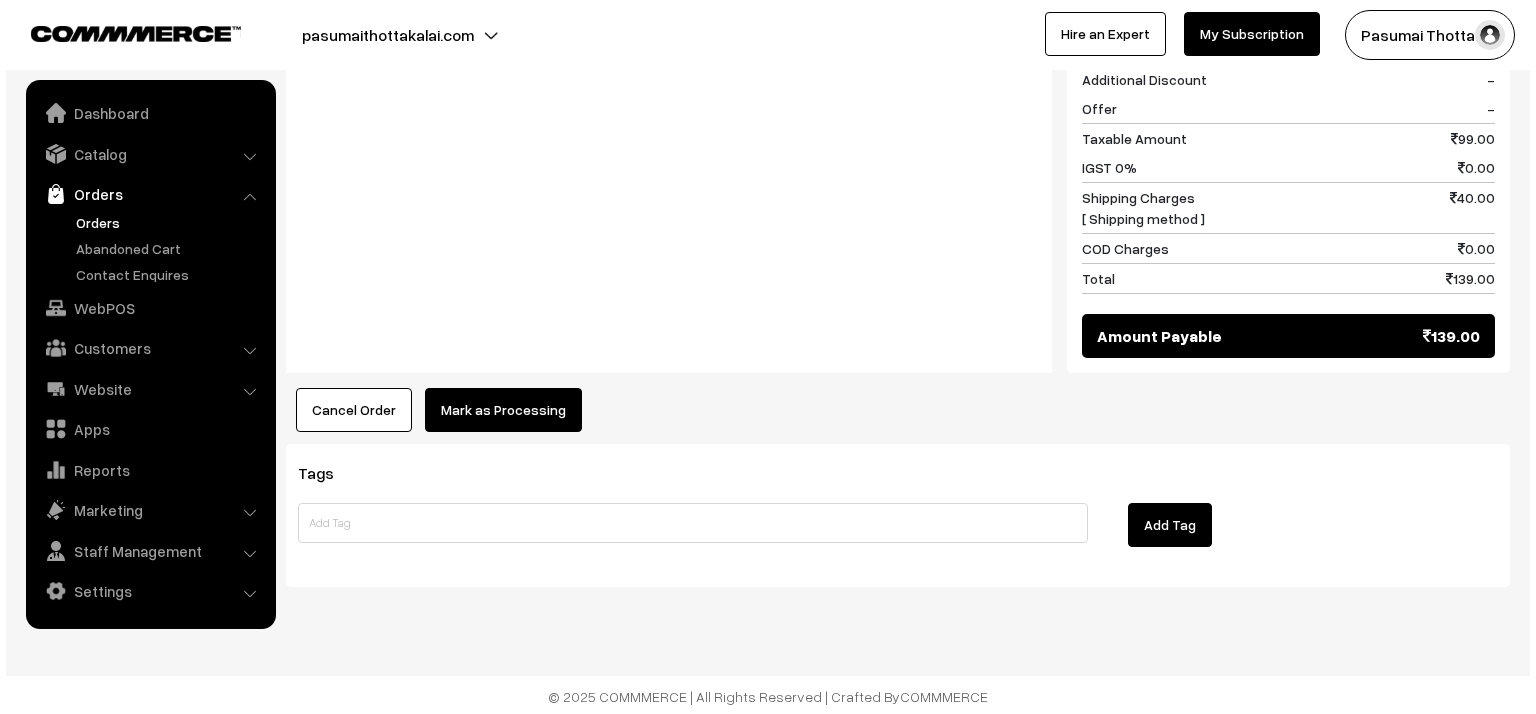 scroll, scrollTop: 936, scrollLeft: 0, axis: vertical 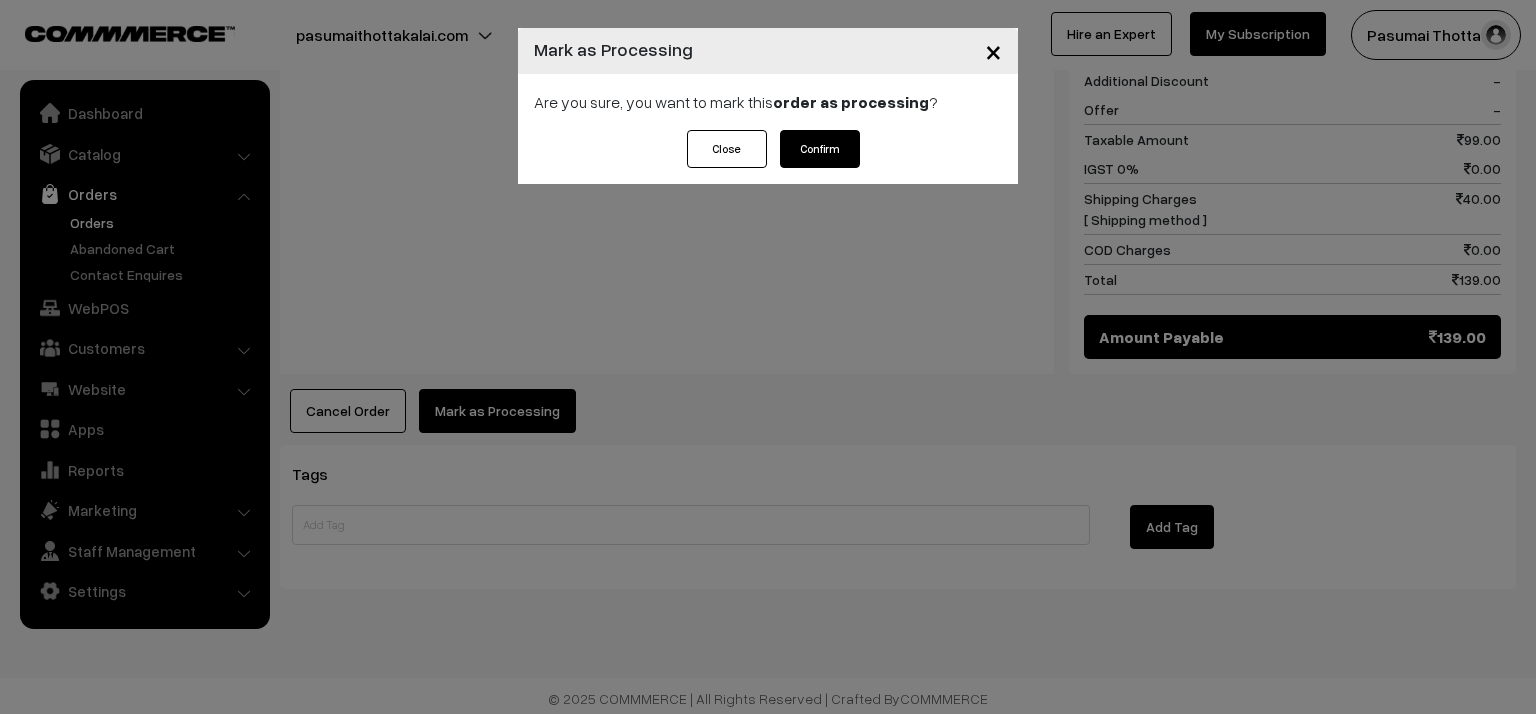 click on "Confirm" at bounding box center (820, 149) 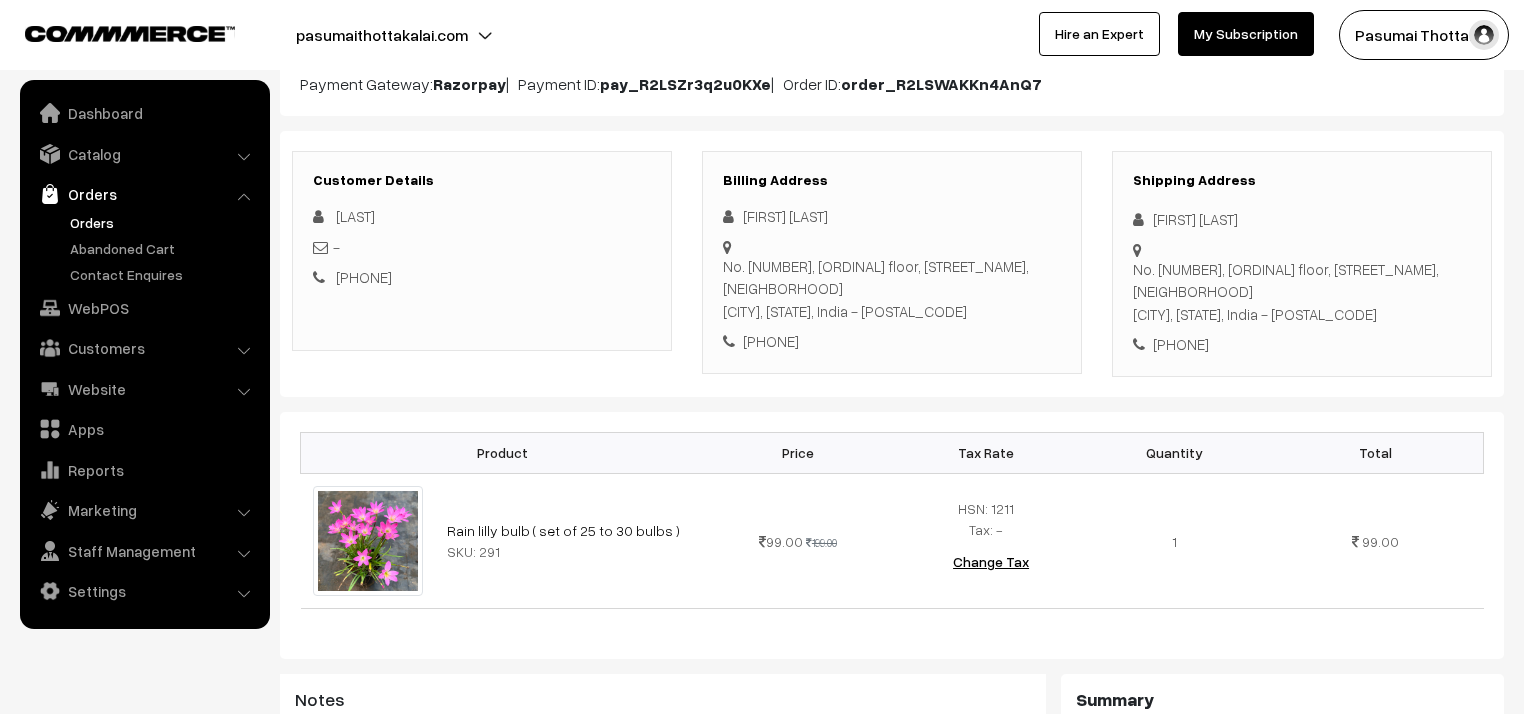 scroll, scrollTop: 240, scrollLeft: 0, axis: vertical 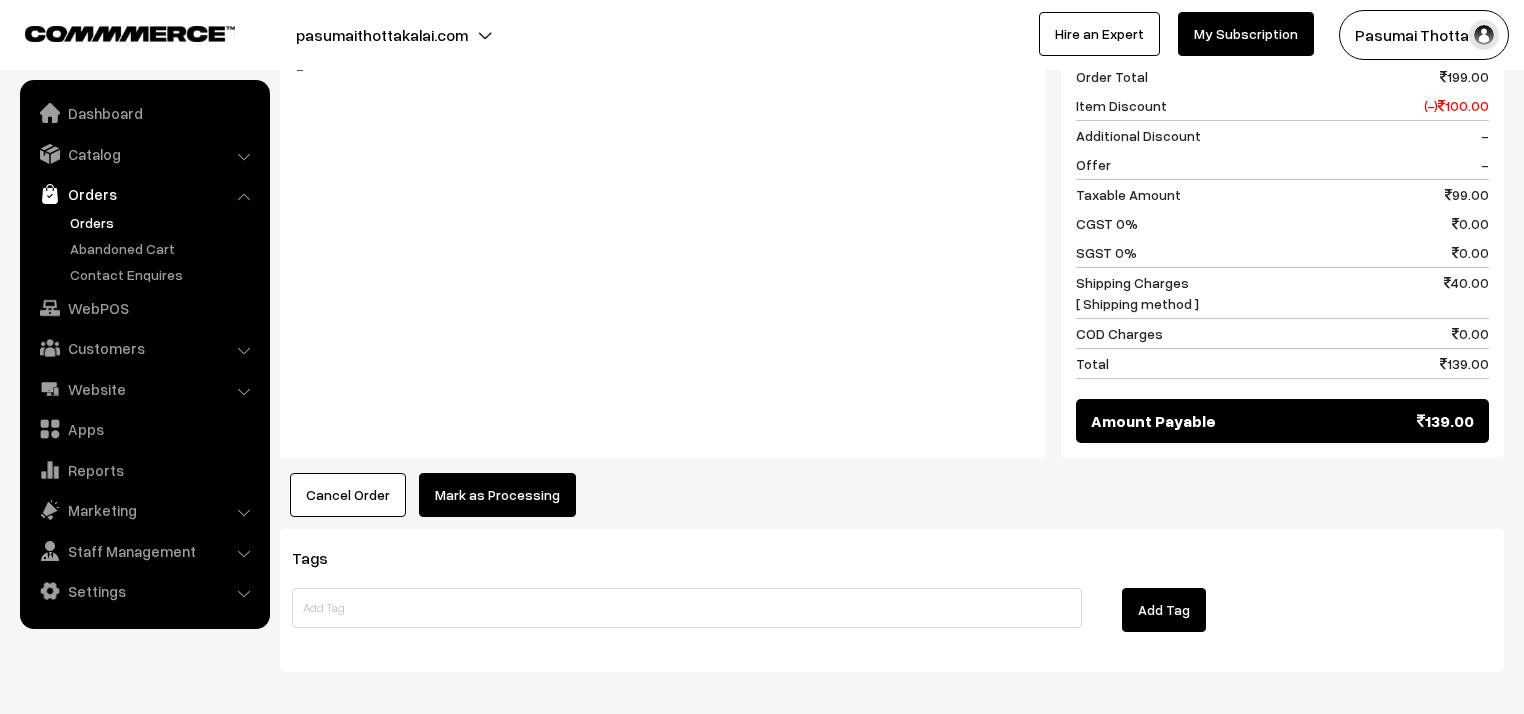 click on "Mark as Processing" at bounding box center [497, 495] 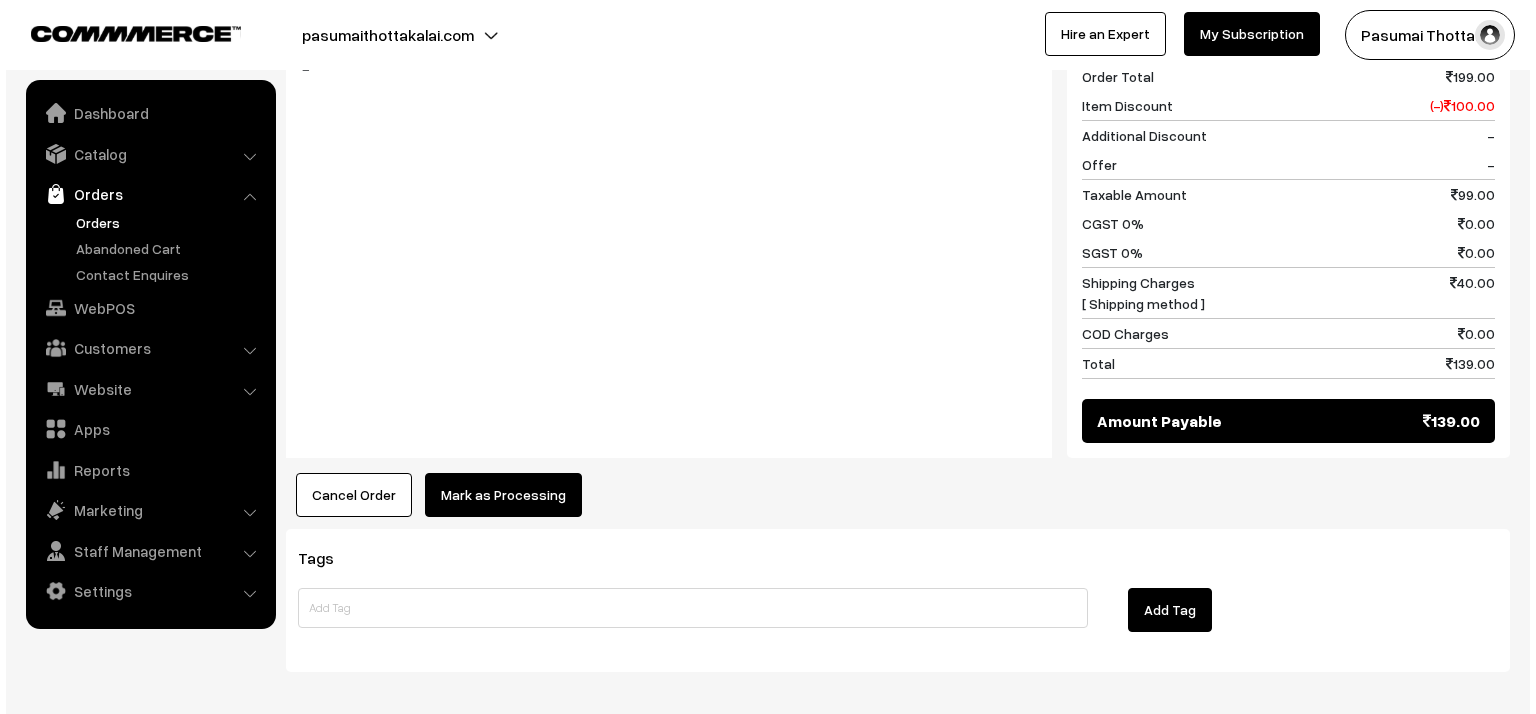 scroll, scrollTop: 881, scrollLeft: 0, axis: vertical 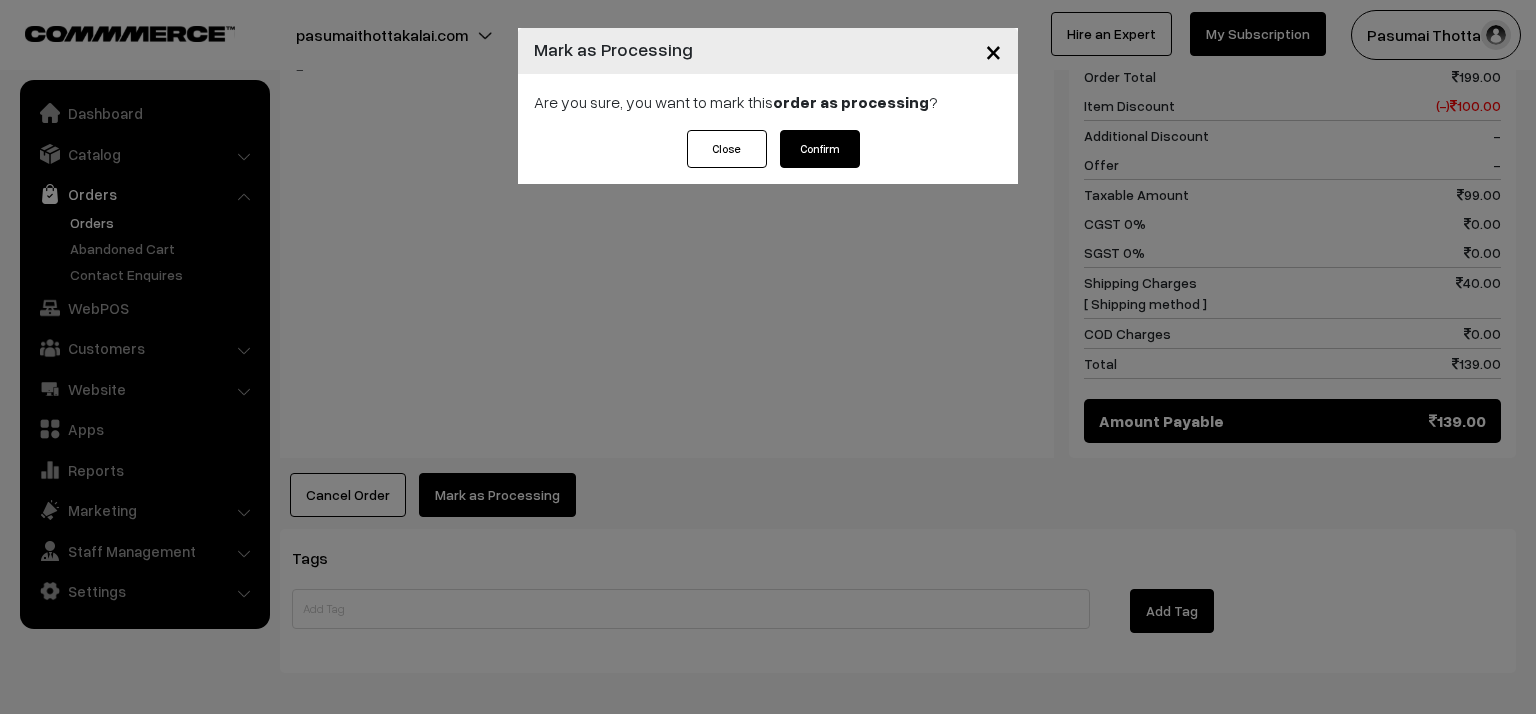 click on "Confirm" at bounding box center (820, 149) 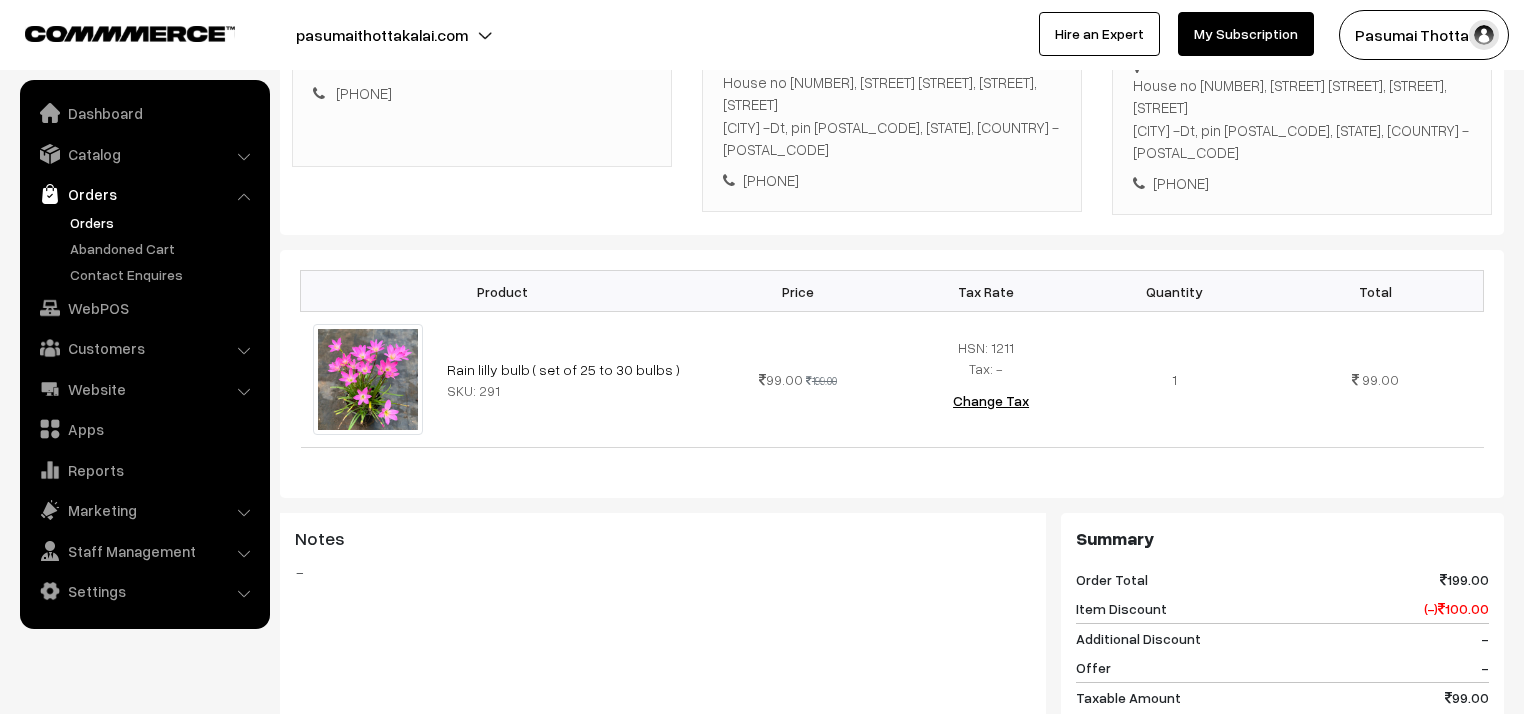 scroll, scrollTop: 240, scrollLeft: 0, axis: vertical 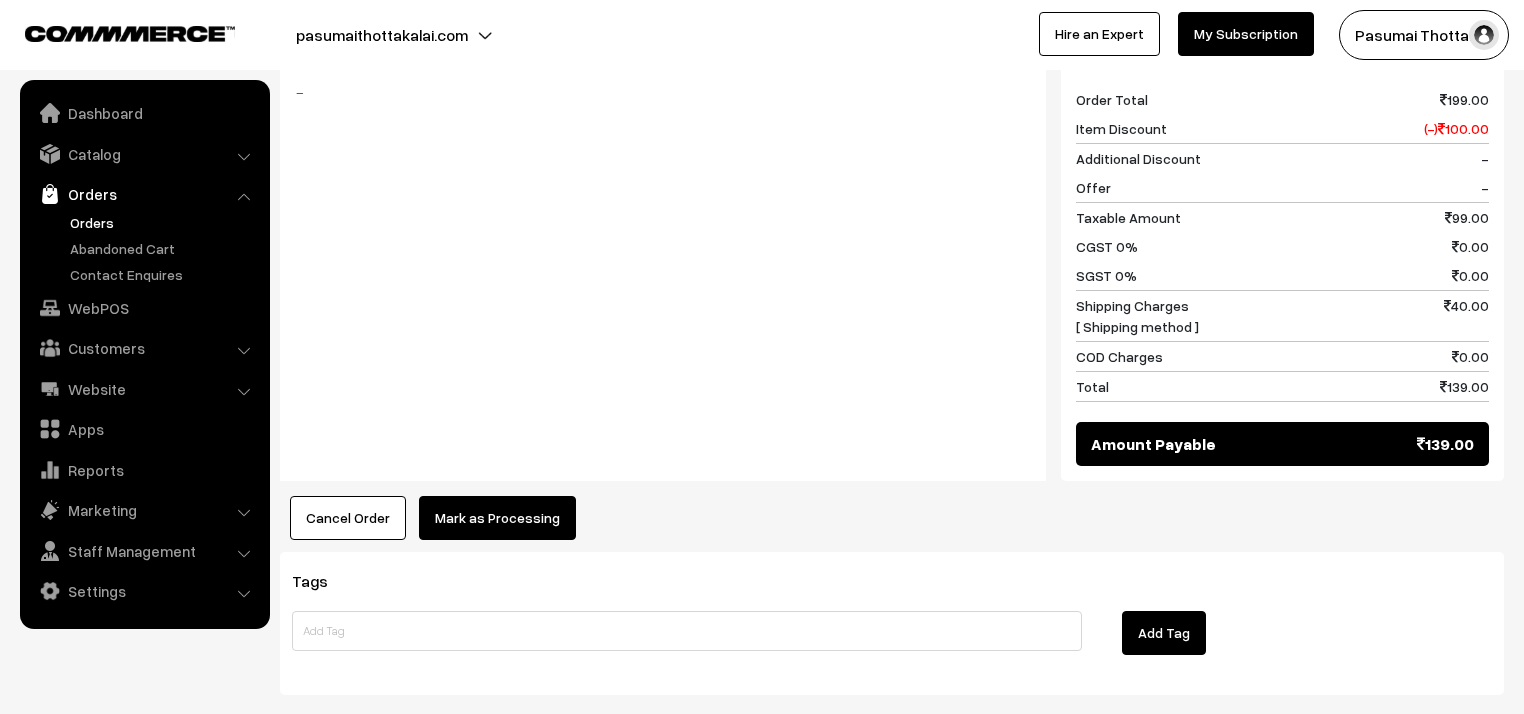 click on "Mark as Processing" at bounding box center (497, 518) 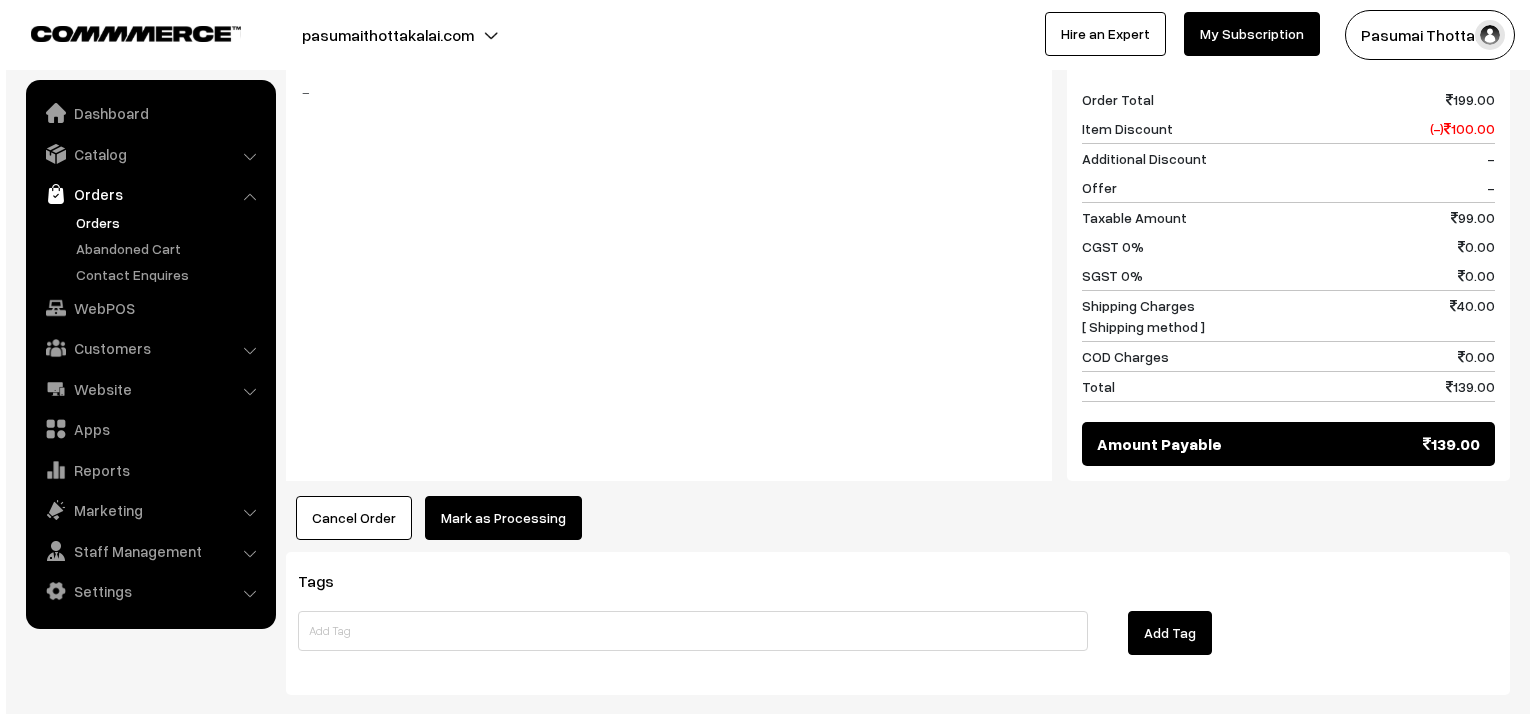 scroll, scrollTop: 857, scrollLeft: 0, axis: vertical 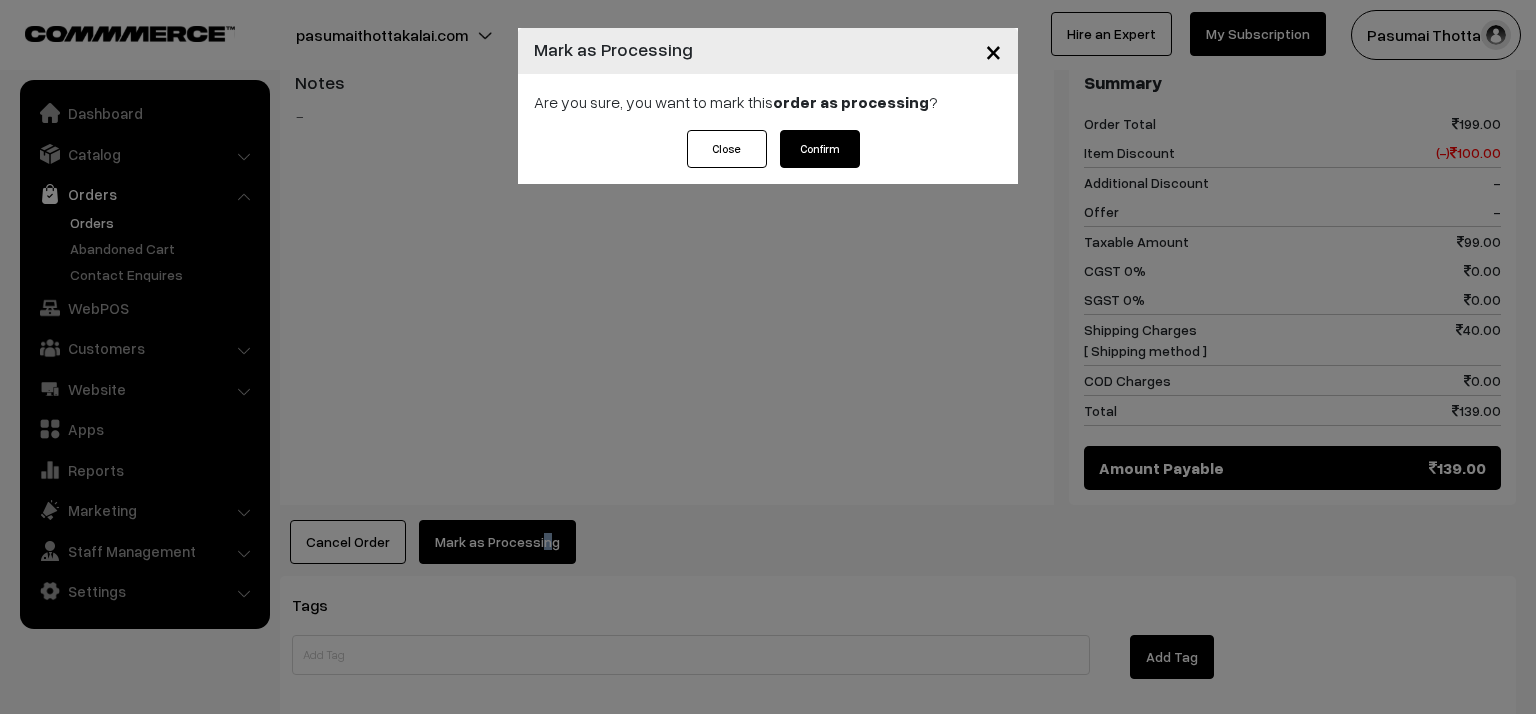 click on "Confirm" at bounding box center [820, 149] 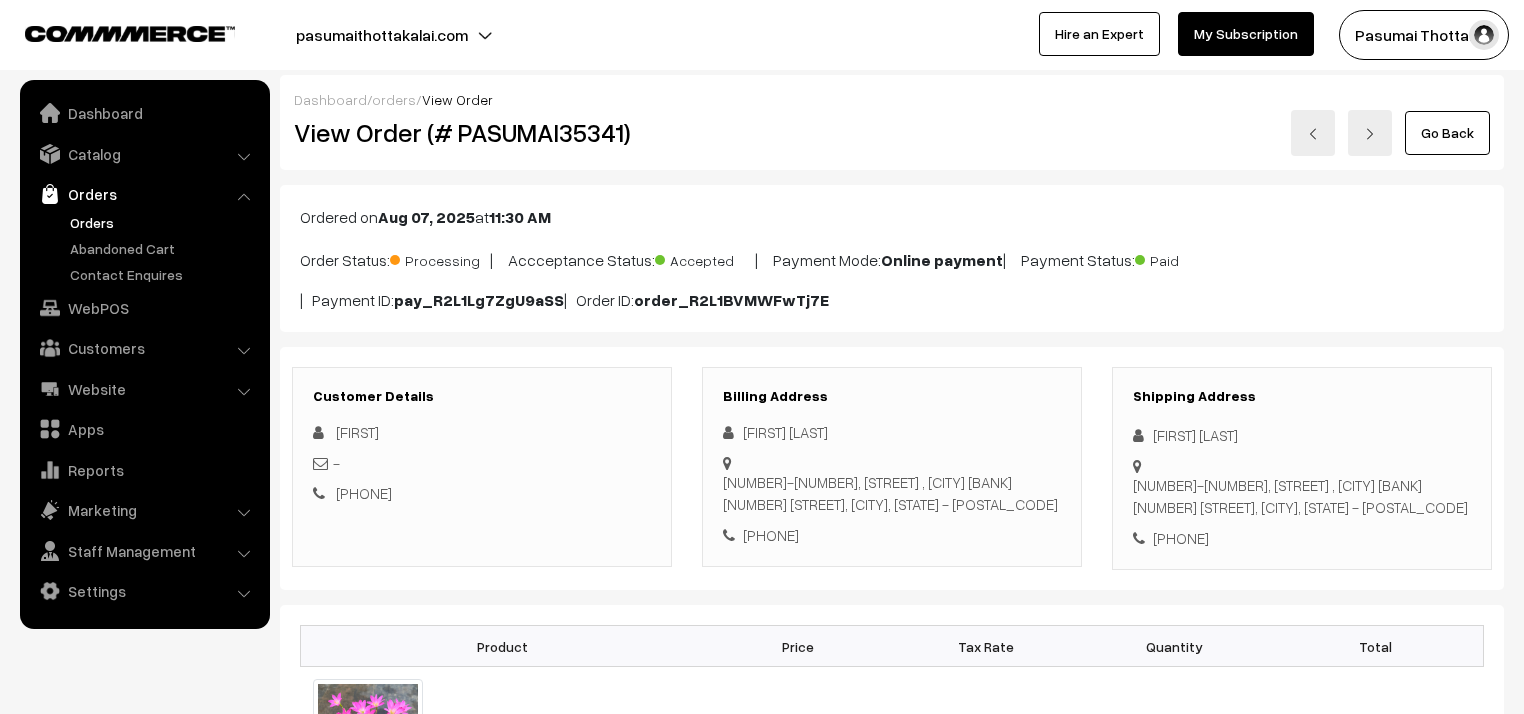 scroll, scrollTop: 0, scrollLeft: 0, axis: both 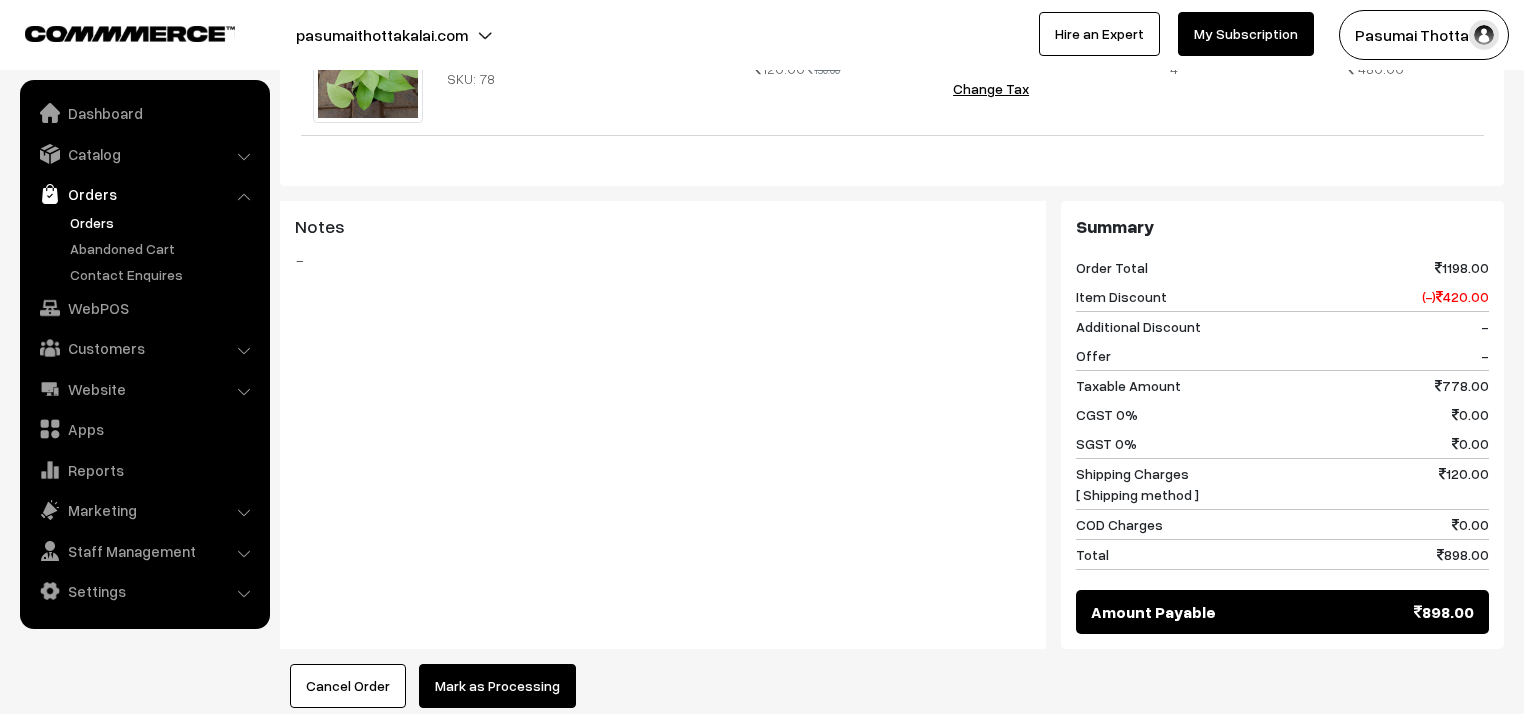 click on "Mark as Processing" at bounding box center (497, 686) 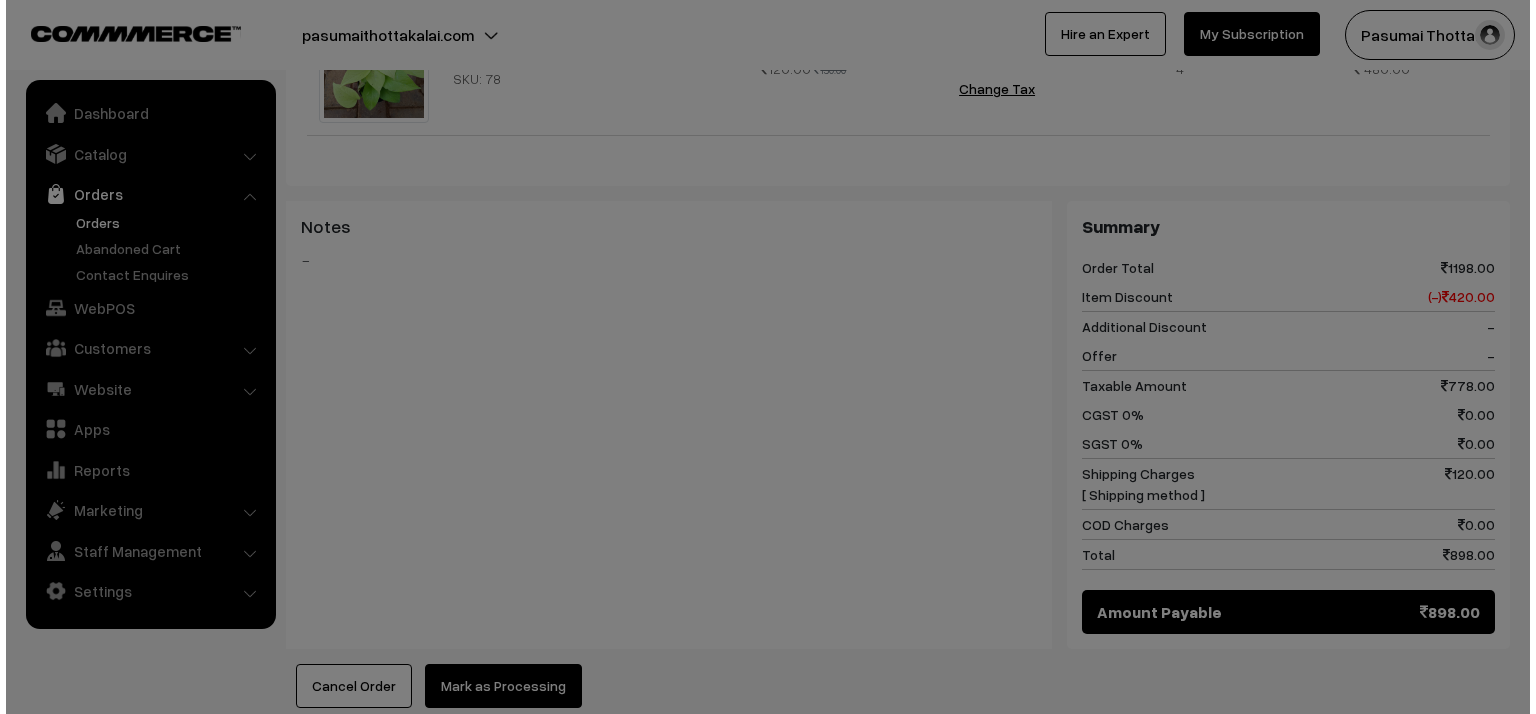 scroll, scrollTop: 962, scrollLeft: 0, axis: vertical 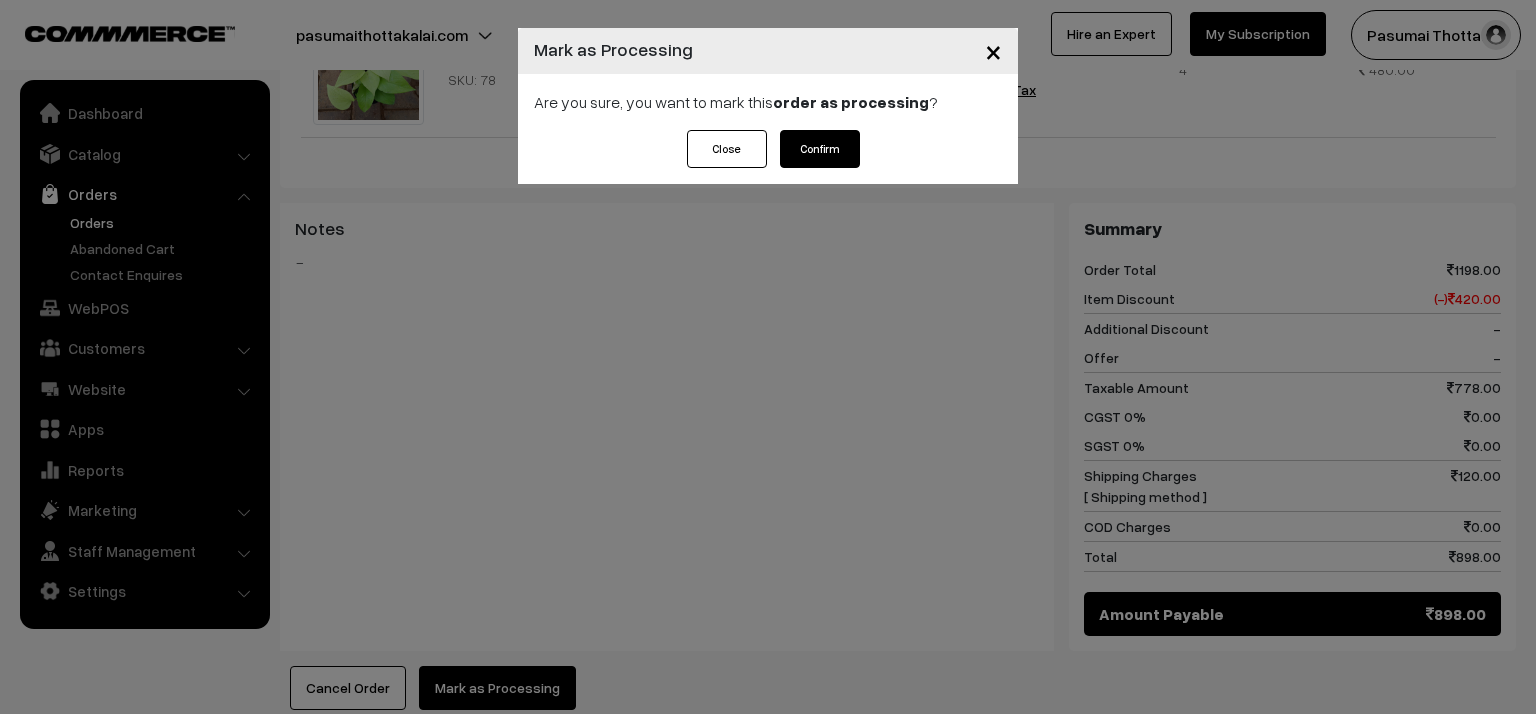 click on "Are you sure, you want to mark this  order as processing  ?" at bounding box center [768, 102] 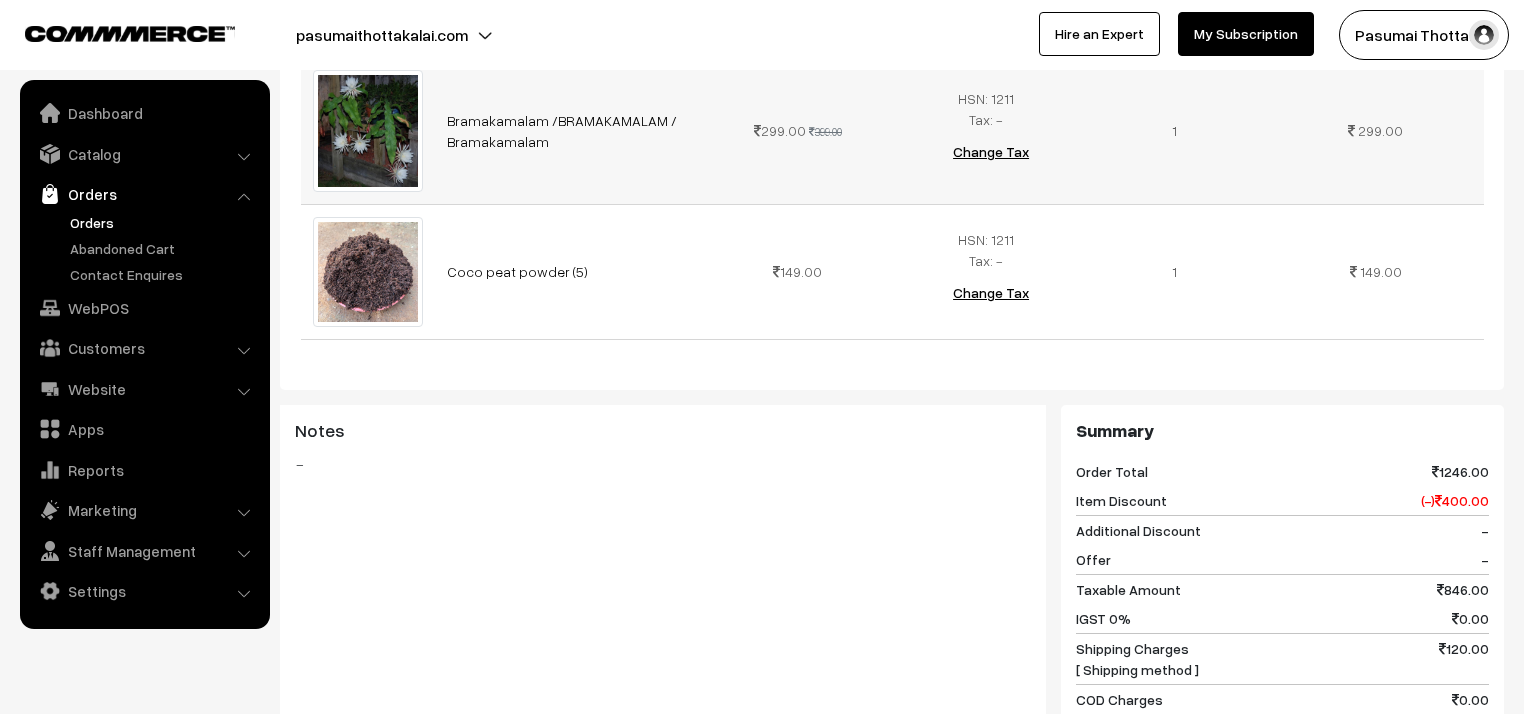 scroll, scrollTop: 560, scrollLeft: 0, axis: vertical 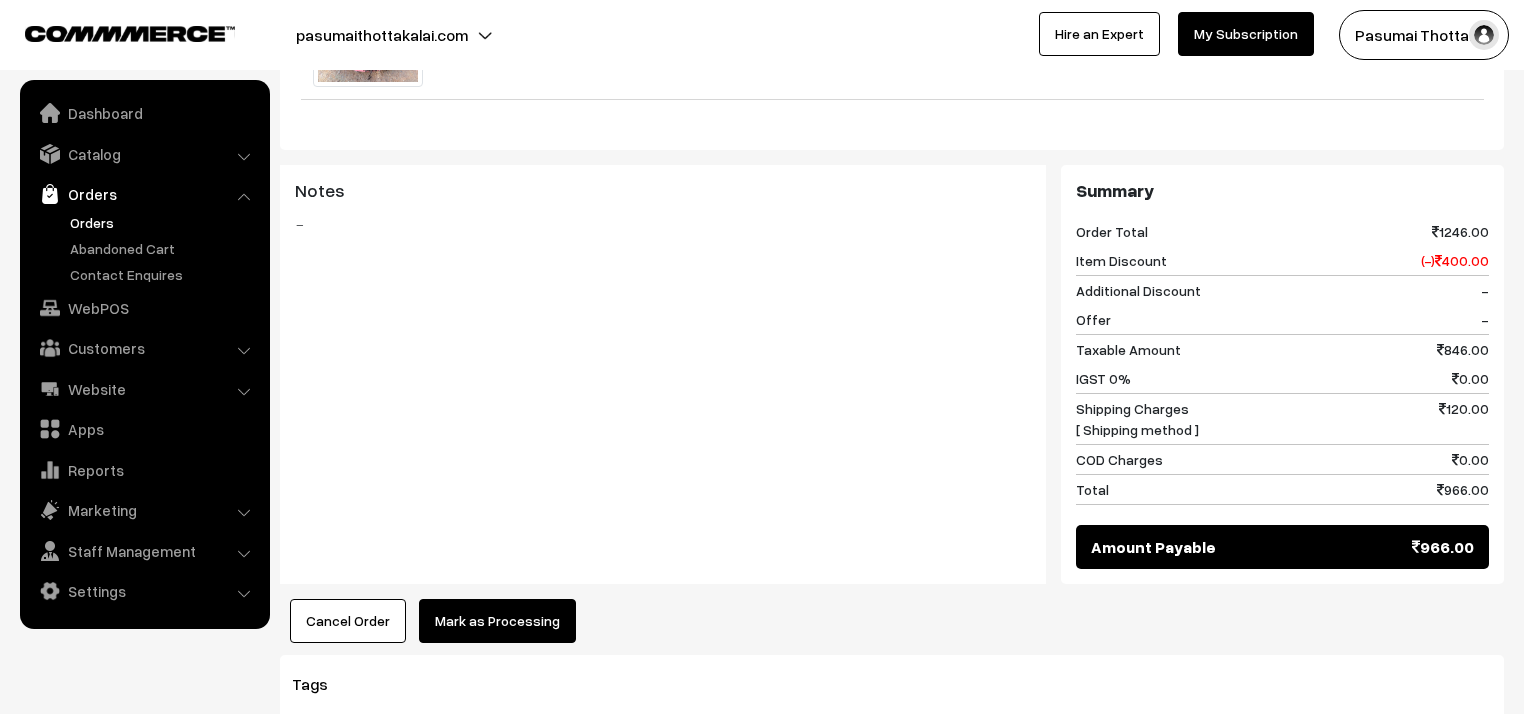 click on "Mark as Processing" at bounding box center (497, 621) 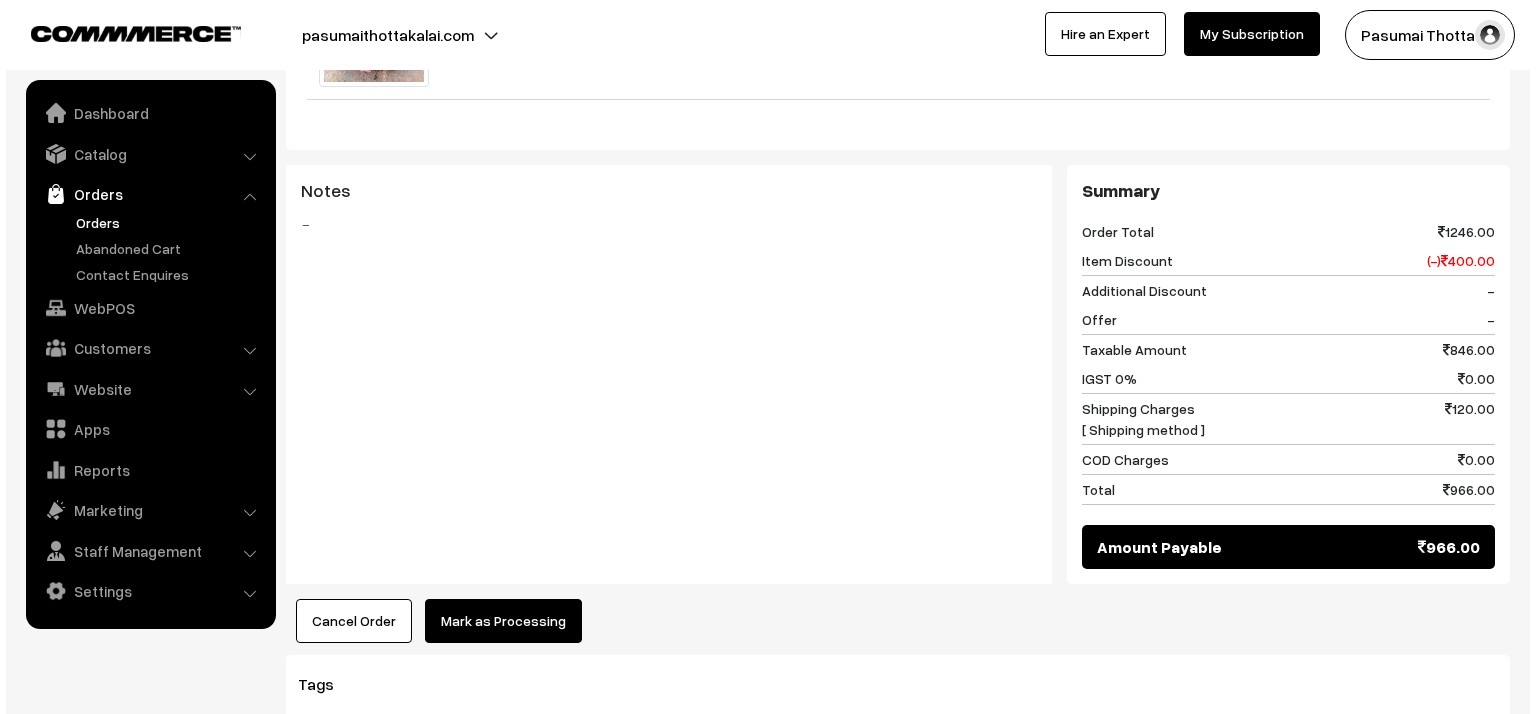 scroll, scrollTop: 1124, scrollLeft: 0, axis: vertical 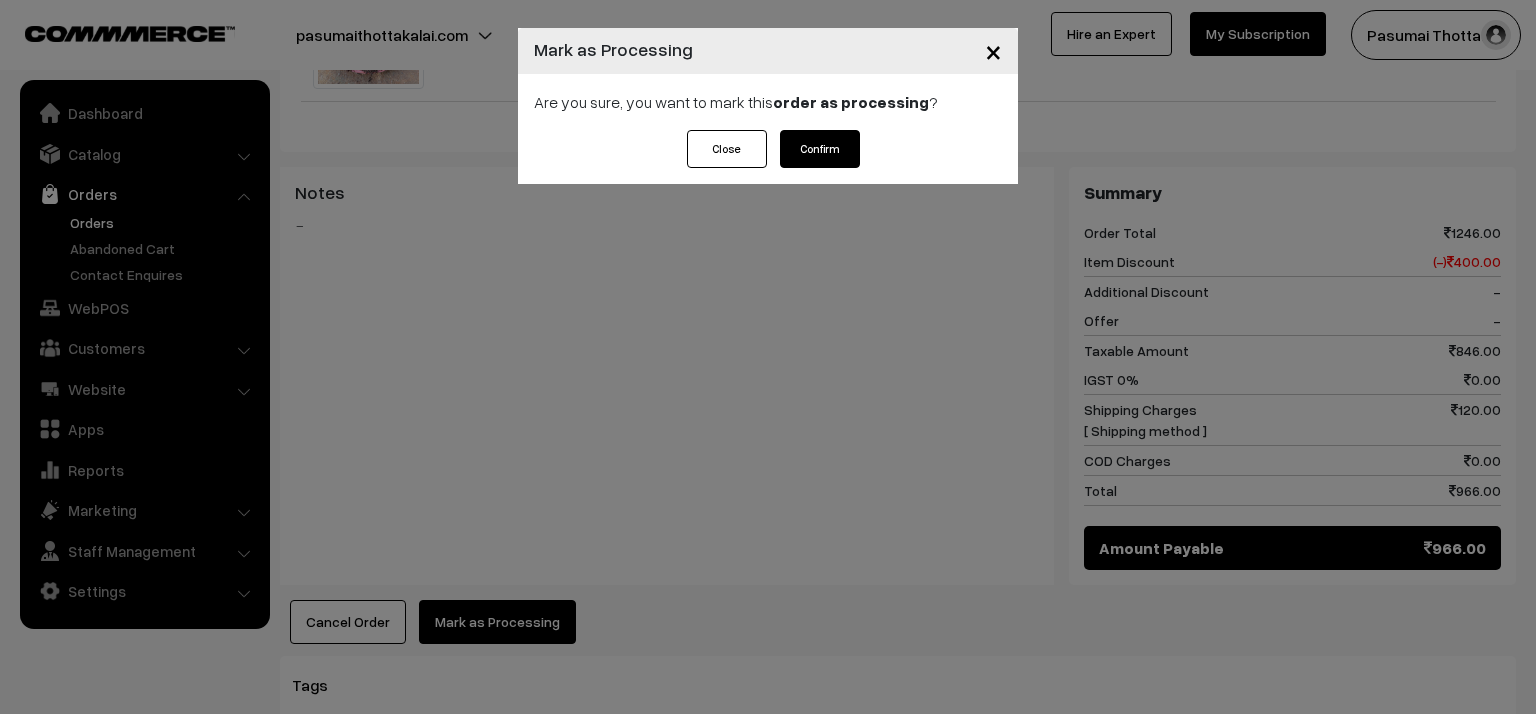 click on "Confirm" at bounding box center (820, 149) 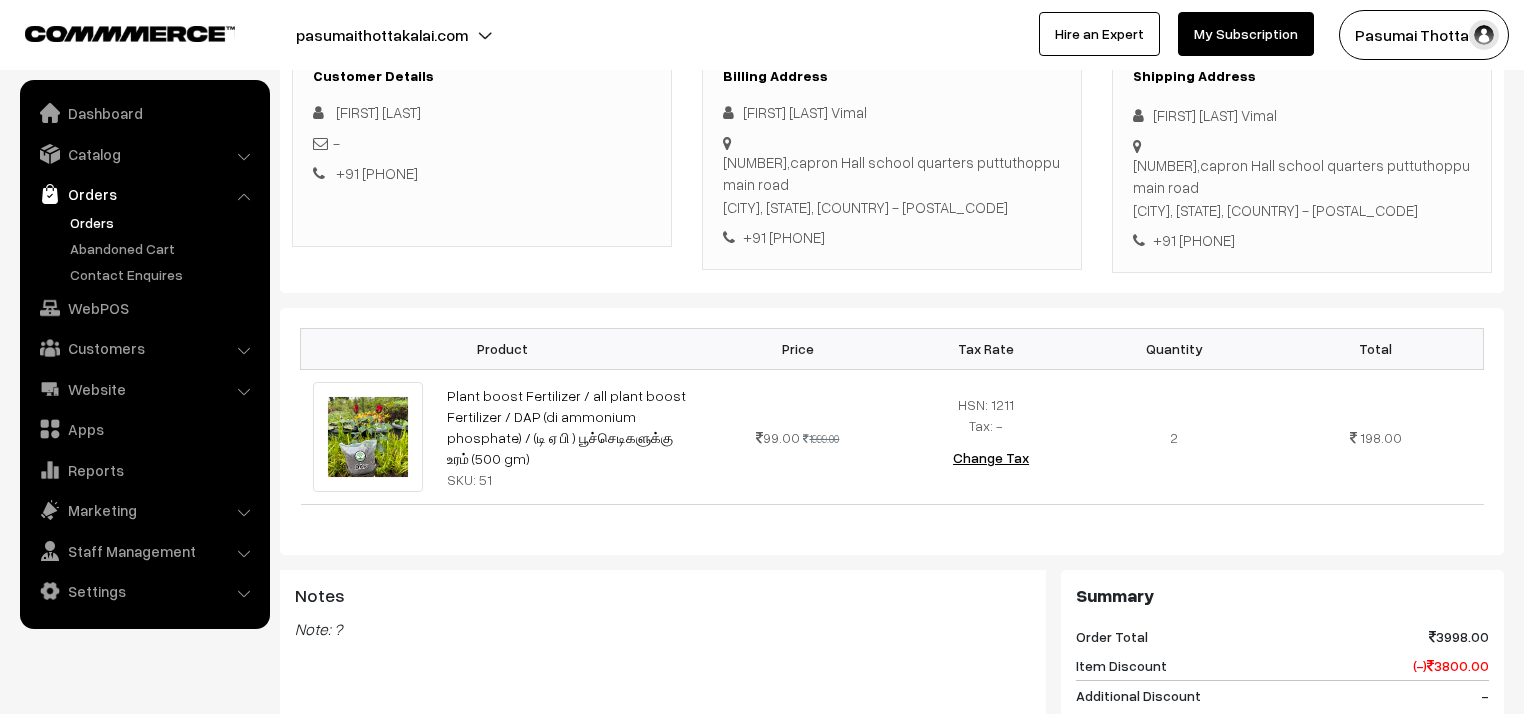 scroll, scrollTop: 240, scrollLeft: 0, axis: vertical 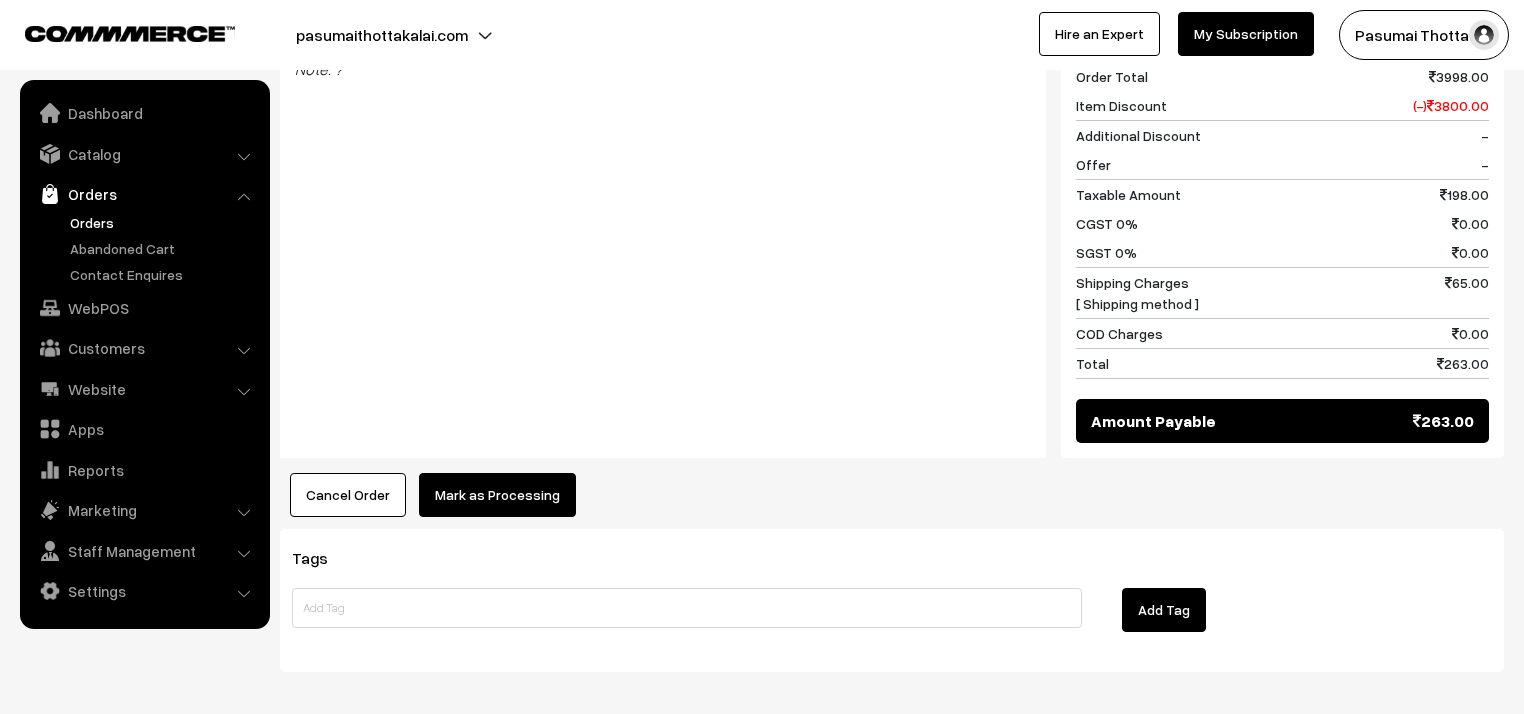 click on "Mark as Processing" at bounding box center (497, 495) 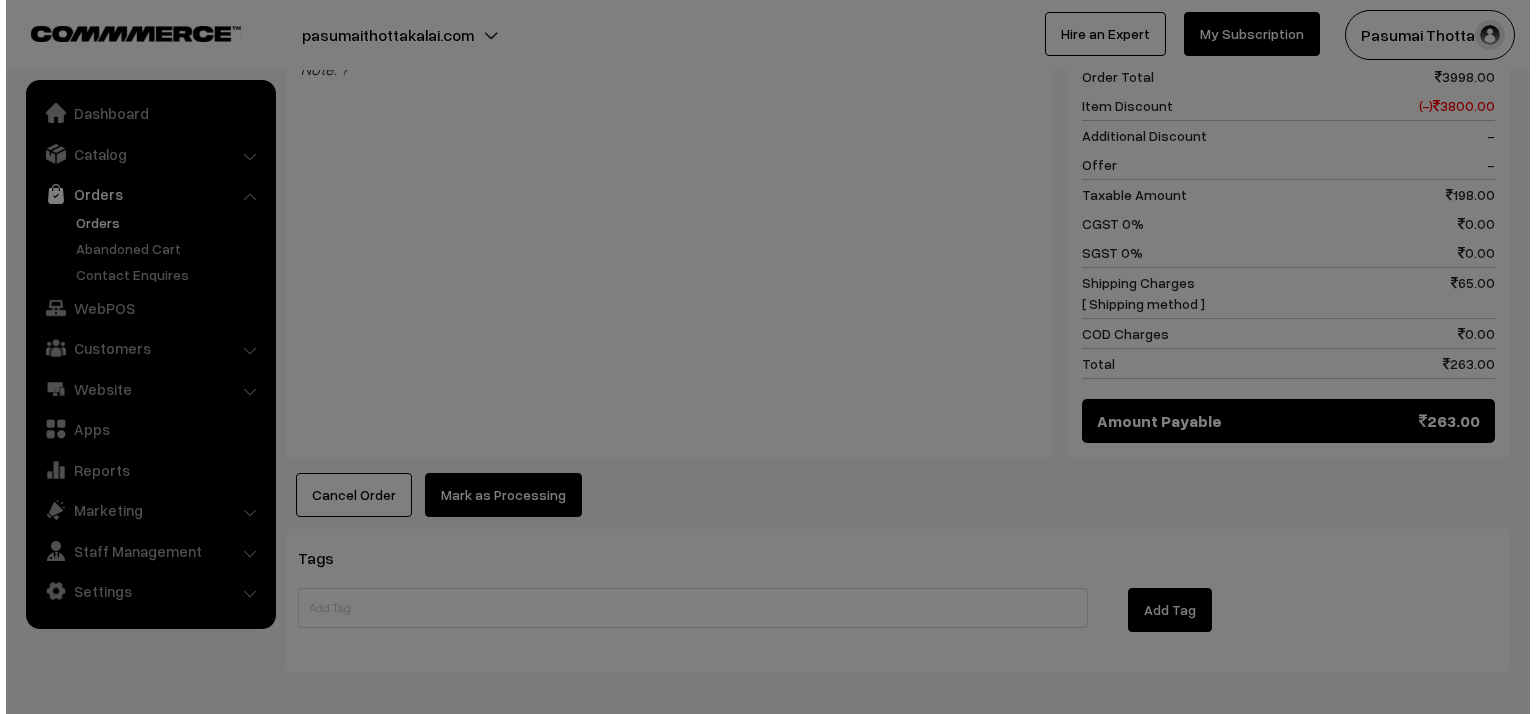 scroll, scrollTop: 880, scrollLeft: 0, axis: vertical 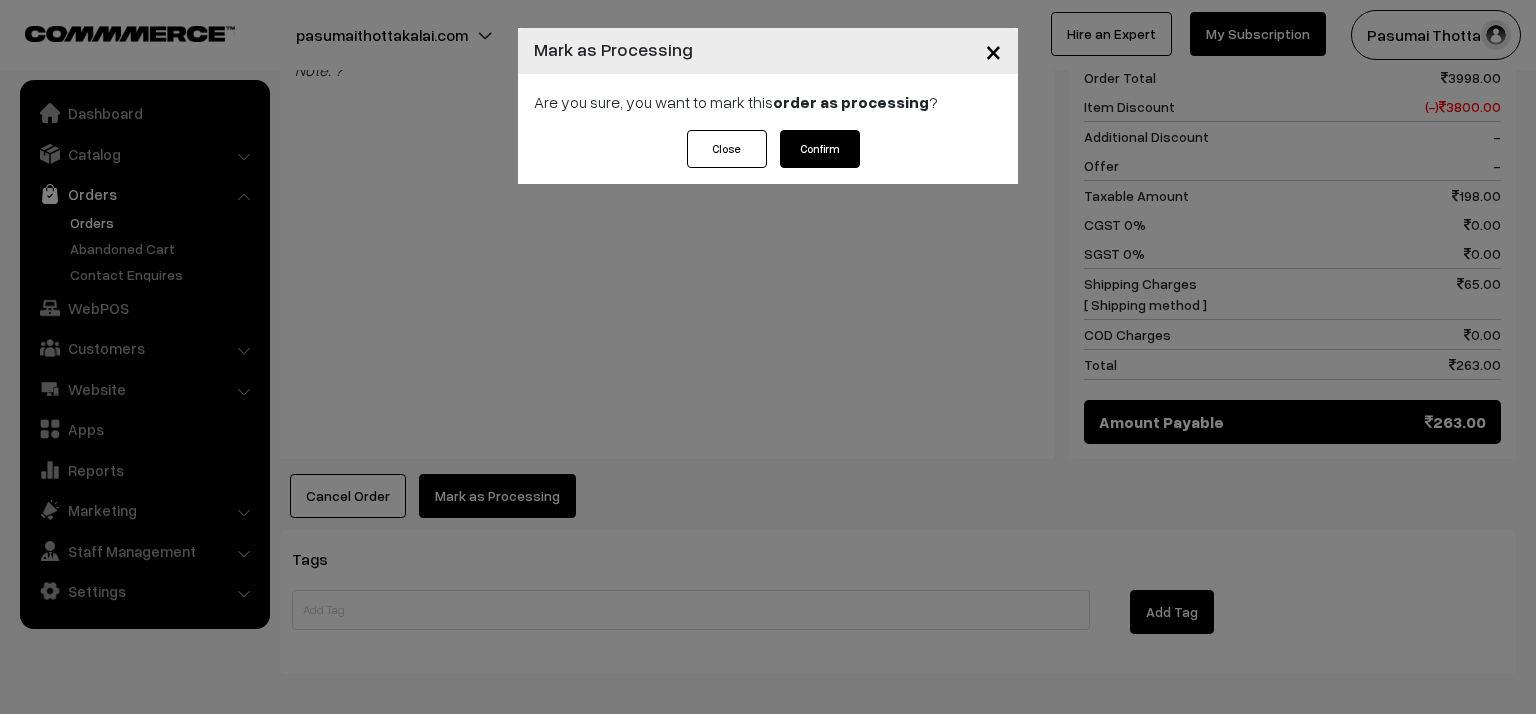 click on "Confirm" at bounding box center (820, 149) 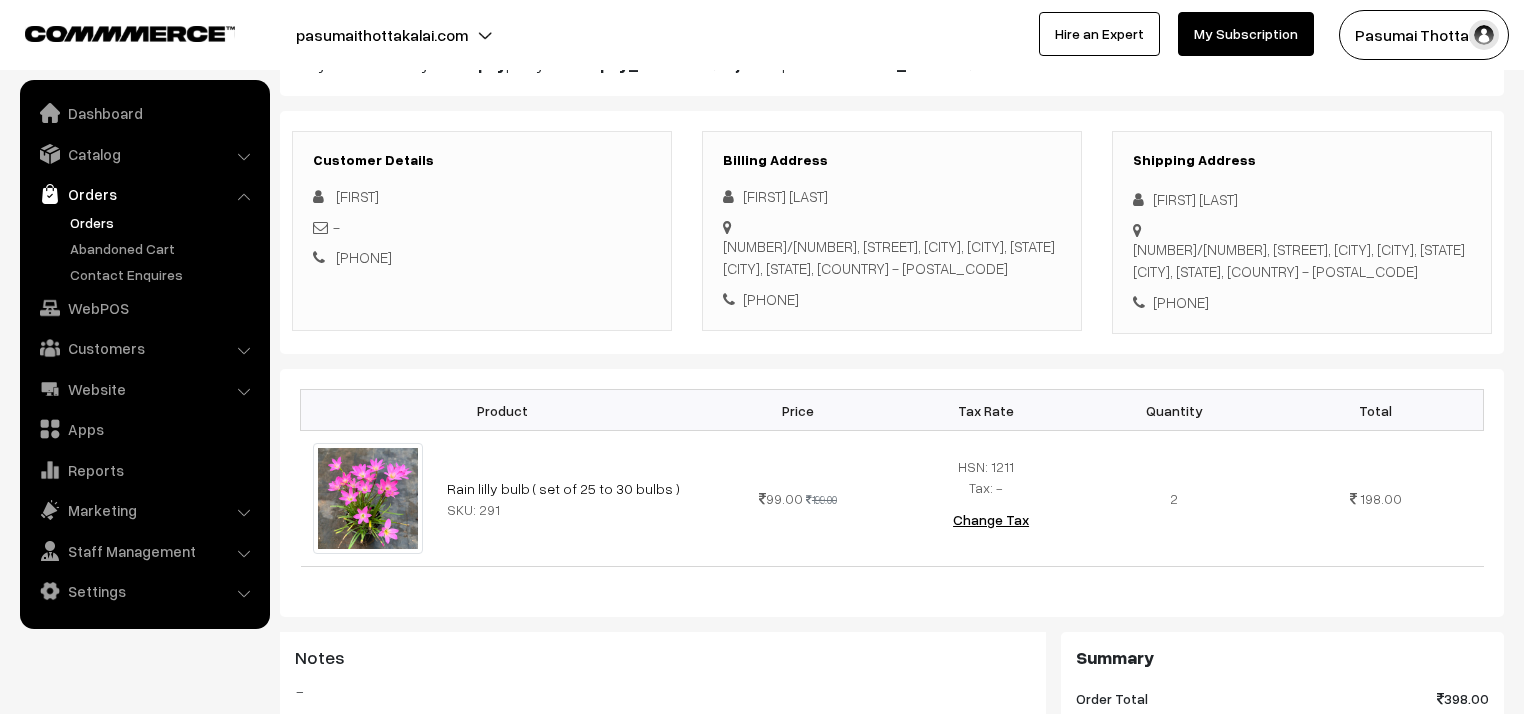 scroll, scrollTop: 240, scrollLeft: 0, axis: vertical 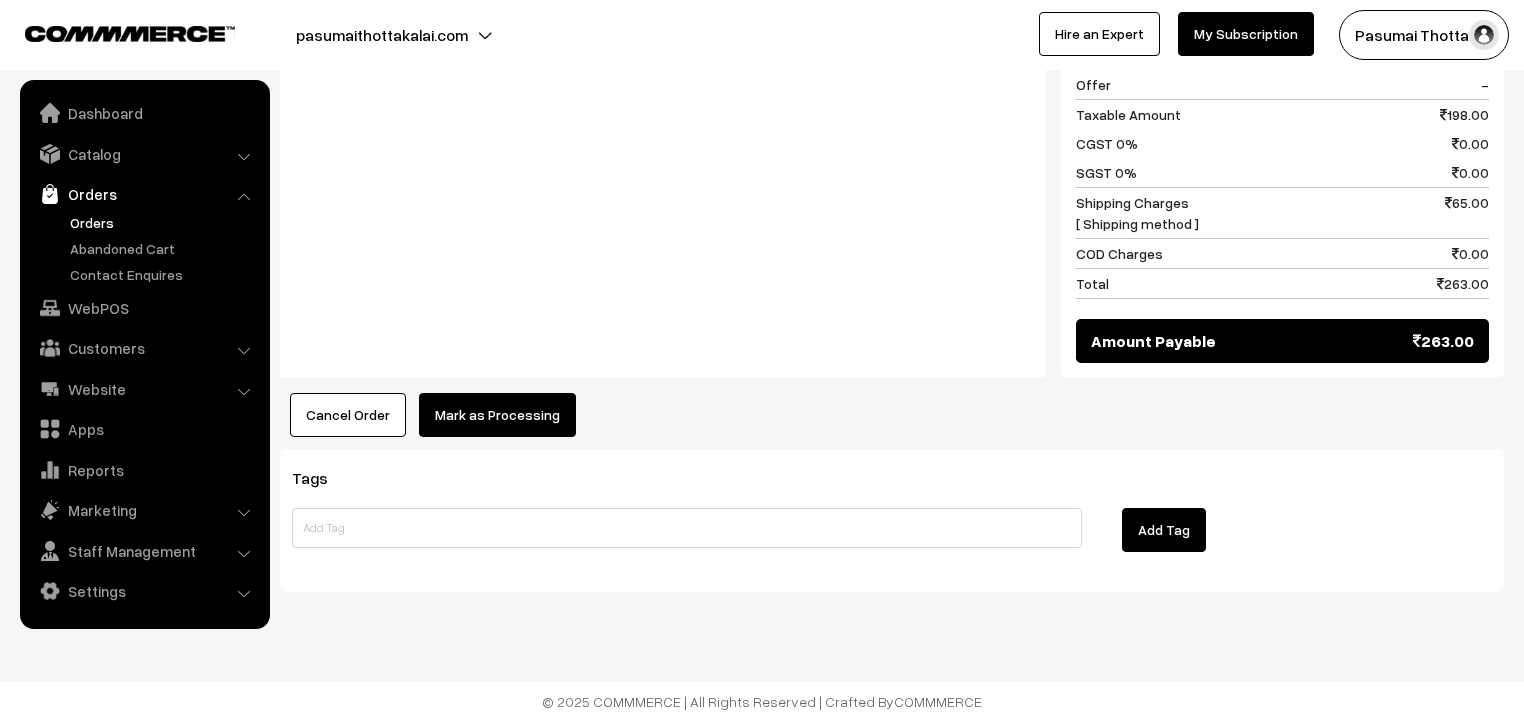 click on "Mark as Processing" at bounding box center (497, 415) 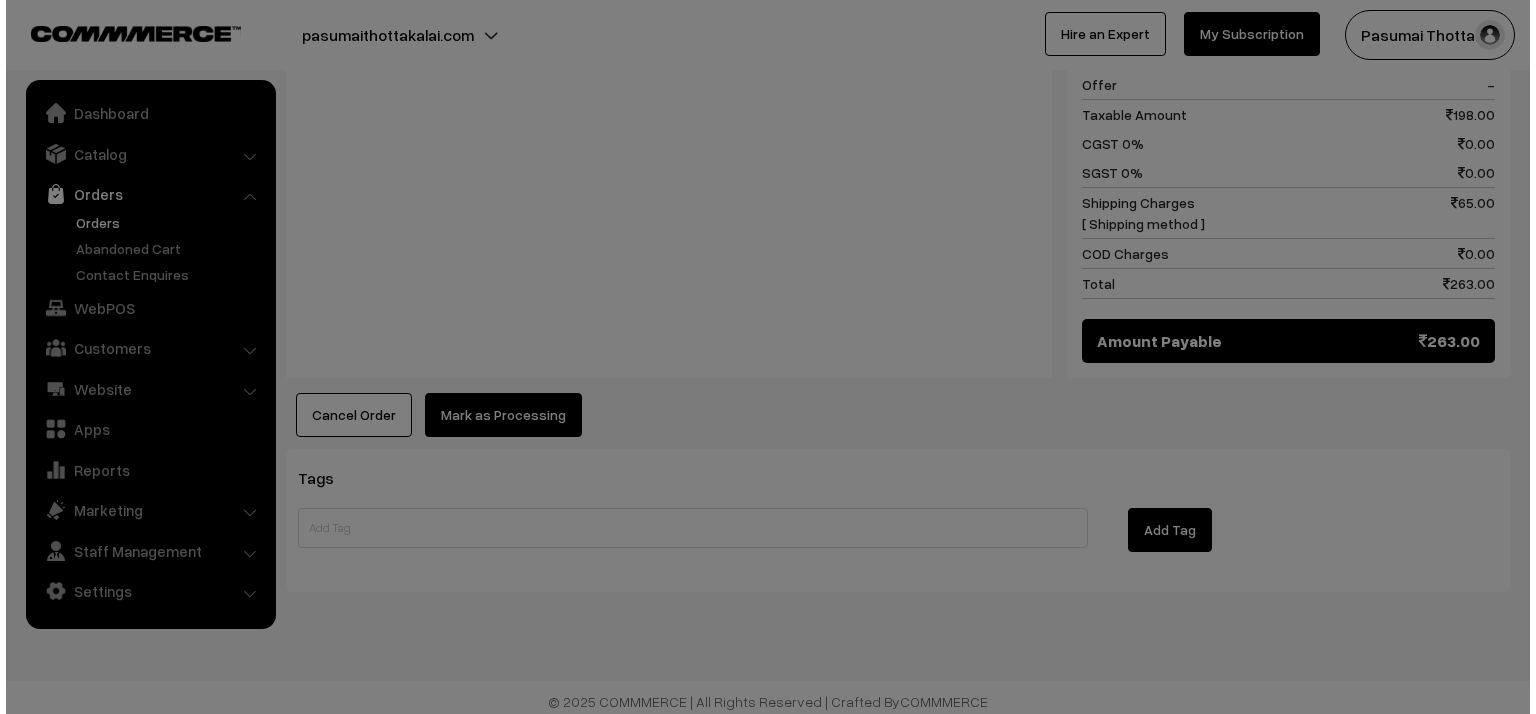 scroll, scrollTop: 939, scrollLeft: 0, axis: vertical 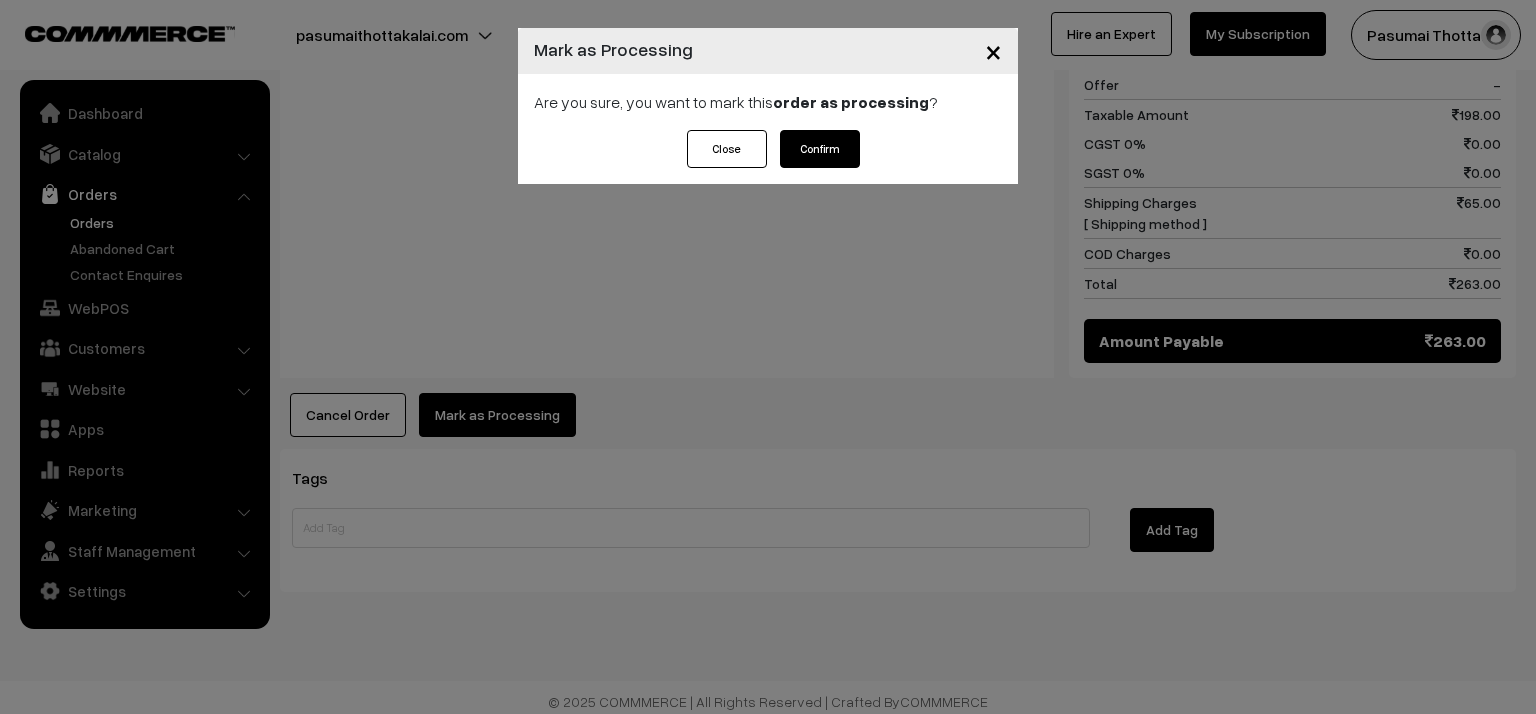 click on "Confirm" at bounding box center (820, 149) 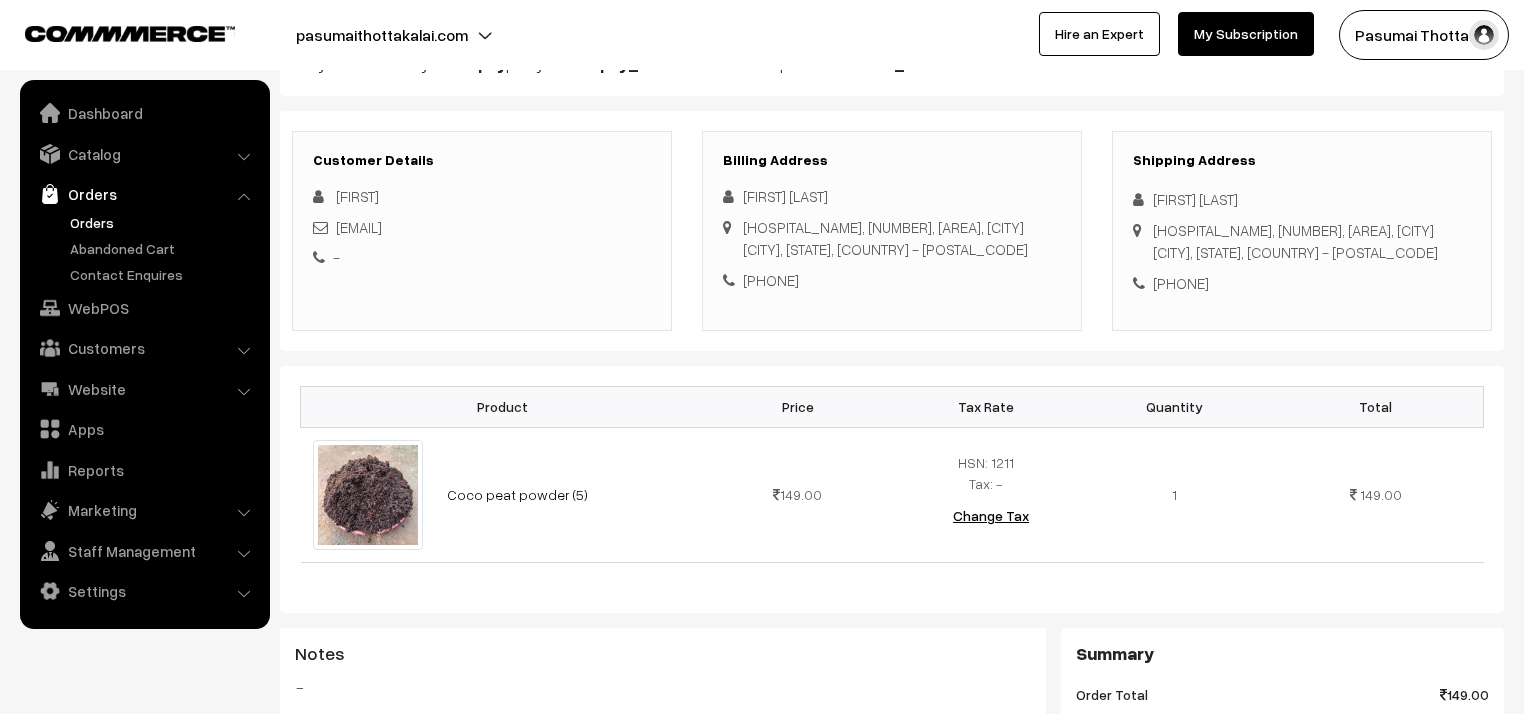scroll, scrollTop: 240, scrollLeft: 0, axis: vertical 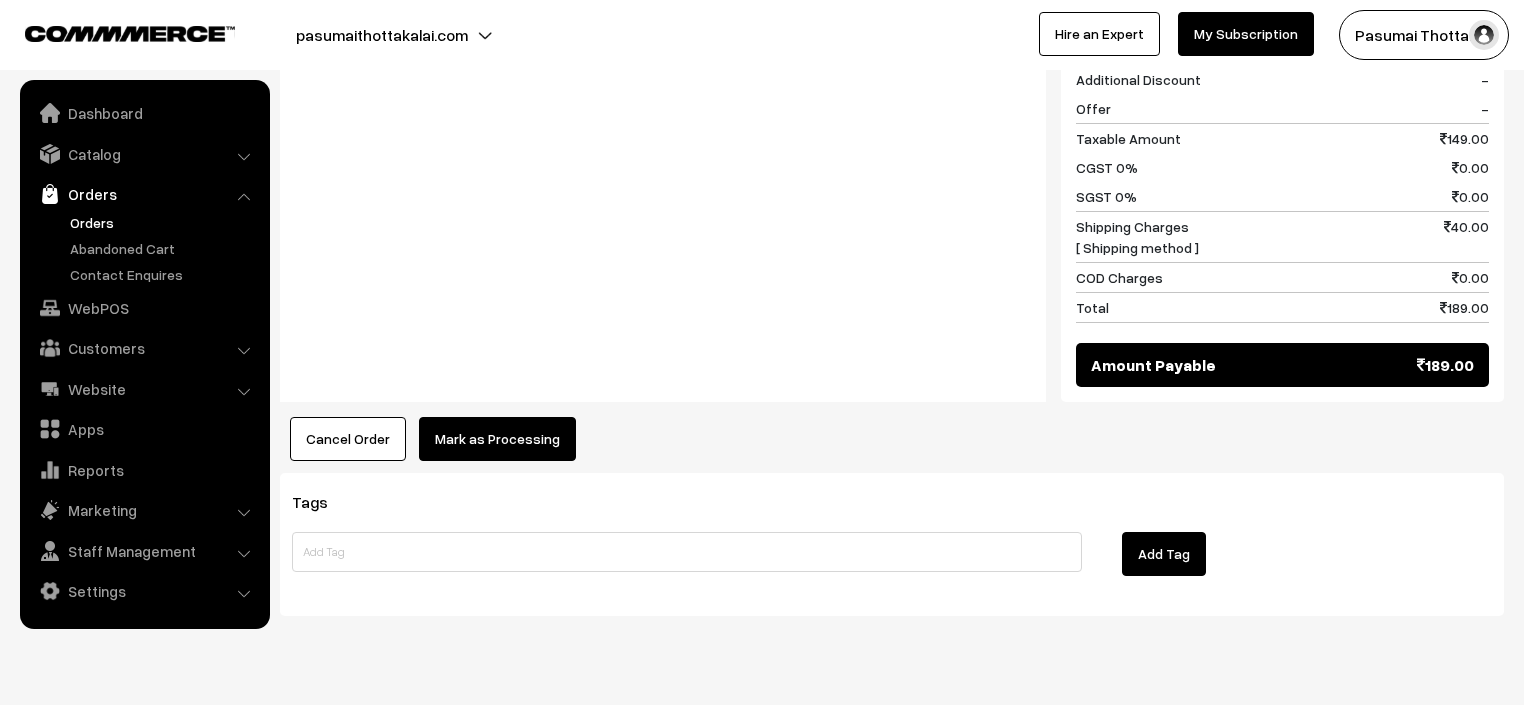 click on "Mark as Processing" at bounding box center [497, 439] 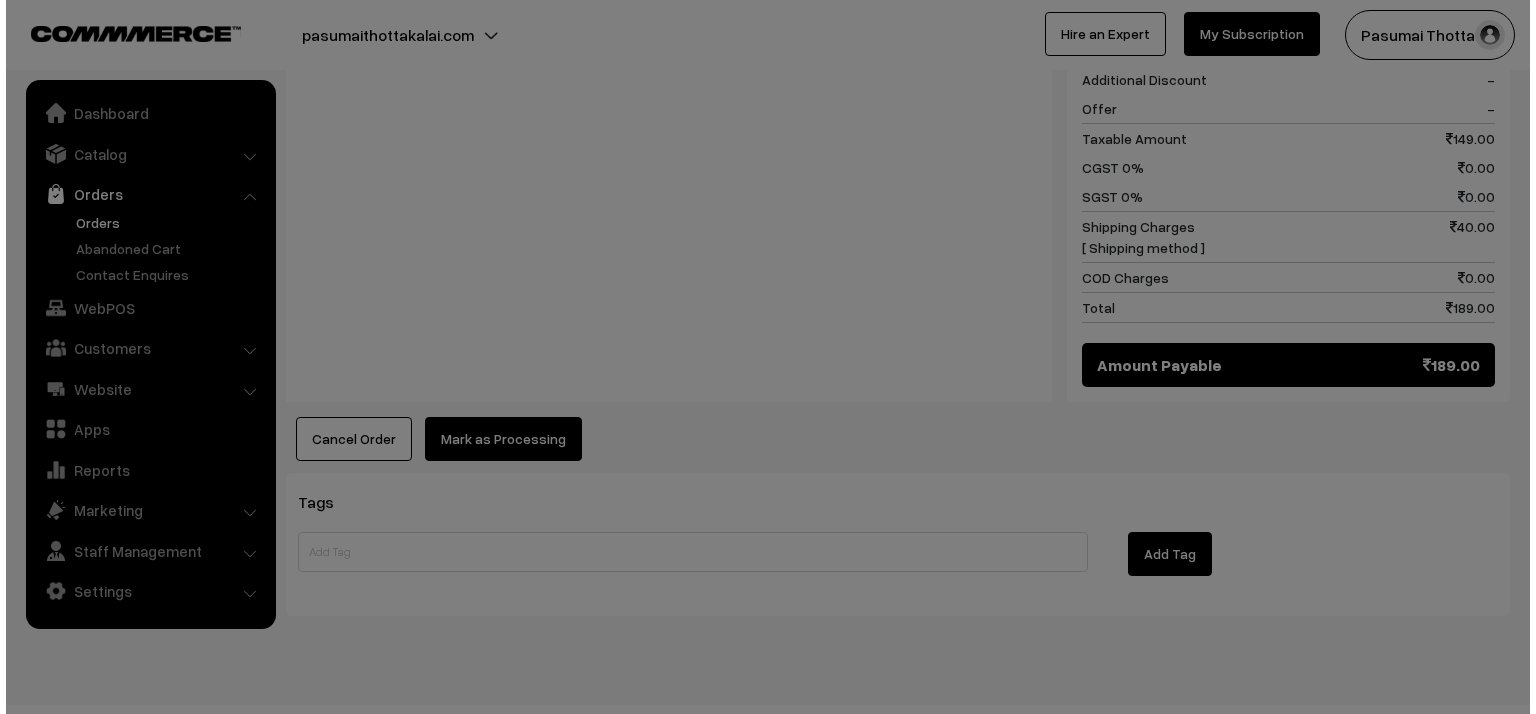 scroll, scrollTop: 881, scrollLeft: 0, axis: vertical 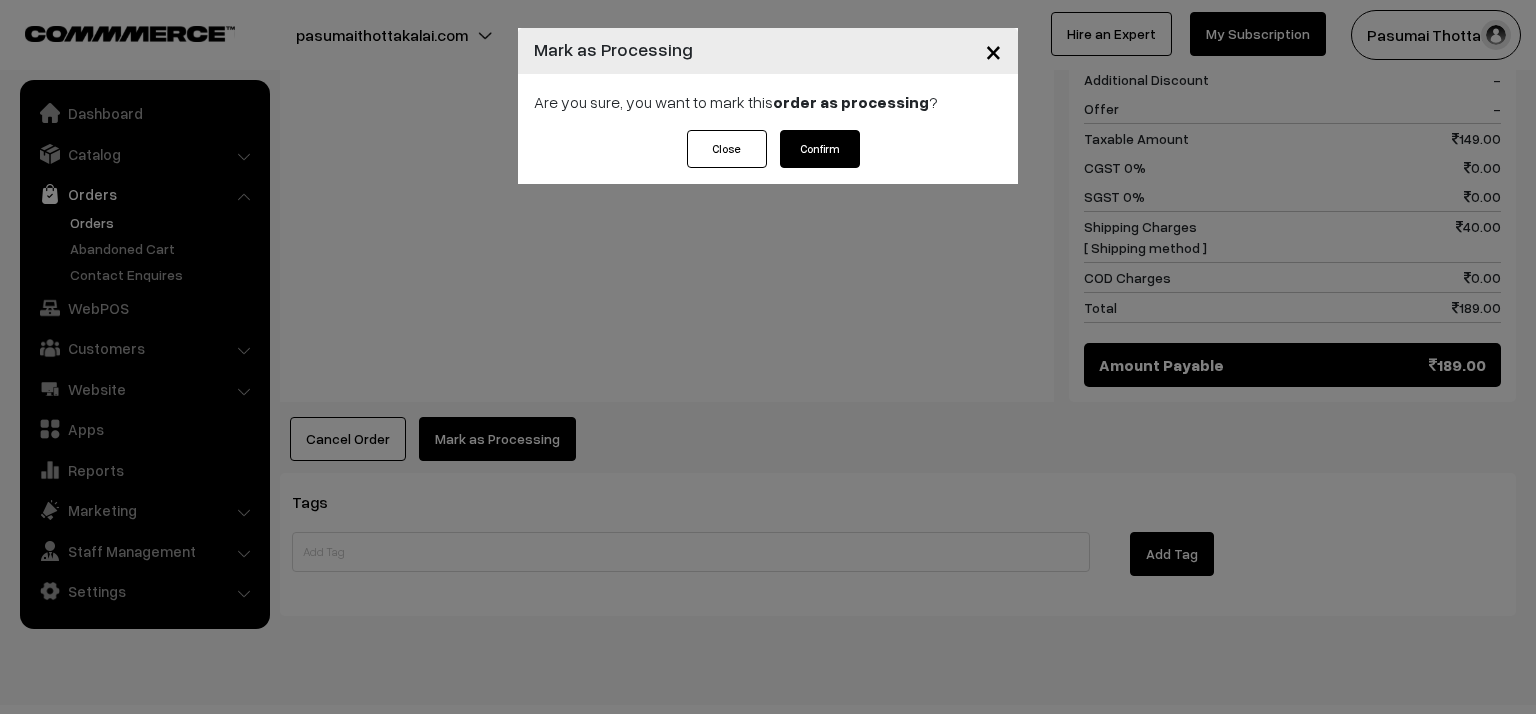 click on "Confirm" at bounding box center (820, 149) 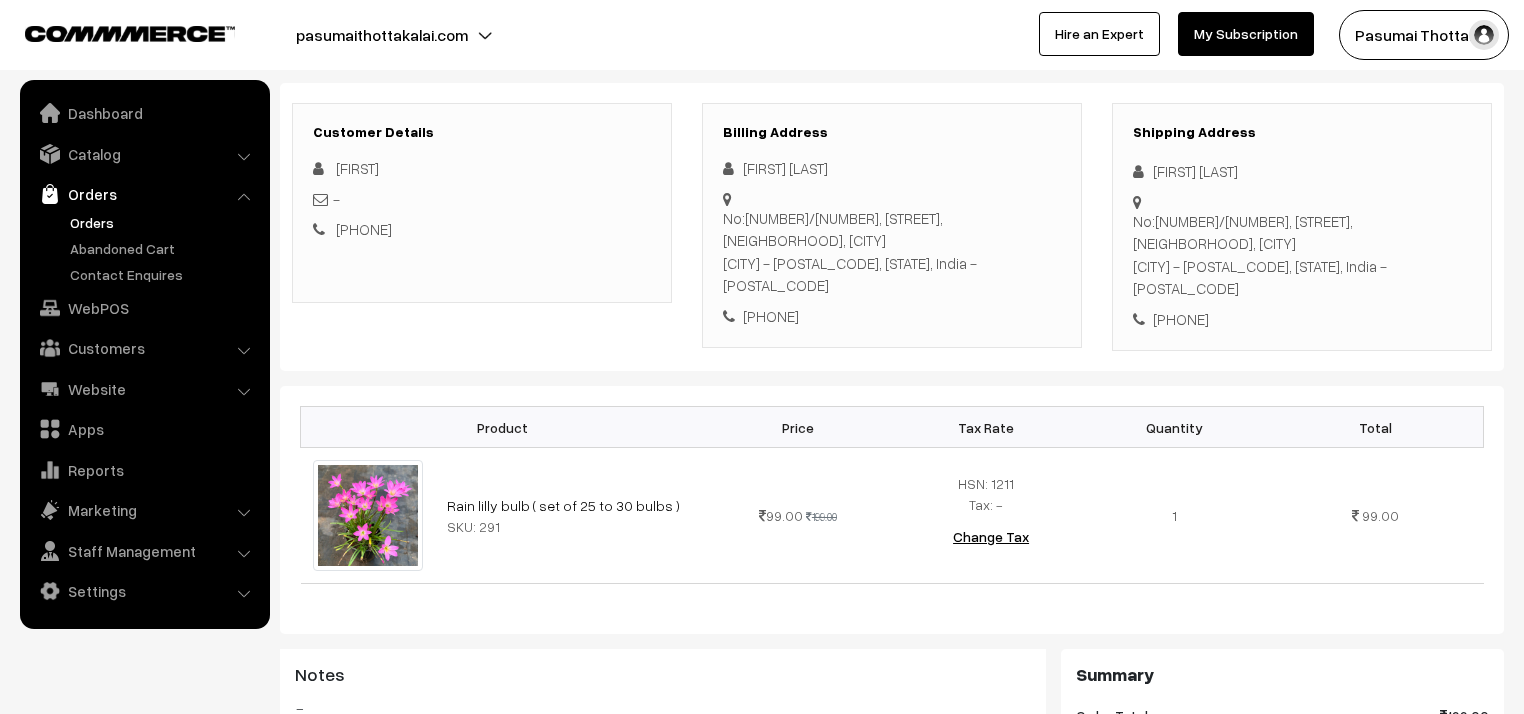 scroll, scrollTop: 320, scrollLeft: 0, axis: vertical 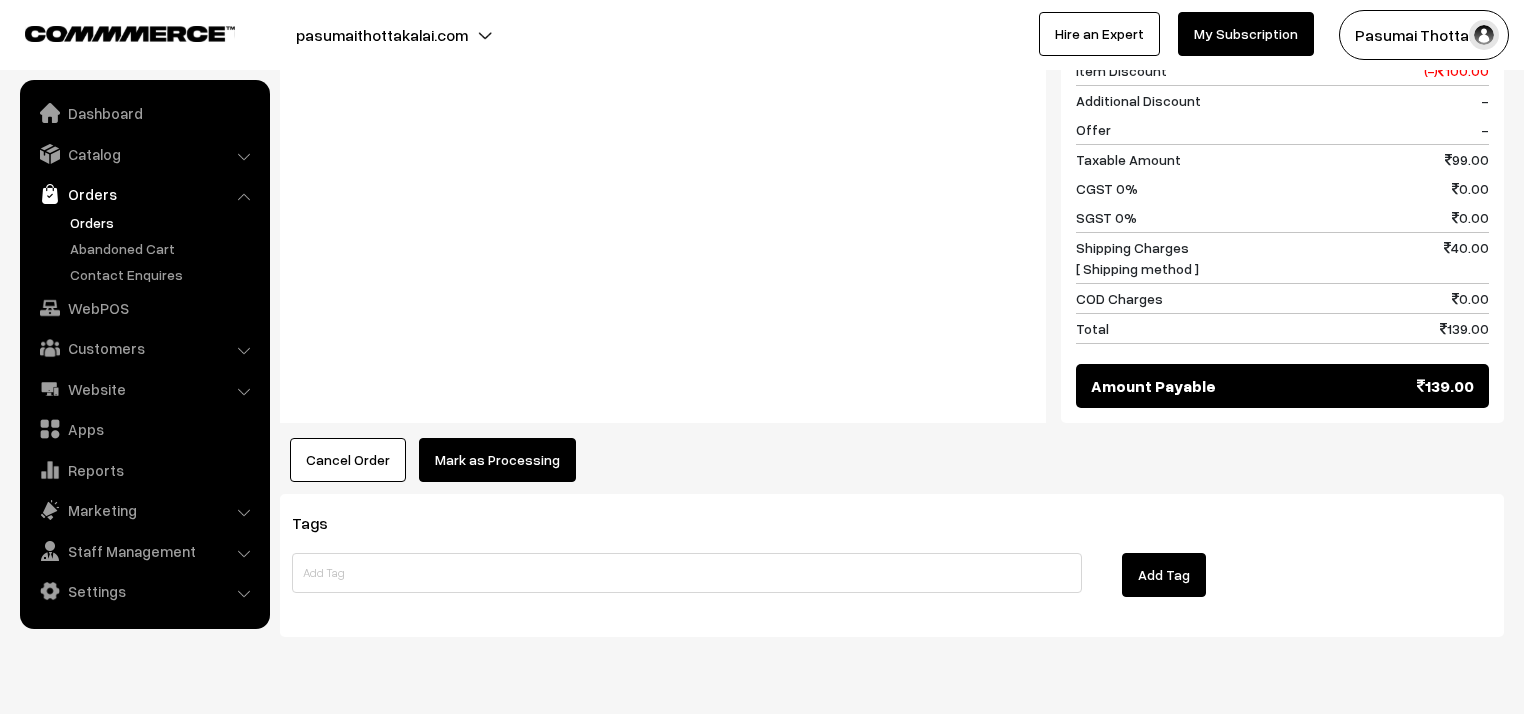 click on "Mark as Processing" at bounding box center [497, 460] 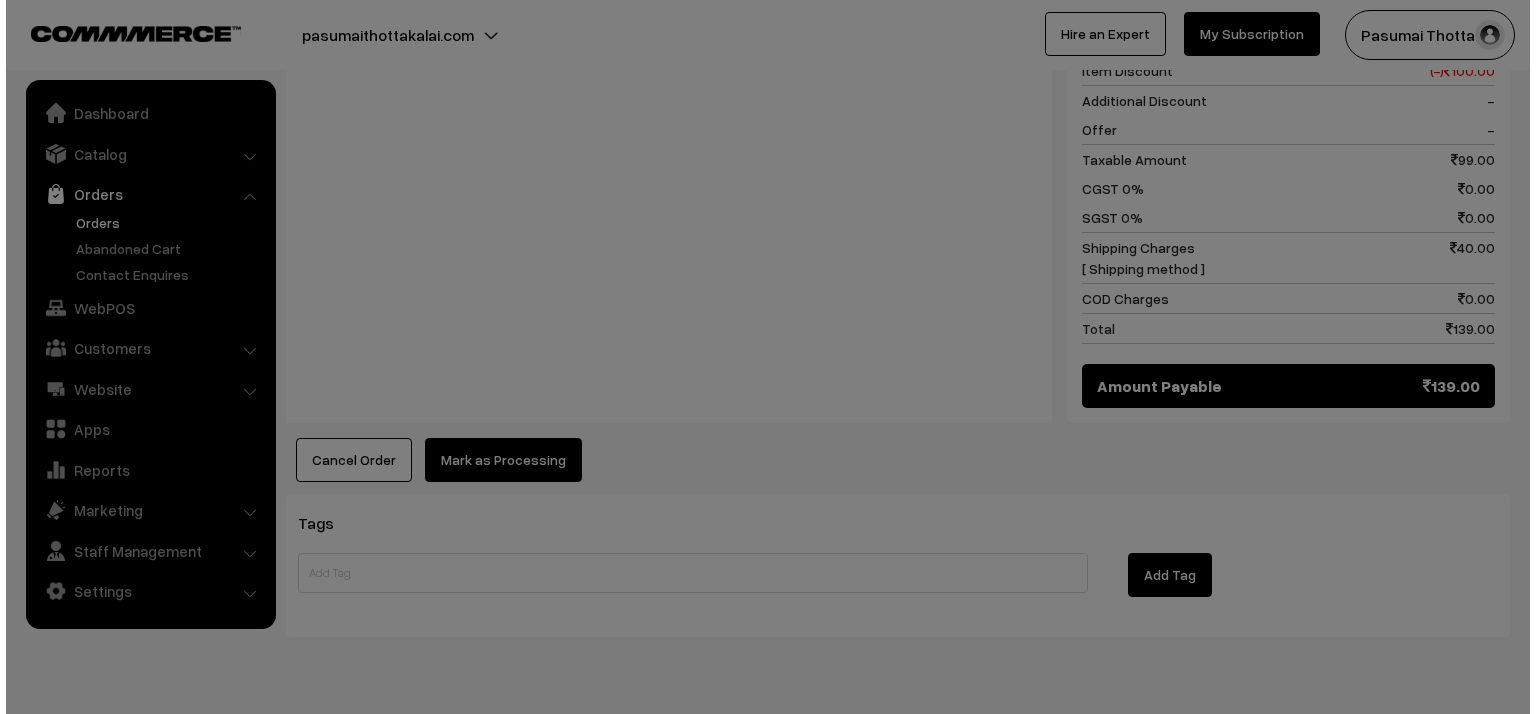 scroll, scrollTop: 939, scrollLeft: 0, axis: vertical 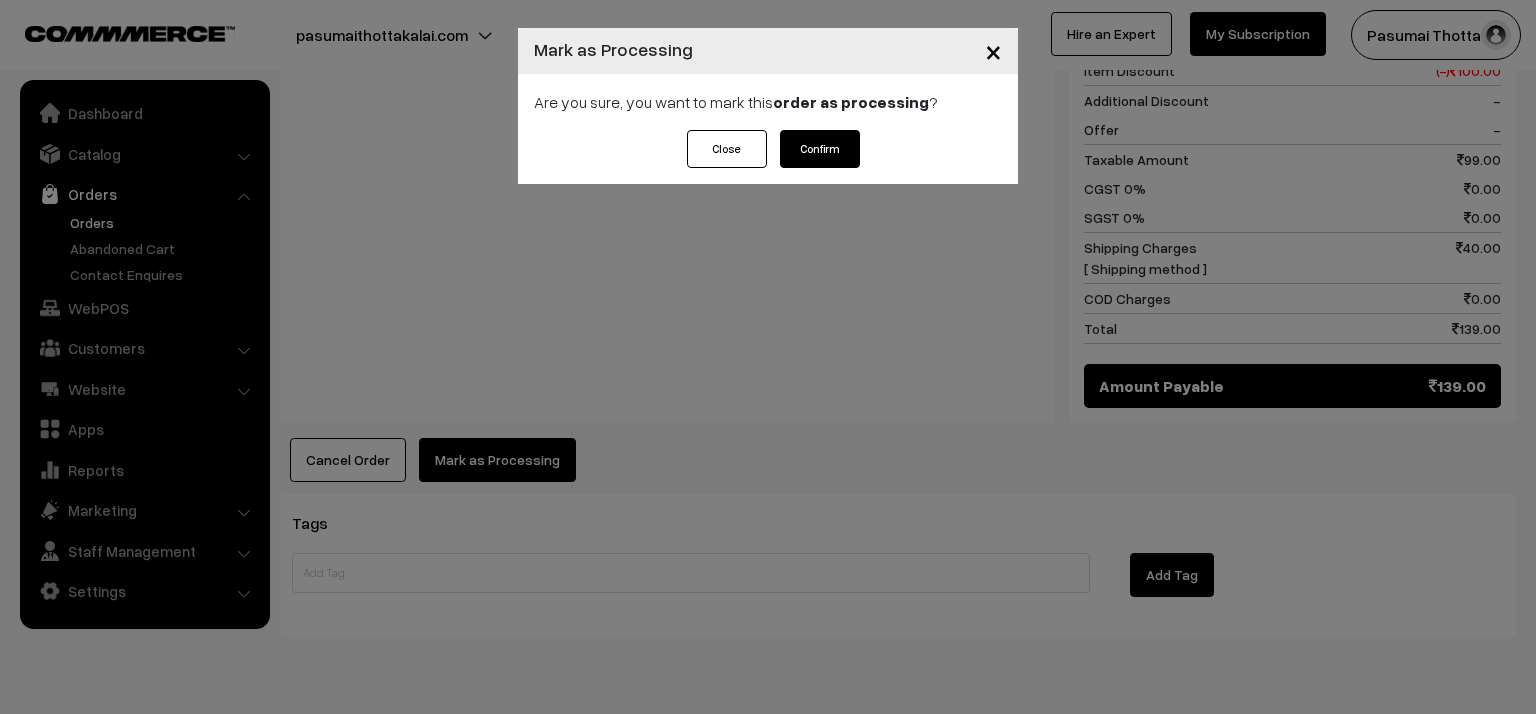 click on "Confirm" at bounding box center [820, 149] 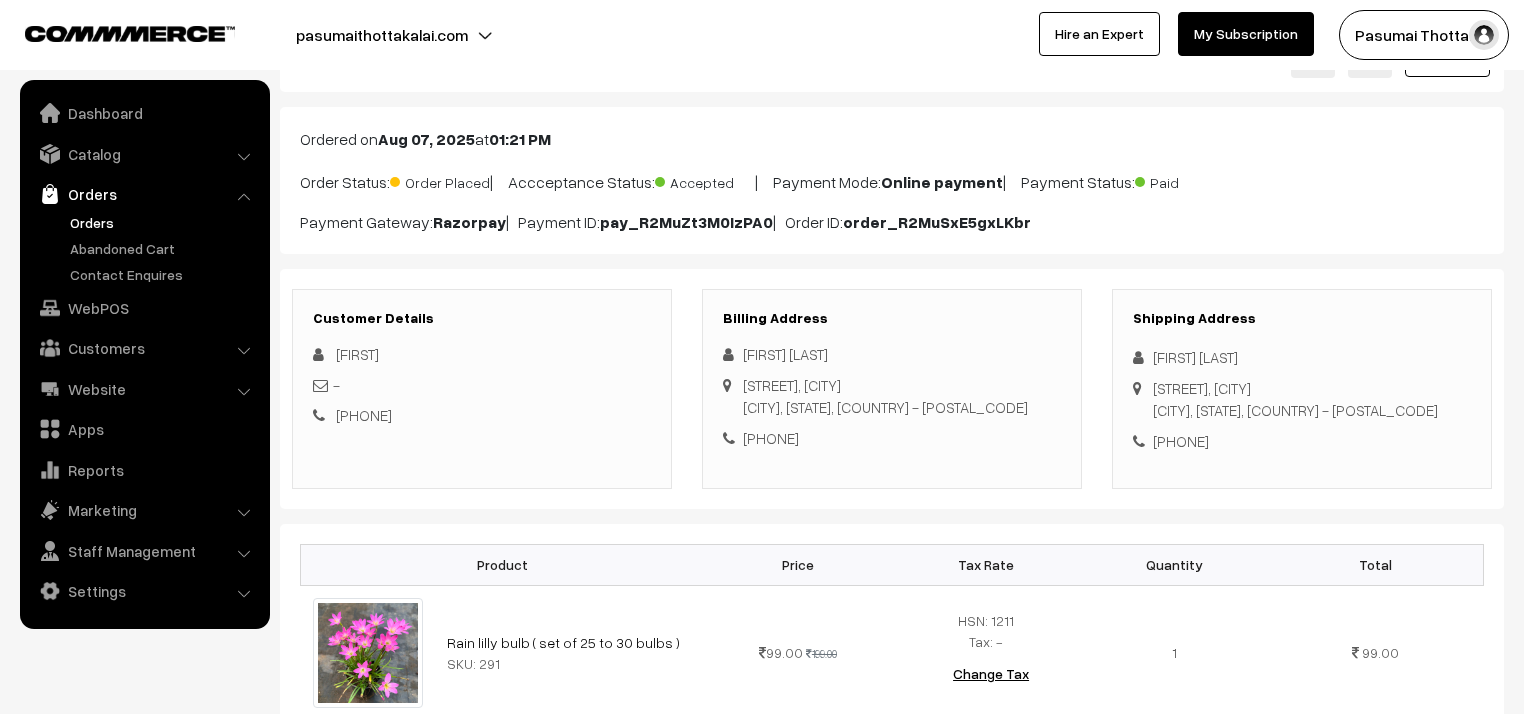 scroll, scrollTop: 160, scrollLeft: 0, axis: vertical 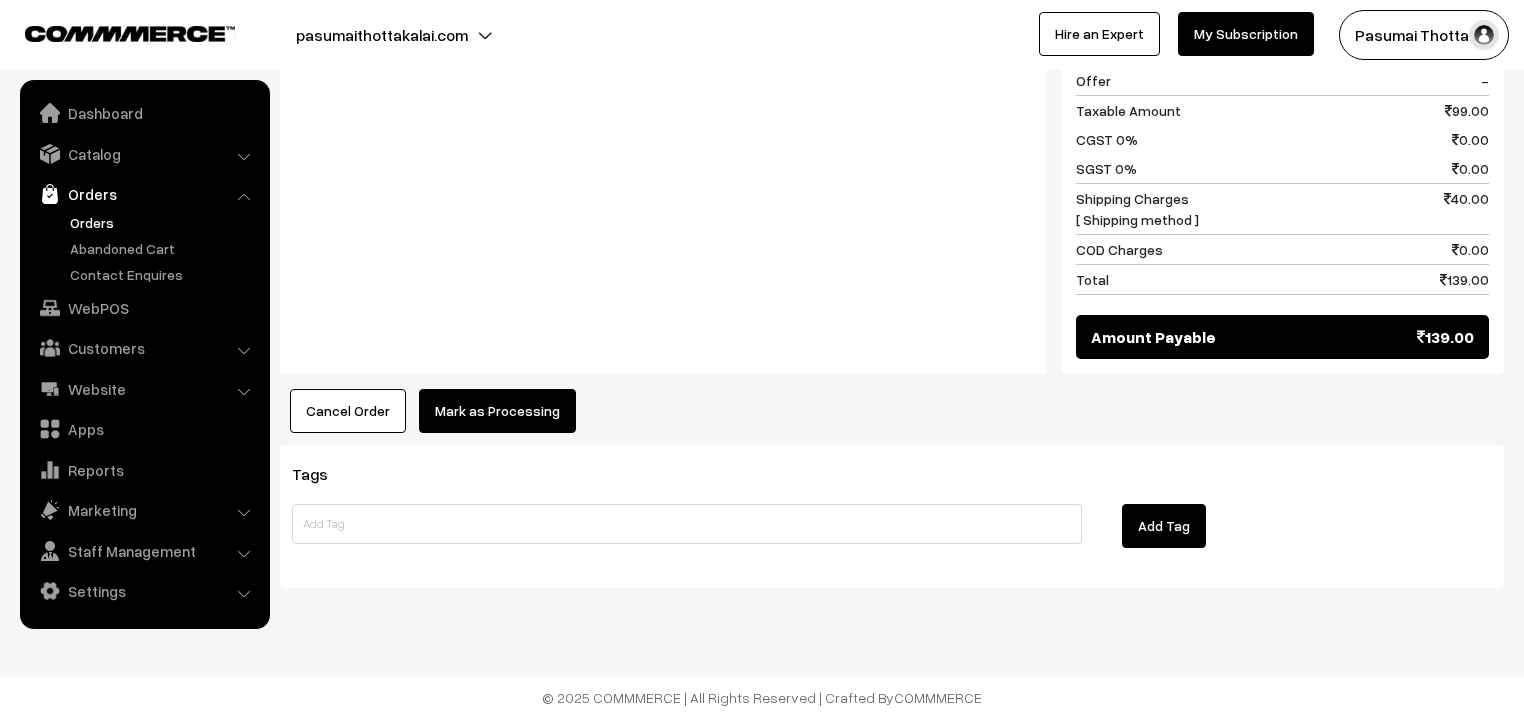 click on "Mark as Processing" at bounding box center (497, 411) 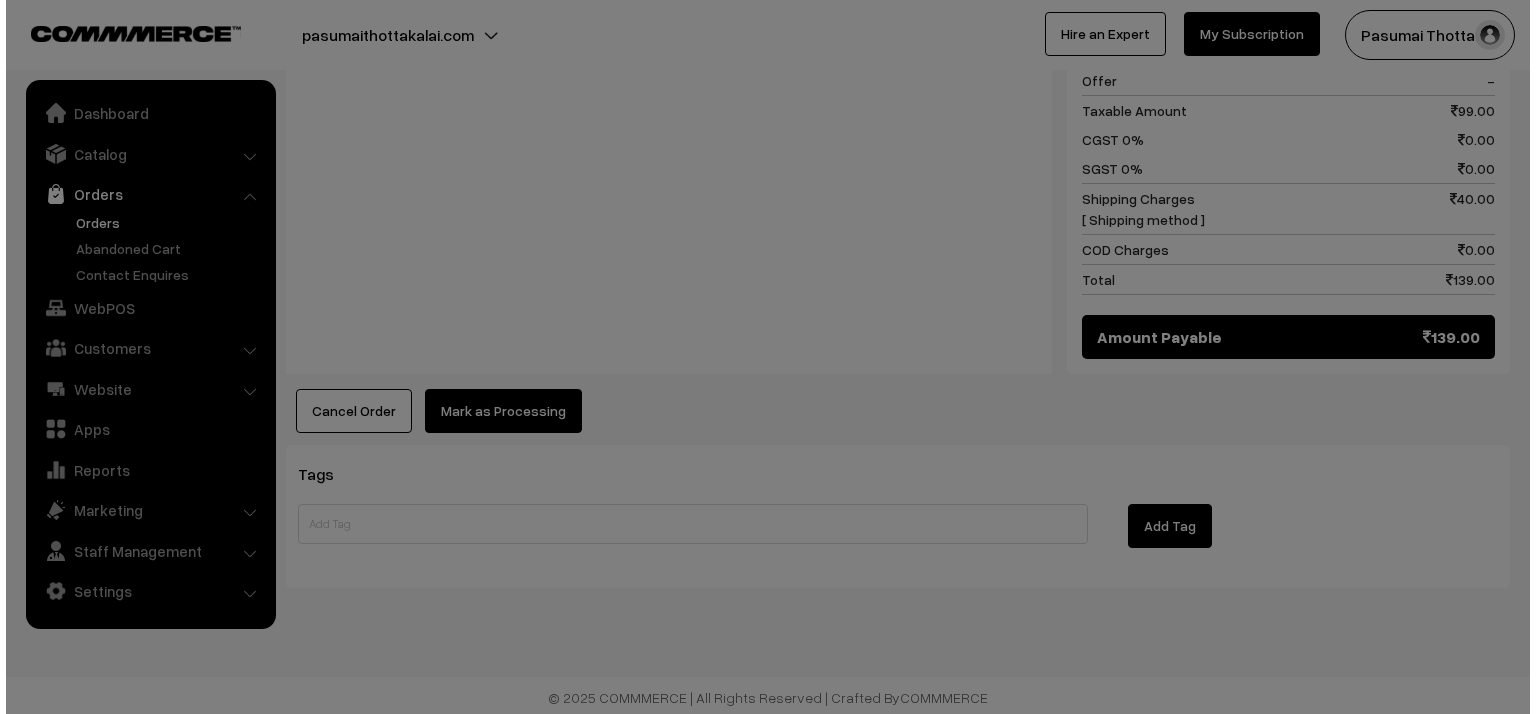 scroll, scrollTop: 939, scrollLeft: 0, axis: vertical 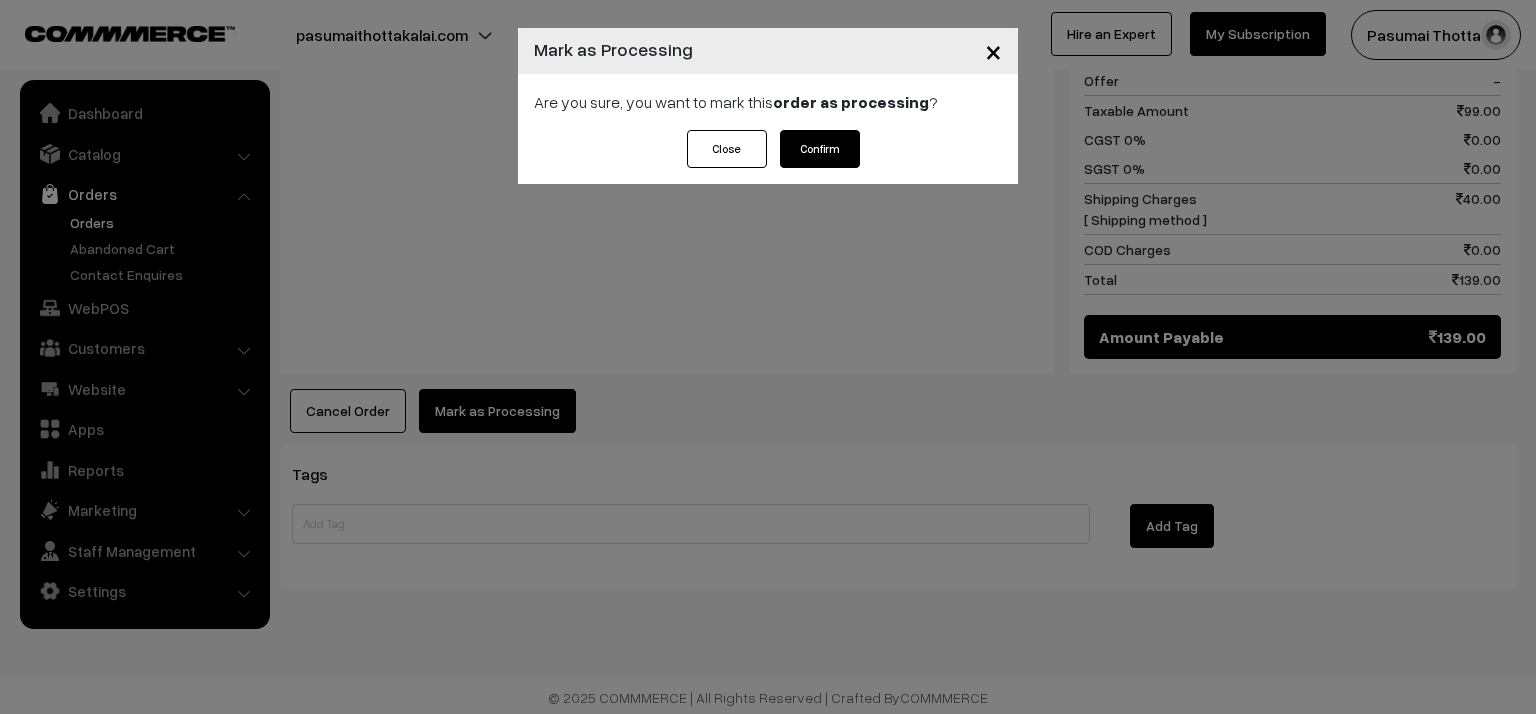click on "Close
Confirm" at bounding box center [768, 157] 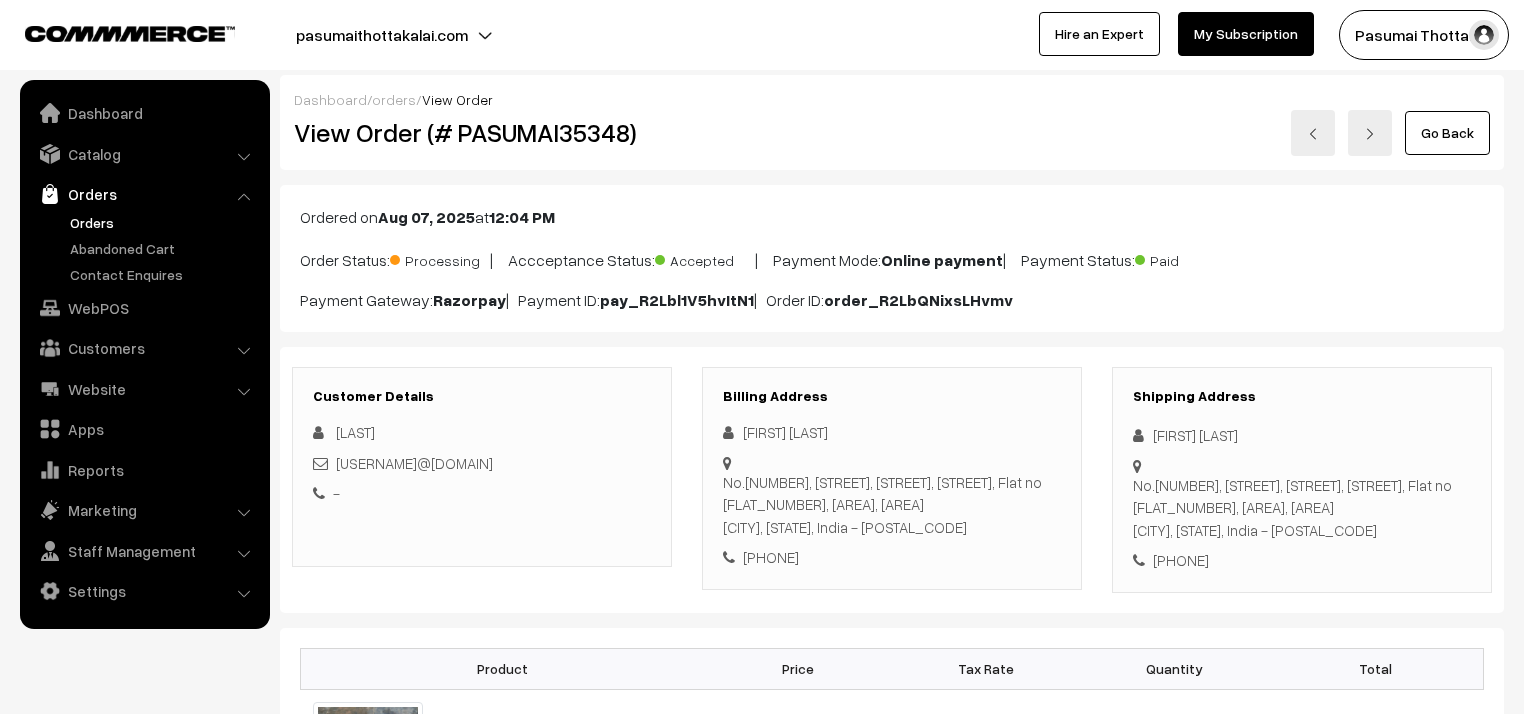 scroll, scrollTop: 0, scrollLeft: 0, axis: both 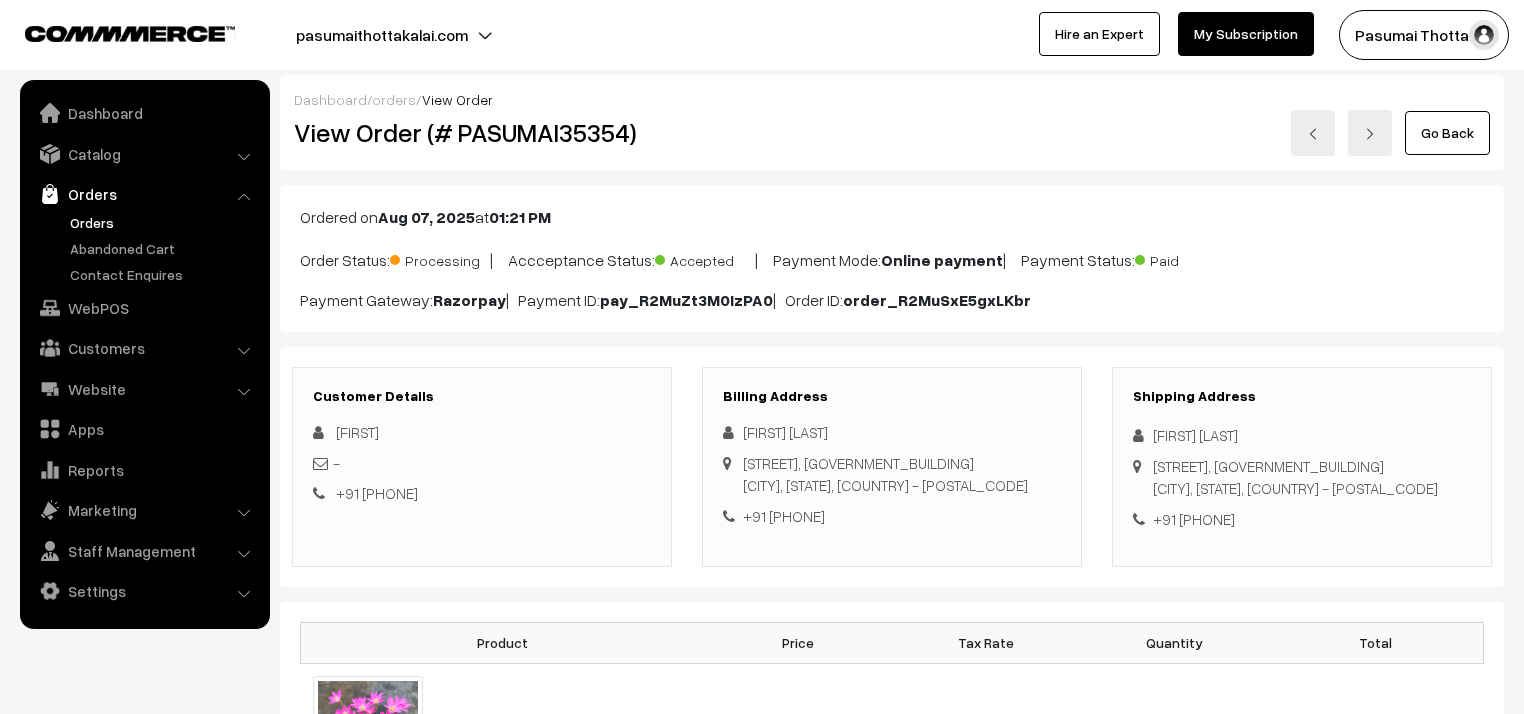 click on "-" at bounding box center [482, 463] 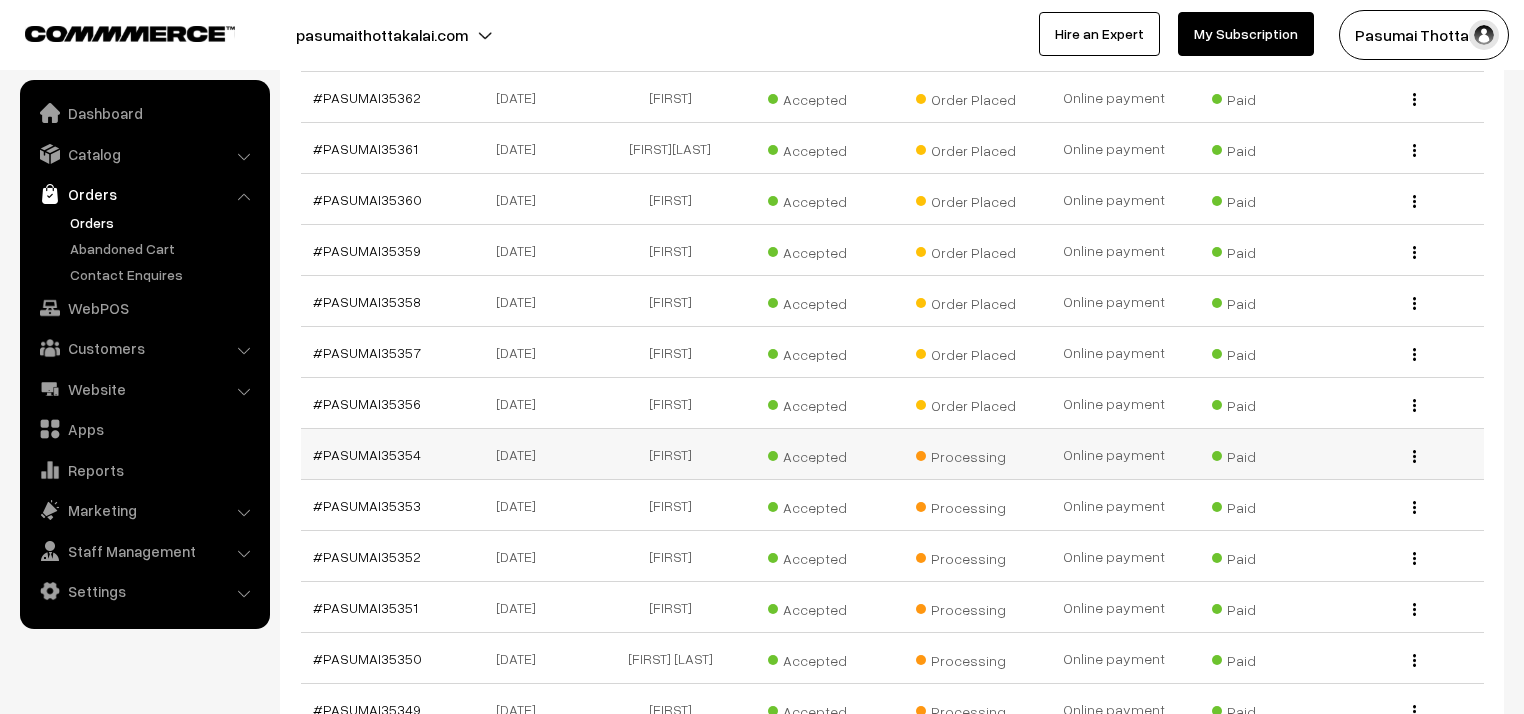 scroll, scrollTop: 1008, scrollLeft: 0, axis: vertical 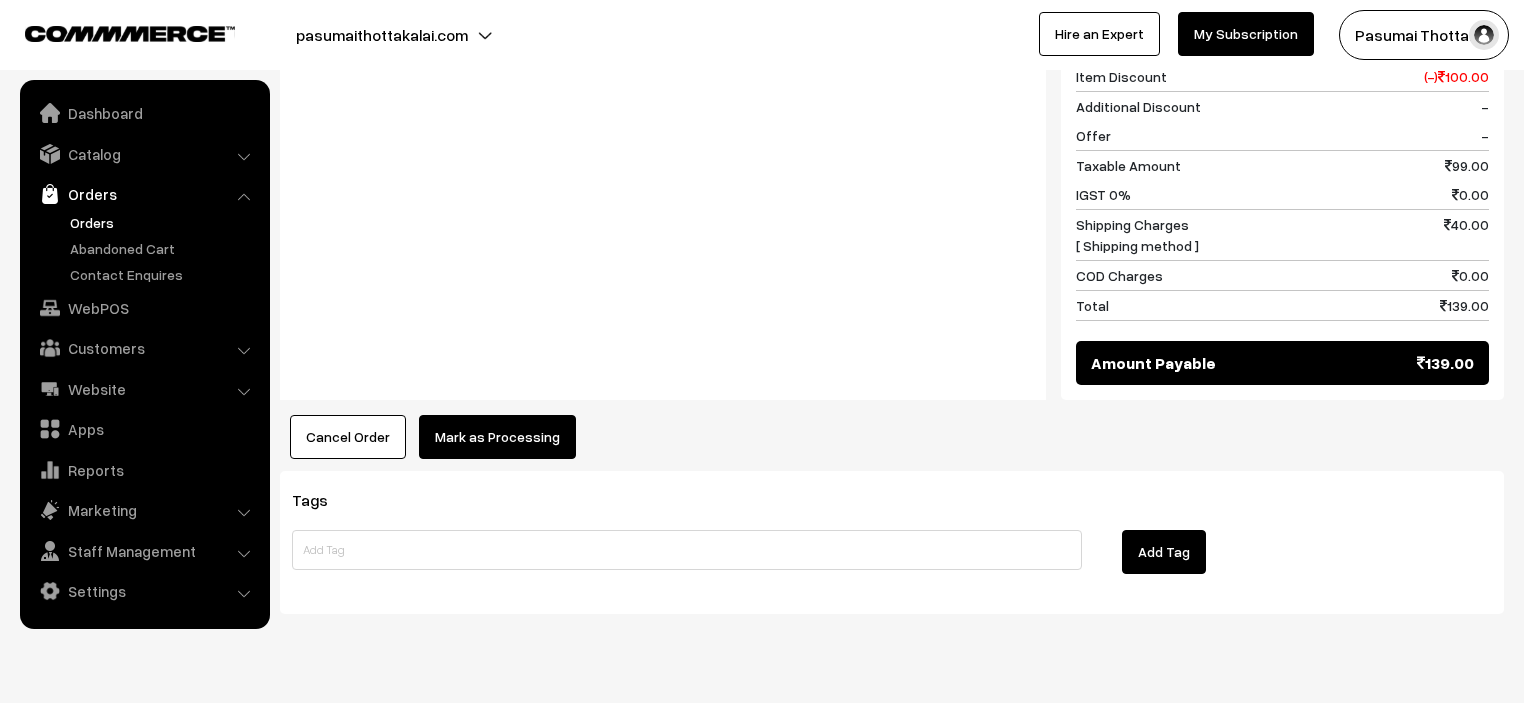click on "Mark as Processing" at bounding box center (497, 437) 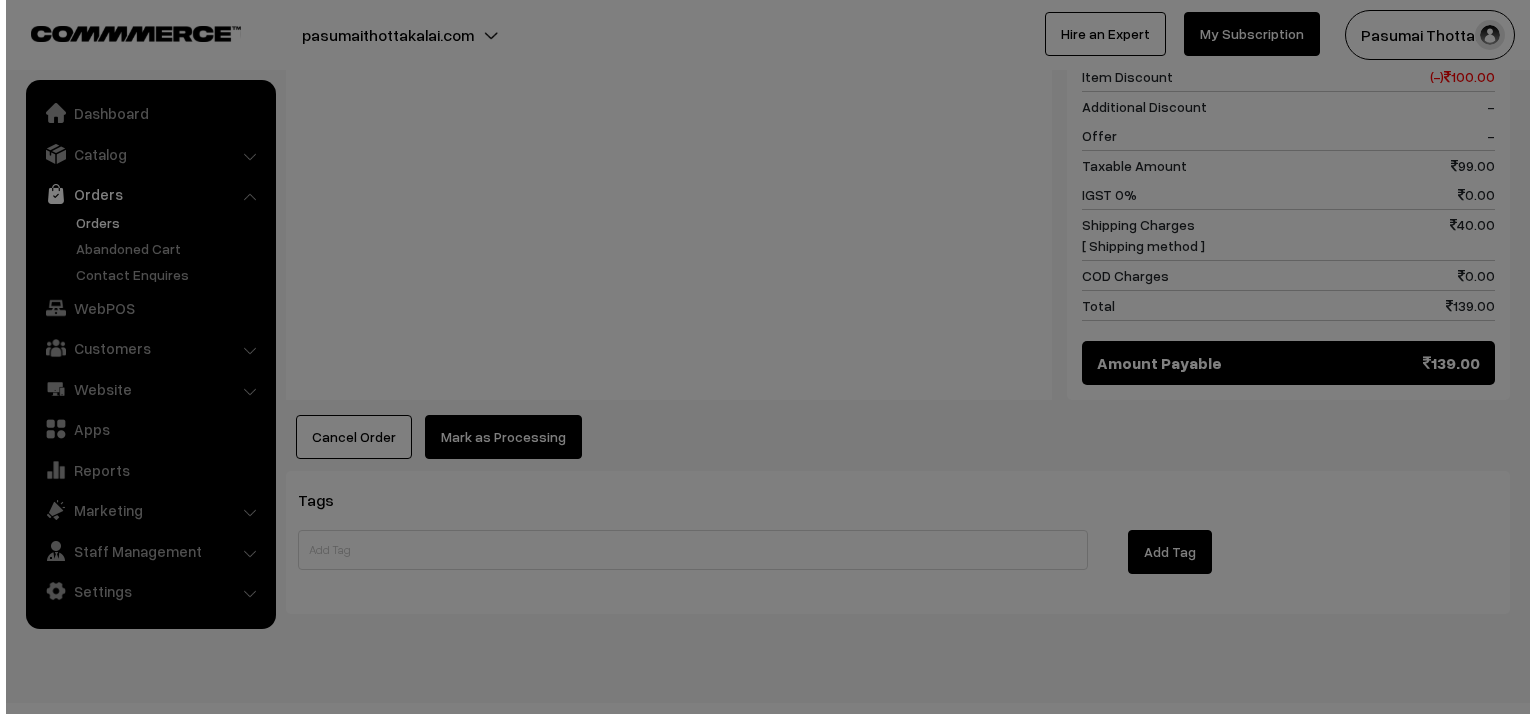 scroll, scrollTop: 911, scrollLeft: 0, axis: vertical 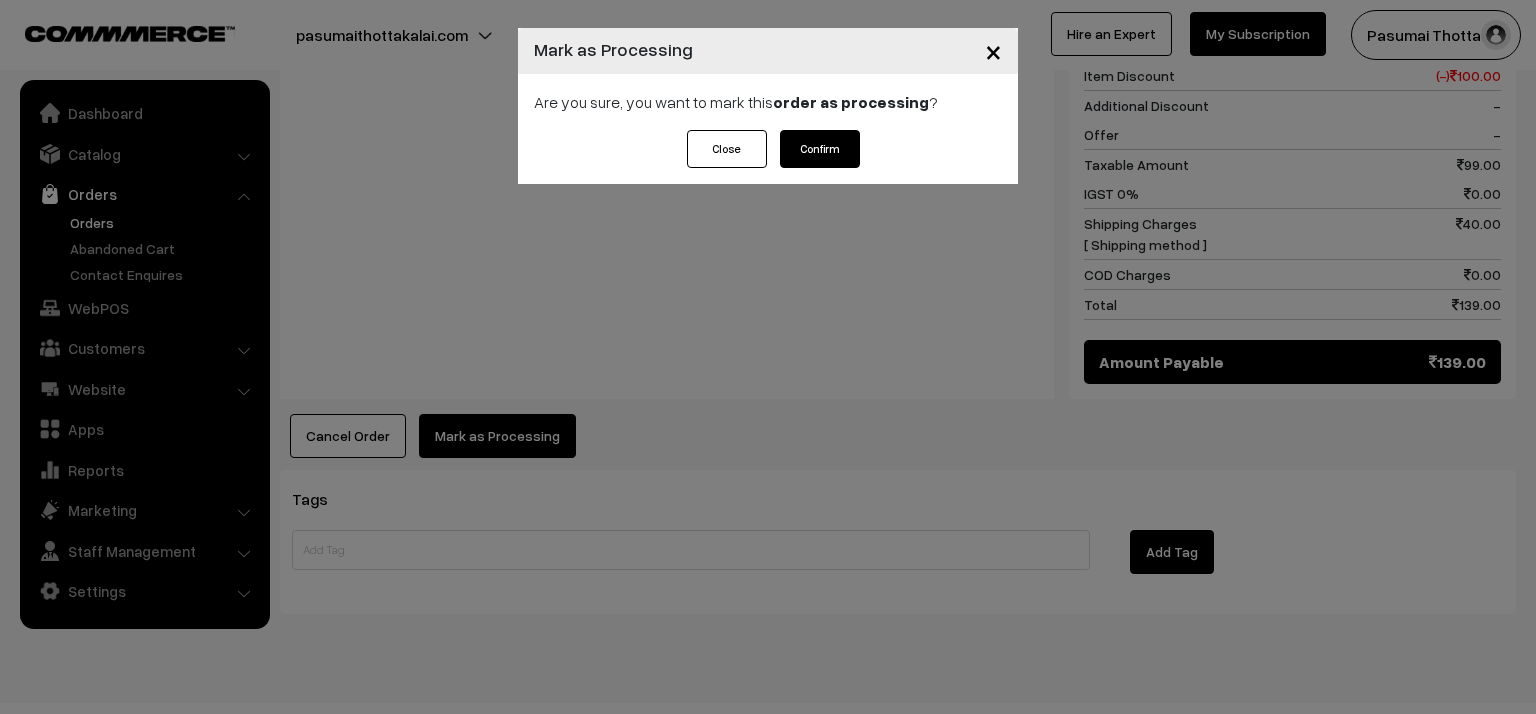 click on "Confirm" at bounding box center [820, 149] 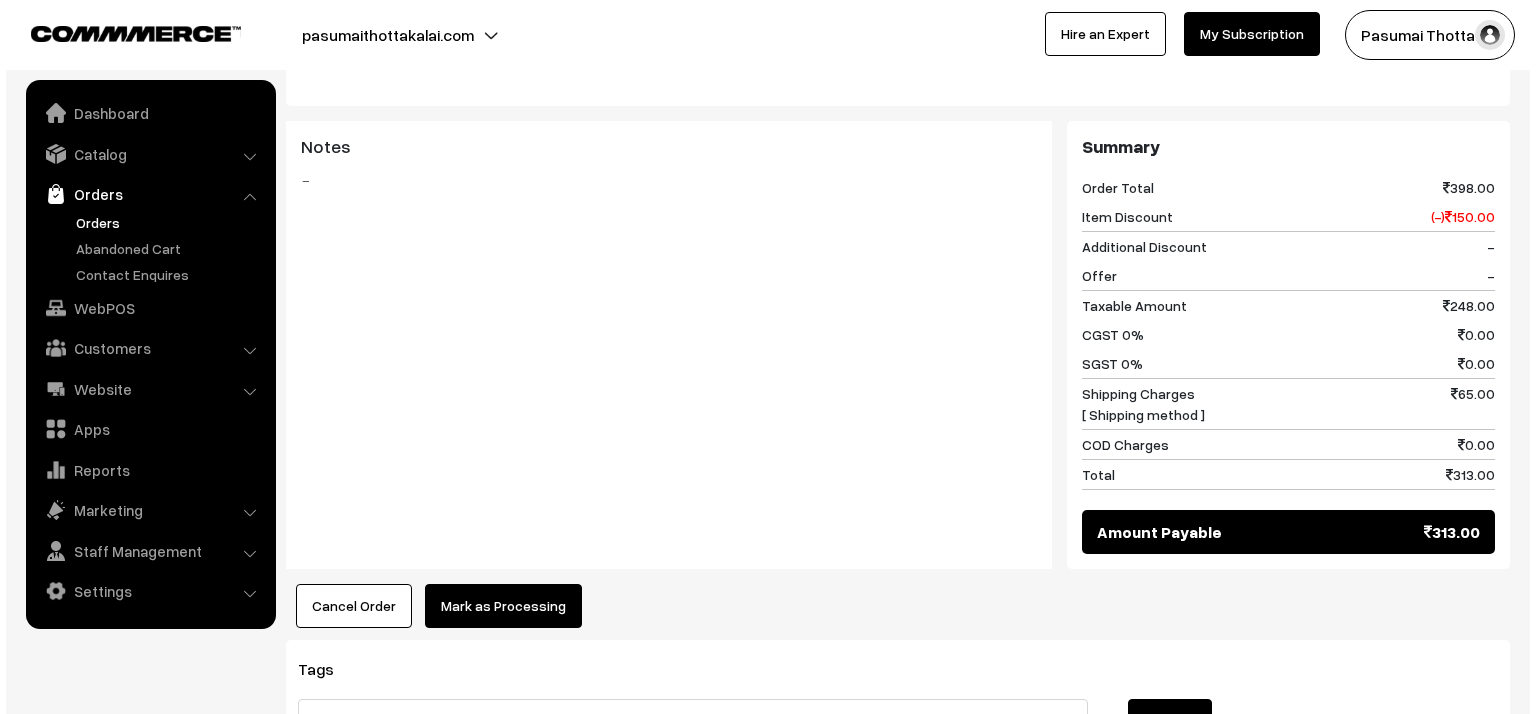 scroll, scrollTop: 960, scrollLeft: 0, axis: vertical 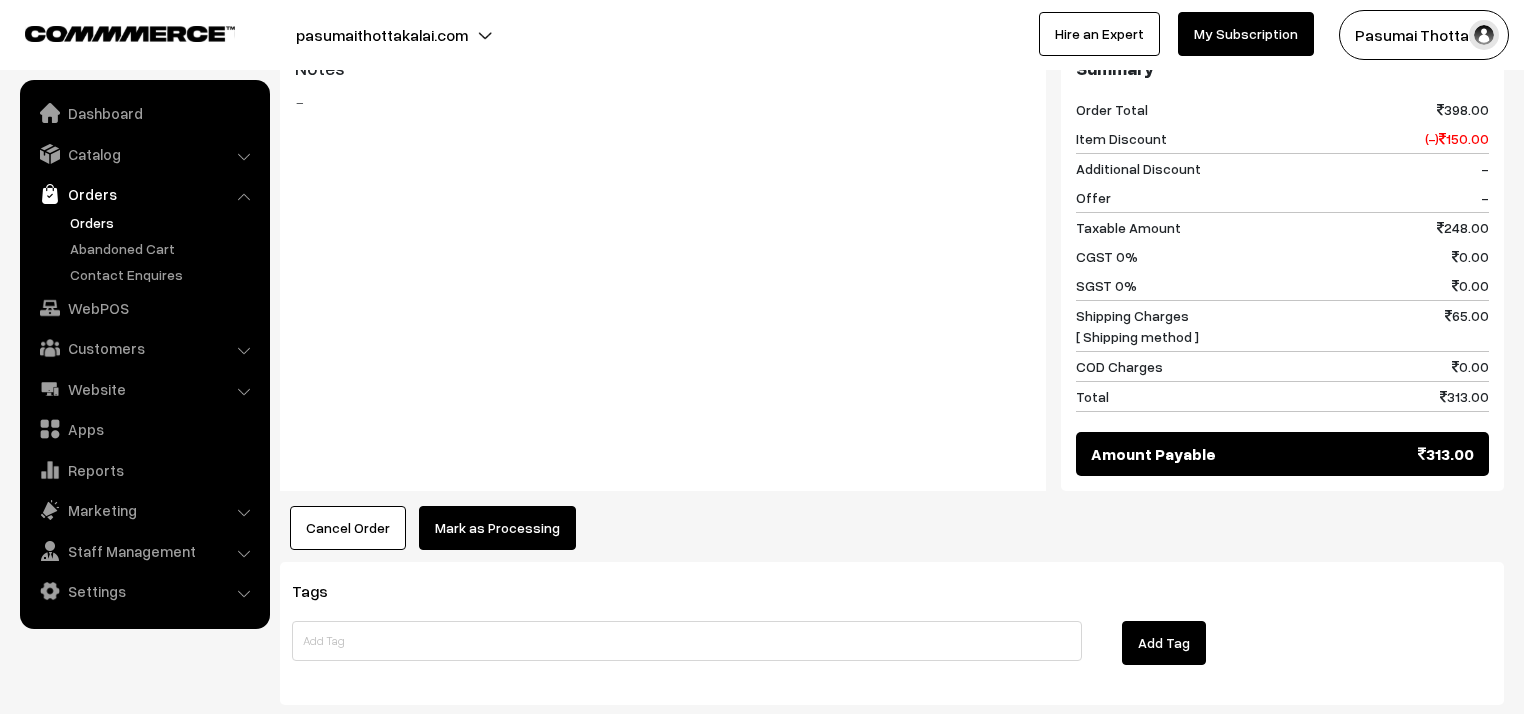 click on "Mark as Processing" at bounding box center [497, 528] 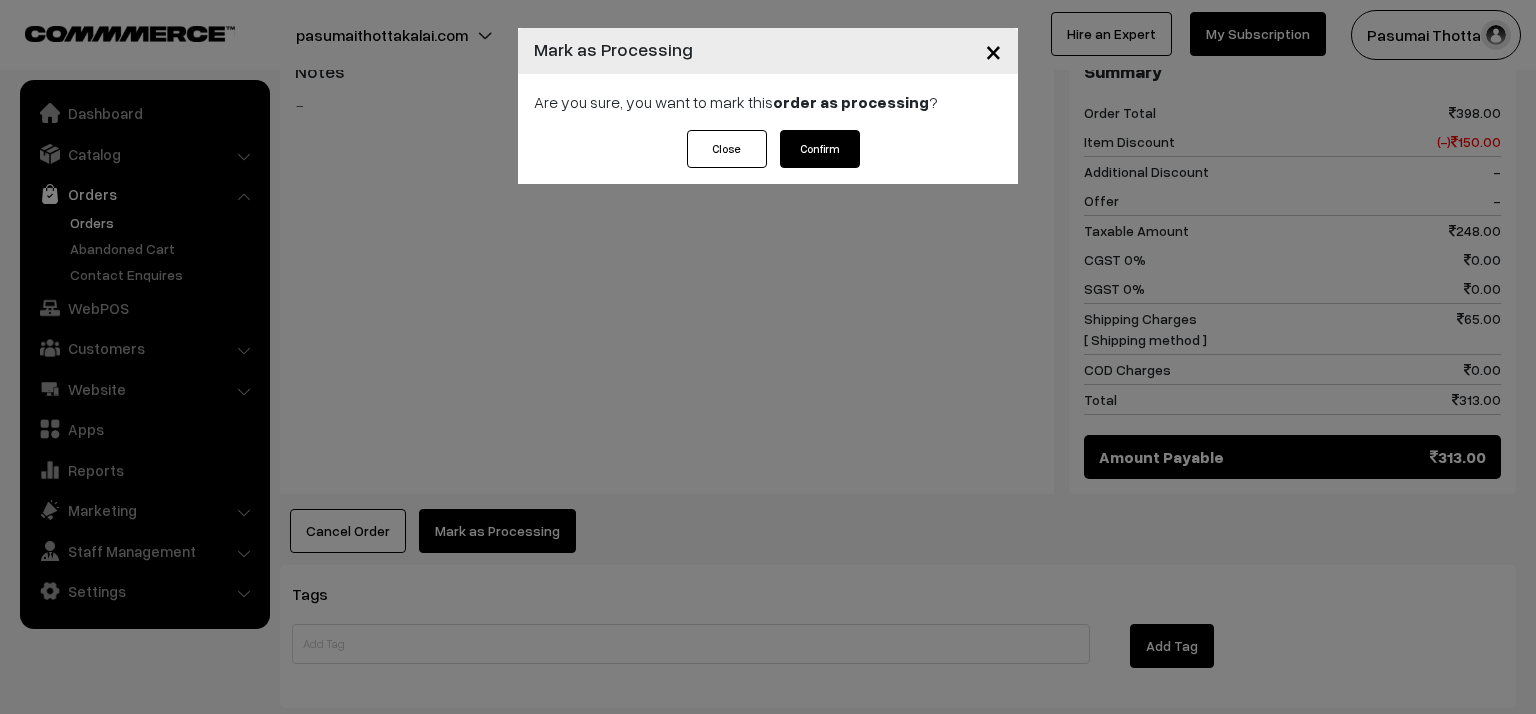 click on "Confirm" at bounding box center [820, 149] 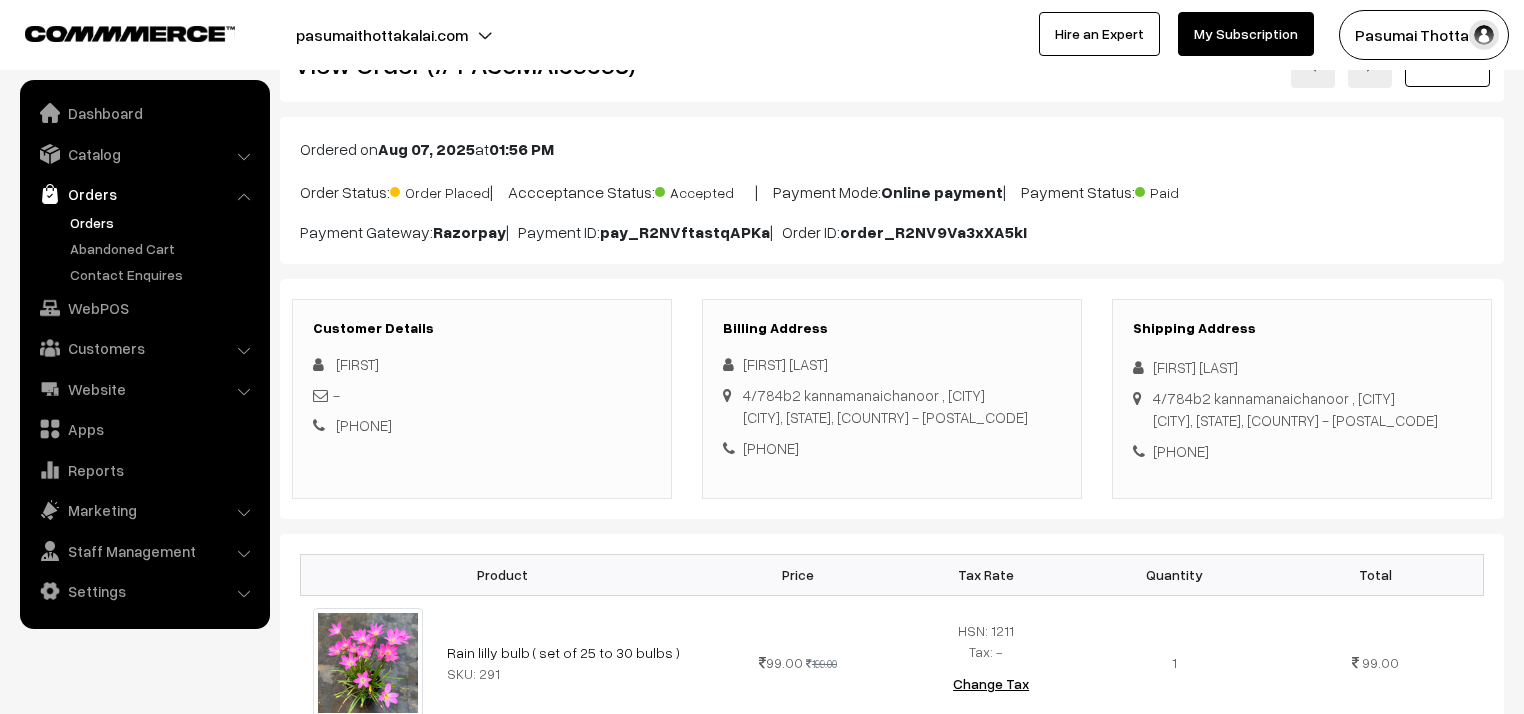 scroll, scrollTop: 240, scrollLeft: 0, axis: vertical 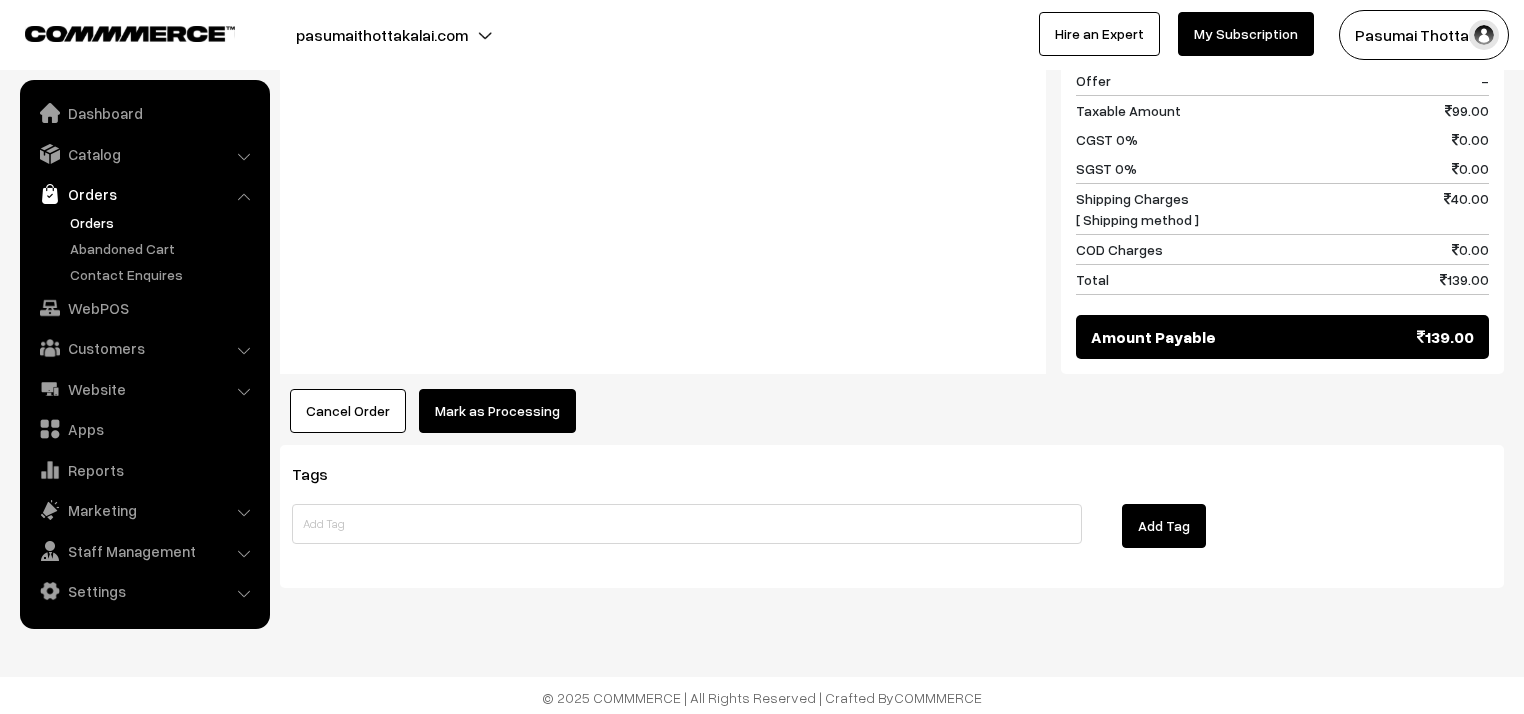 click on "Mark as Processing" at bounding box center (497, 411) 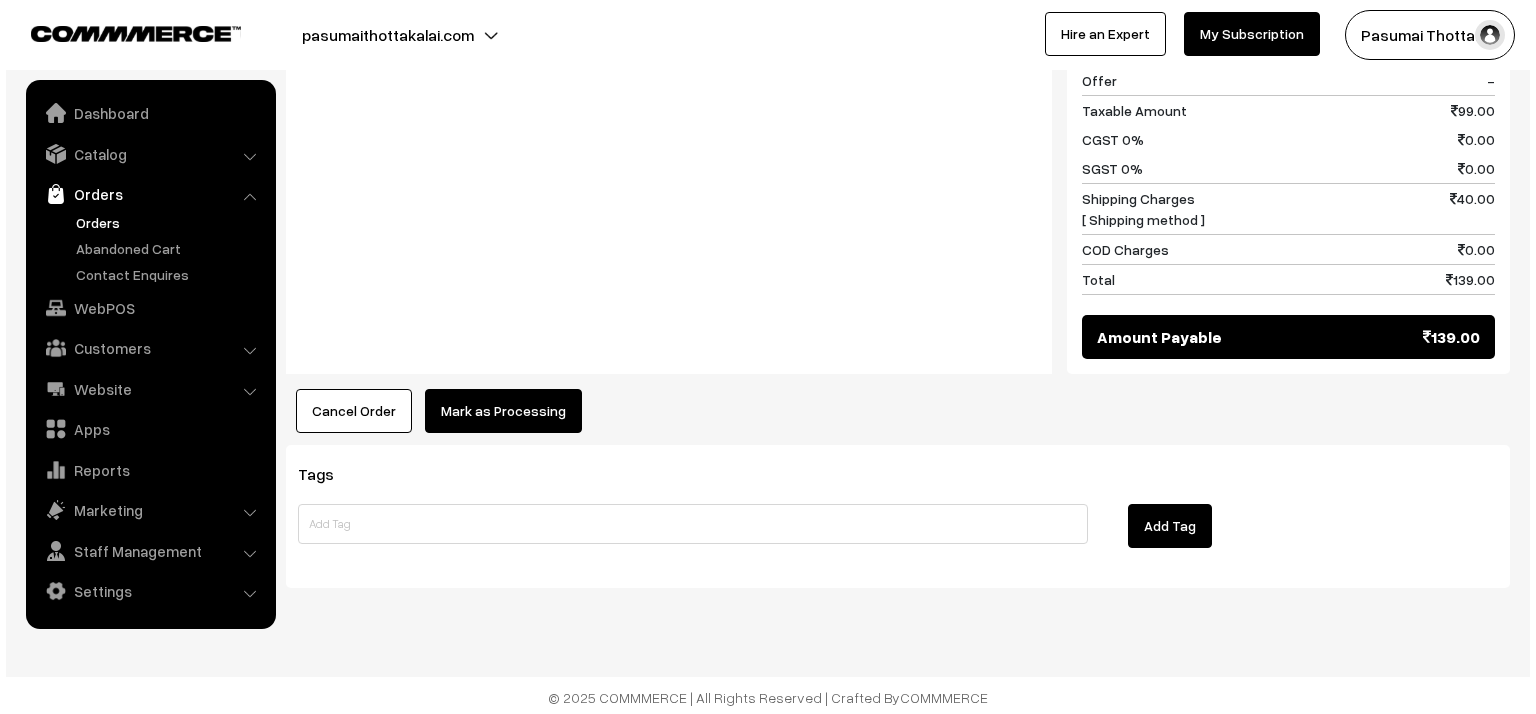 scroll, scrollTop: 939, scrollLeft: 0, axis: vertical 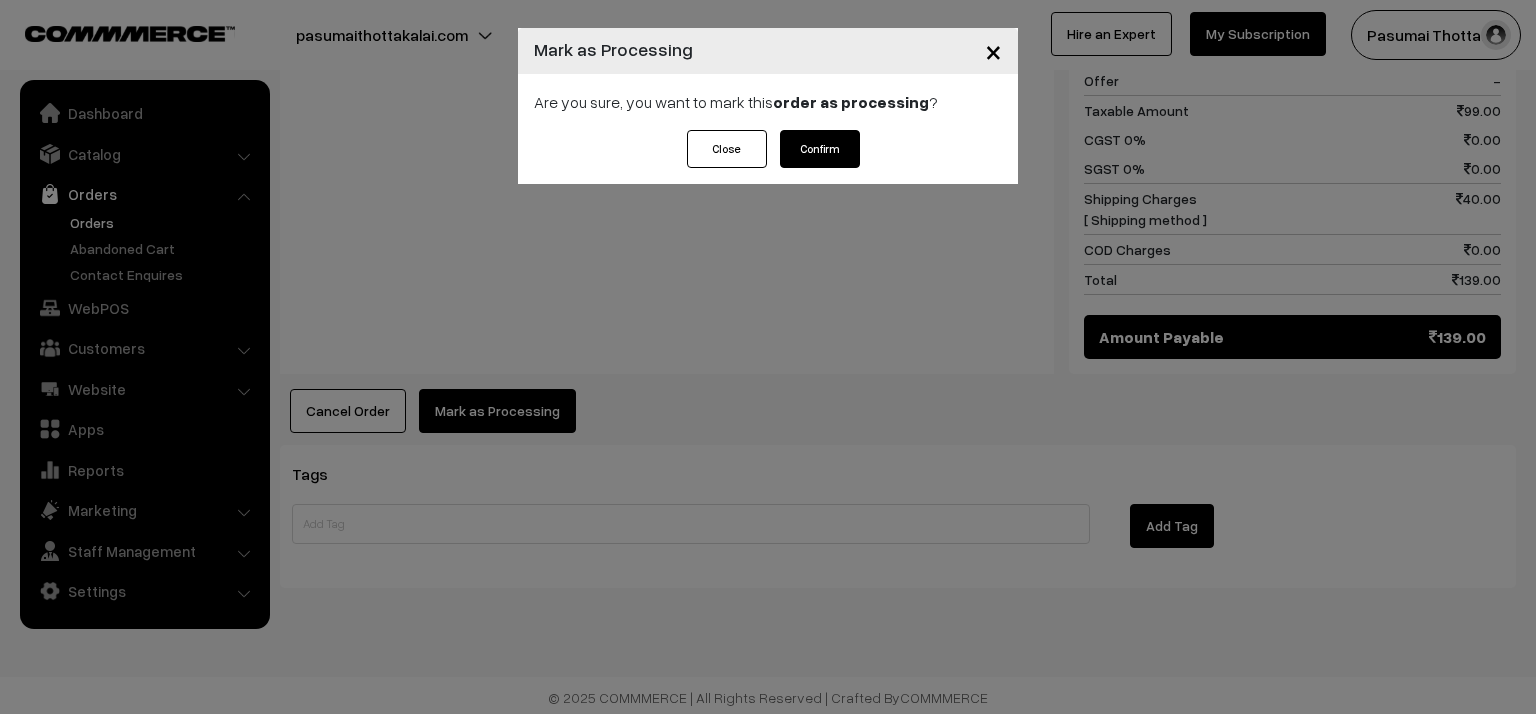 click on "Confirm" at bounding box center [820, 149] 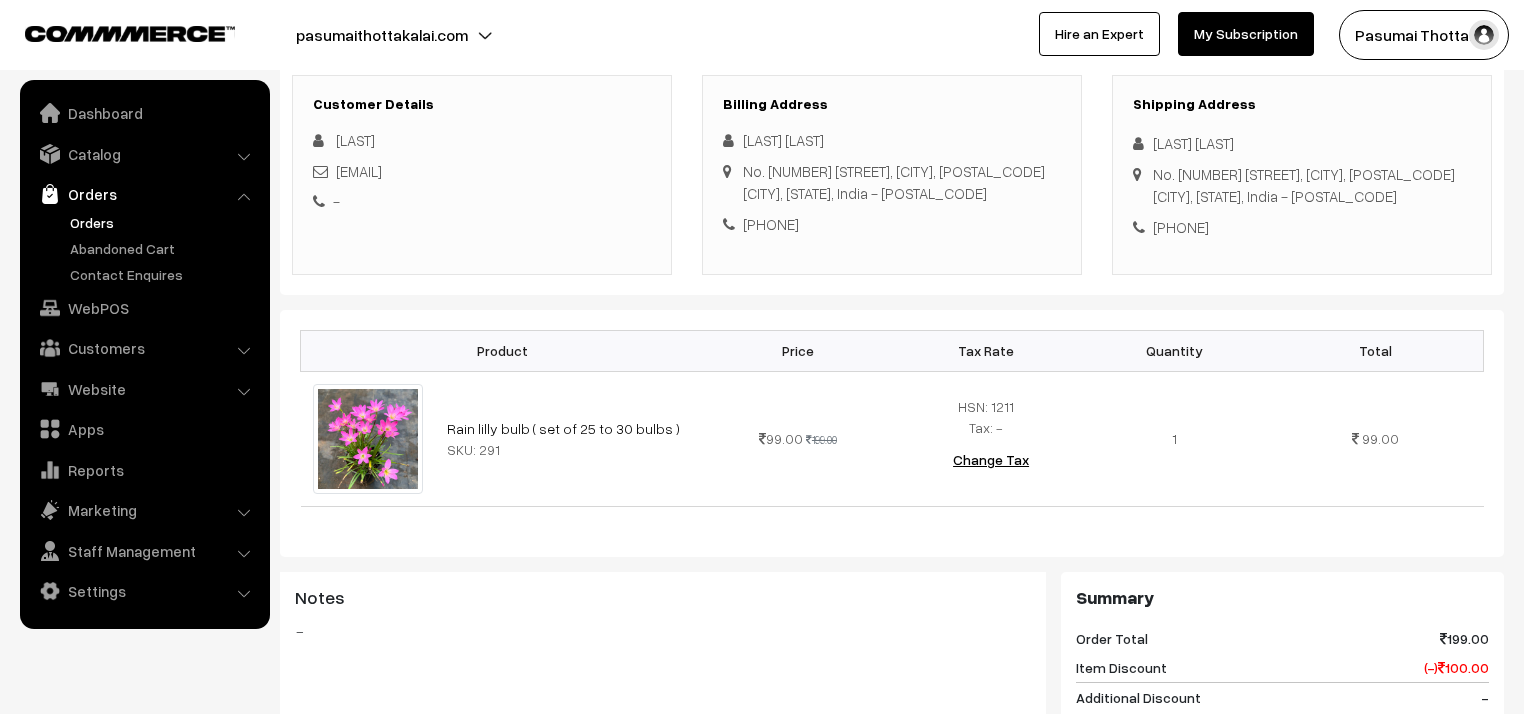 scroll, scrollTop: 320, scrollLeft: 0, axis: vertical 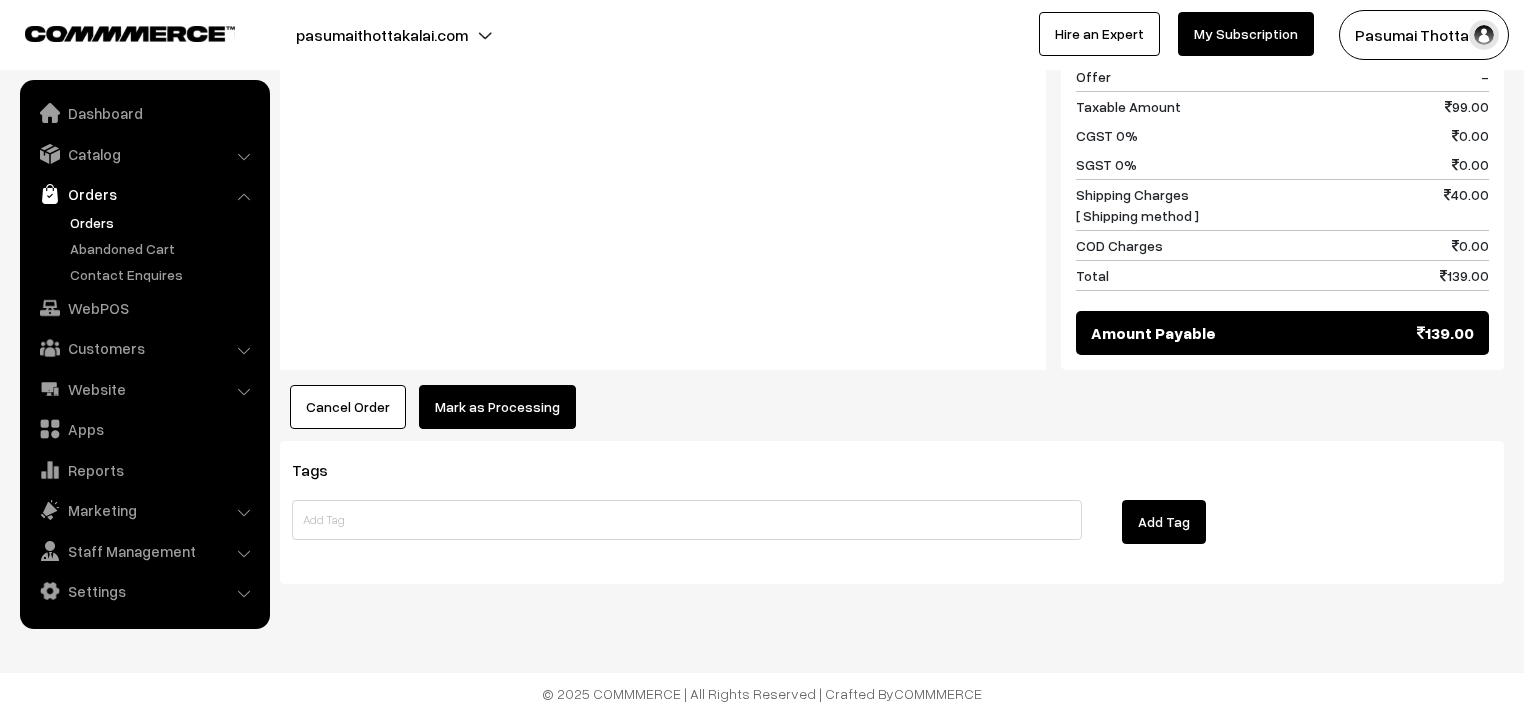 click on "Mark as Processing" at bounding box center [497, 407] 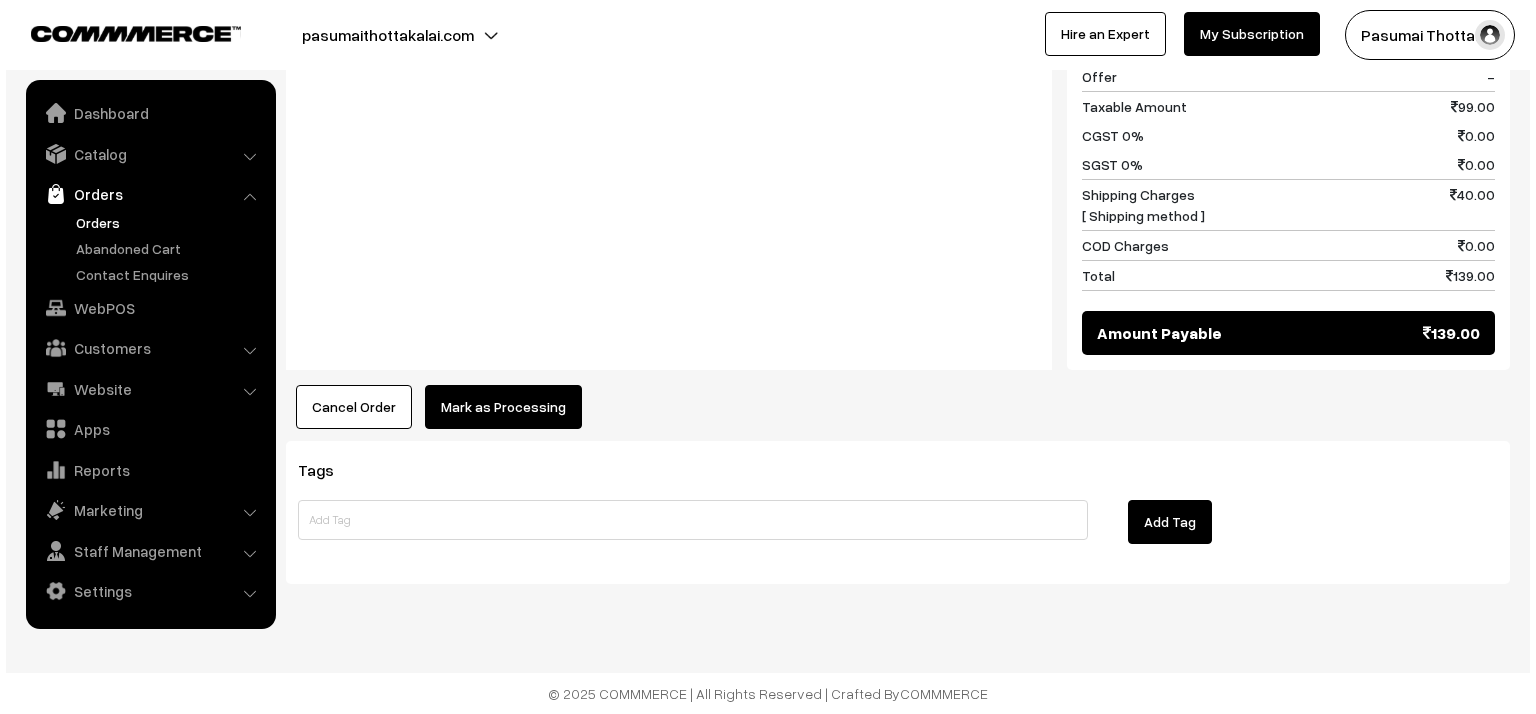 scroll, scrollTop: 961, scrollLeft: 0, axis: vertical 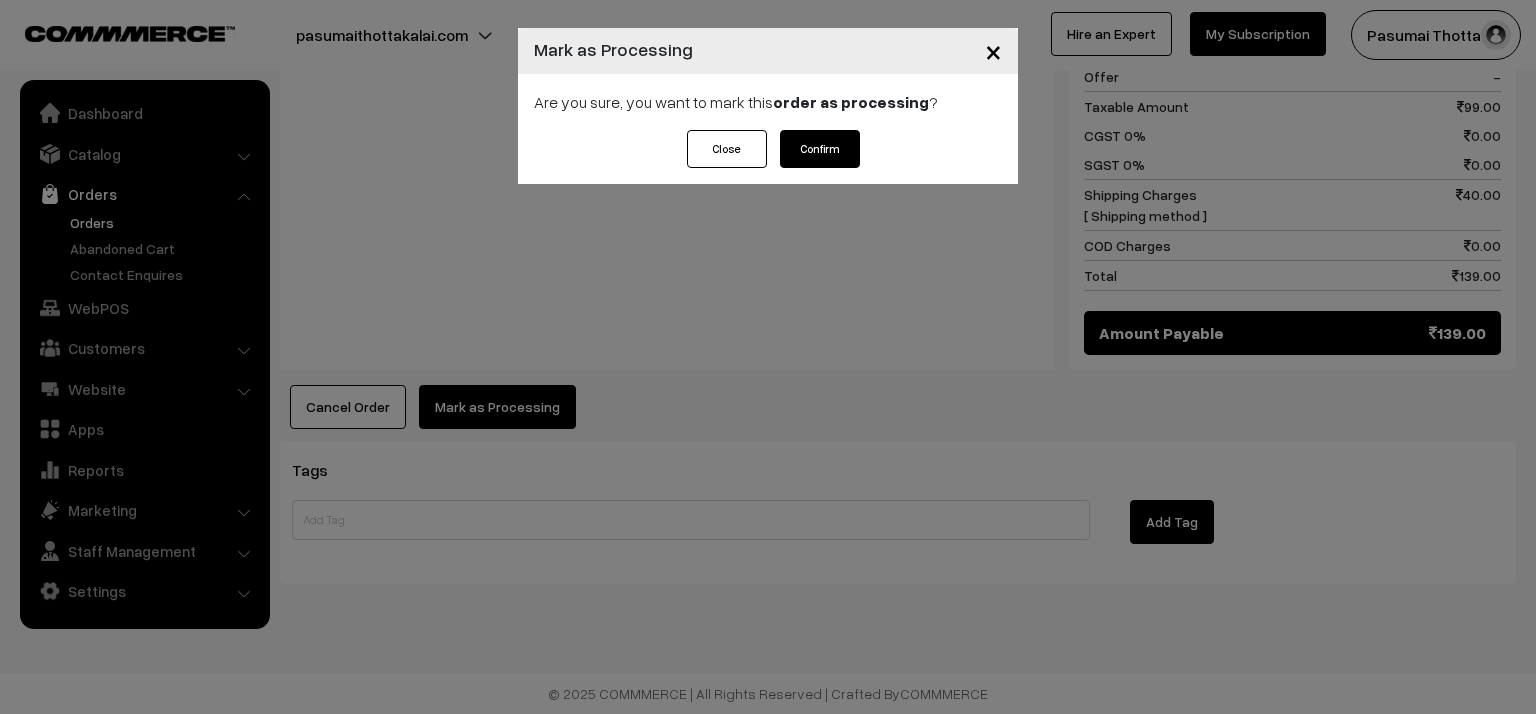 click on "Confirm" at bounding box center (820, 149) 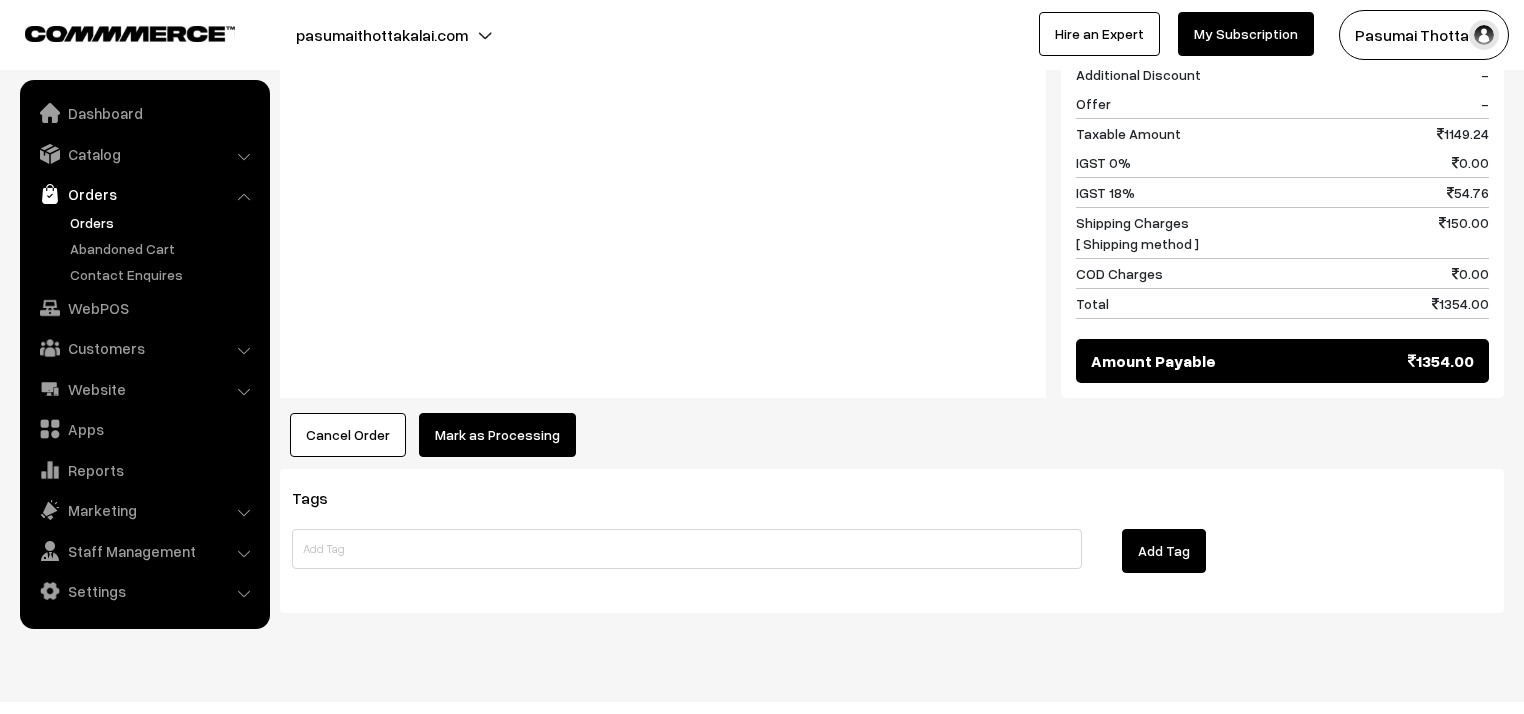 scroll, scrollTop: 1506, scrollLeft: 0, axis: vertical 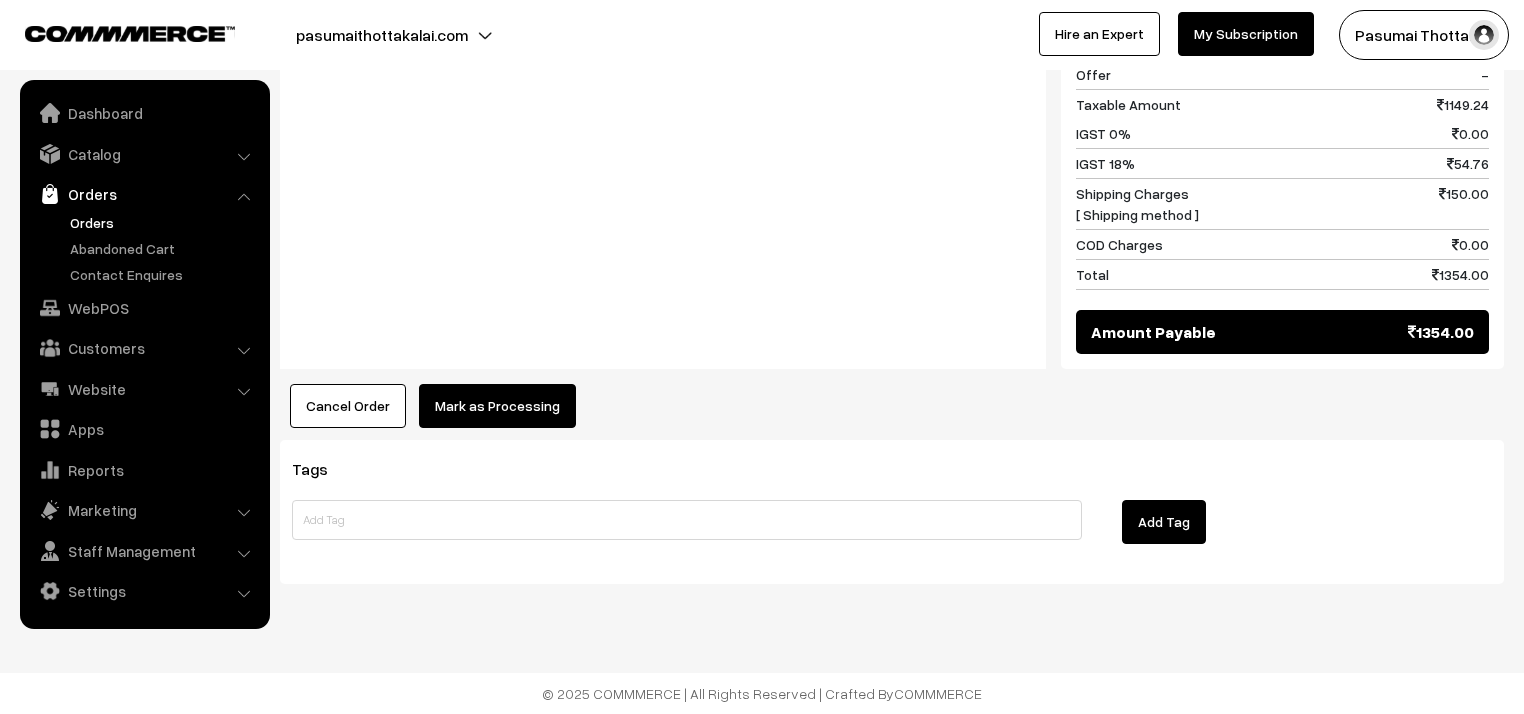 click on "Mark as Processing" at bounding box center (497, 406) 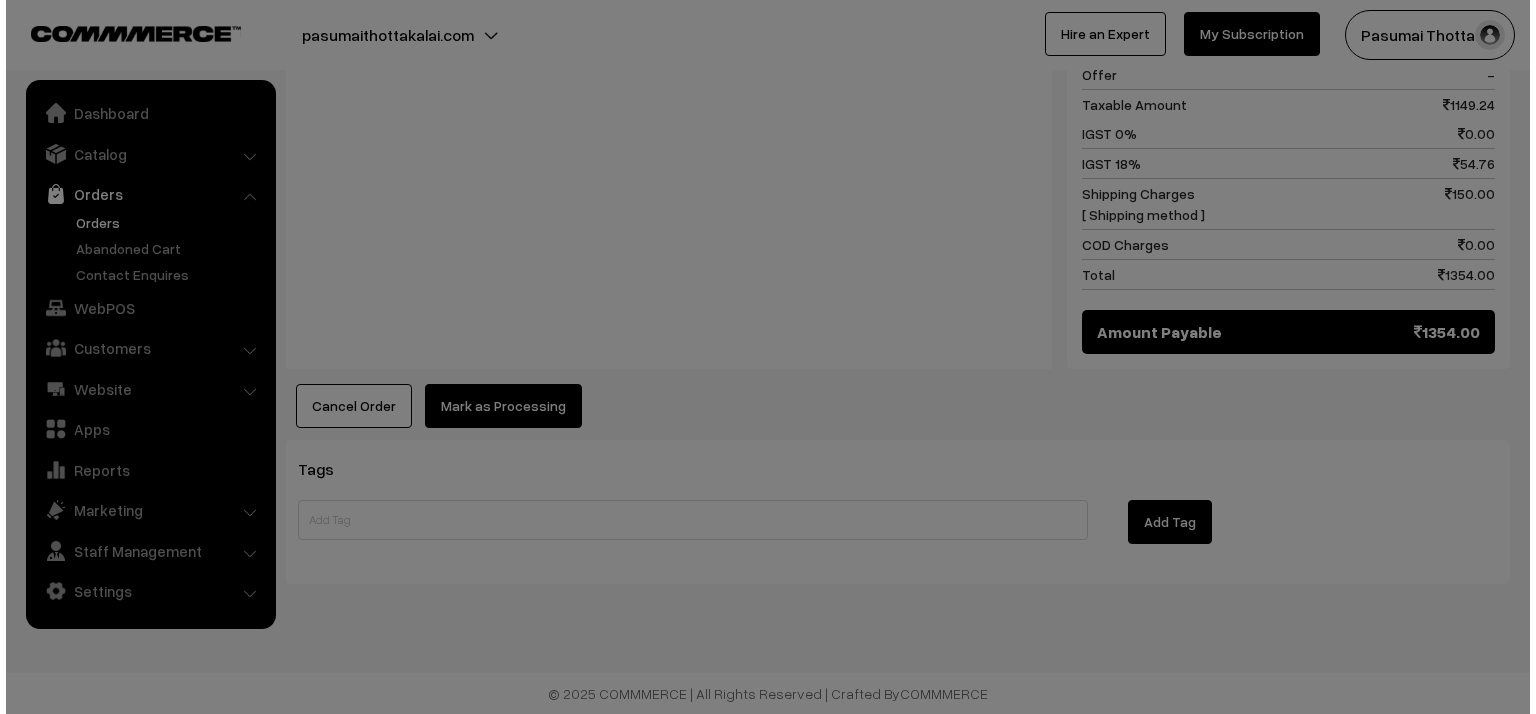 scroll, scrollTop: 1513, scrollLeft: 0, axis: vertical 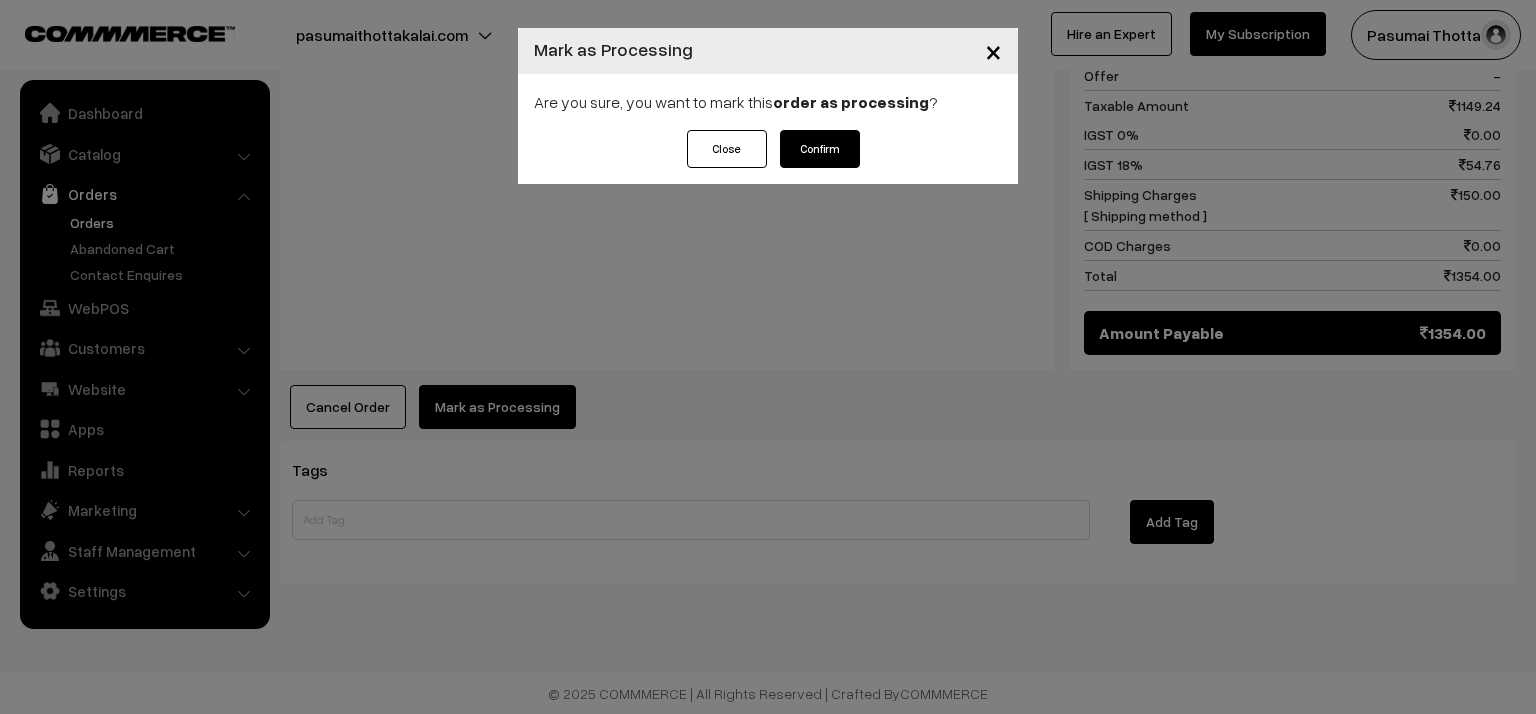 click on "Confirm" at bounding box center [820, 149] 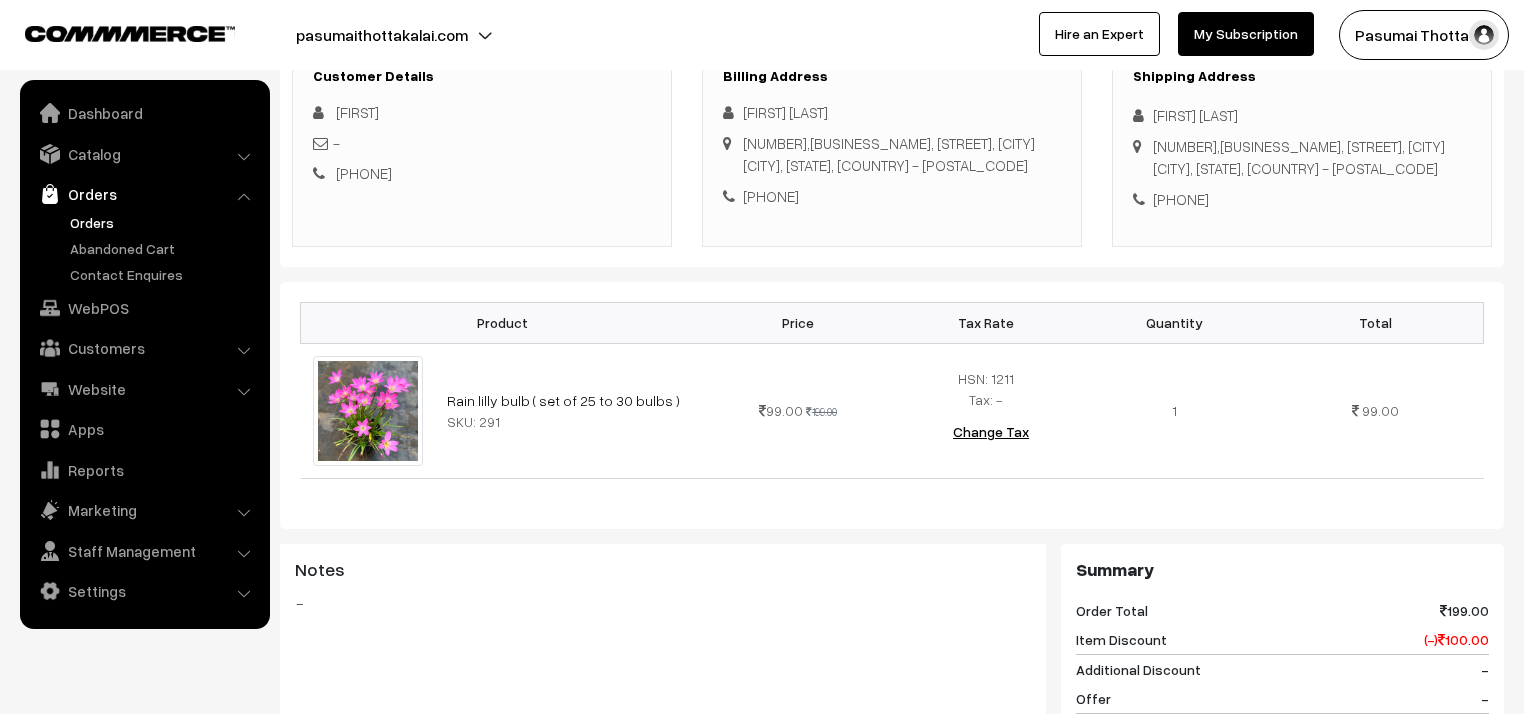 scroll, scrollTop: 240, scrollLeft: 0, axis: vertical 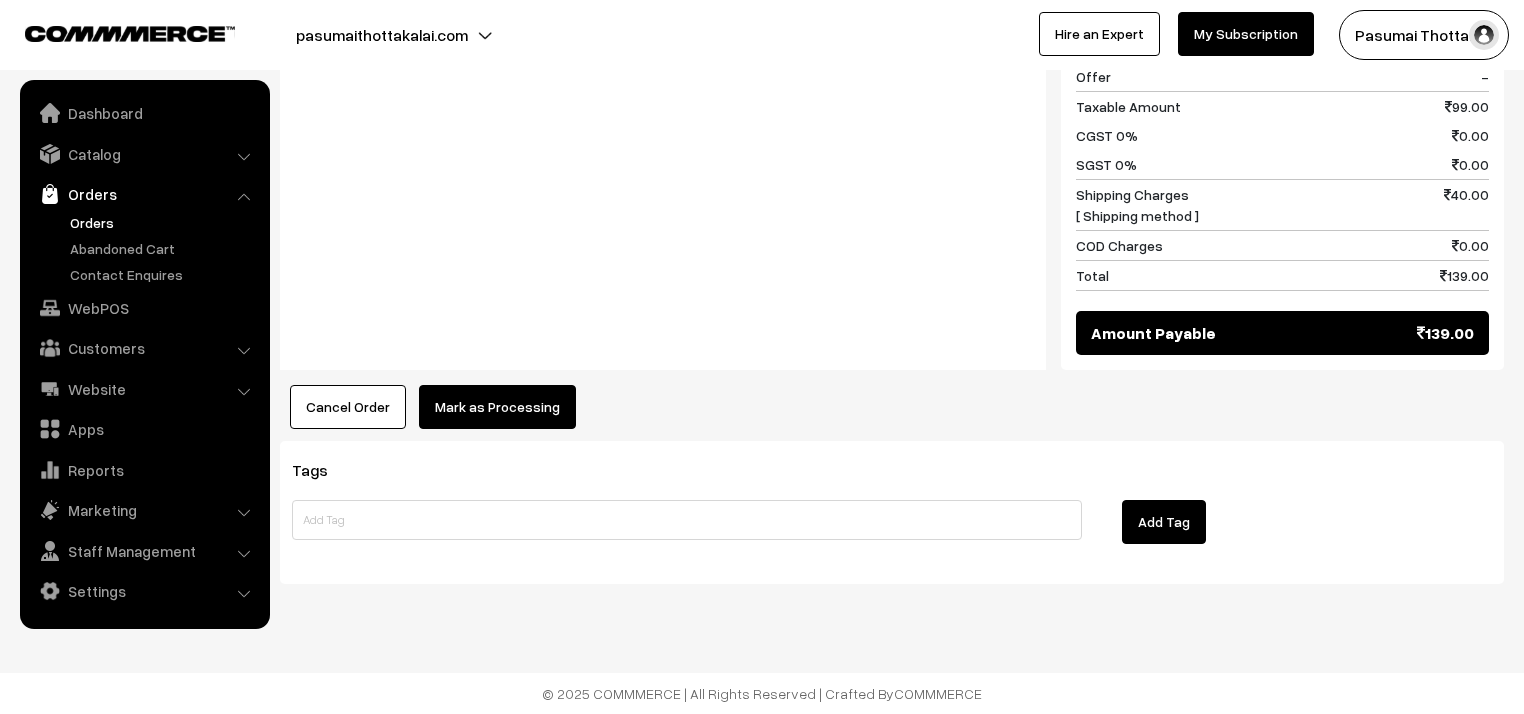 click on "Mark as Processing" at bounding box center [497, 407] 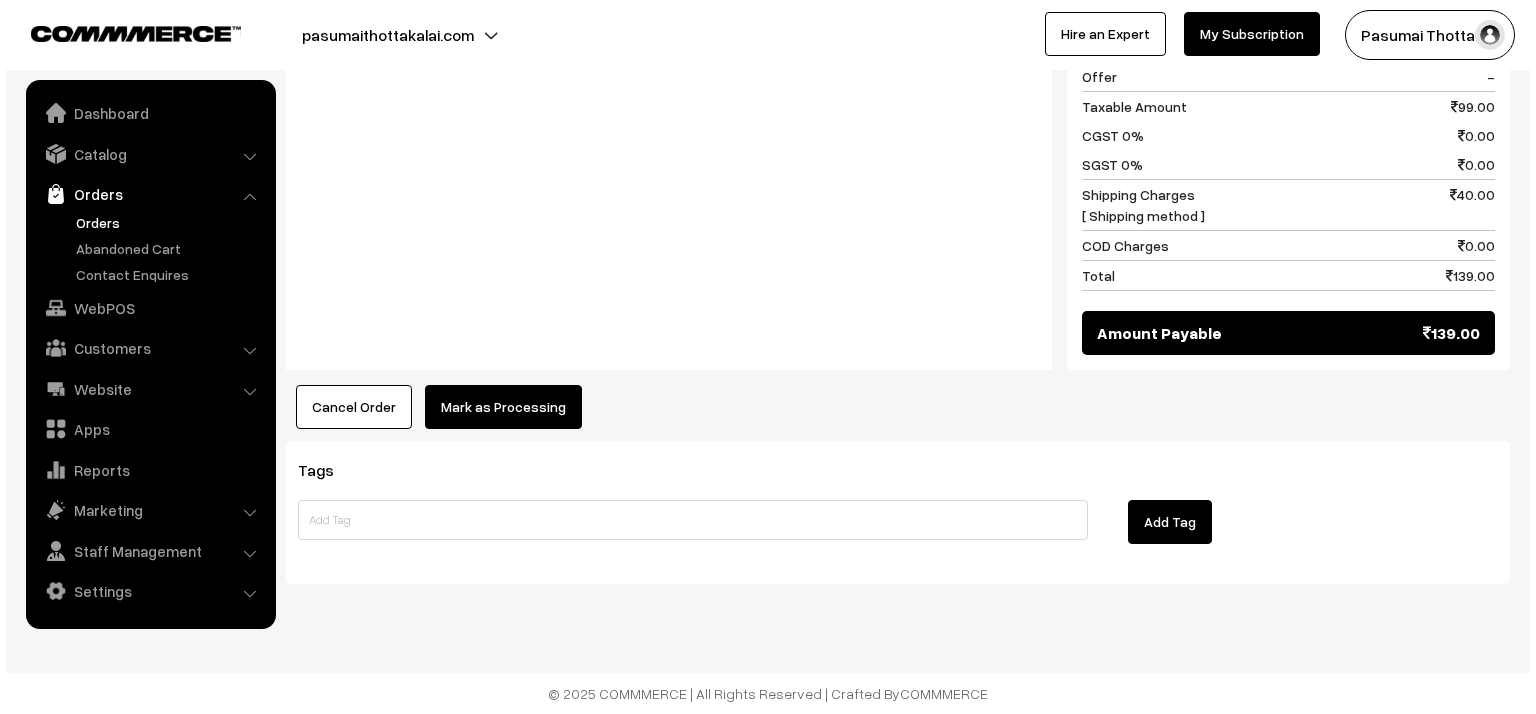 scroll, scrollTop: 943, scrollLeft: 0, axis: vertical 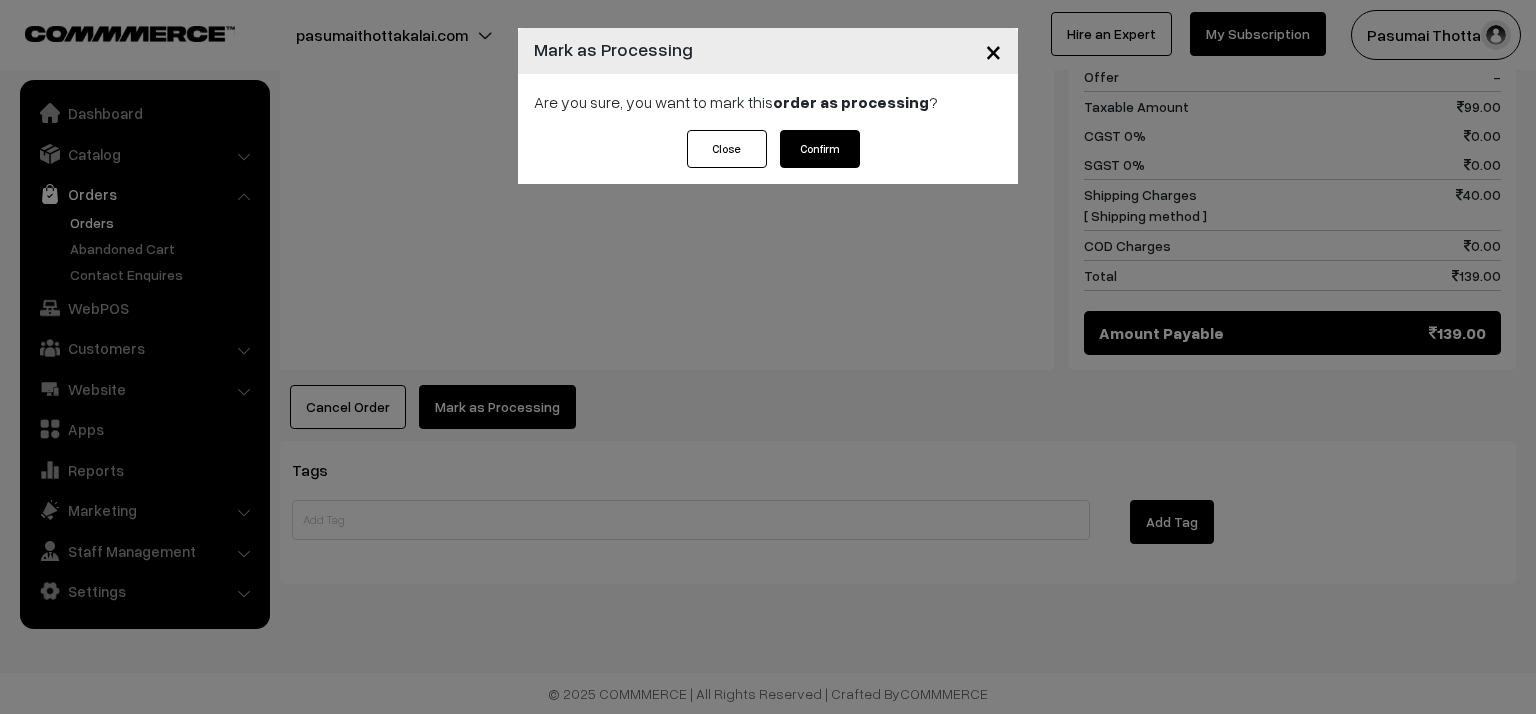 click on "Confirm" at bounding box center (820, 149) 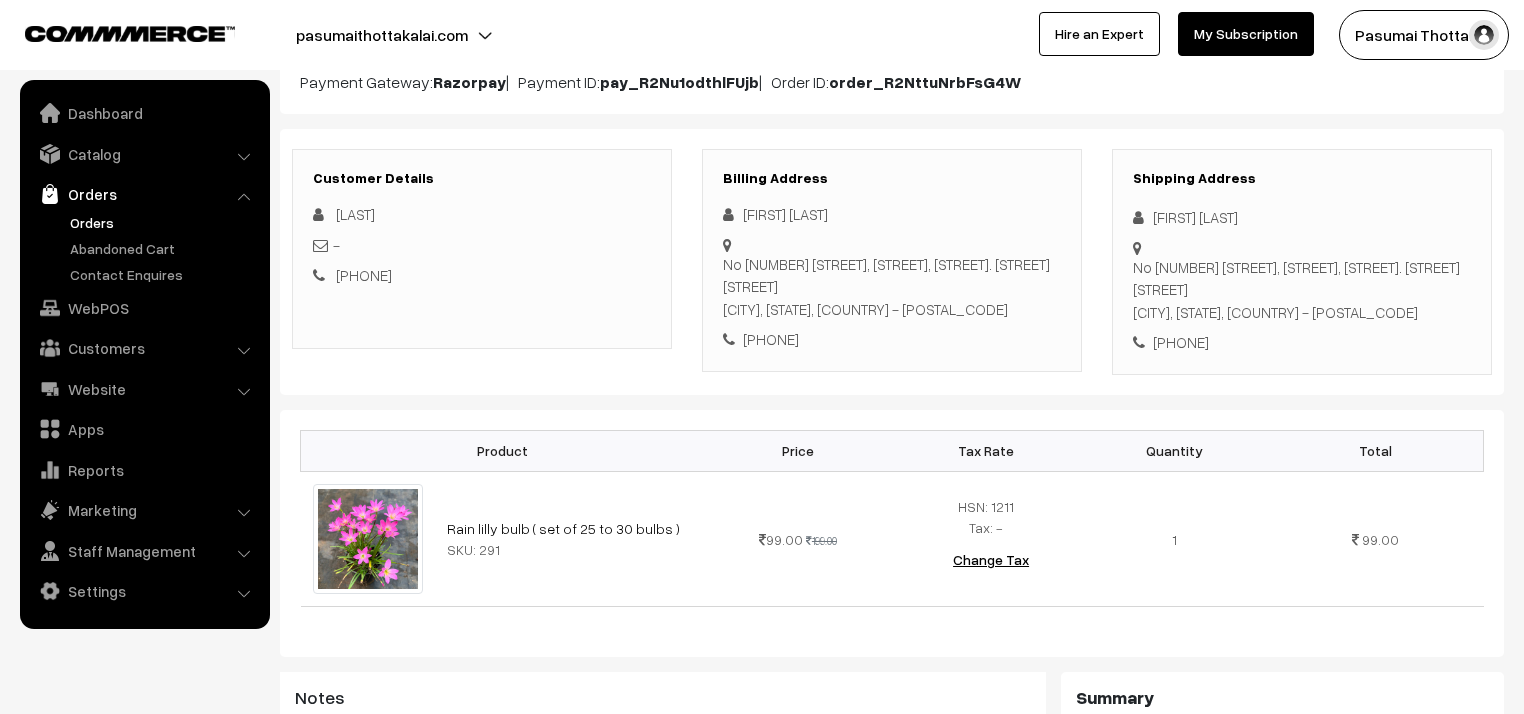 scroll, scrollTop: 240, scrollLeft: 0, axis: vertical 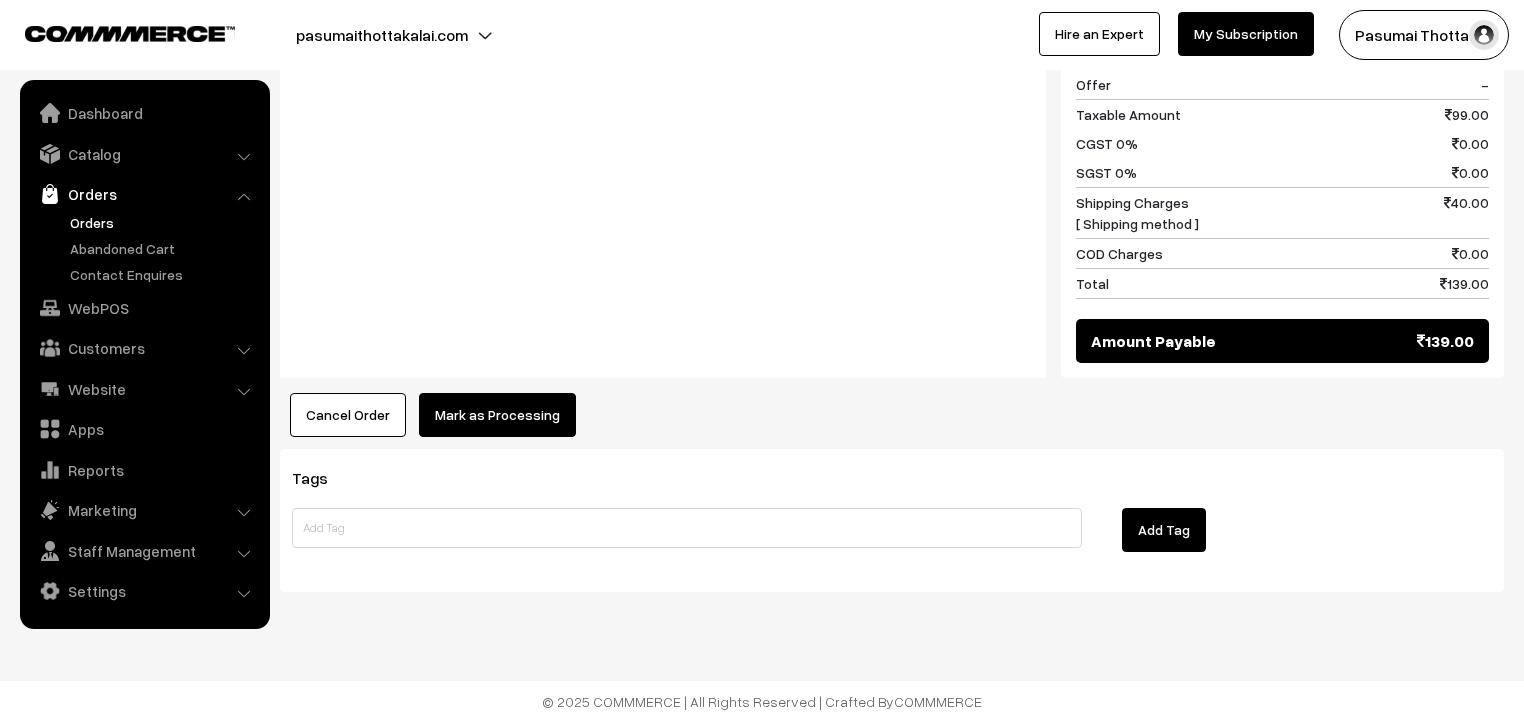 click on "Mark as Processing" at bounding box center (497, 415) 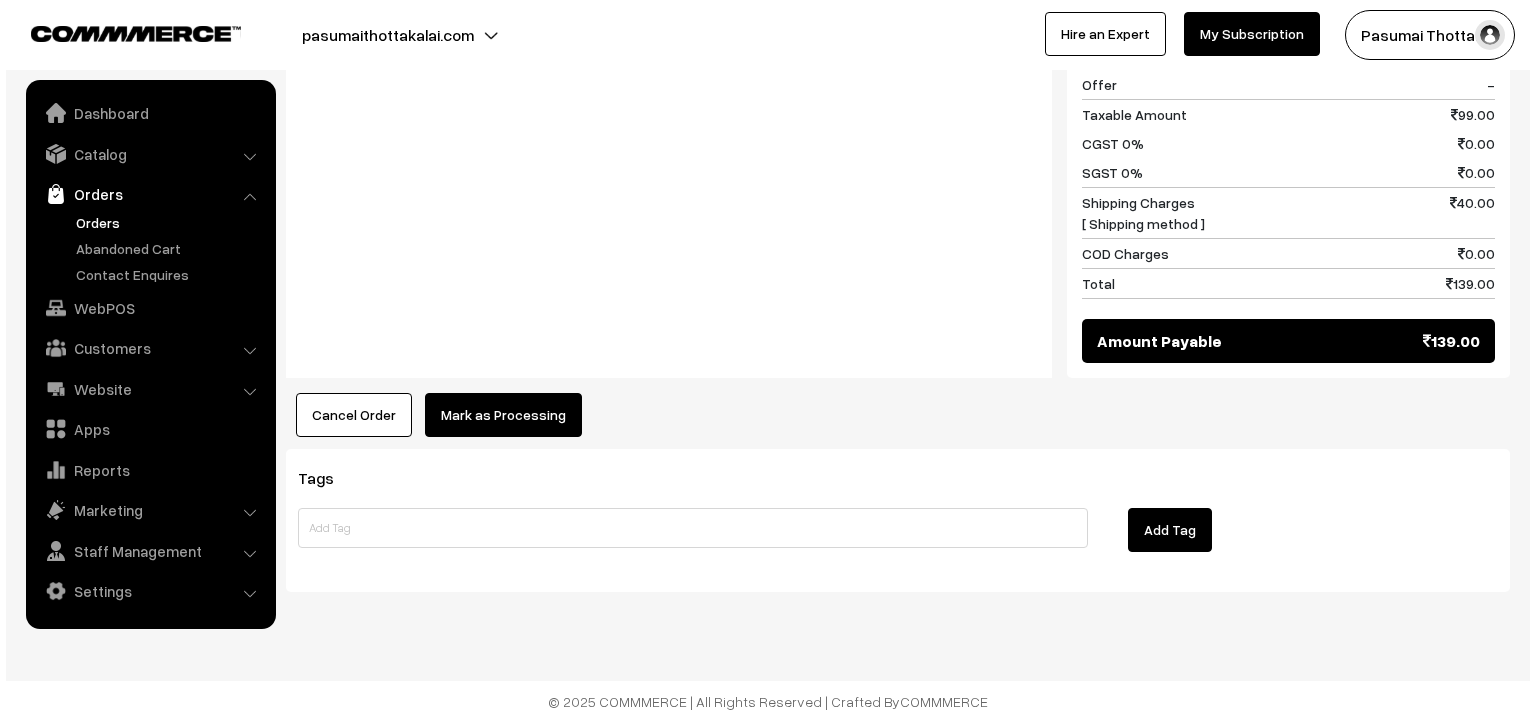 scroll, scrollTop: 961, scrollLeft: 0, axis: vertical 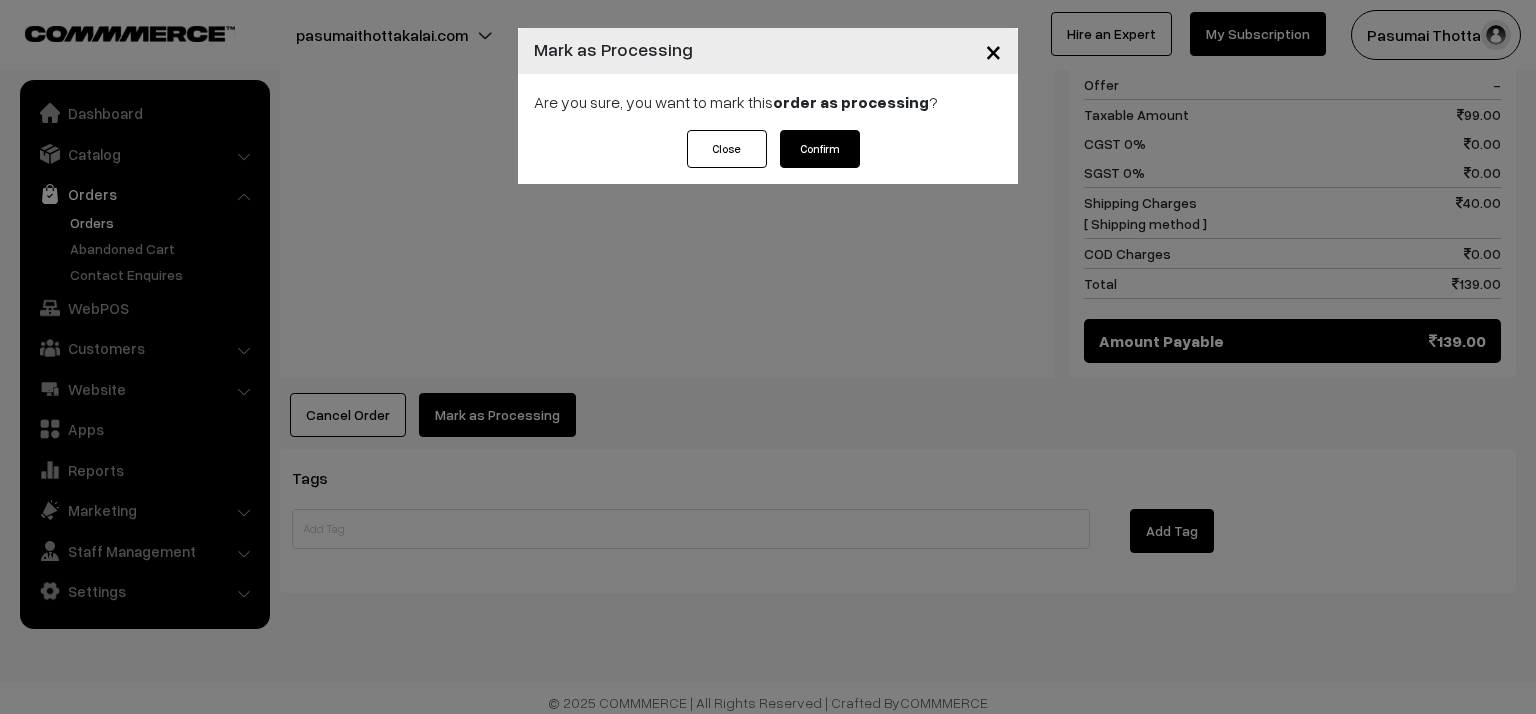 click on "Confirm" at bounding box center [820, 149] 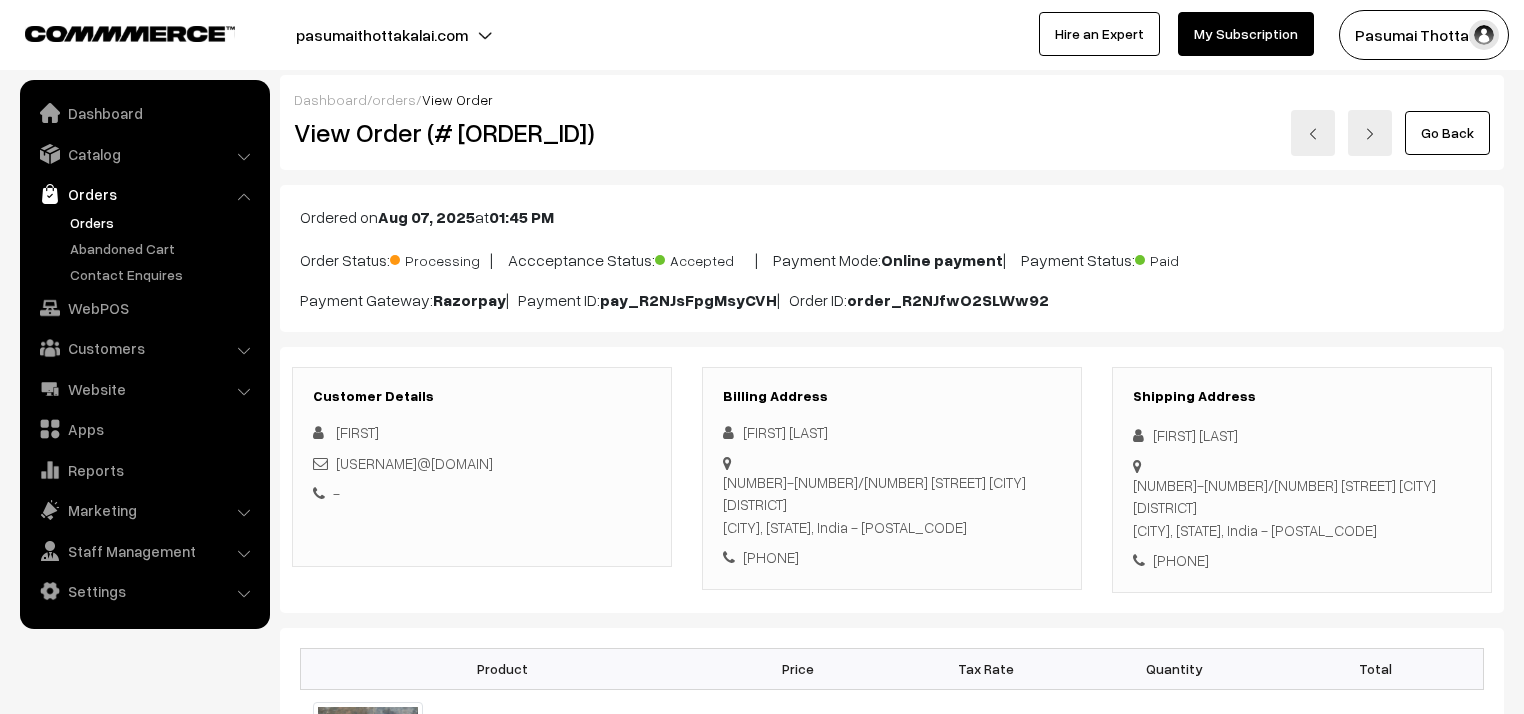 scroll, scrollTop: 0, scrollLeft: 0, axis: both 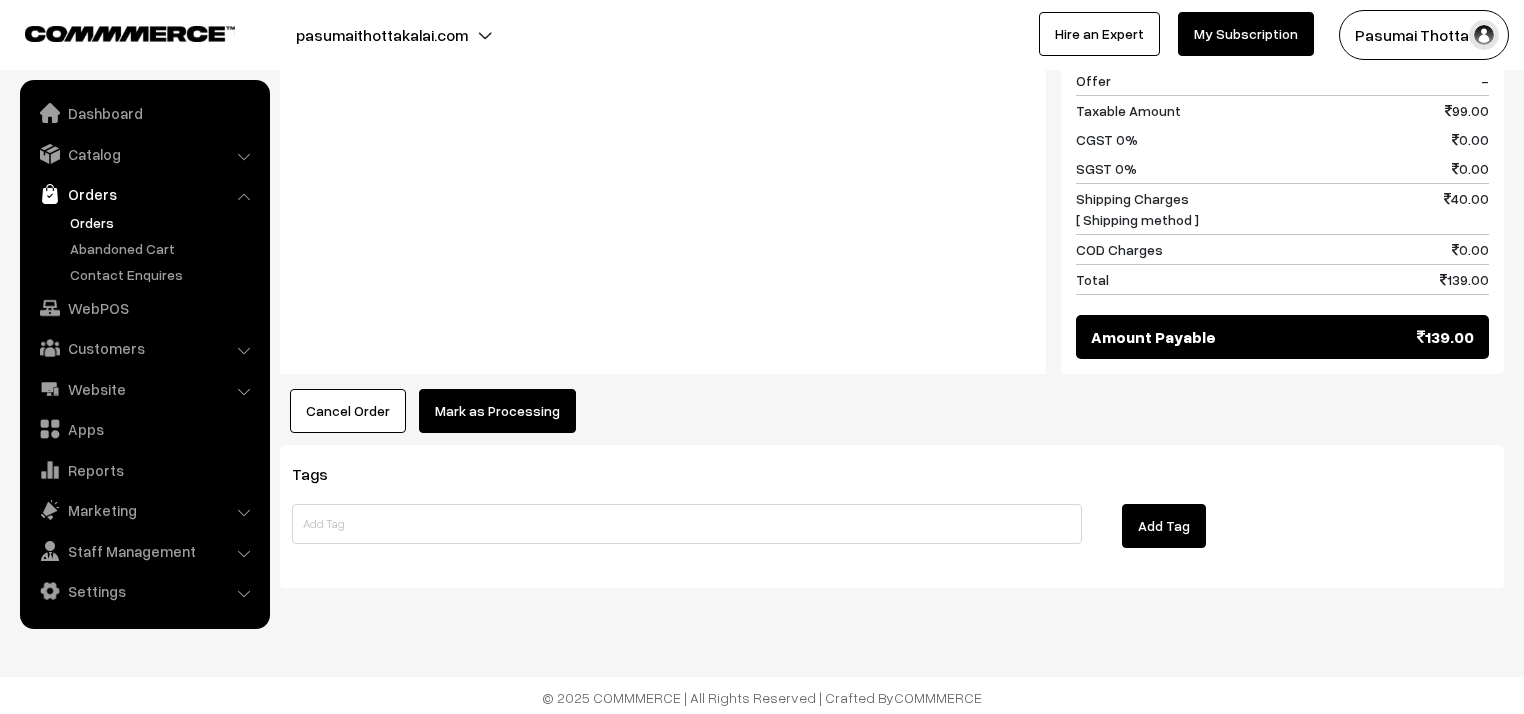 click on "Mark as Processing" at bounding box center (497, 411) 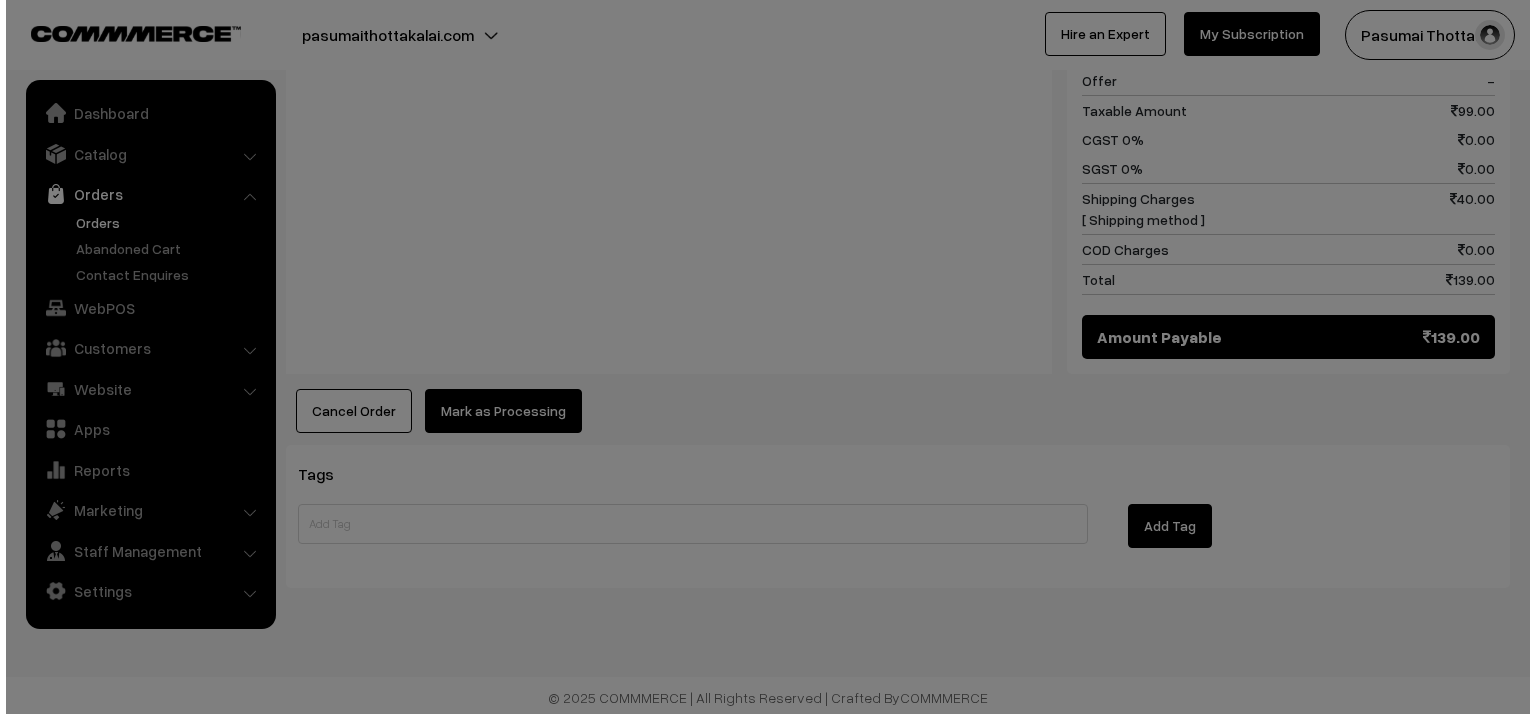 scroll, scrollTop: 939, scrollLeft: 0, axis: vertical 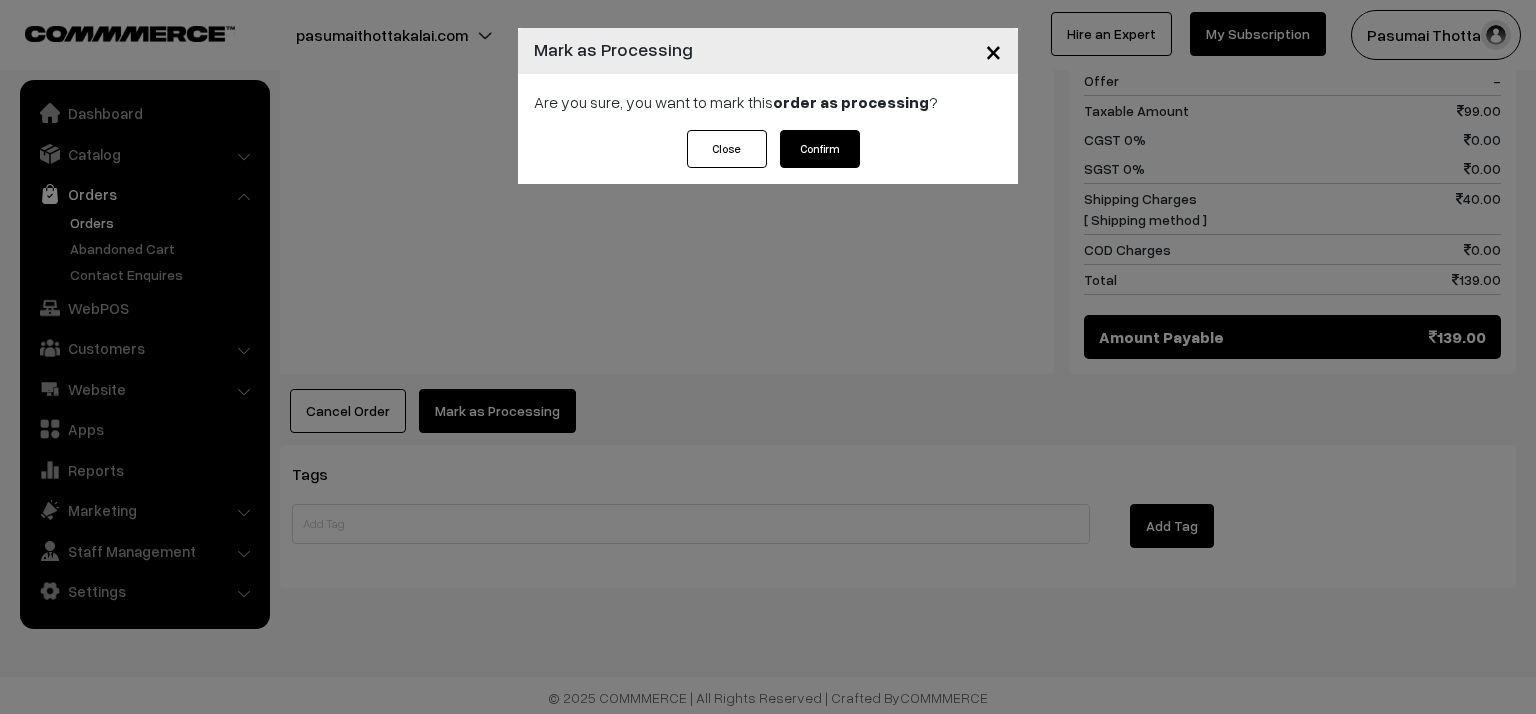 click on "Confirm" at bounding box center (820, 149) 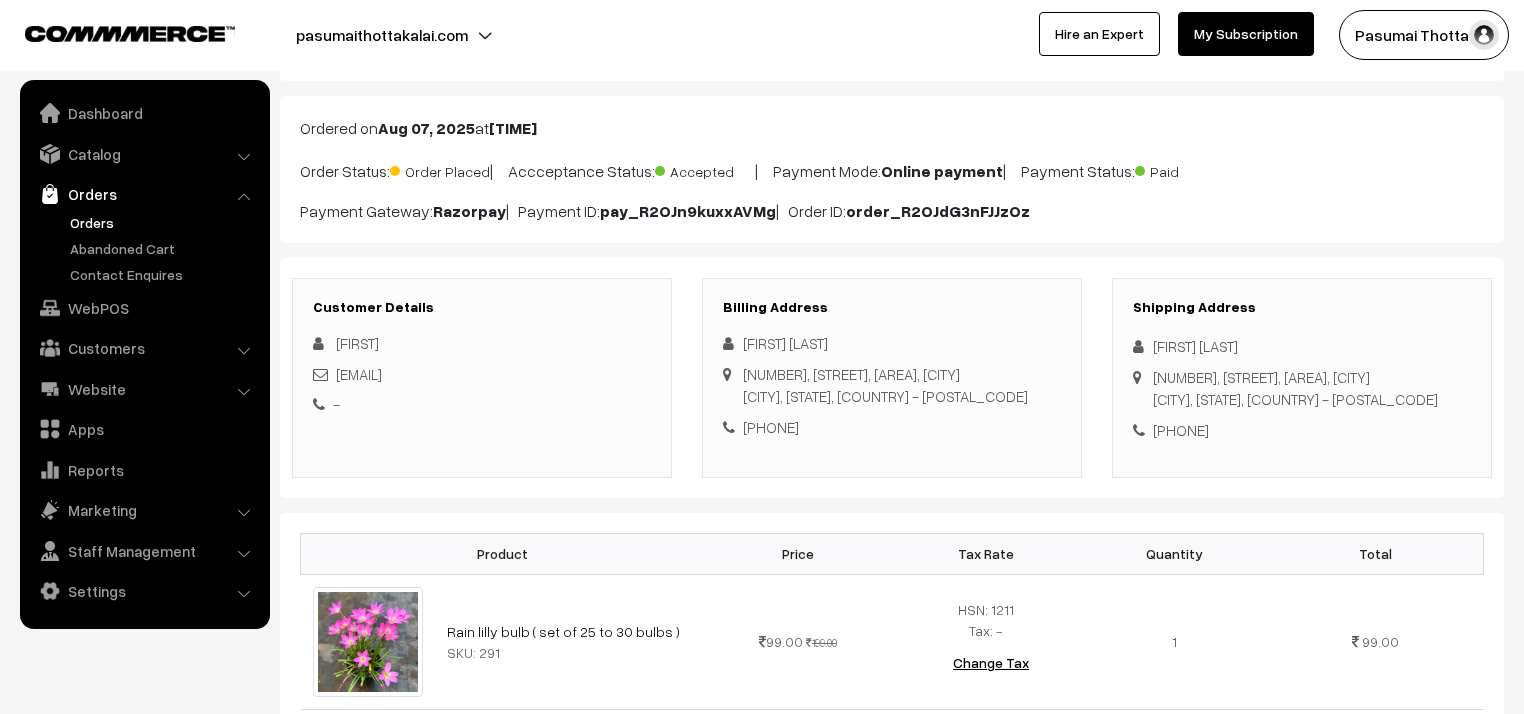 scroll, scrollTop: 320, scrollLeft: 0, axis: vertical 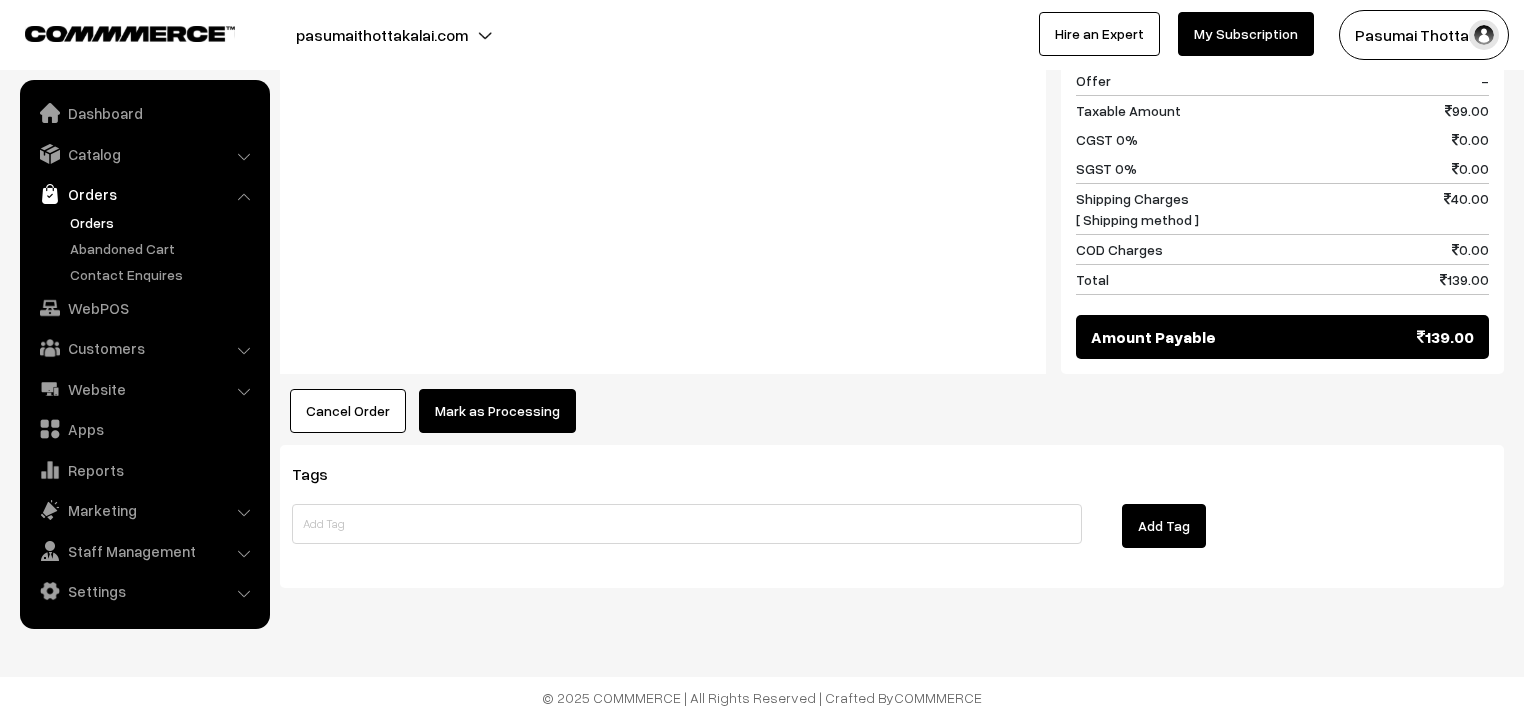 click on "Mark as Processing" at bounding box center (497, 411) 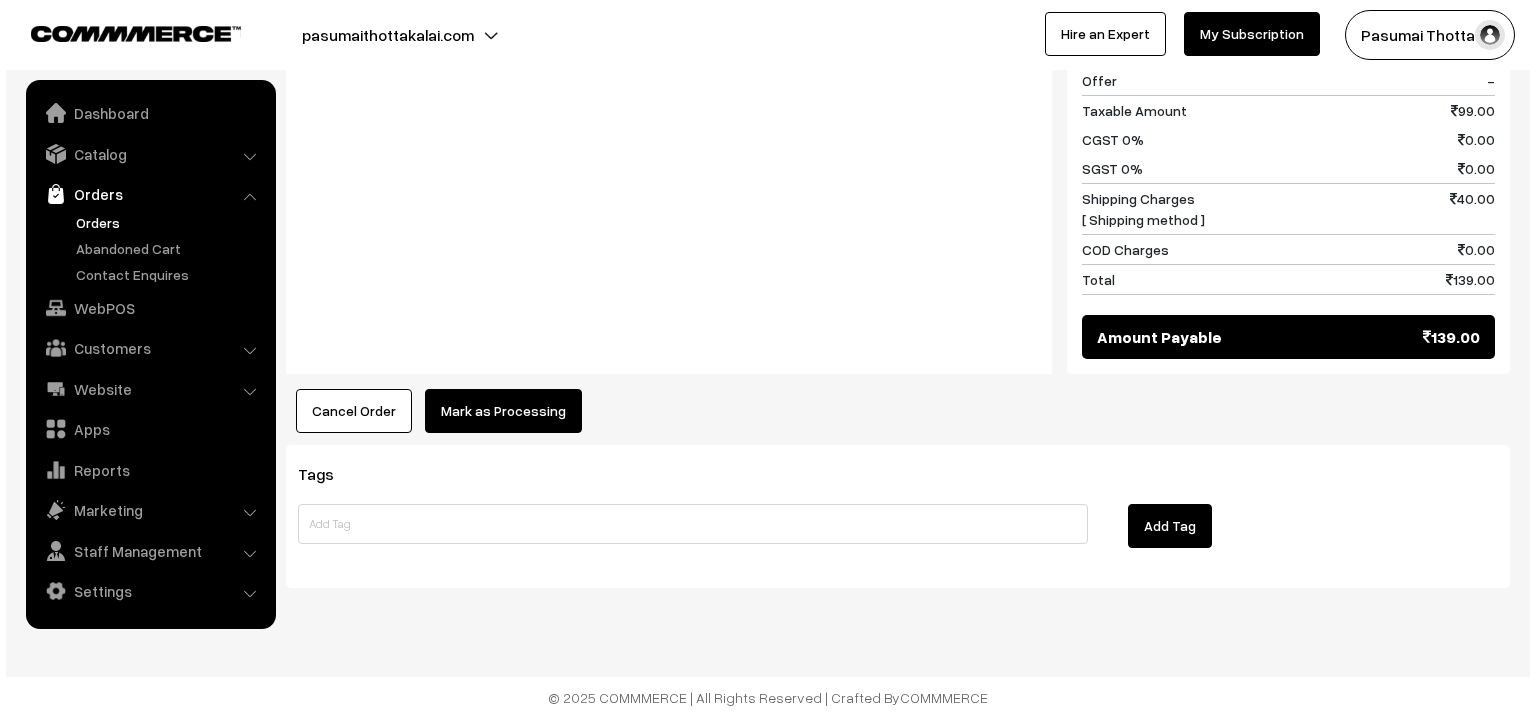 scroll, scrollTop: 939, scrollLeft: 0, axis: vertical 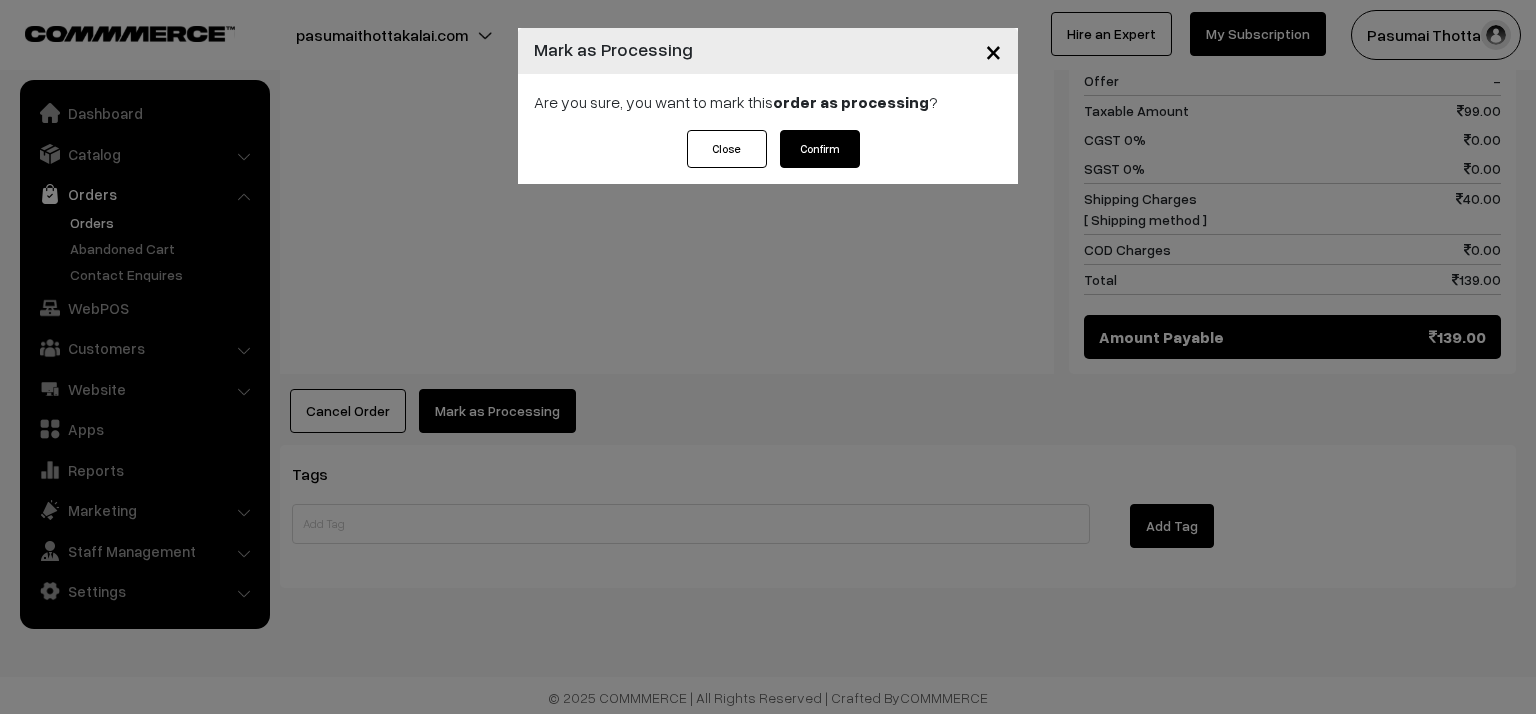 click on "Confirm" at bounding box center (820, 149) 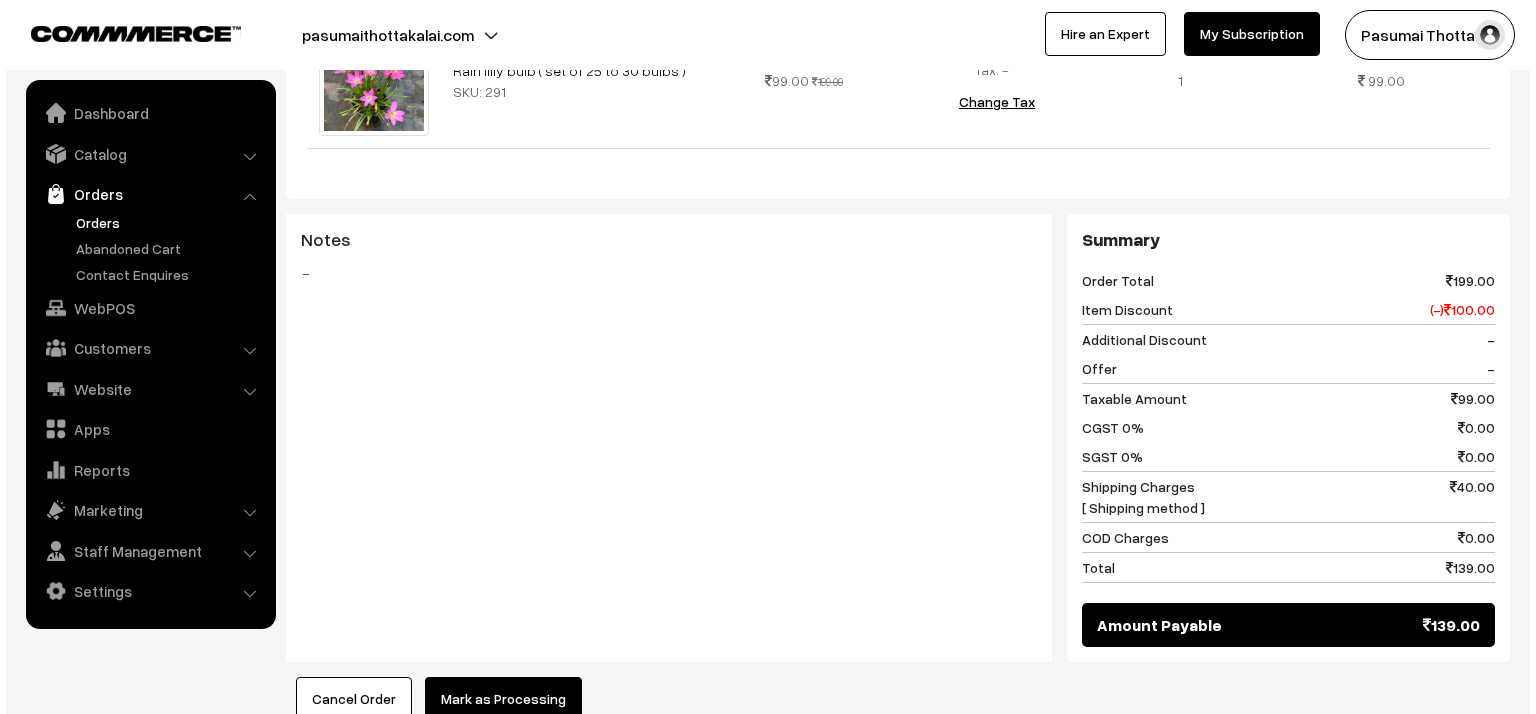 scroll, scrollTop: 800, scrollLeft: 0, axis: vertical 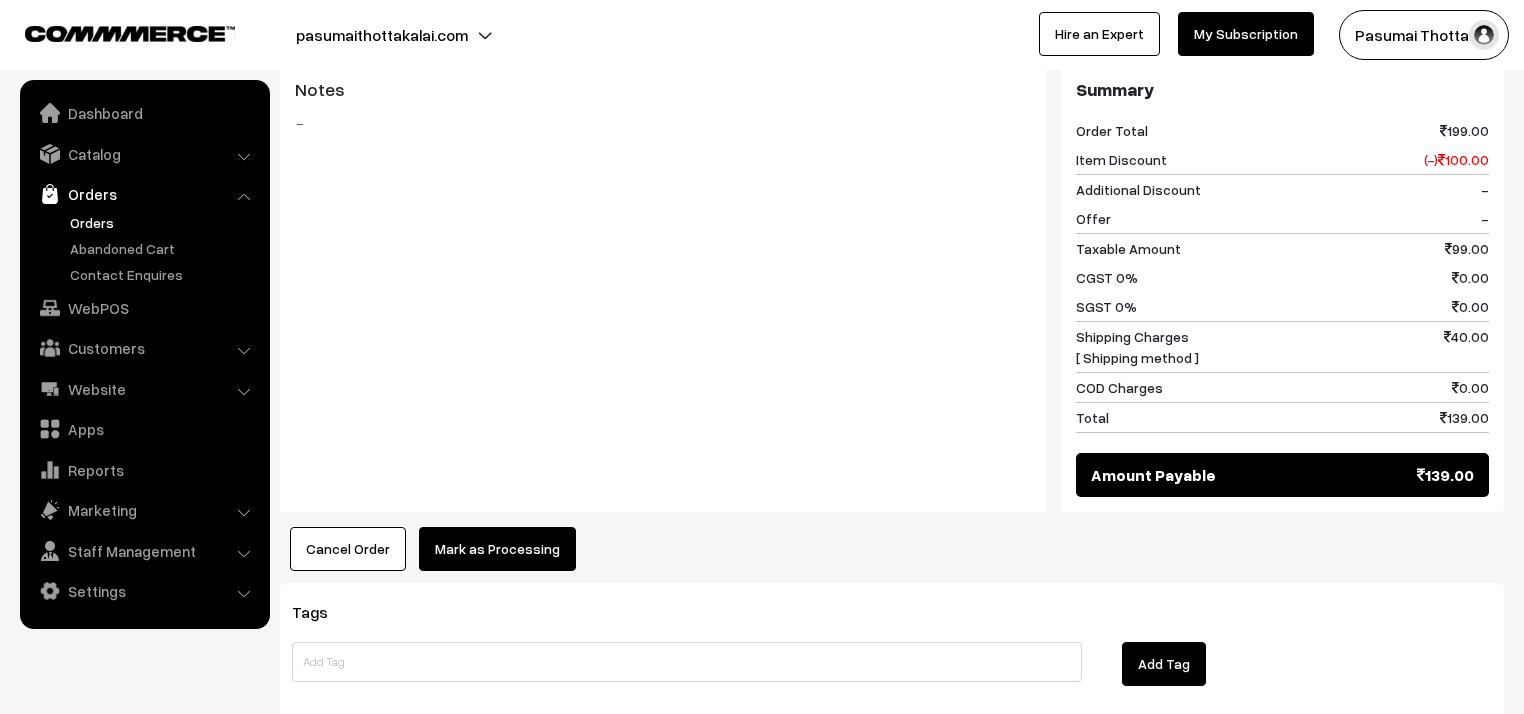 click on "Mark as Processing" at bounding box center (497, 549) 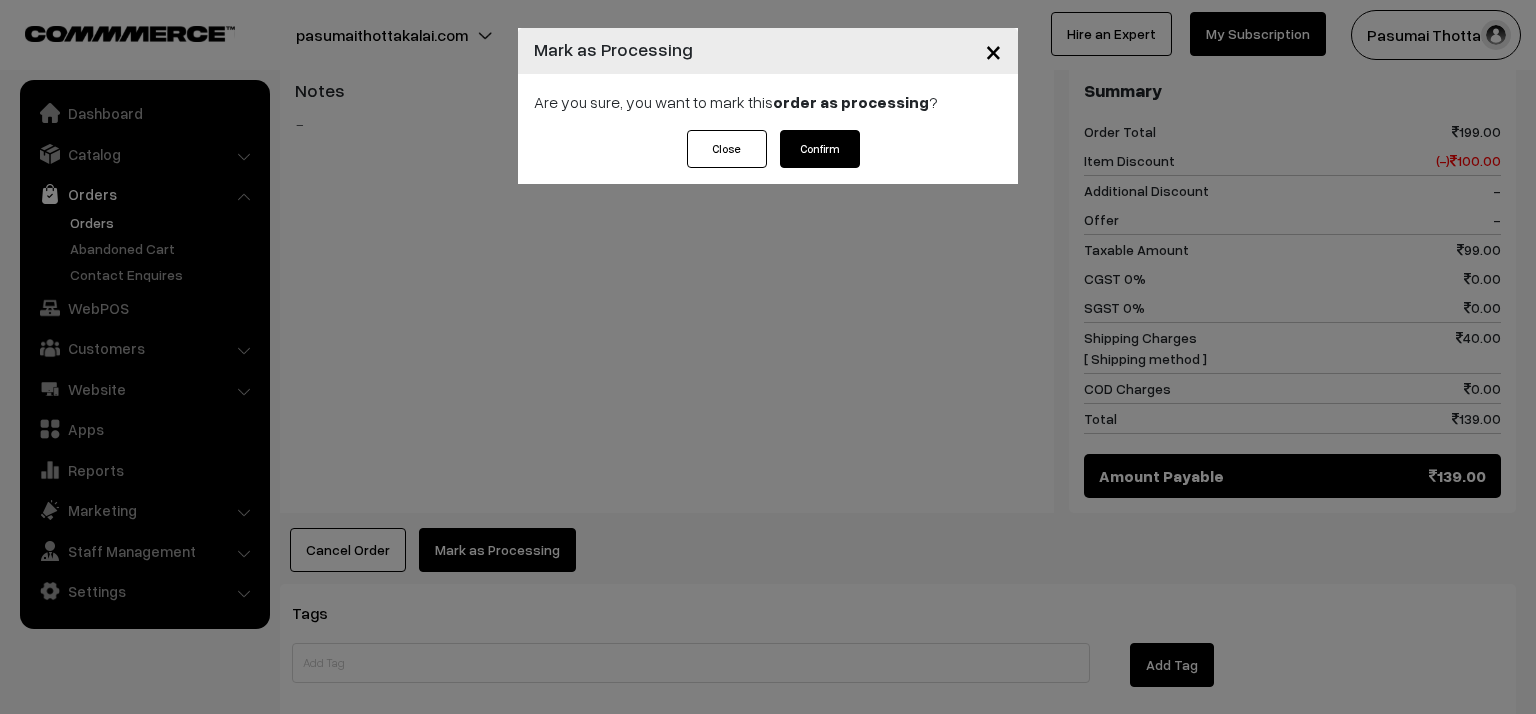 click on "Confirm" at bounding box center [820, 149] 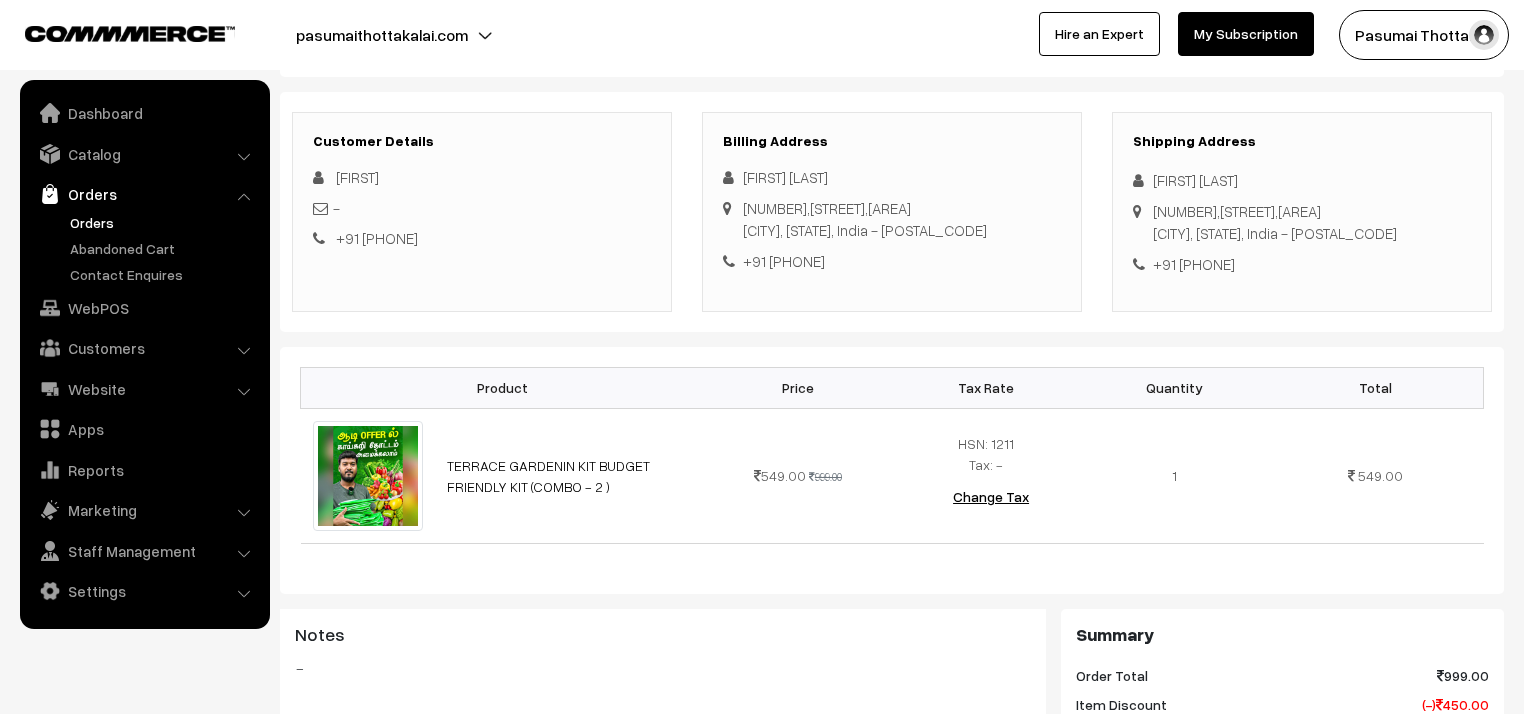 scroll, scrollTop: 160, scrollLeft: 0, axis: vertical 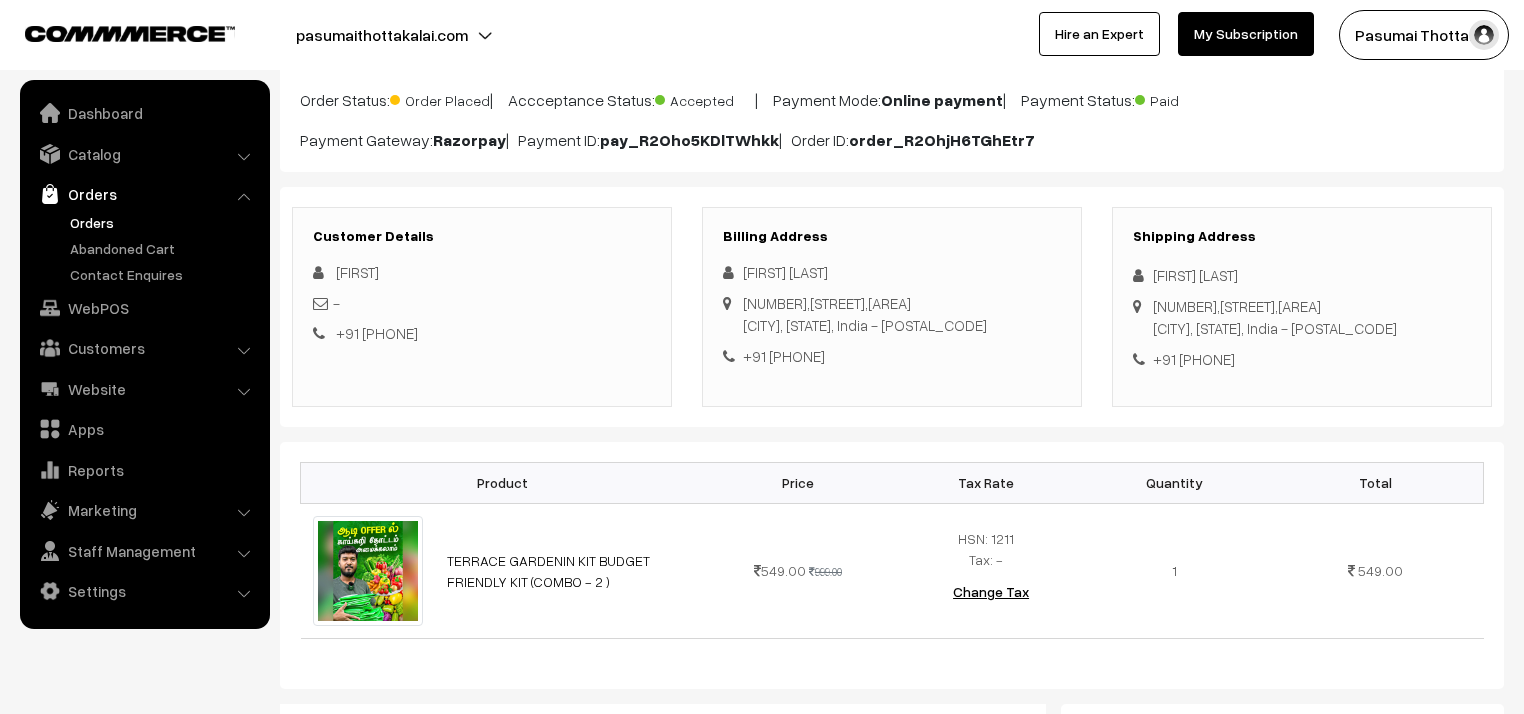 drag, startPoint x: 1176, startPoint y: 360, endPoint x: 1266, endPoint y: 361, distance: 90.005554 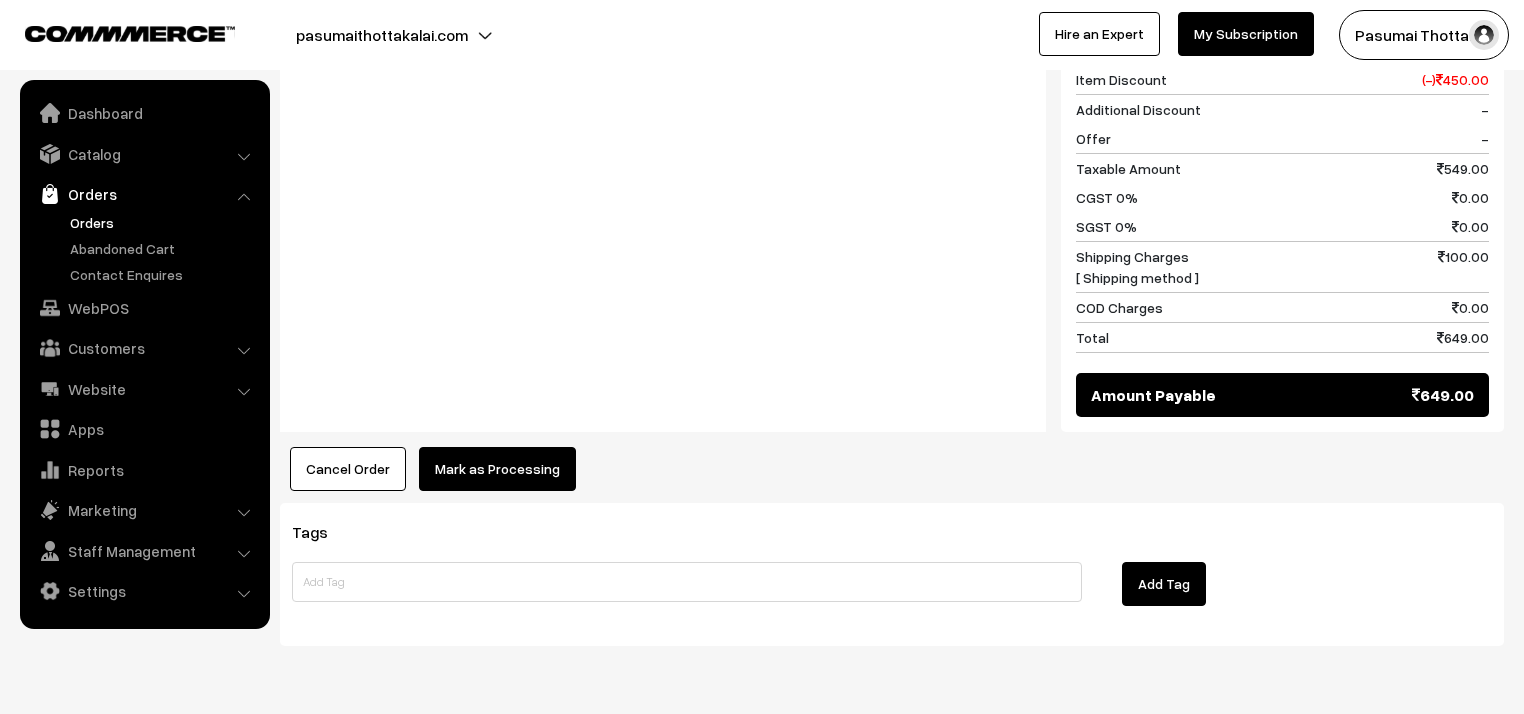 click on "Mark as Processing" at bounding box center [497, 469] 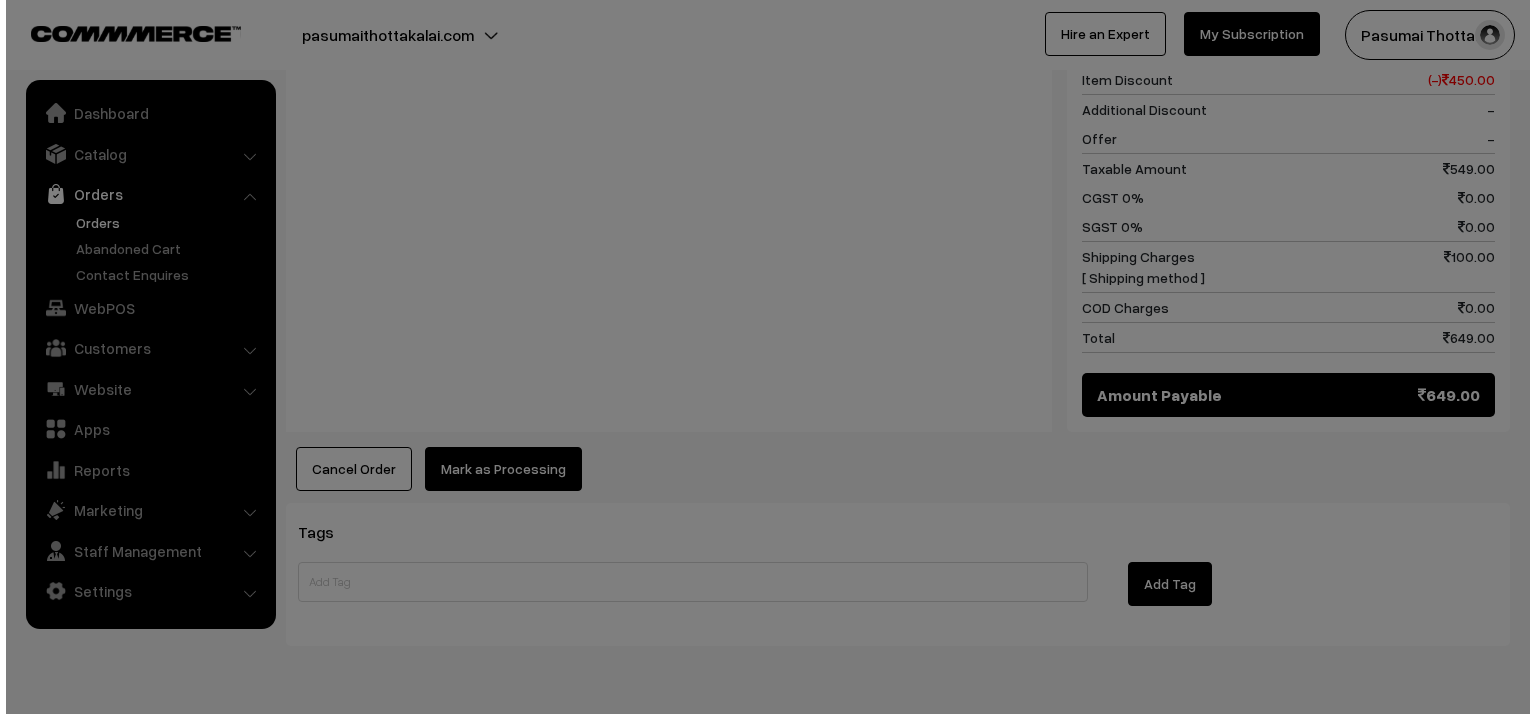 scroll, scrollTop: 881, scrollLeft: 0, axis: vertical 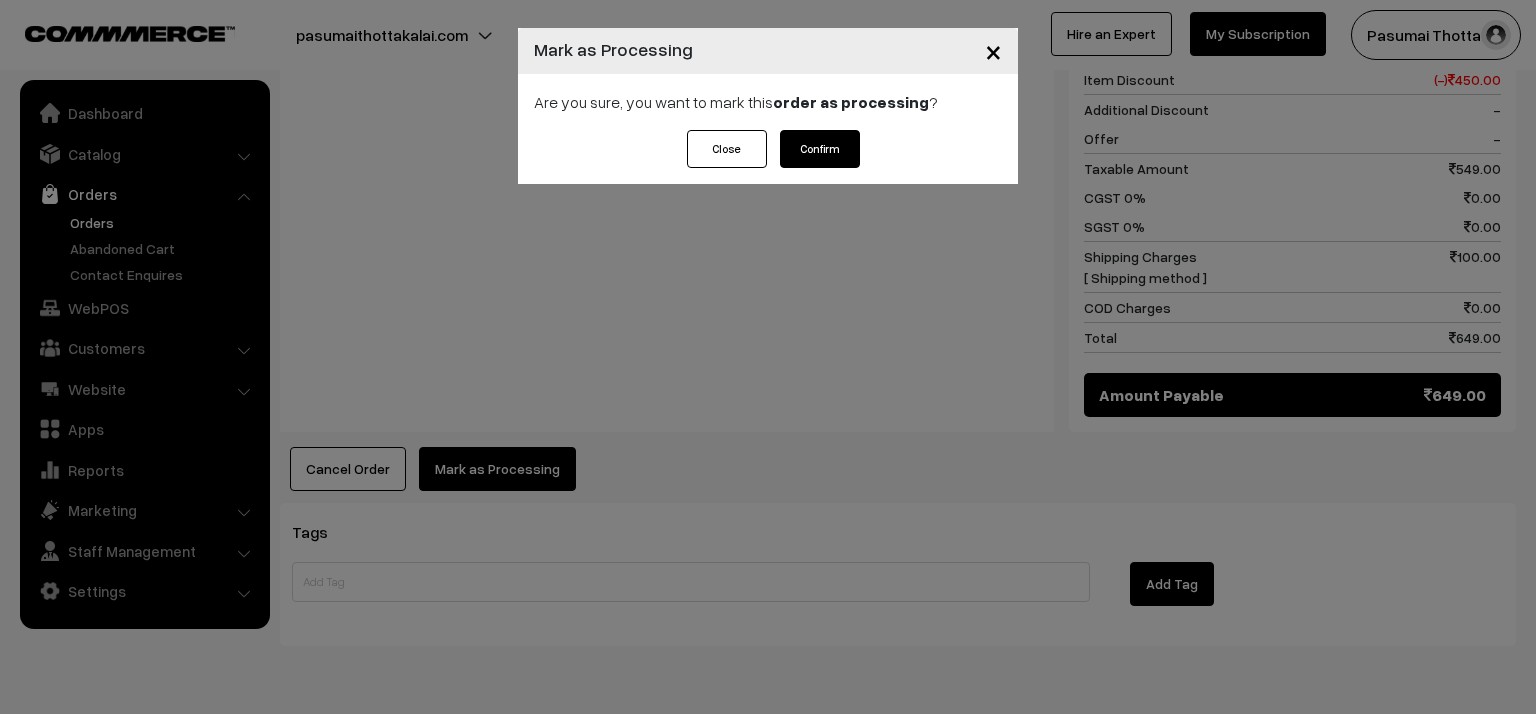 click on "Confirm" at bounding box center [820, 149] 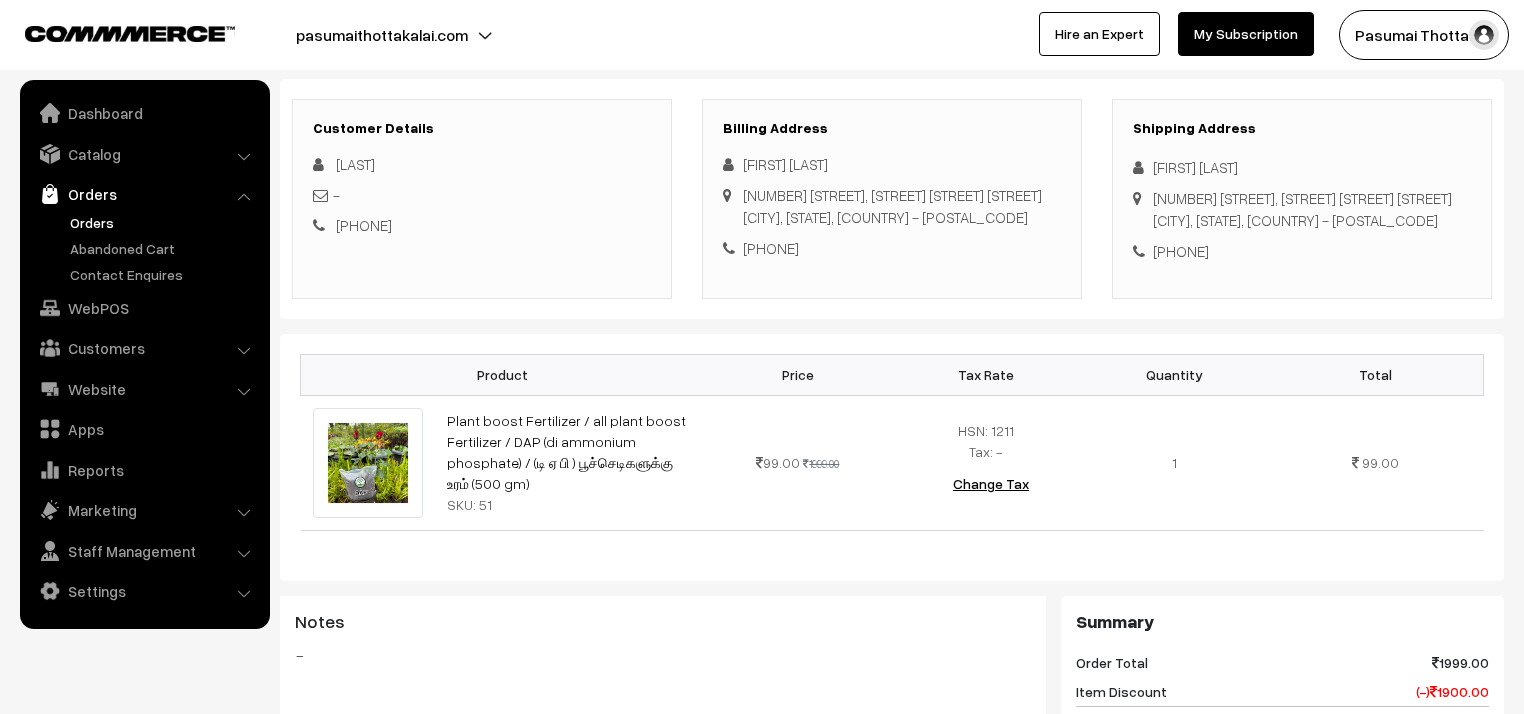 scroll, scrollTop: 240, scrollLeft: 0, axis: vertical 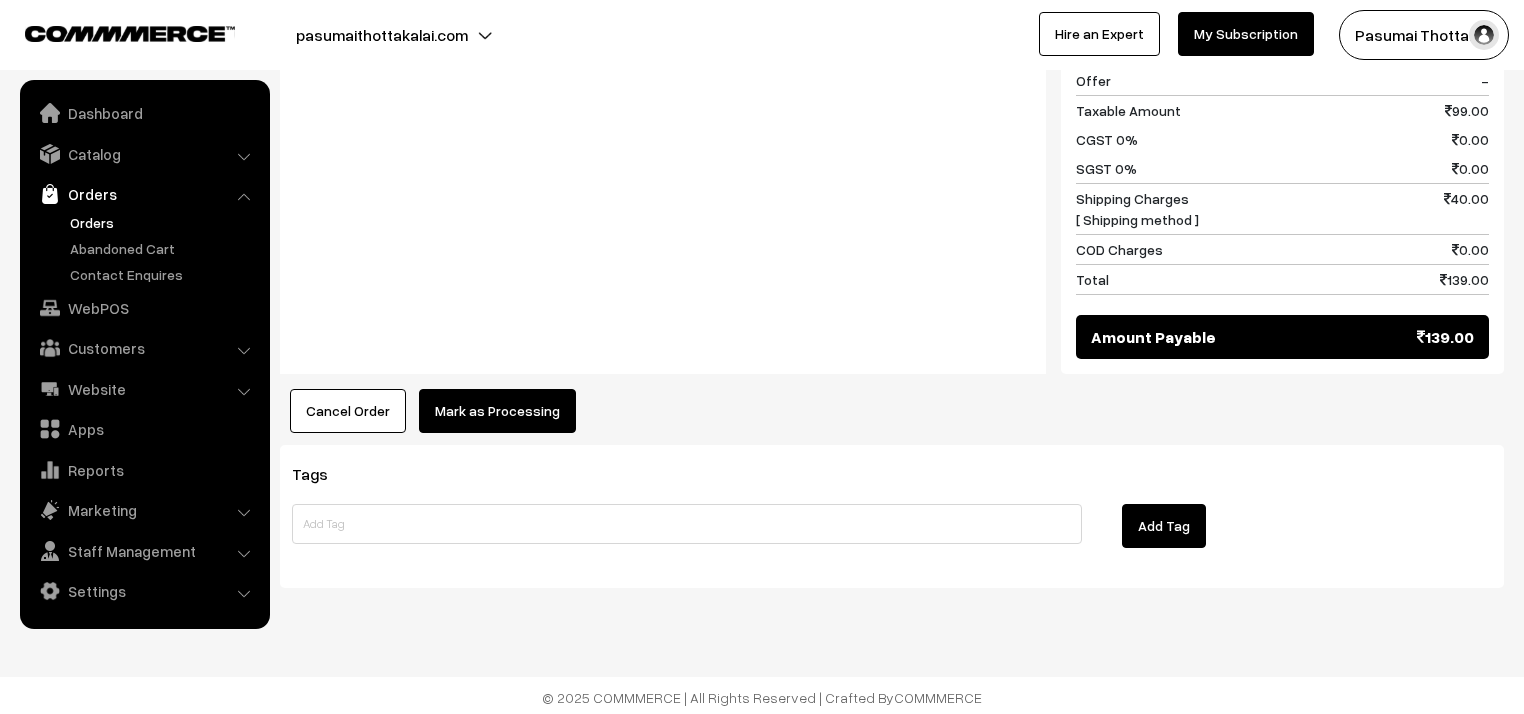 click on "Mark as Processing" at bounding box center (497, 411) 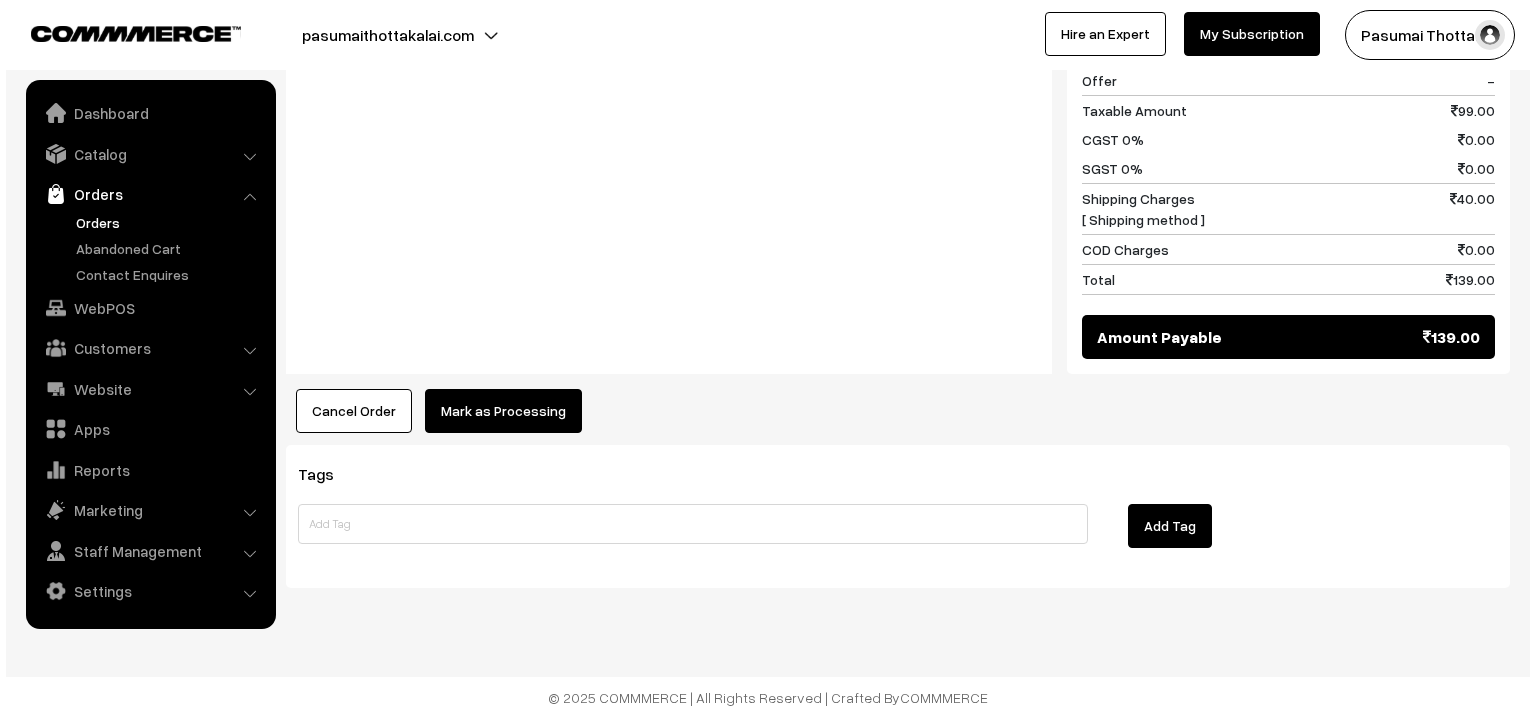 scroll, scrollTop: 939, scrollLeft: 0, axis: vertical 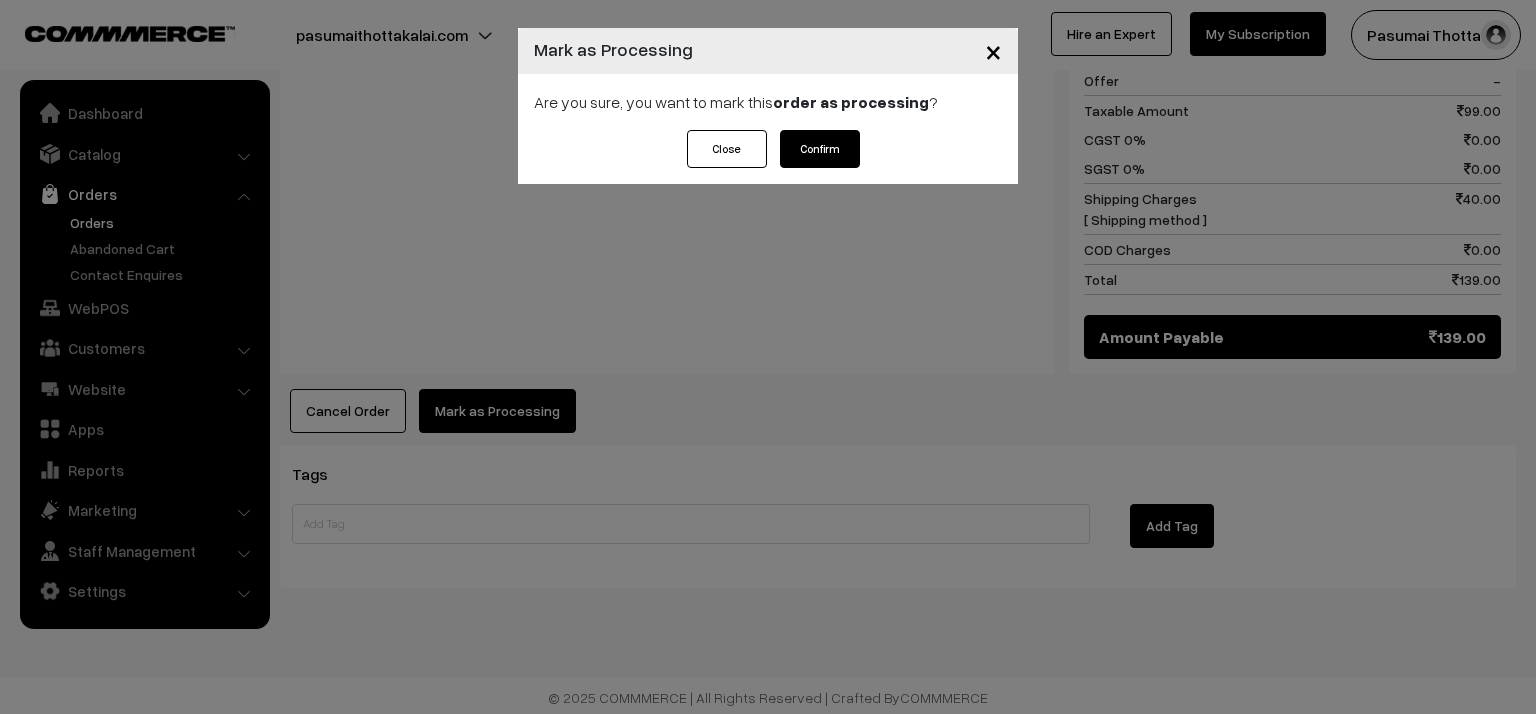 click on "Confirm" at bounding box center [820, 149] 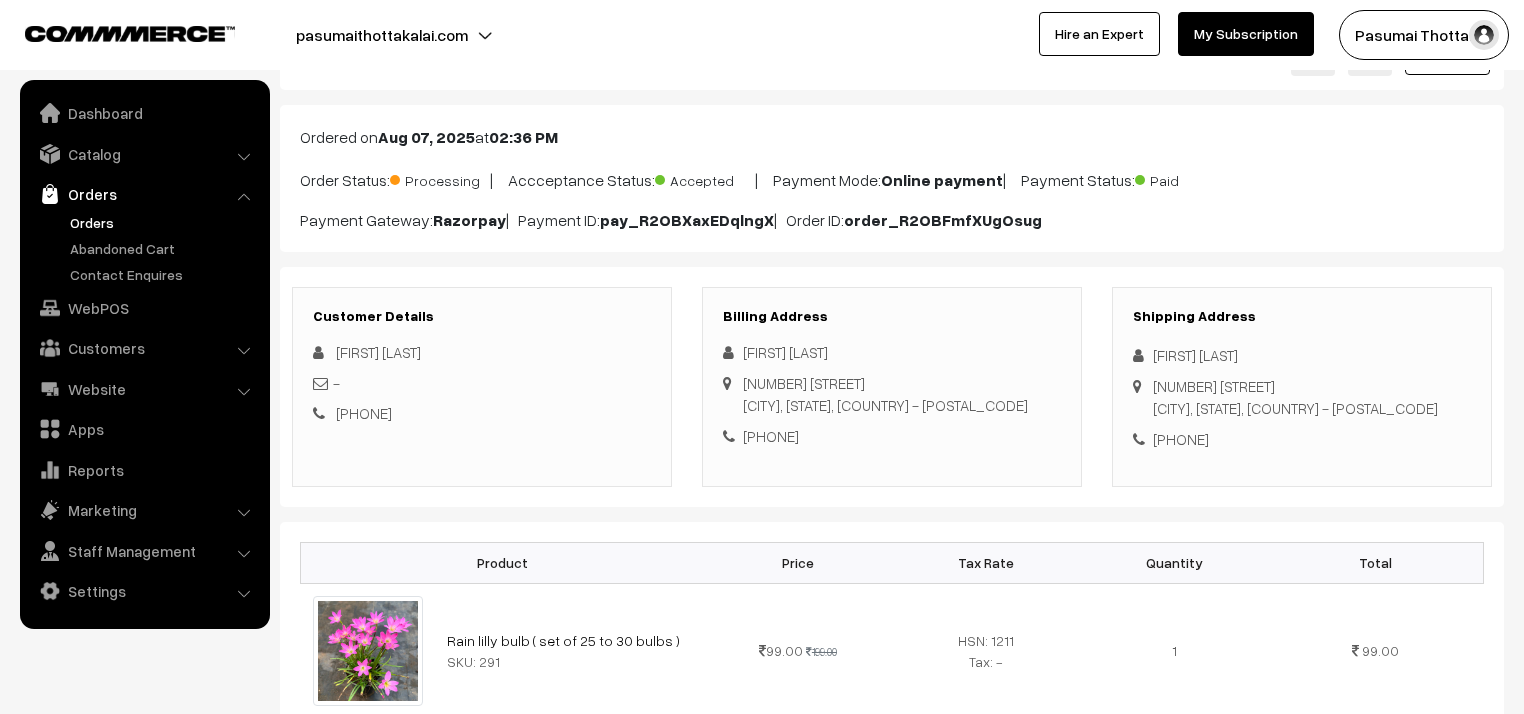 scroll, scrollTop: 80, scrollLeft: 0, axis: vertical 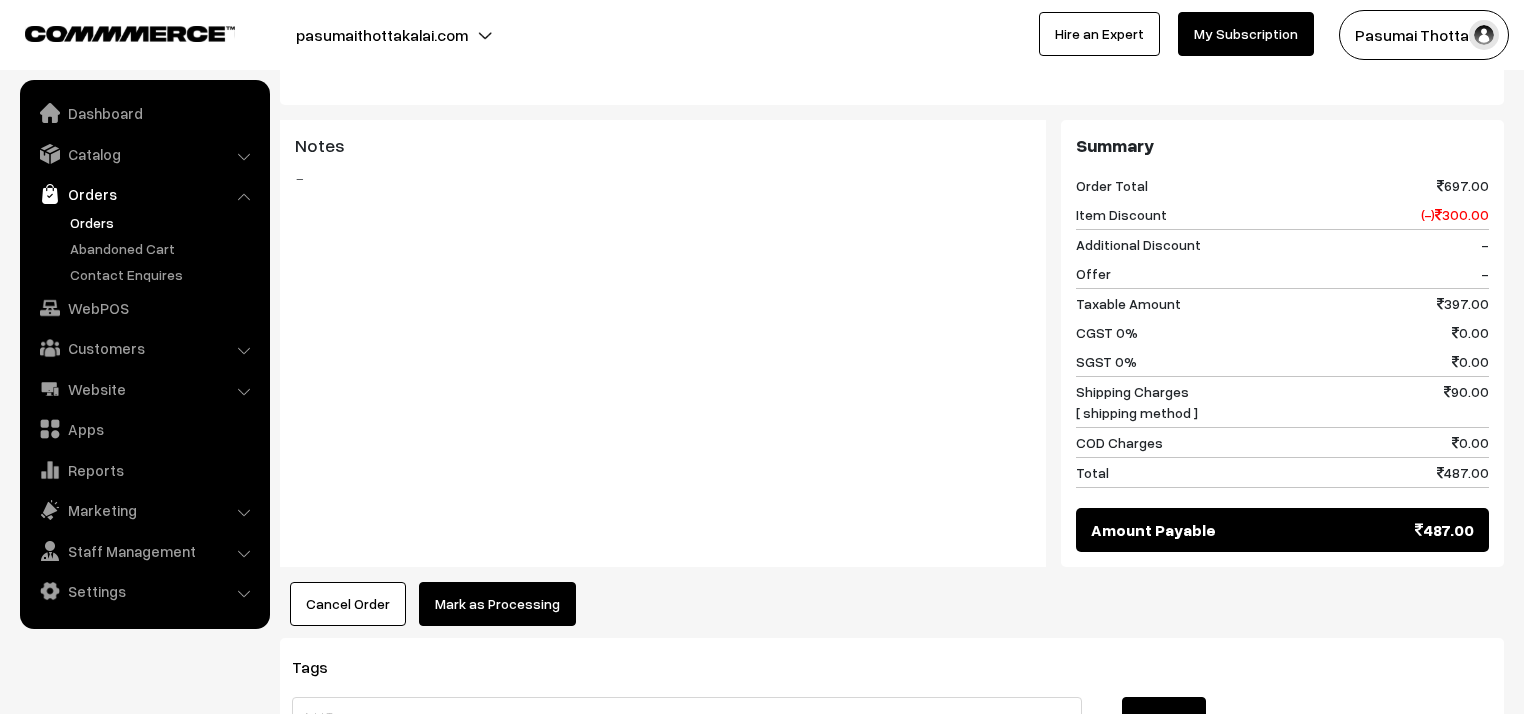 click on "Mark as Processing" at bounding box center (497, 604) 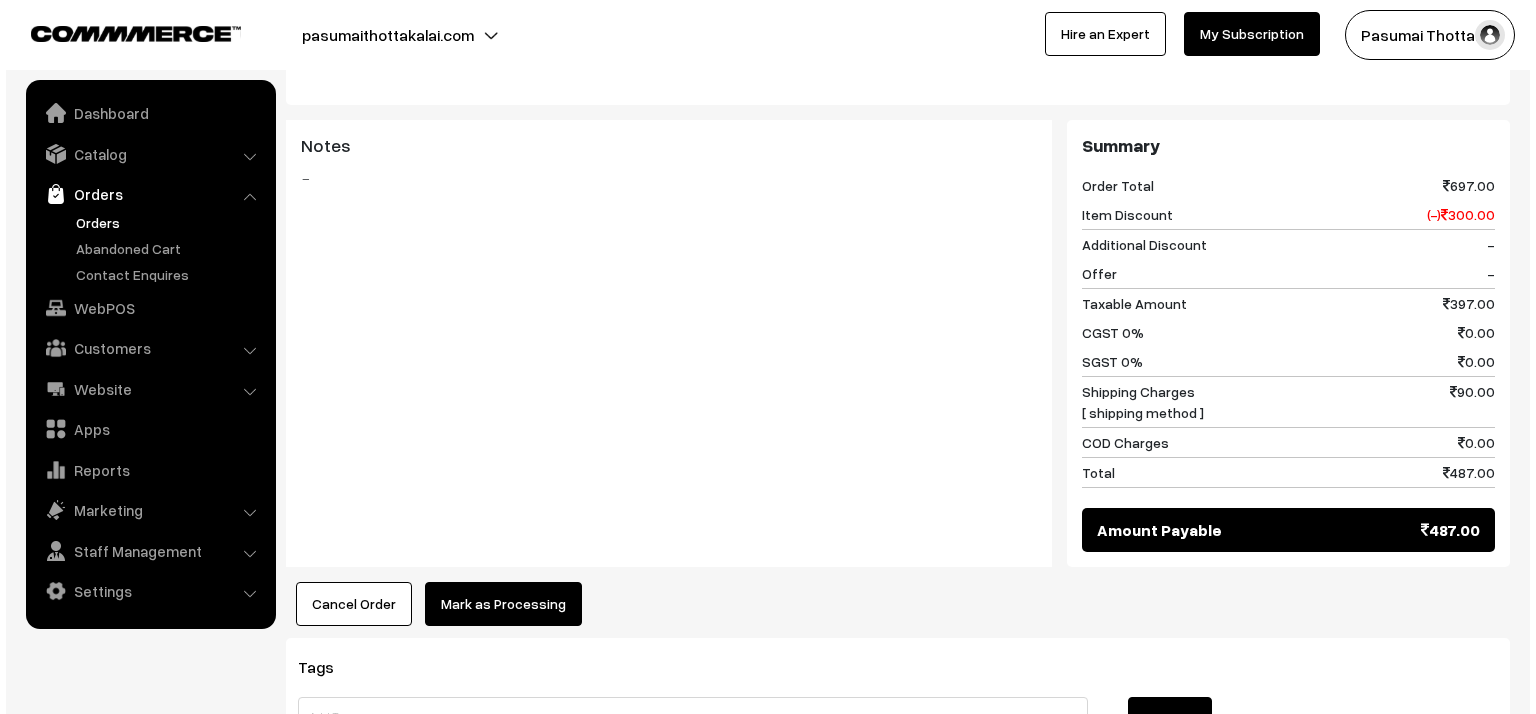 scroll, scrollTop: 881, scrollLeft: 0, axis: vertical 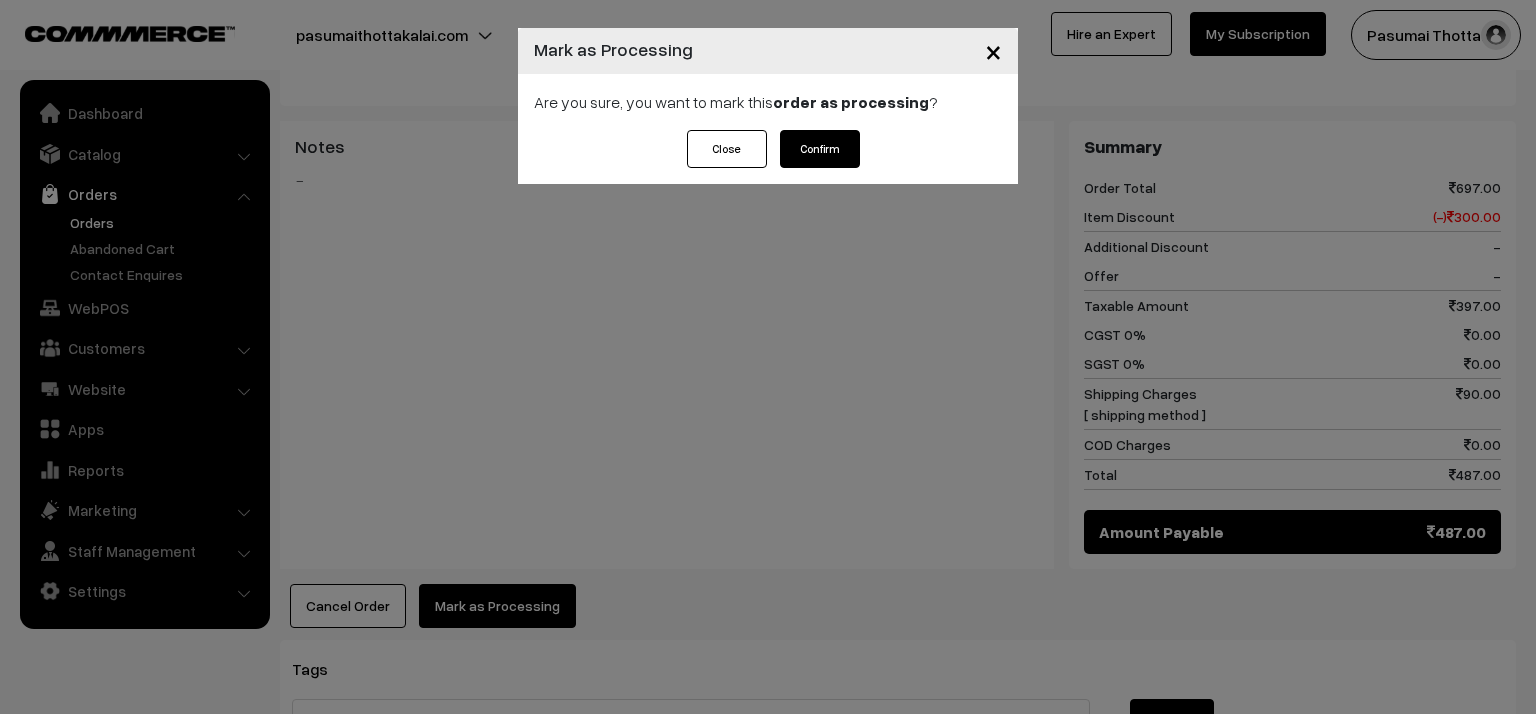click on "Confirm" at bounding box center [820, 149] 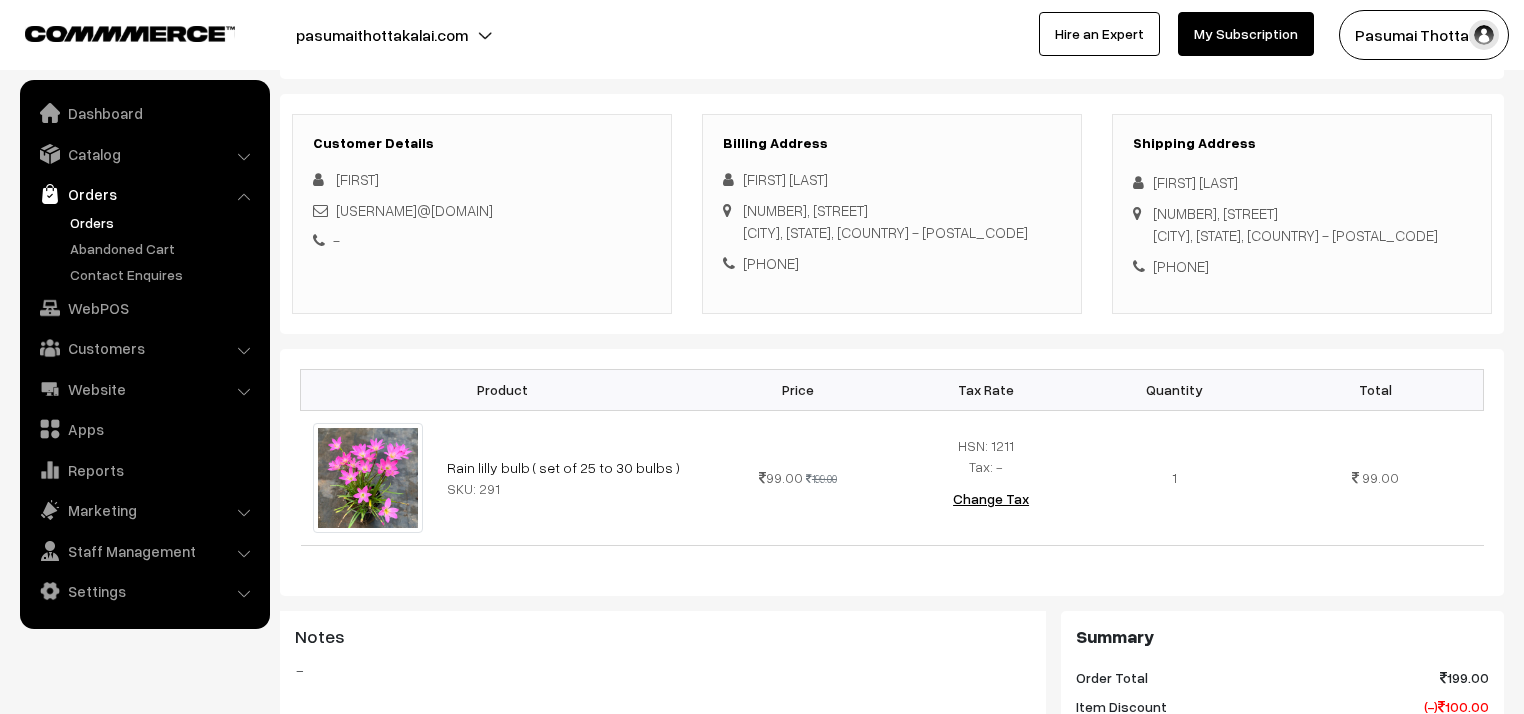 scroll, scrollTop: 320, scrollLeft: 0, axis: vertical 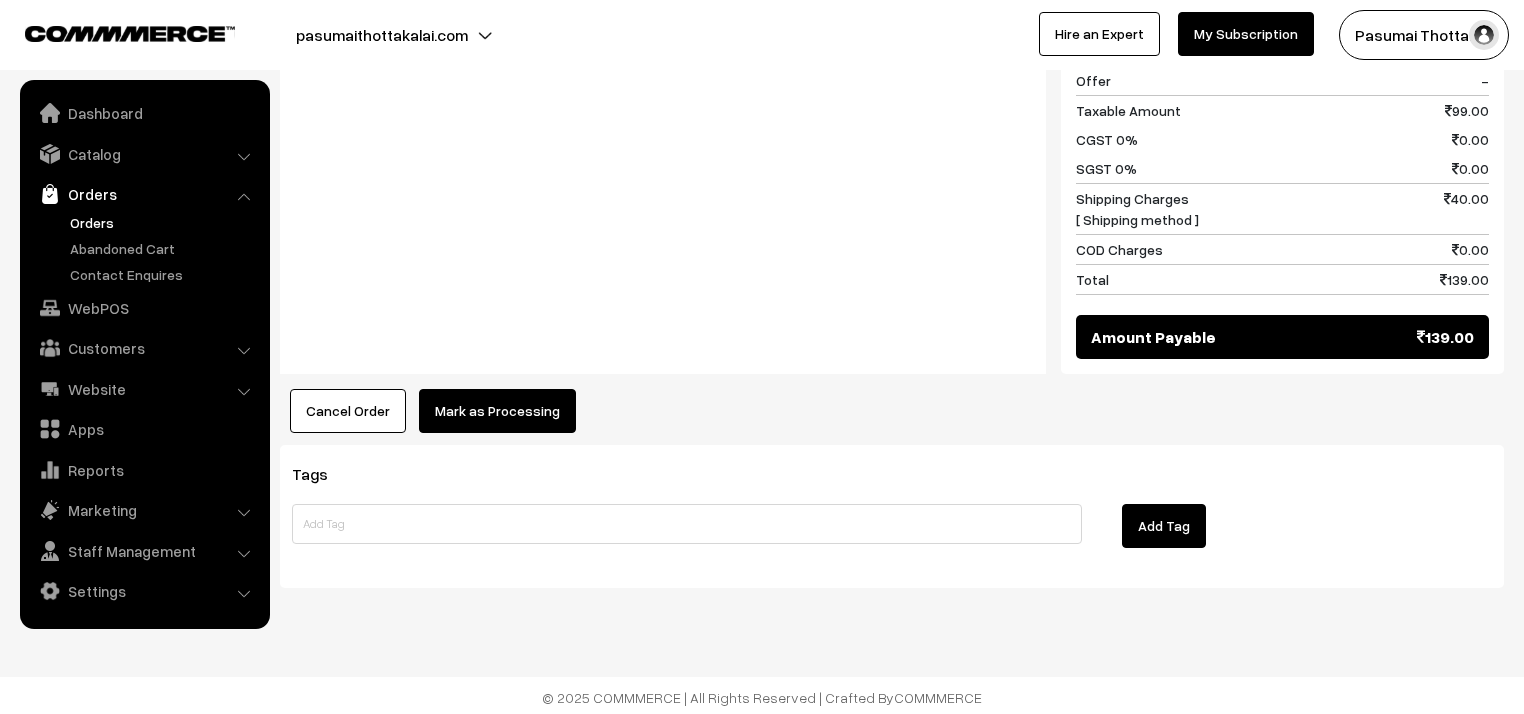 click on "Mark as Processing" at bounding box center (497, 411) 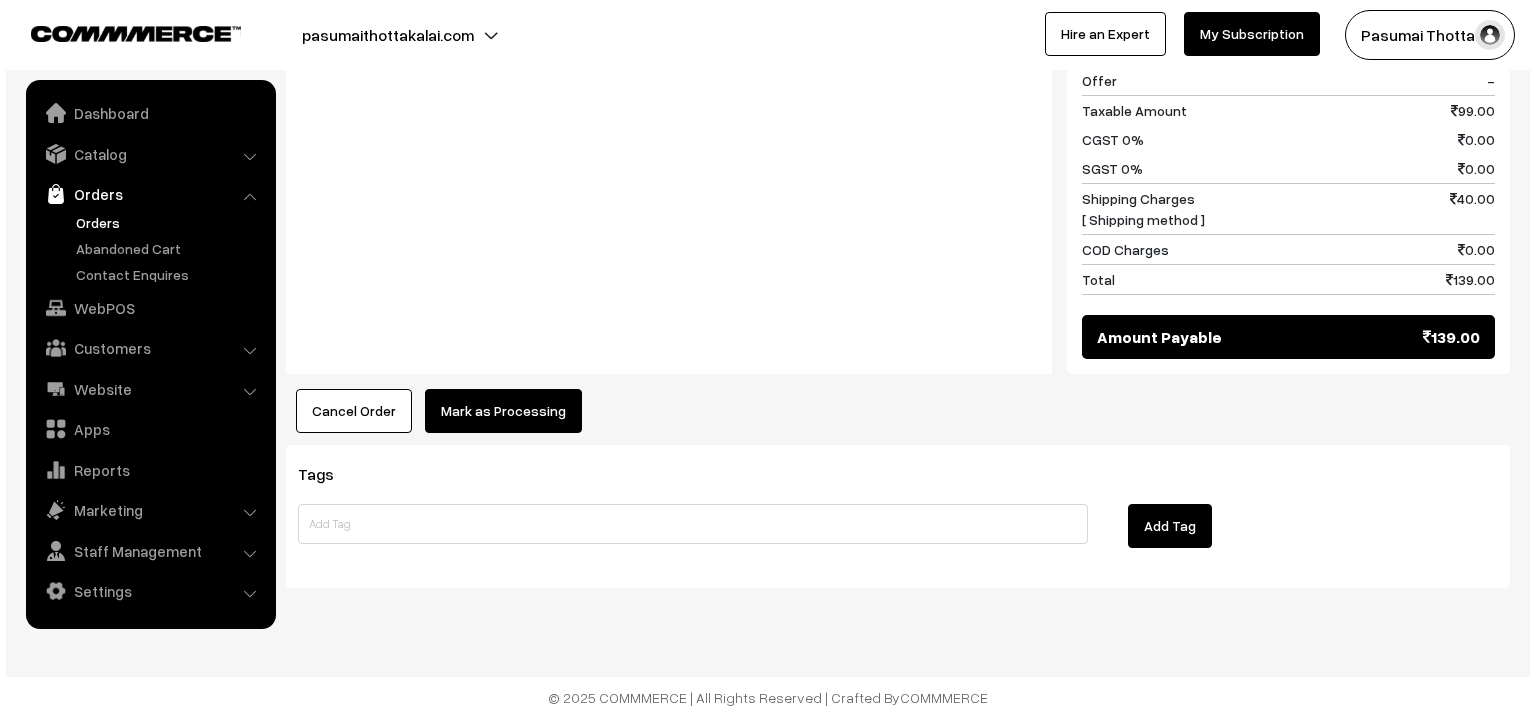 scroll, scrollTop: 939, scrollLeft: 0, axis: vertical 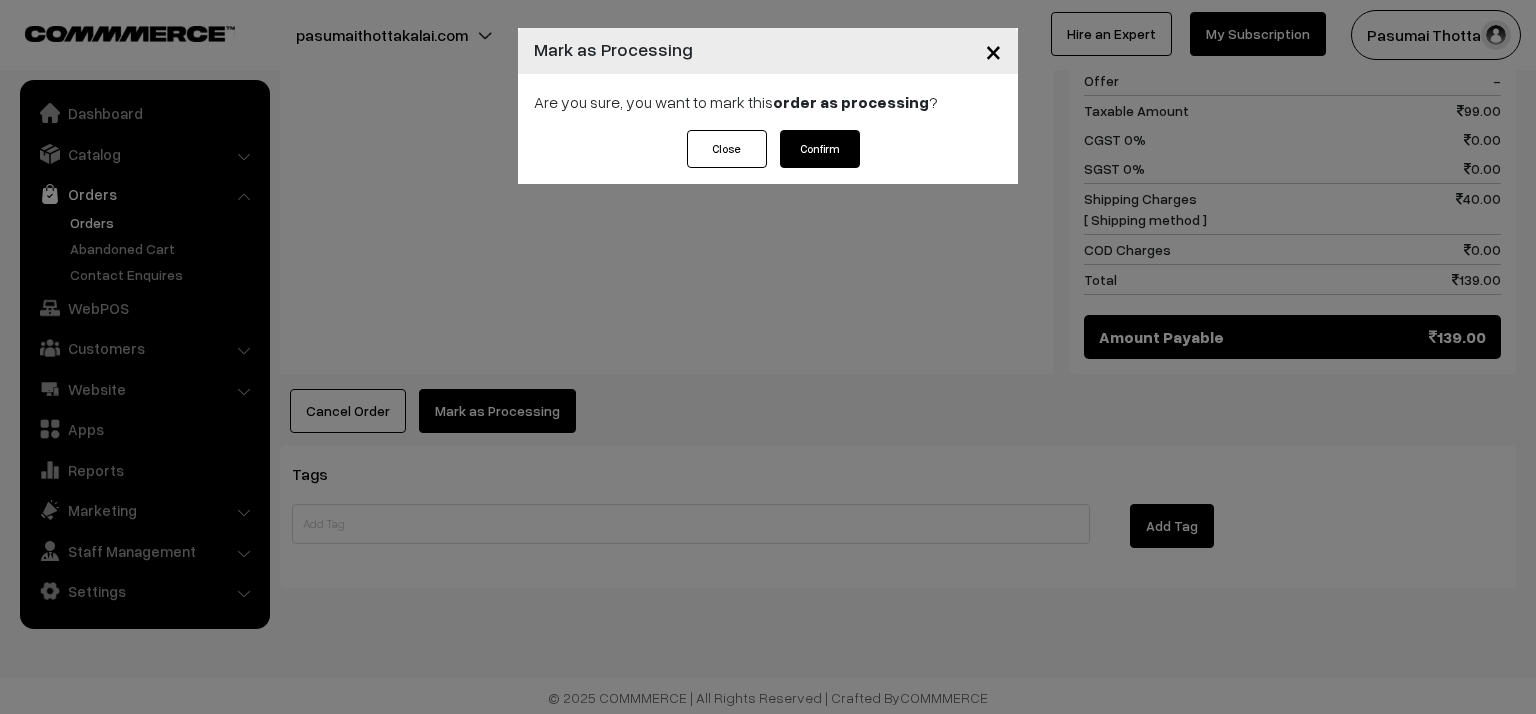 drag, startPoint x: 824, startPoint y: 146, endPoint x: 830, endPoint y: 19, distance: 127.141655 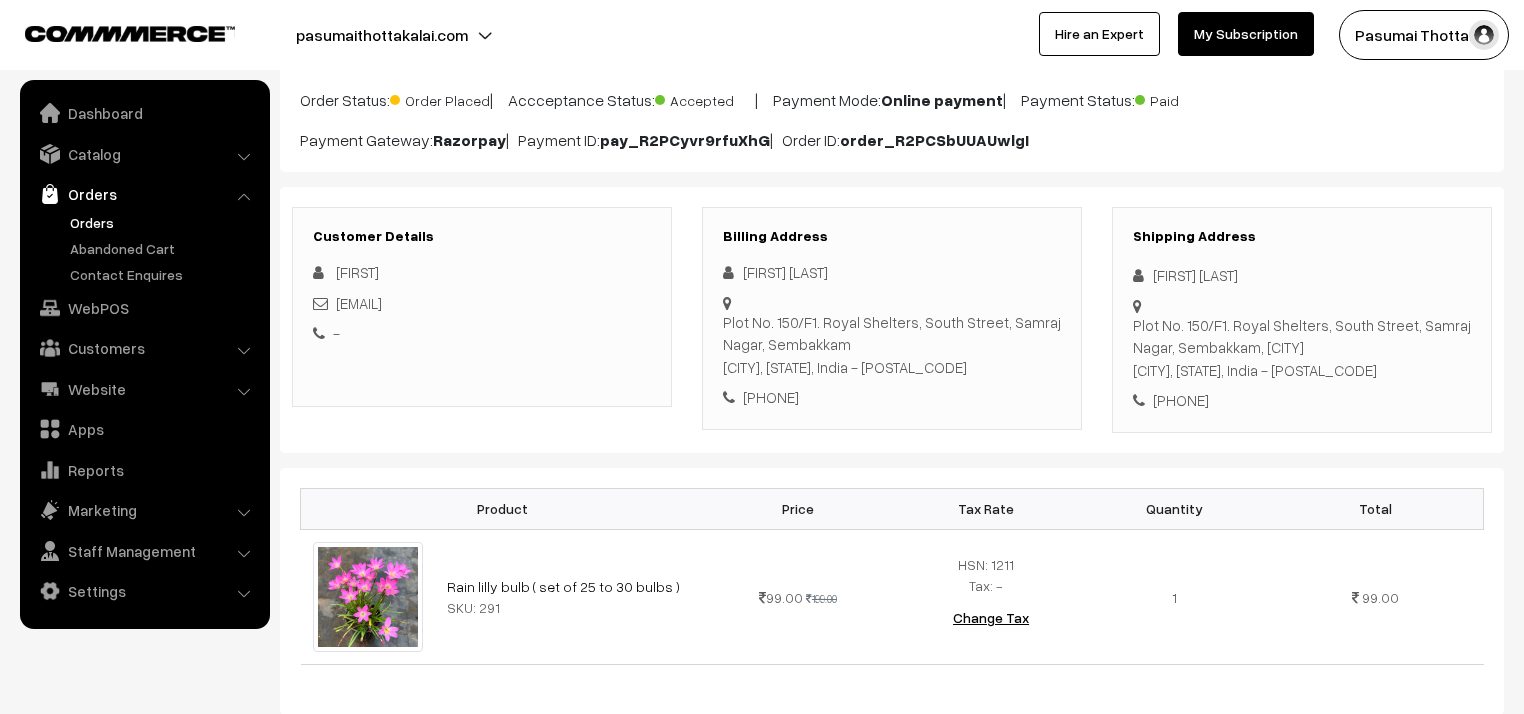 scroll, scrollTop: 160, scrollLeft: 0, axis: vertical 